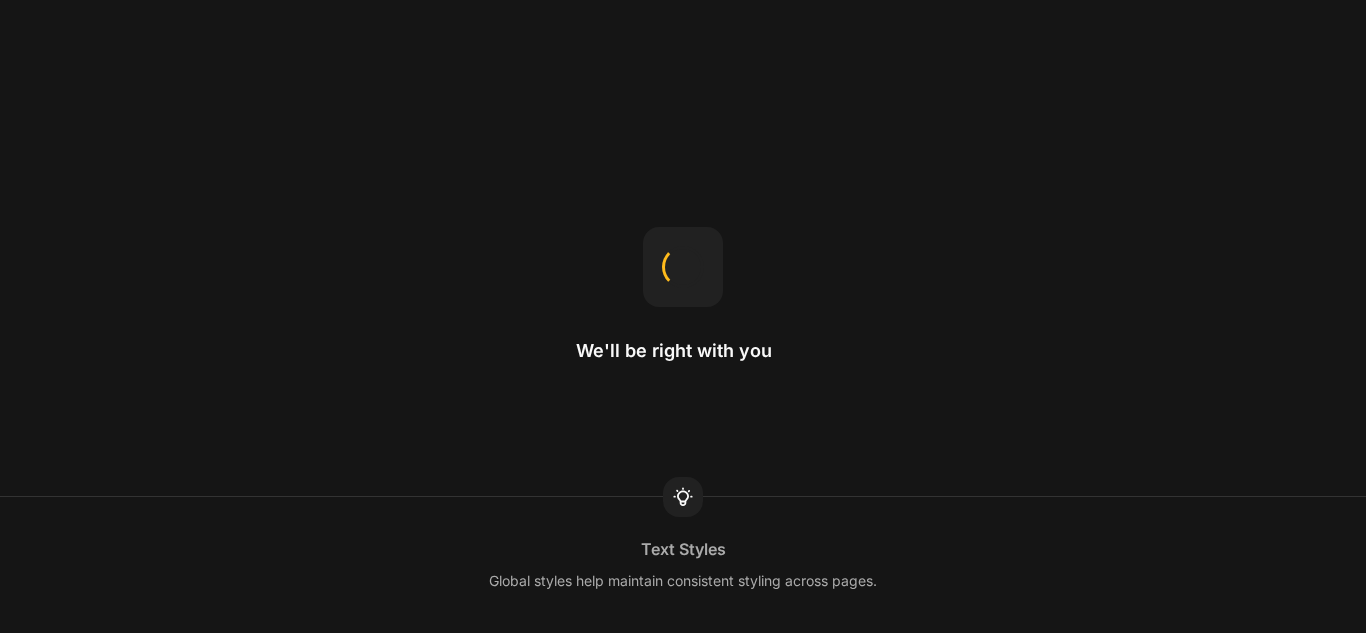 scroll, scrollTop: 0, scrollLeft: 0, axis: both 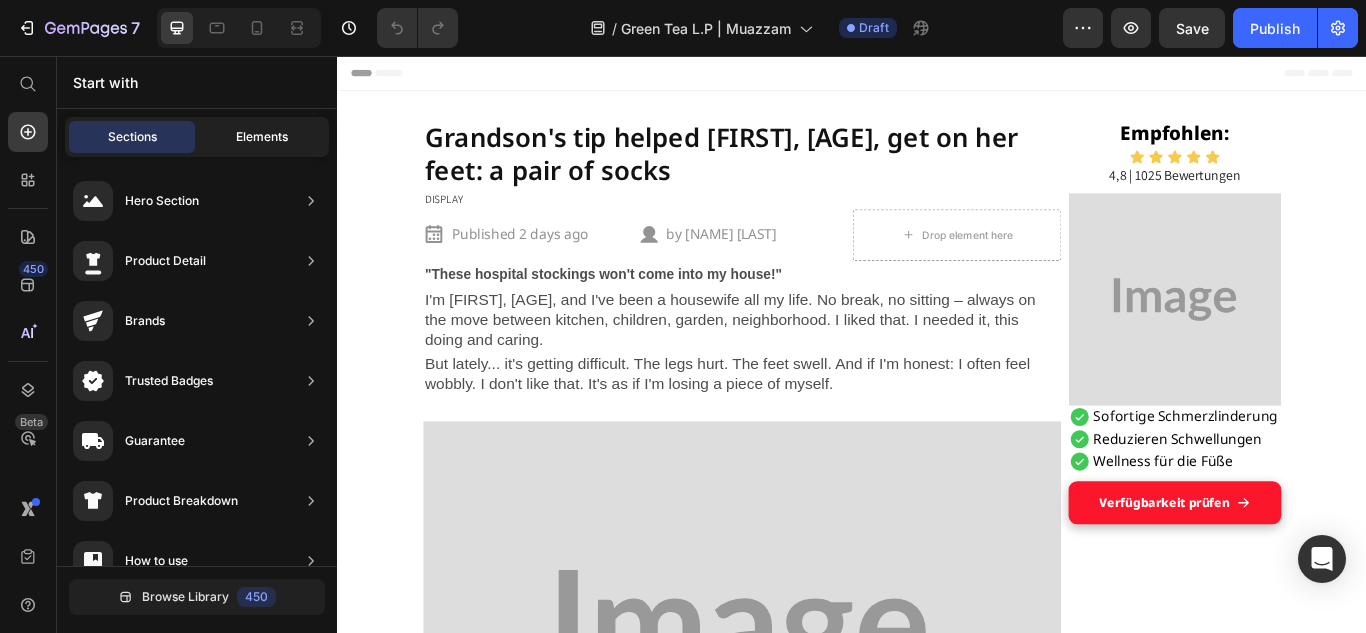 click on "Elements" at bounding box center [262, 137] 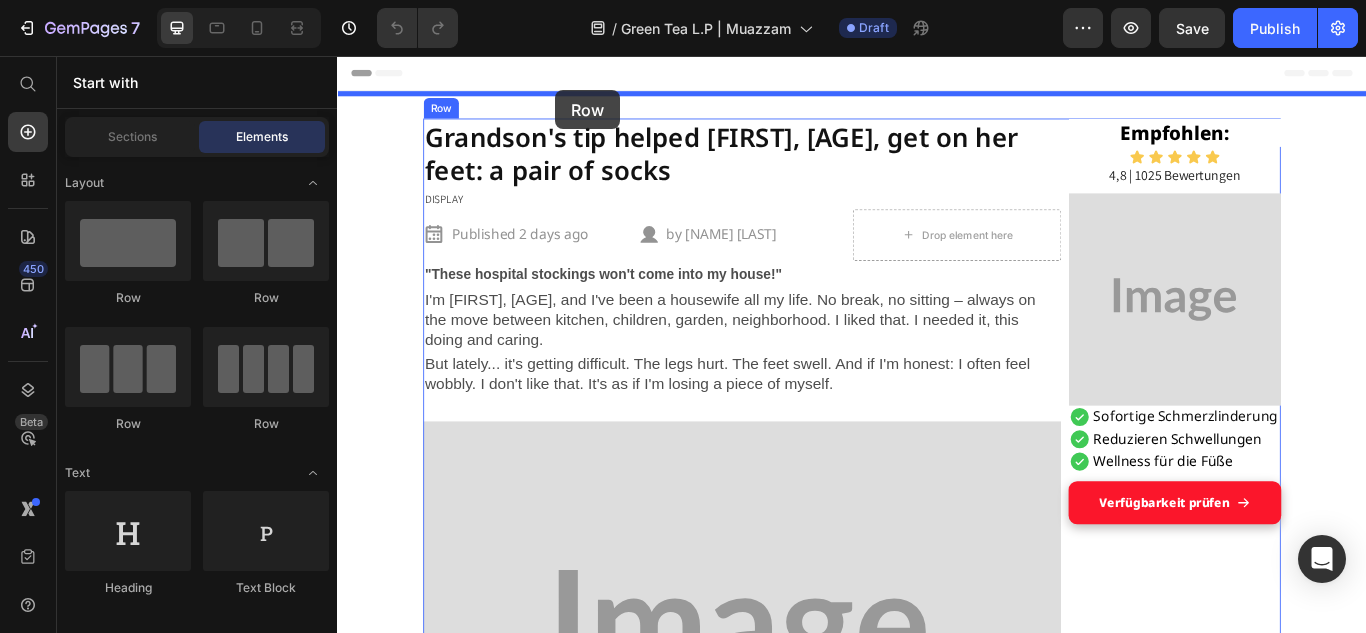 drag, startPoint x: 573, startPoint y: 125, endPoint x: 591, endPoint y: 99, distance: 31.622776 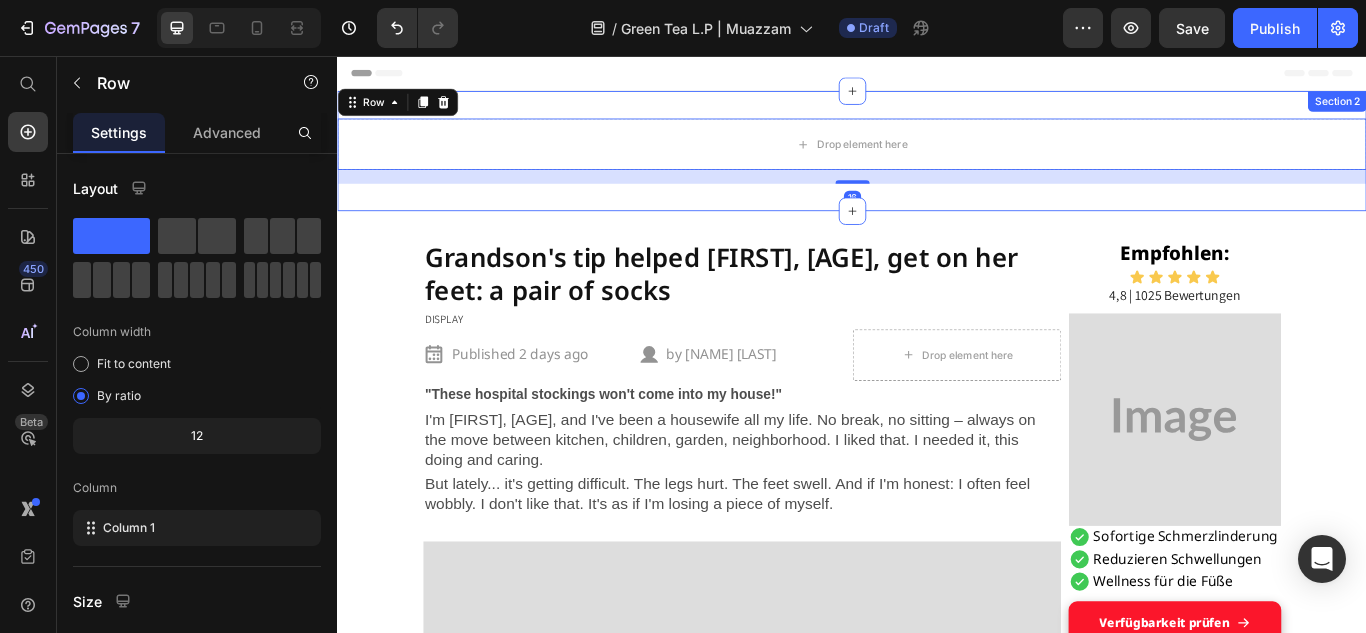 click on "Drop element here Row   16 Section 2" at bounding box center [937, 167] 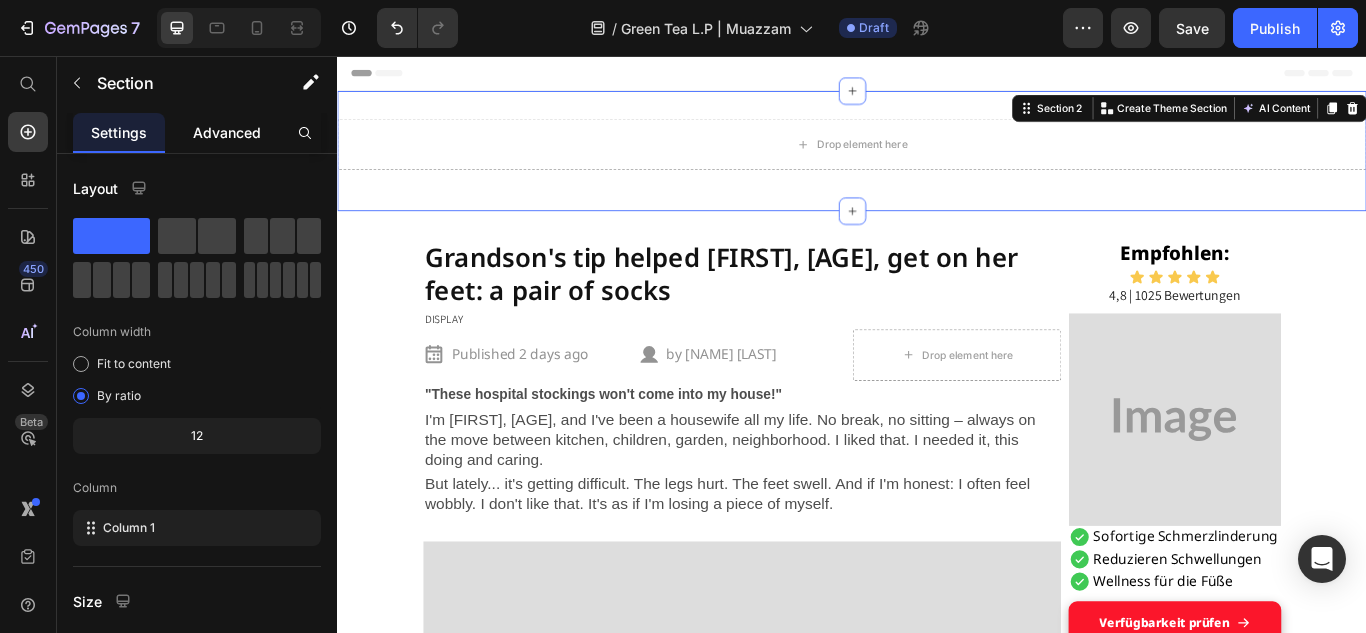 click on "Advanced" at bounding box center (227, 132) 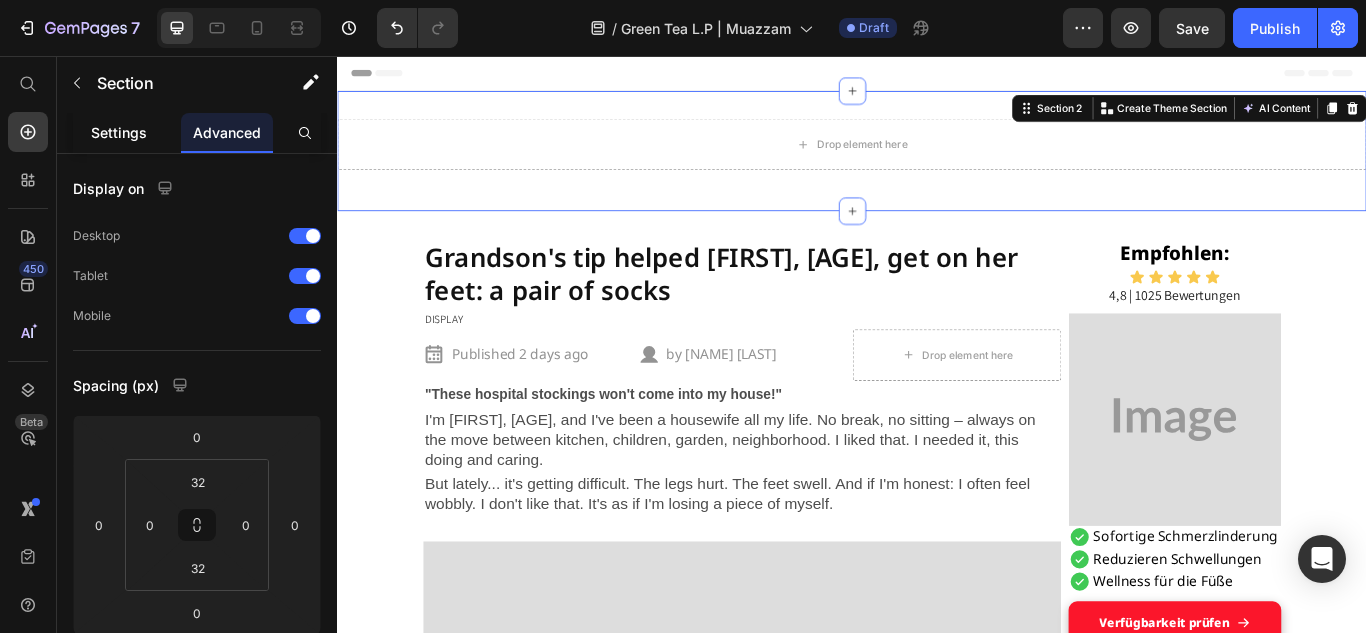 click on "Settings" at bounding box center [119, 132] 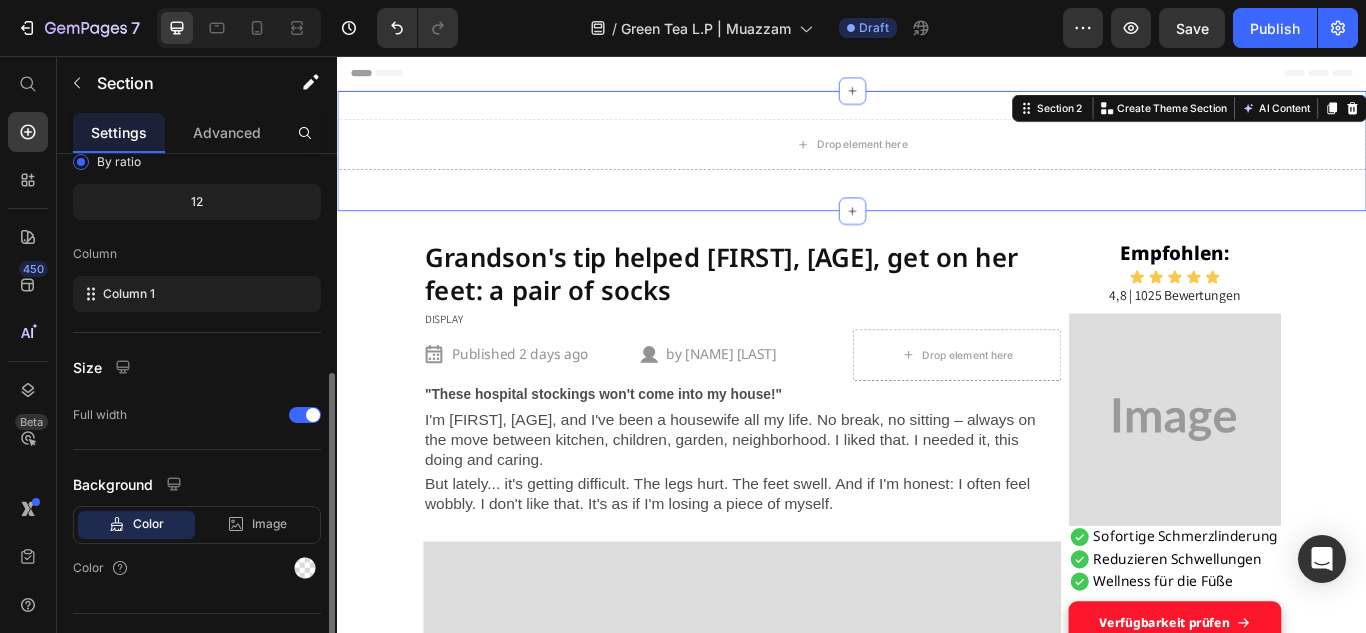 scroll, scrollTop: 272, scrollLeft: 0, axis: vertical 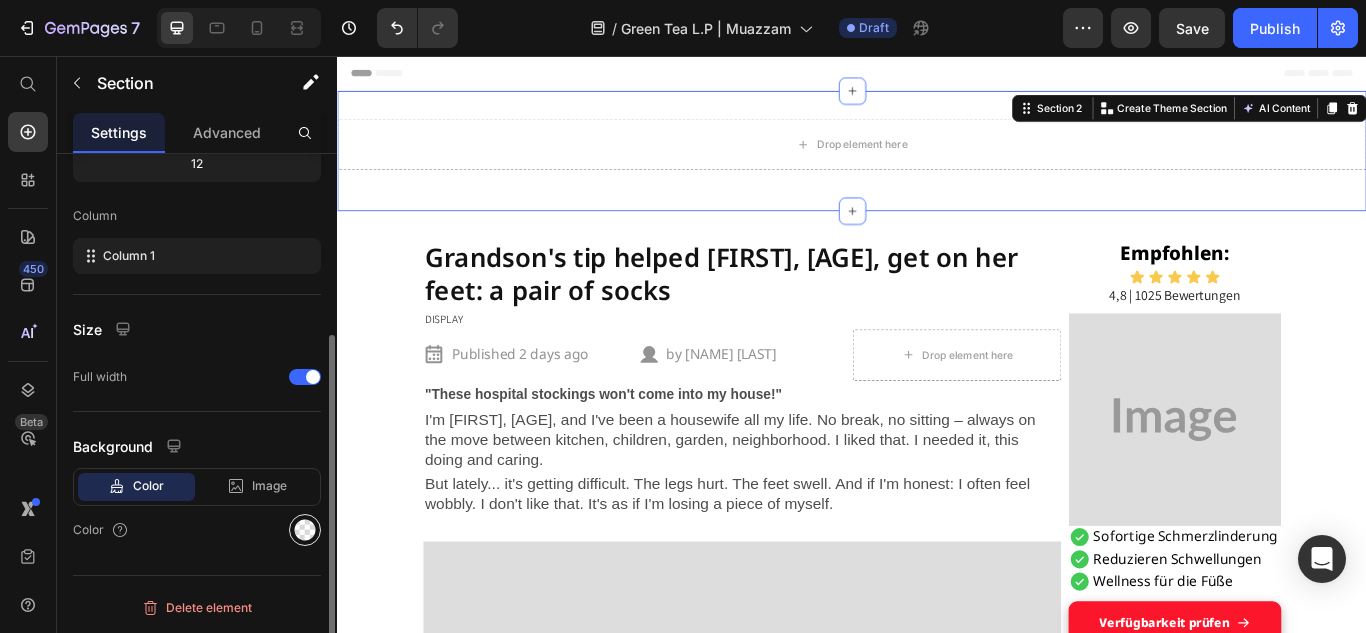 click at bounding box center [305, 530] 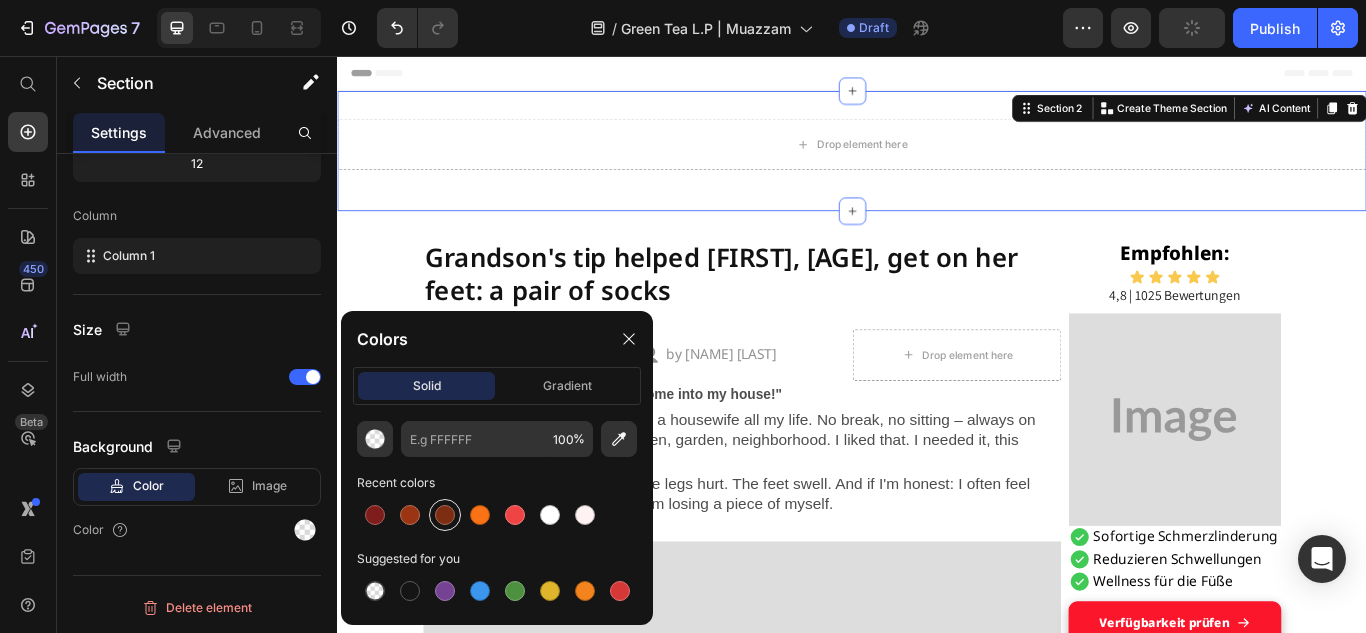 click at bounding box center [445, 515] 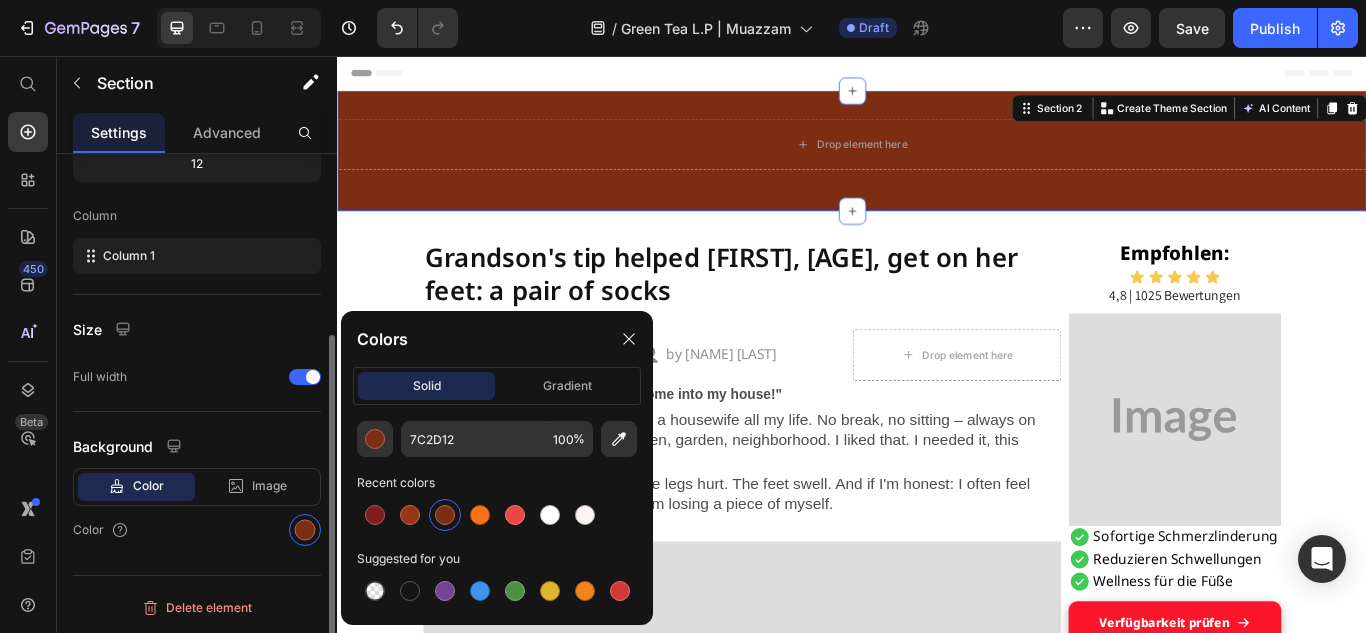 click on "Size" at bounding box center (197, 329) 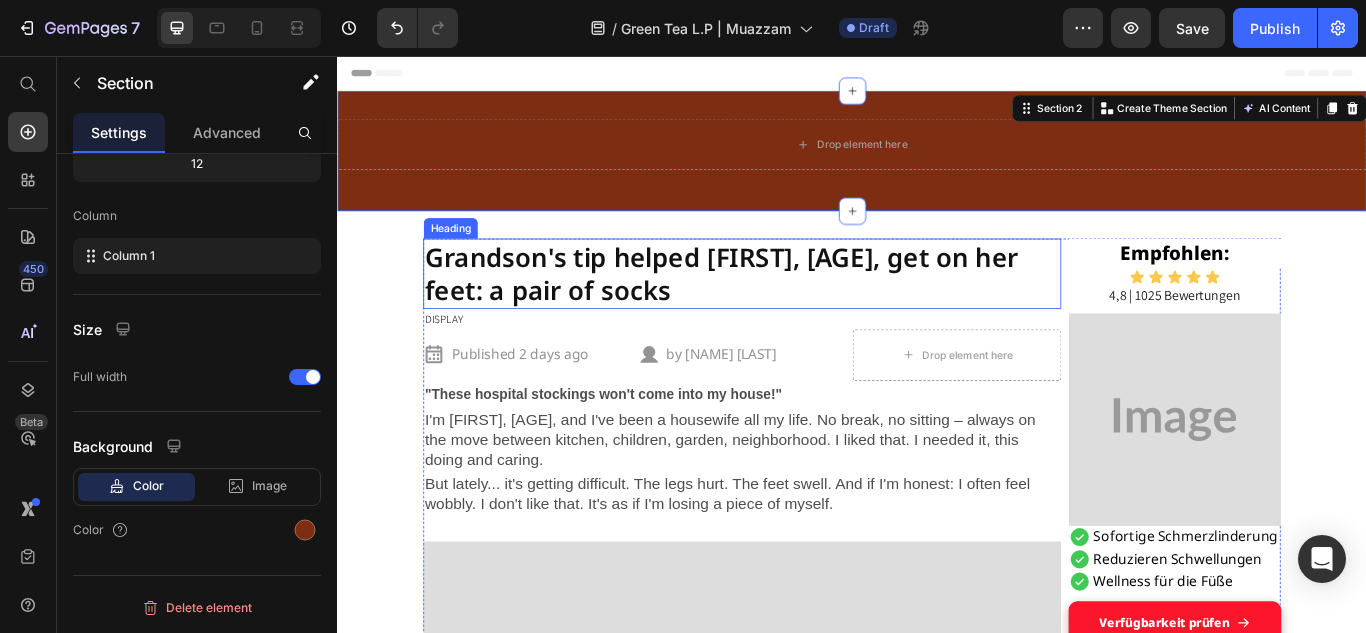 click on "Grandson's tip helped [FIRST], [AGE], get on her feet: a pair of socks" at bounding box center [809, 310] 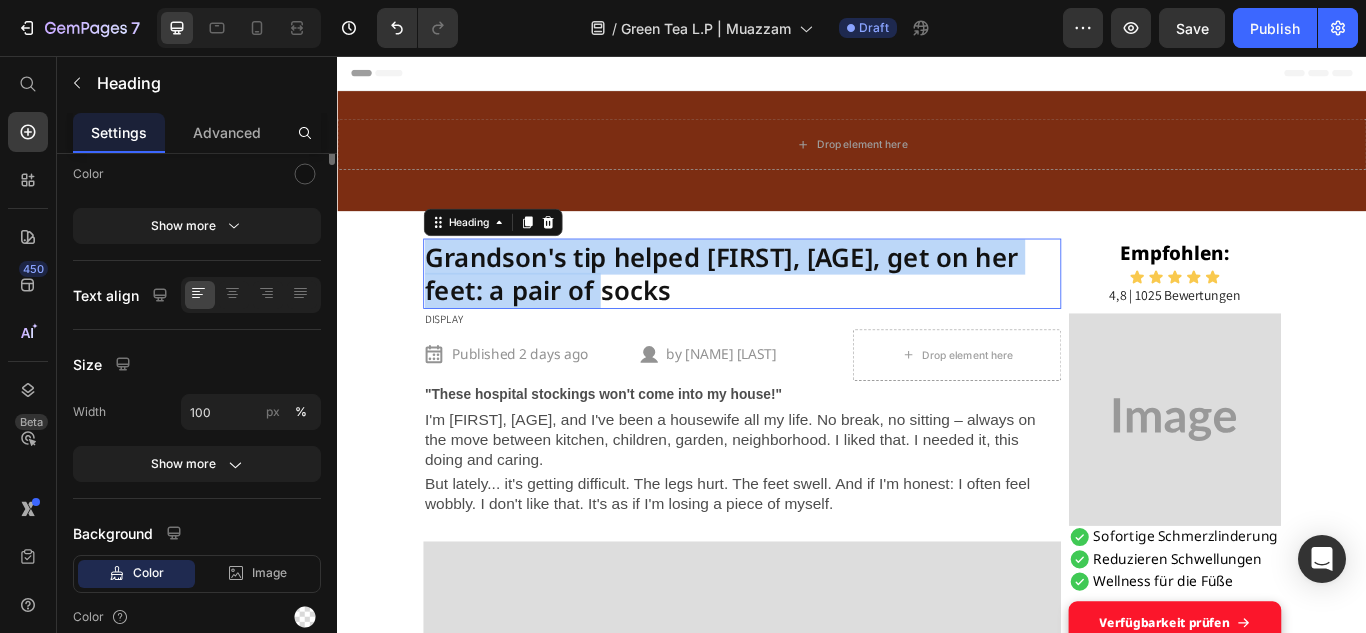 scroll, scrollTop: 0, scrollLeft: 0, axis: both 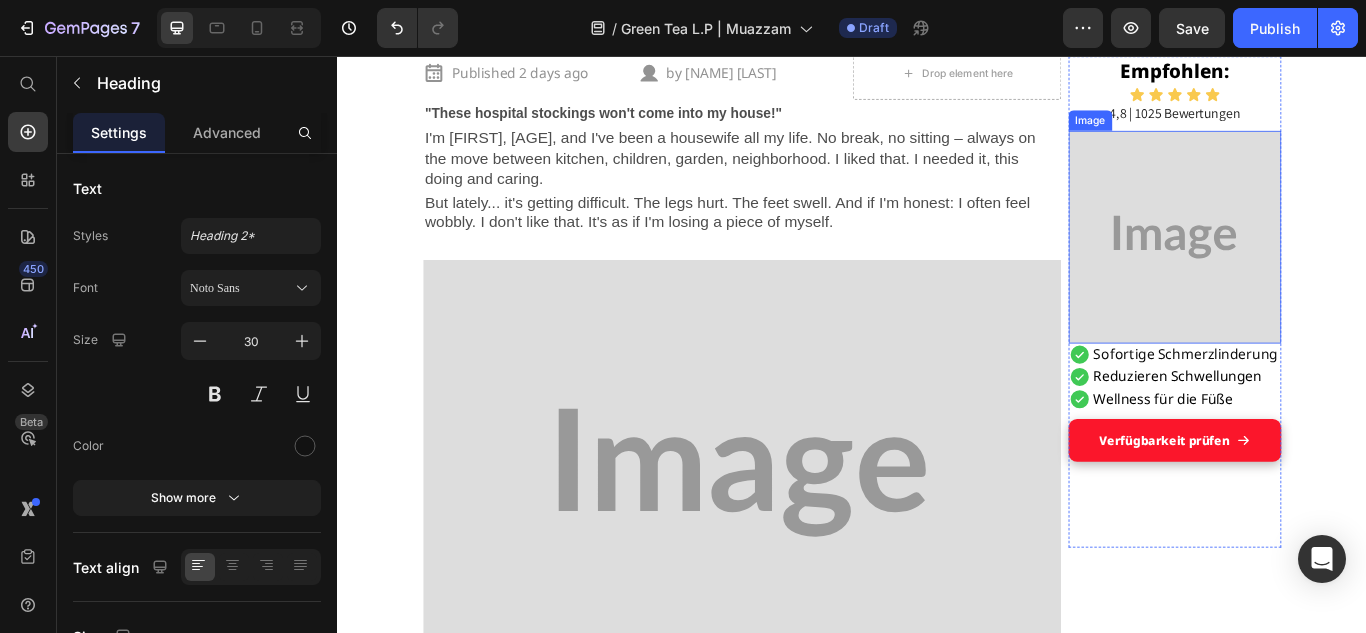 click at bounding box center [1313, 267] 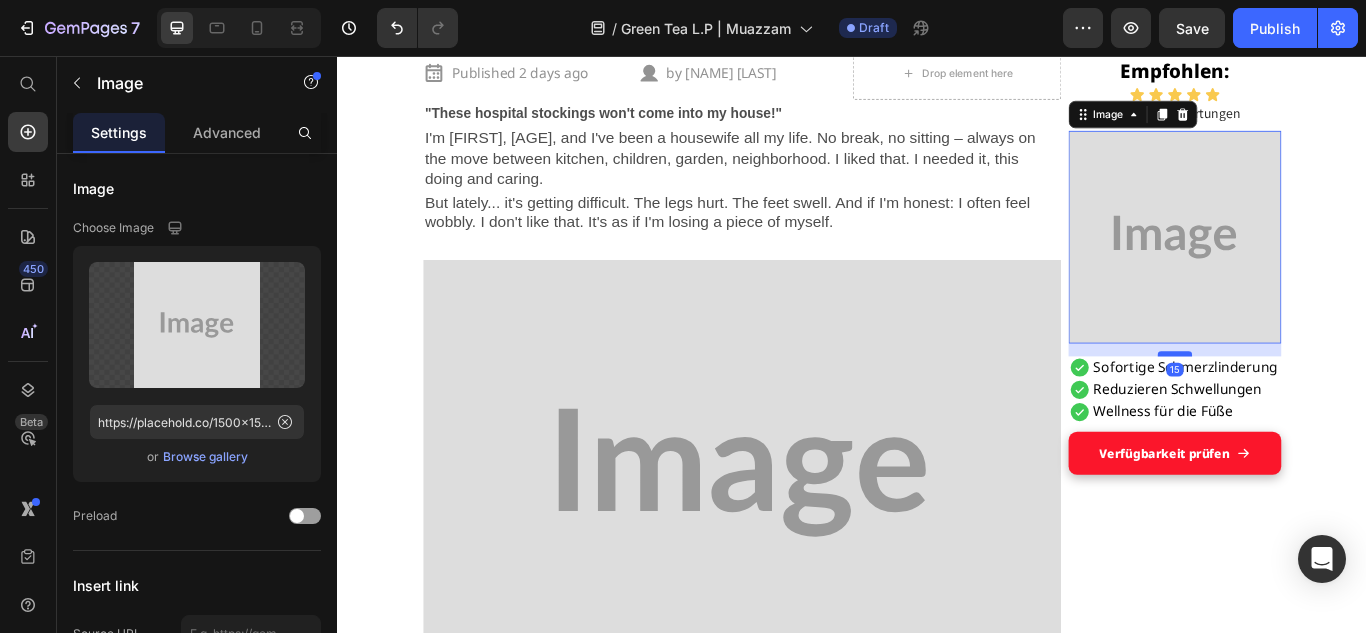 drag, startPoint x: 1308, startPoint y: 387, endPoint x: 1314, endPoint y: 402, distance: 16.155495 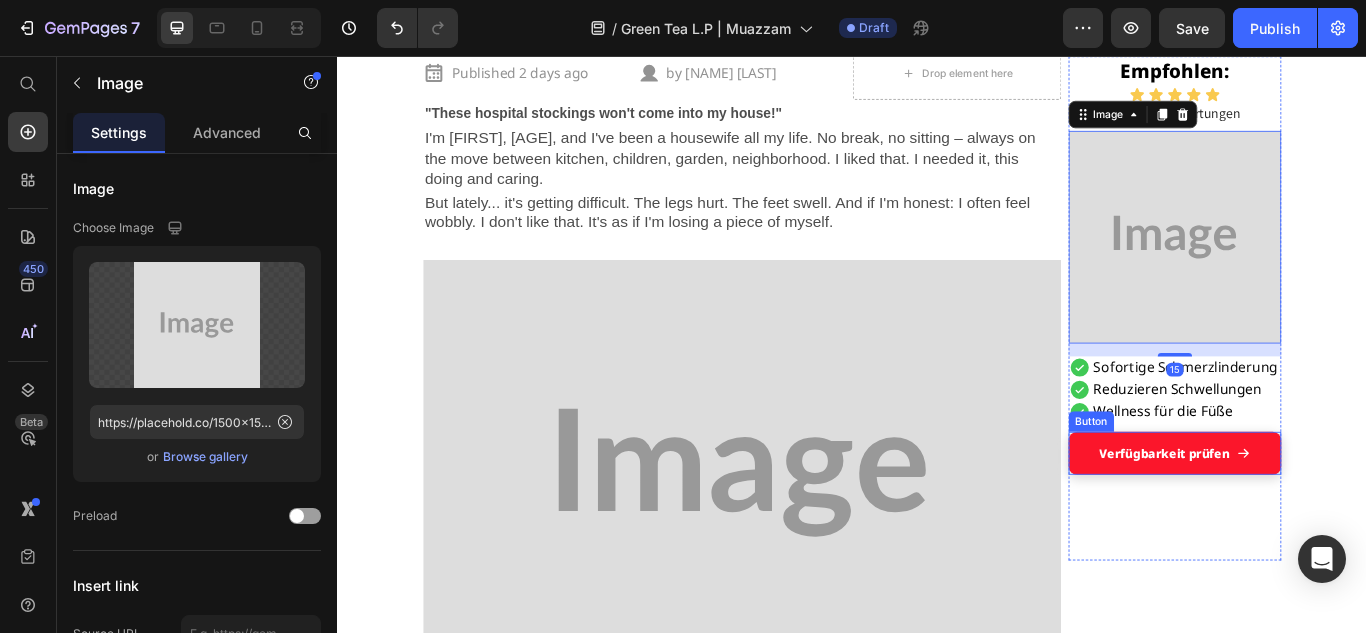 click on "Verfügbarkeit prüfen" at bounding box center (1313, 519) 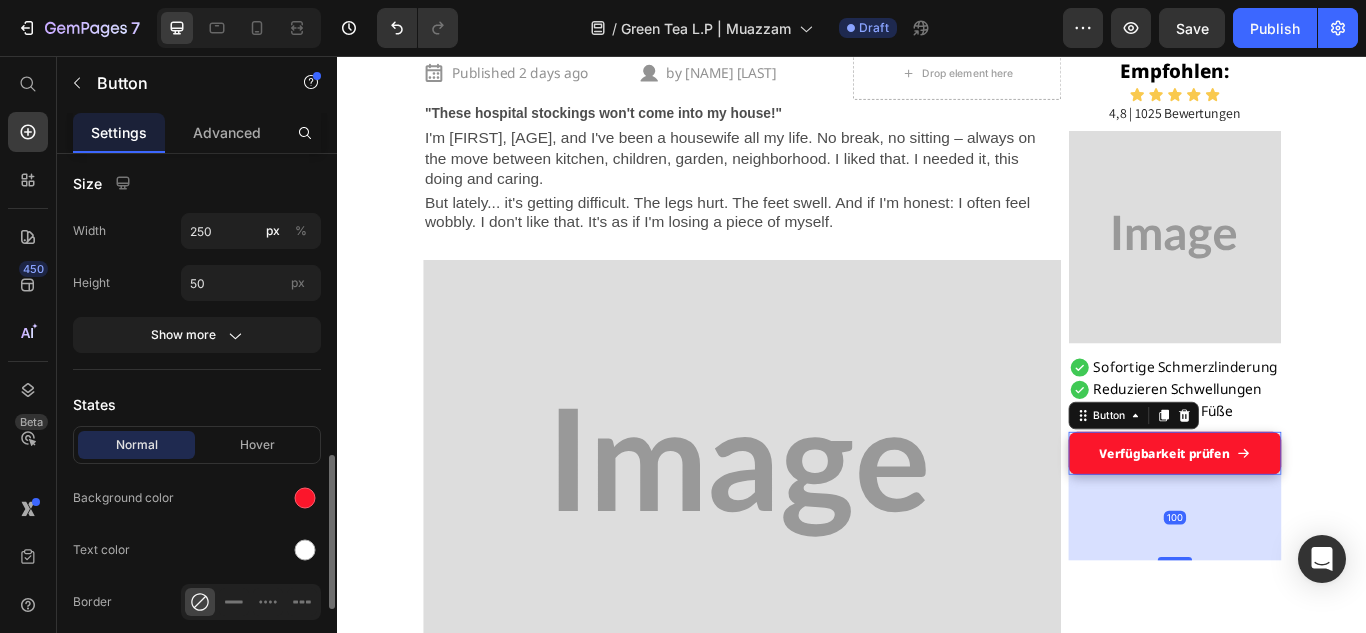 scroll, scrollTop: 609, scrollLeft: 0, axis: vertical 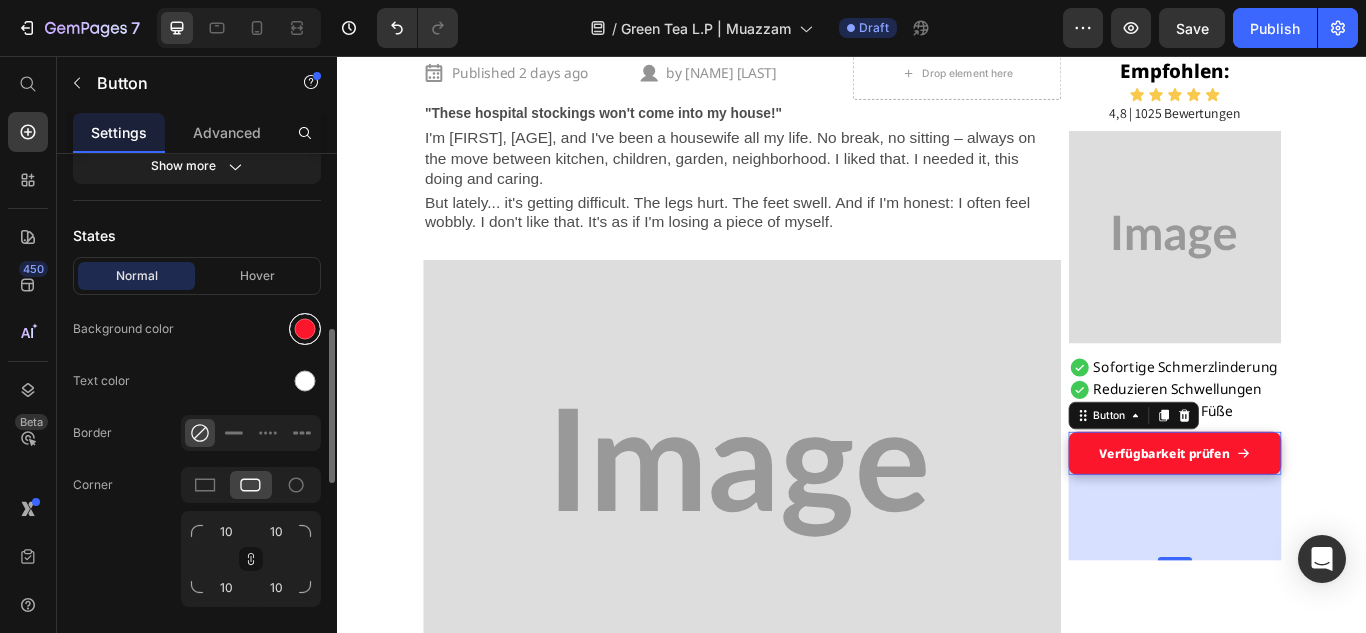 click at bounding box center [305, 329] 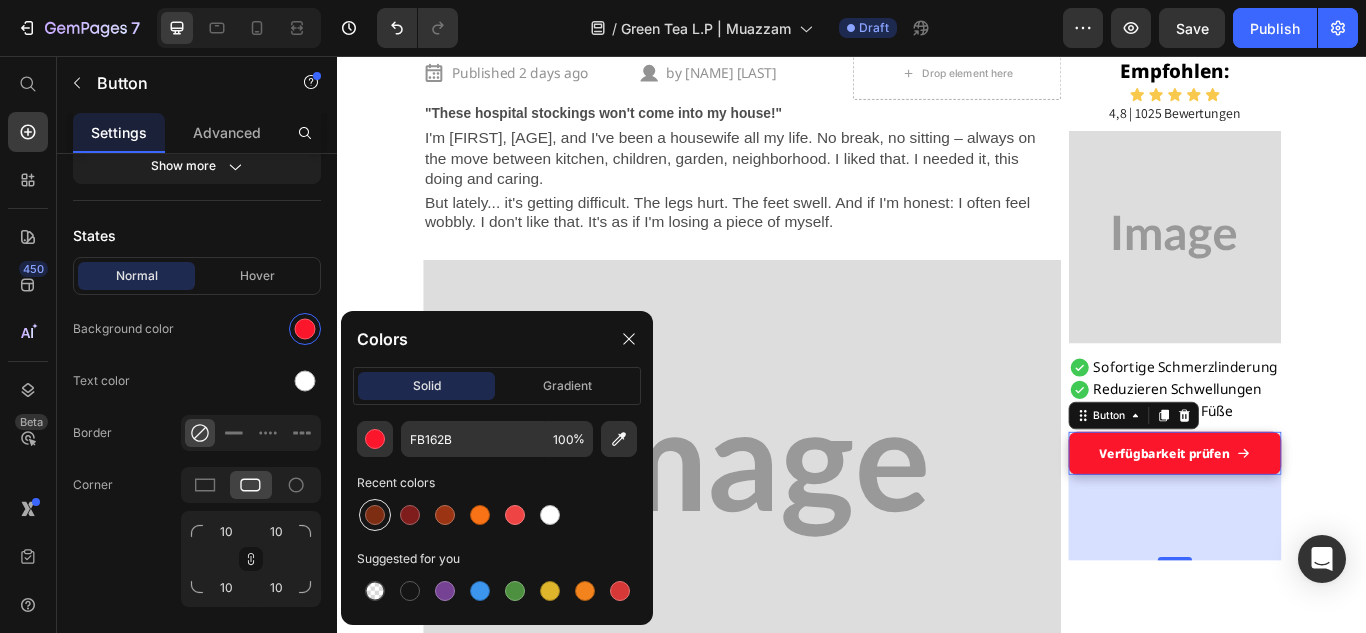 click at bounding box center [375, 515] 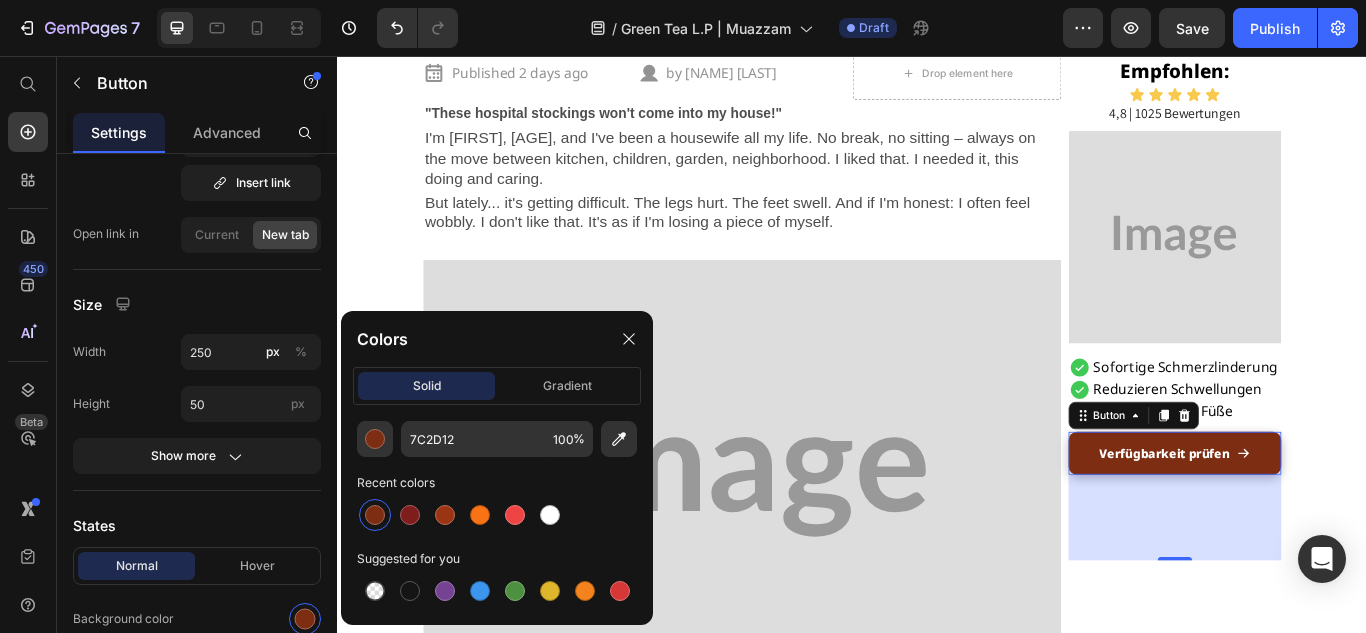 scroll, scrollTop: 0, scrollLeft: 0, axis: both 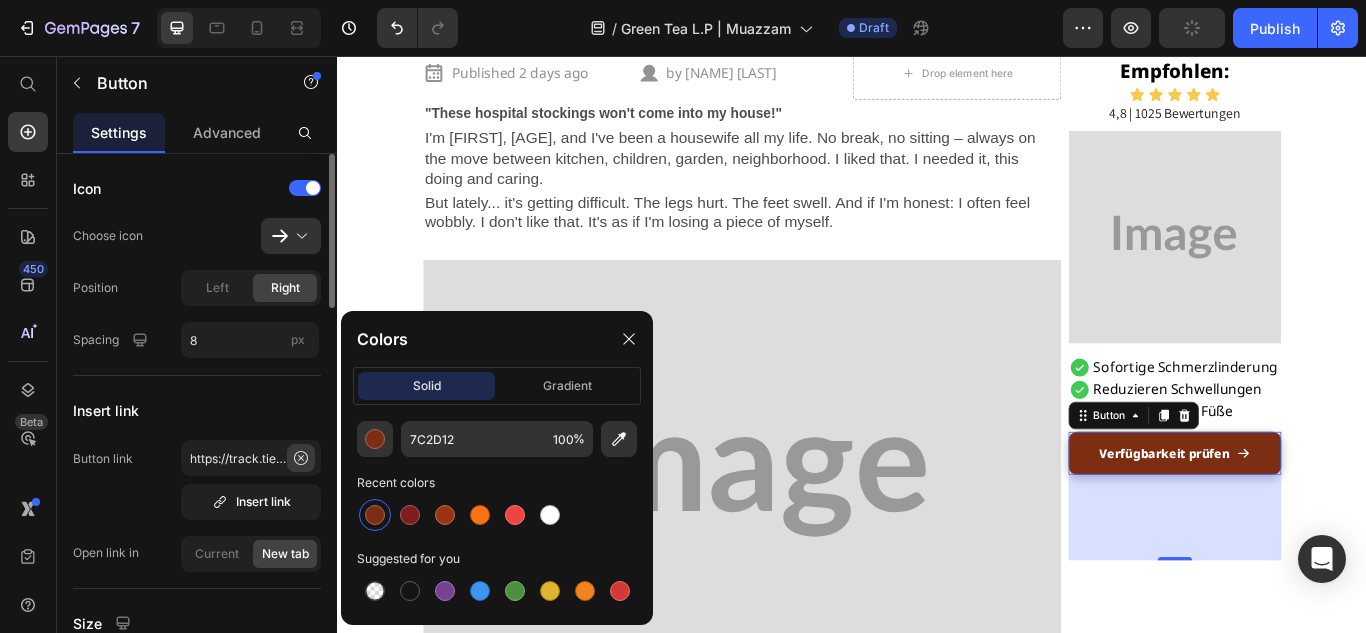 click 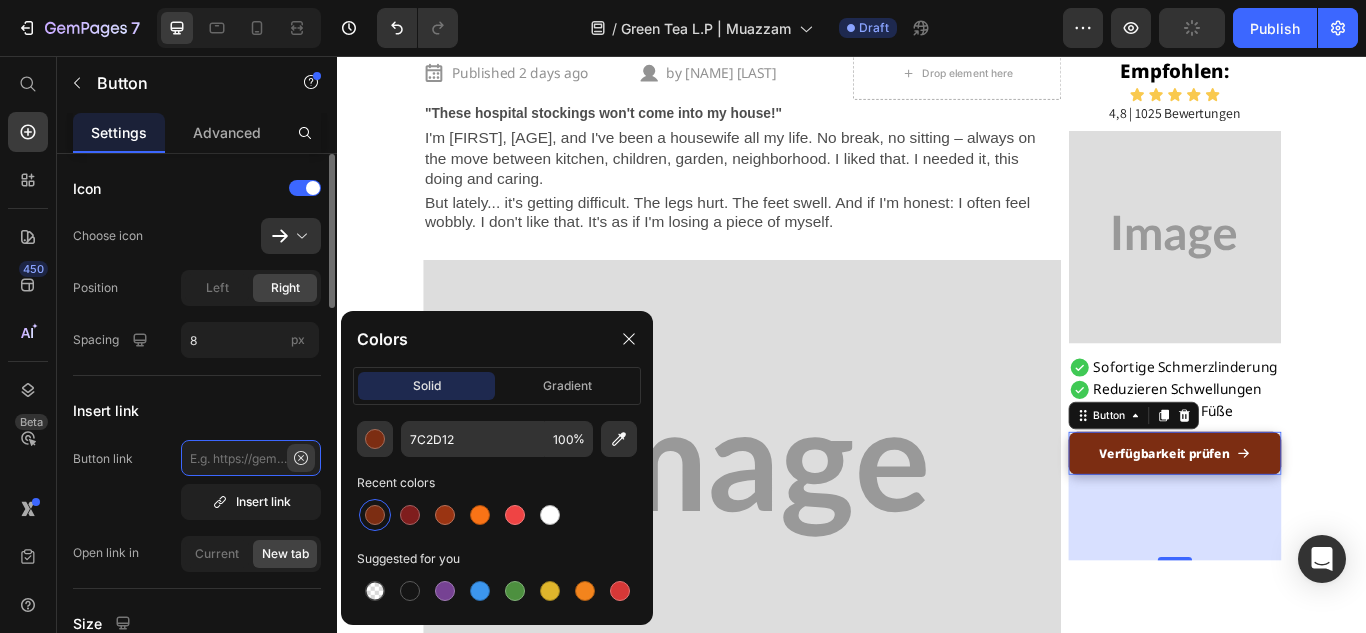 type on "https://track.tieberg.de/click" 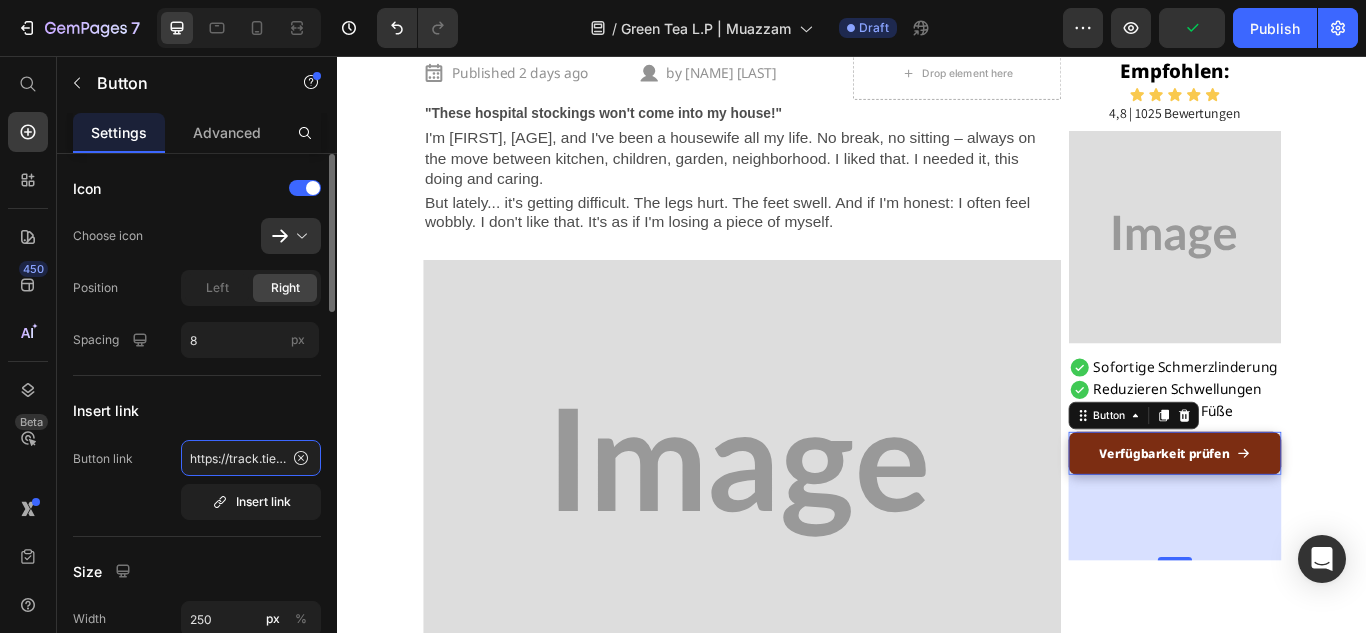 scroll, scrollTop: 0, scrollLeft: 0, axis: both 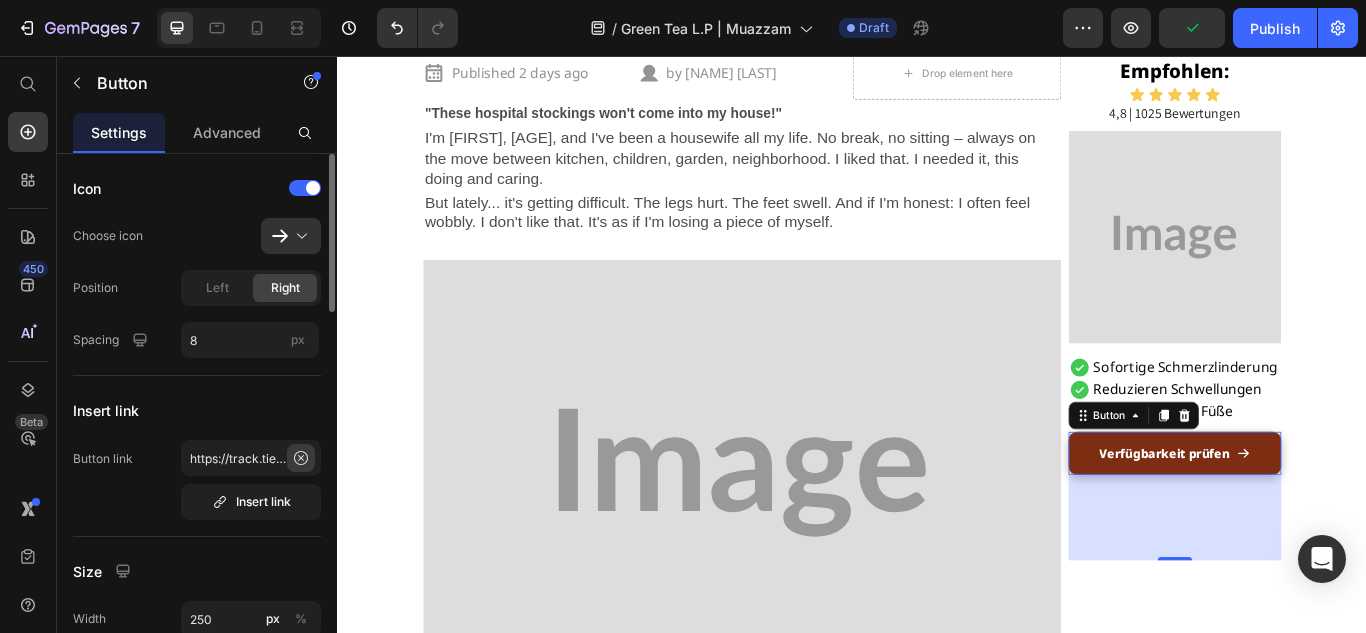 click 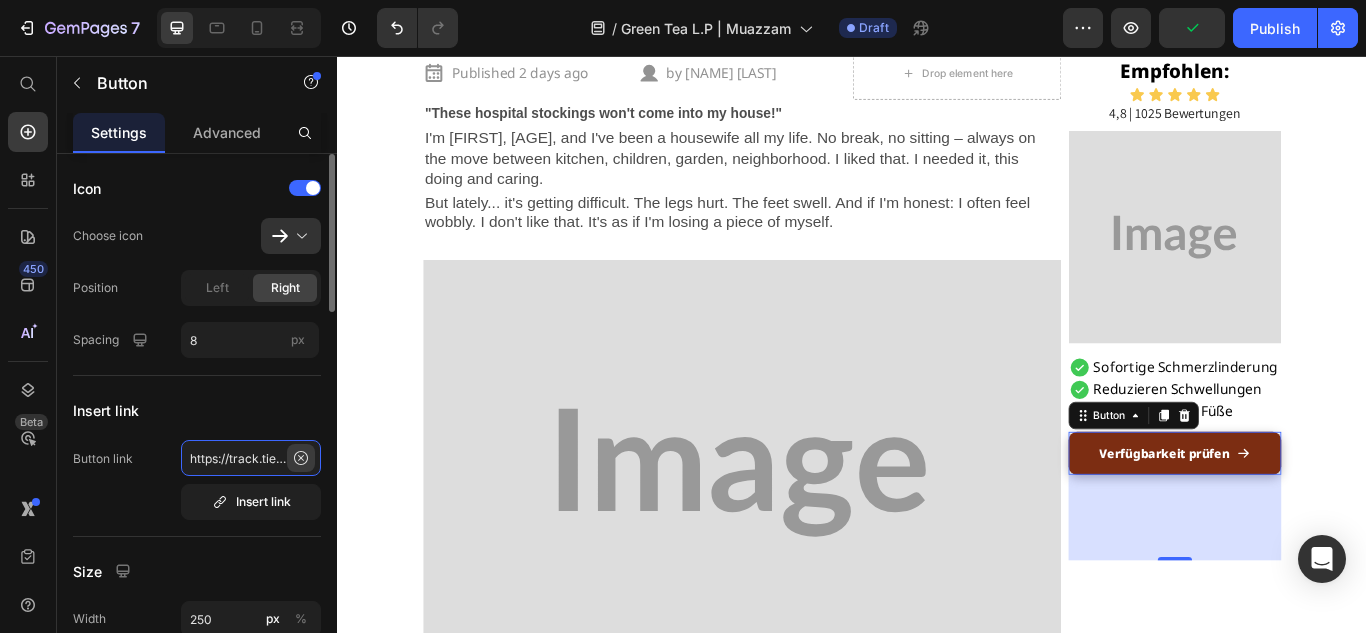 type 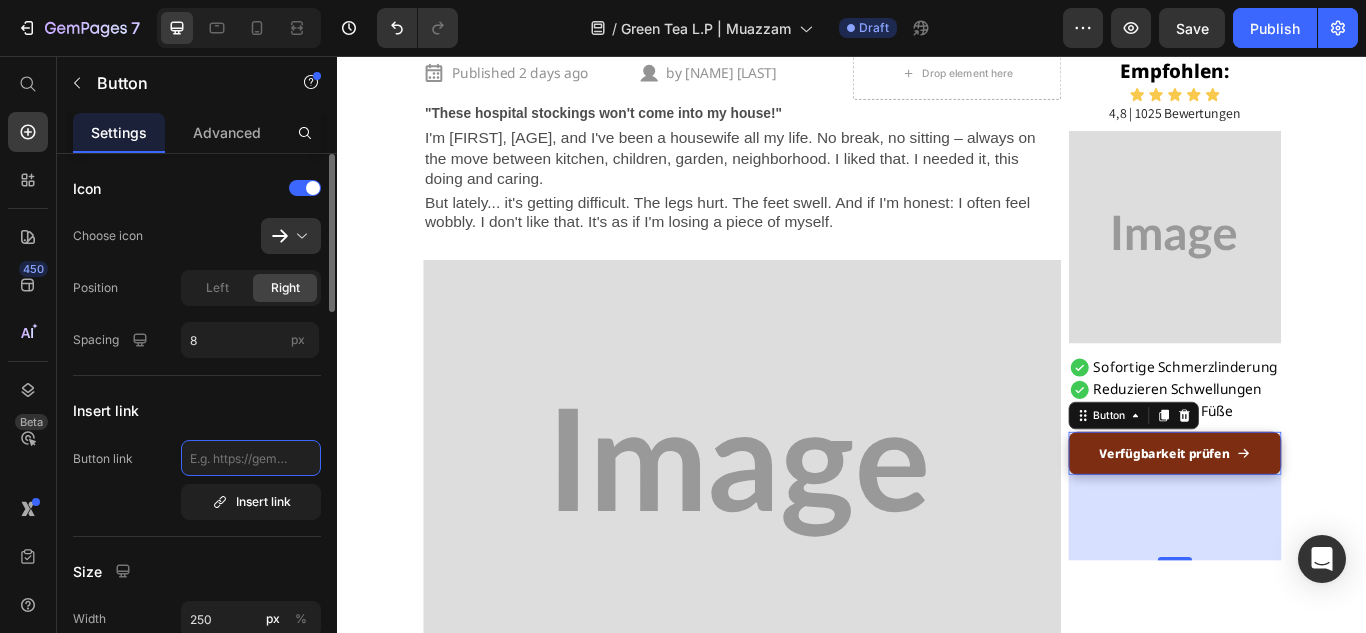 scroll, scrollTop: 0, scrollLeft: 0, axis: both 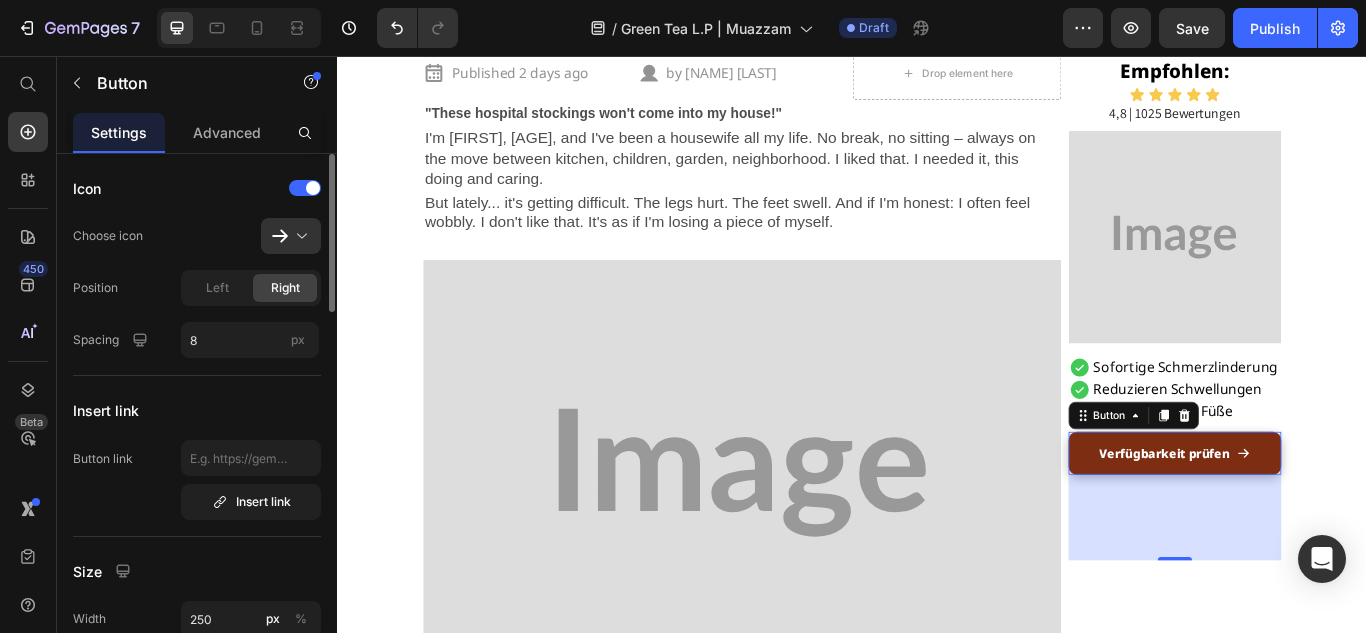 click on "Insert link" at bounding box center (197, 410) 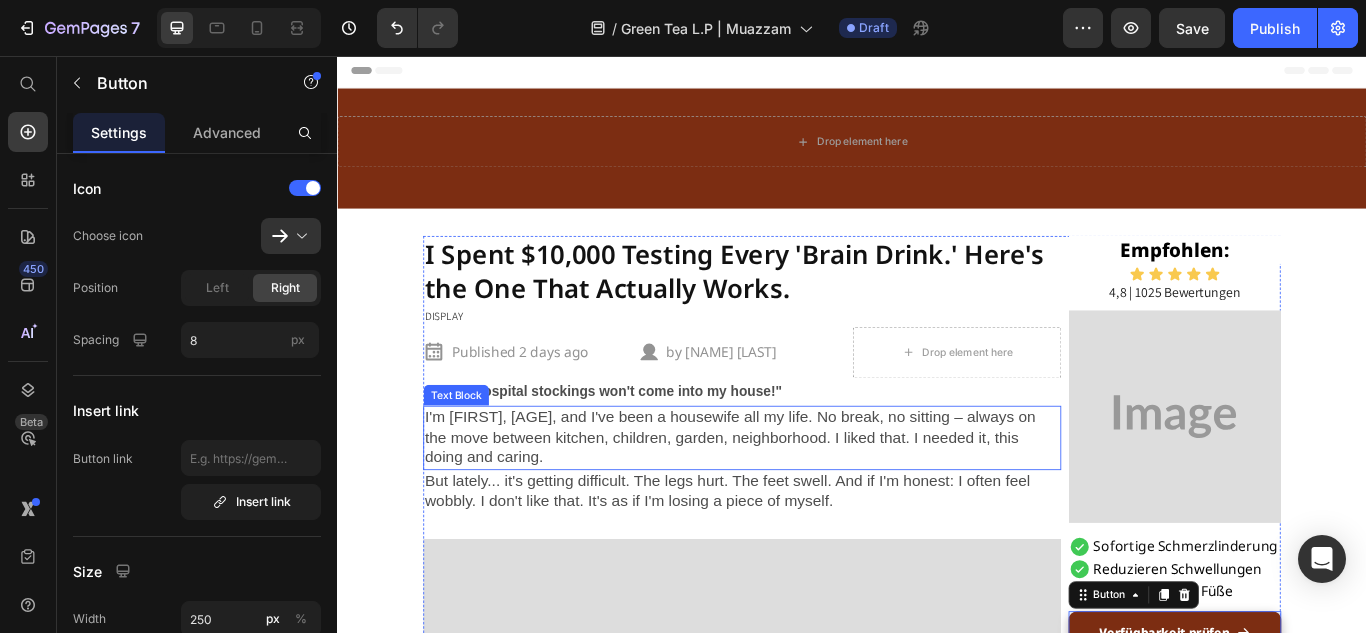 scroll, scrollTop: 0, scrollLeft: 0, axis: both 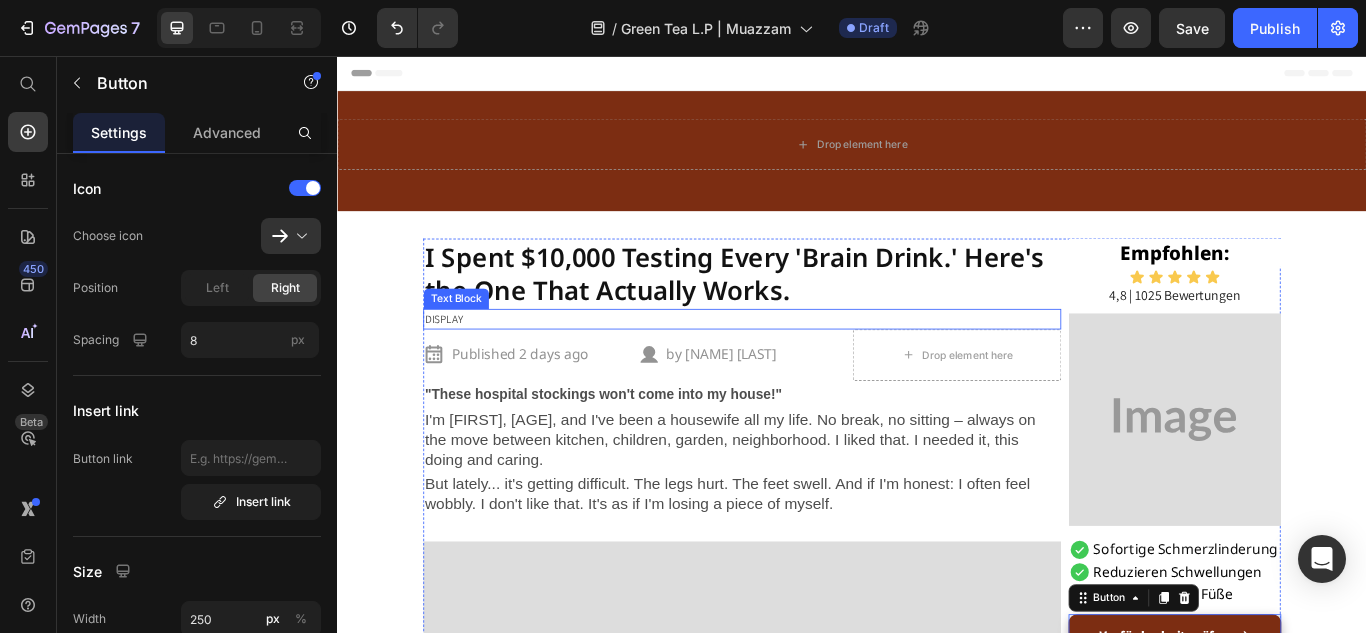 click on "DISPLAY" at bounding box center [809, 363] 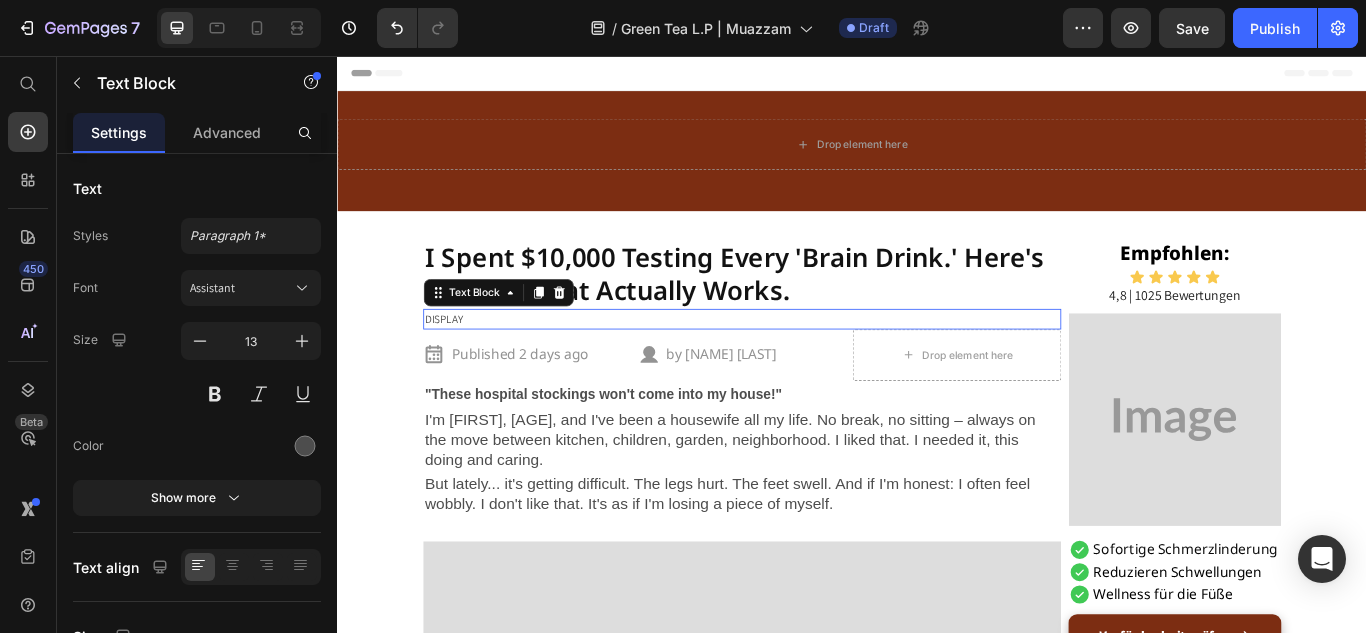 click on "DISPLAY" at bounding box center [809, 363] 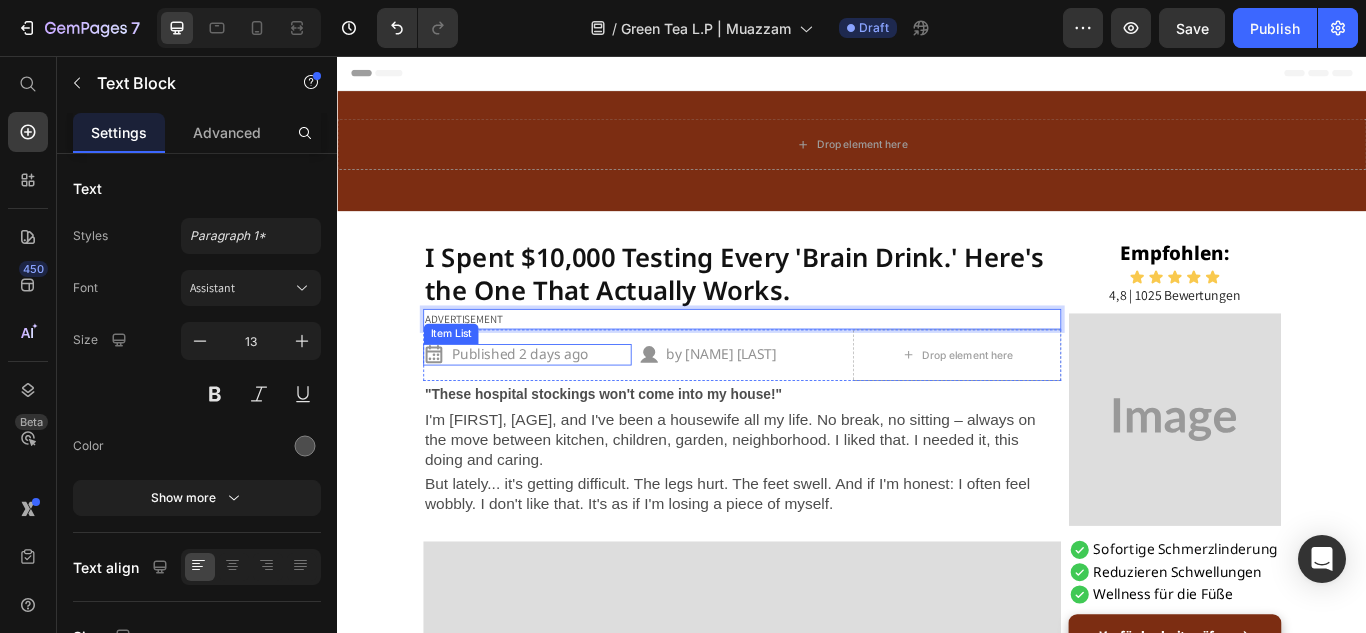 click on "Published 2 days ago" at bounding box center (550, 404) 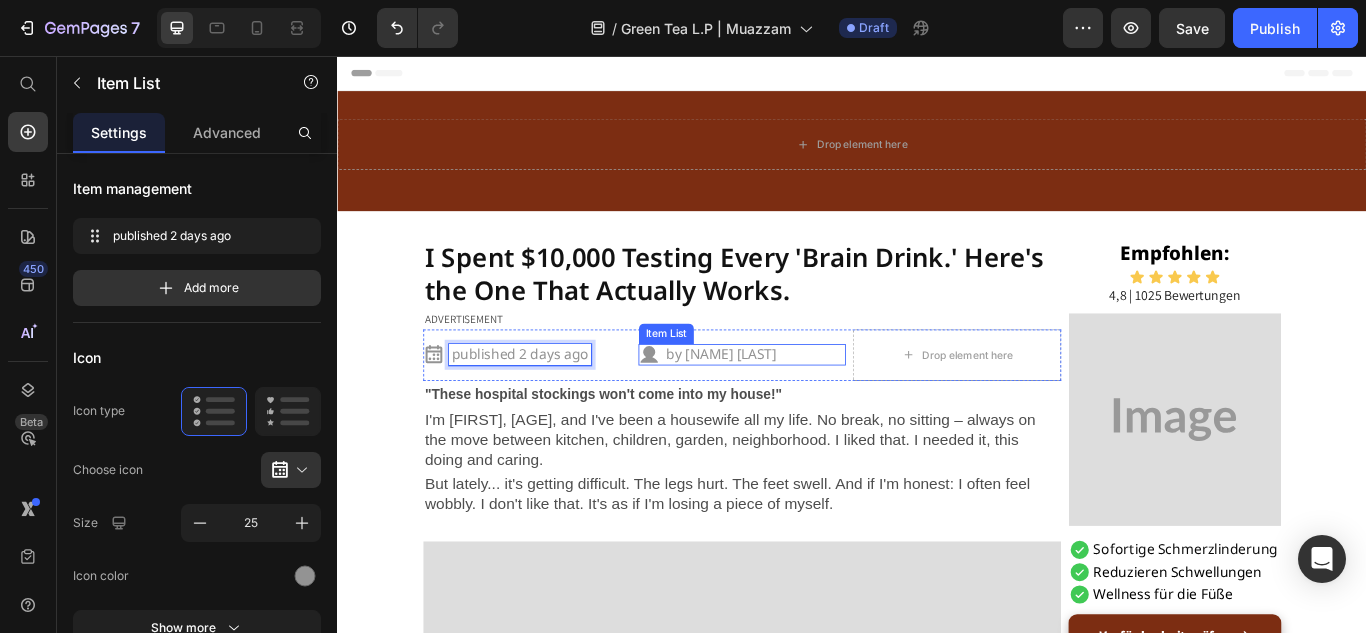 click on "by [NAME] [LAST]" at bounding box center [785, 404] 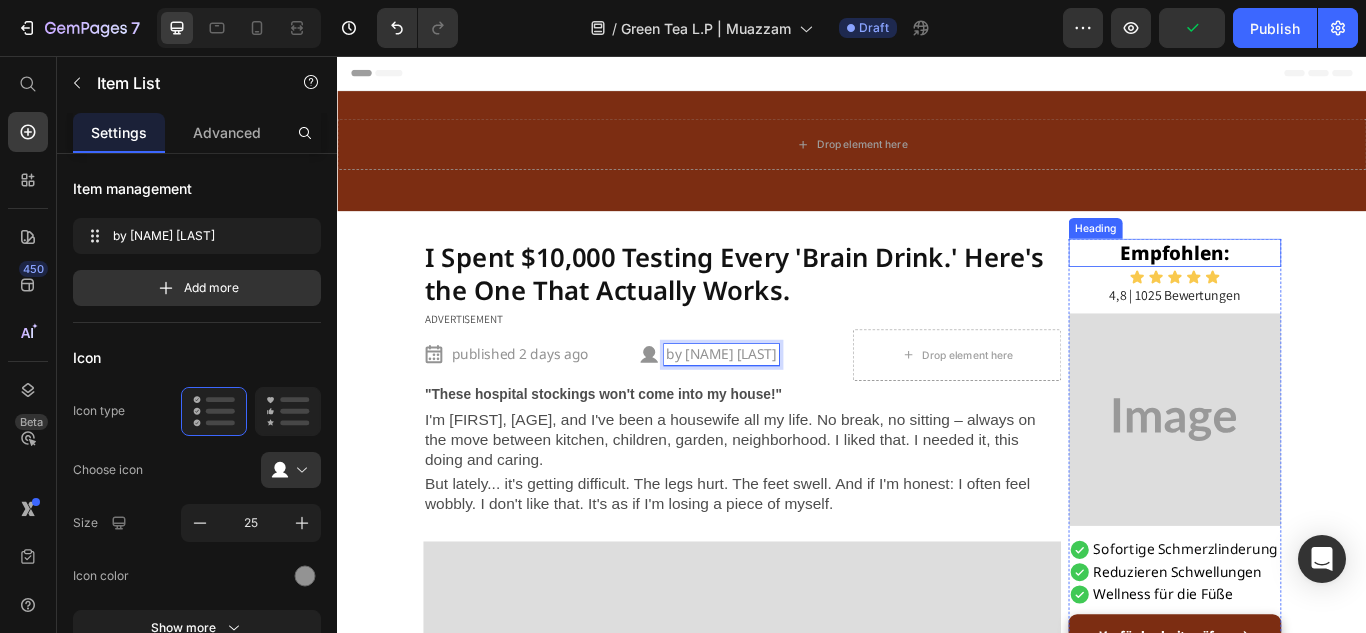 click on "Empfohlen:" at bounding box center [1313, 285] 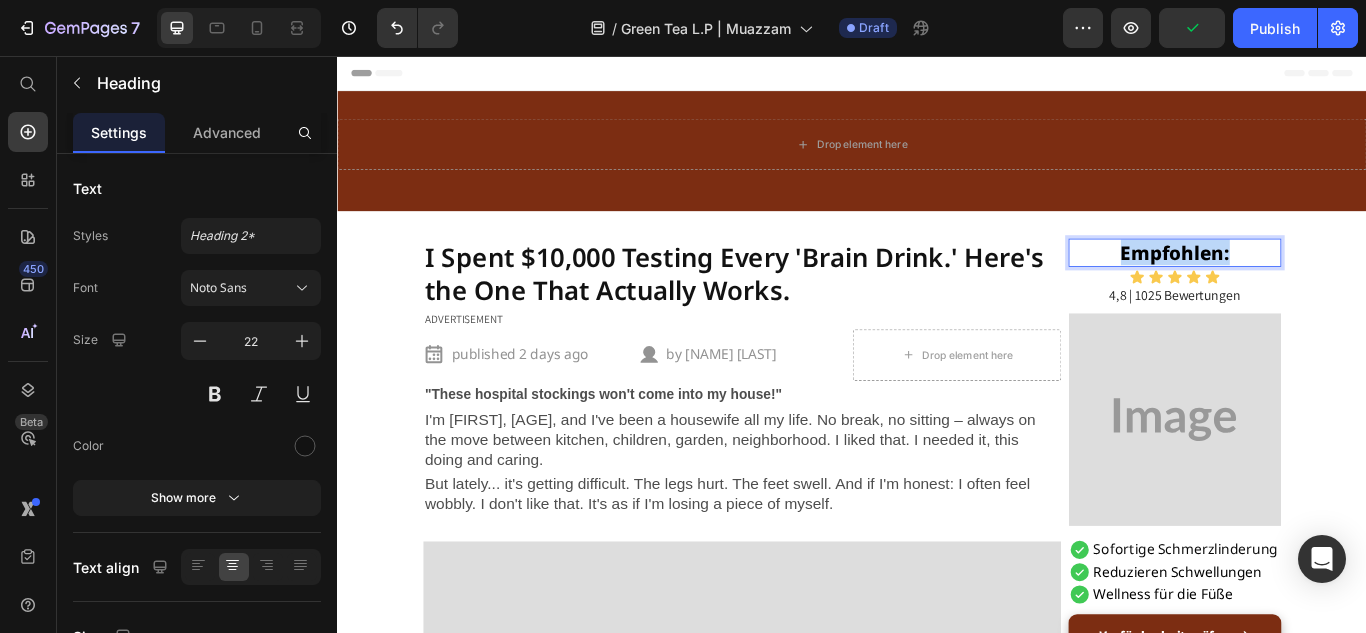 click on "Empfohlen:" at bounding box center [1313, 285] 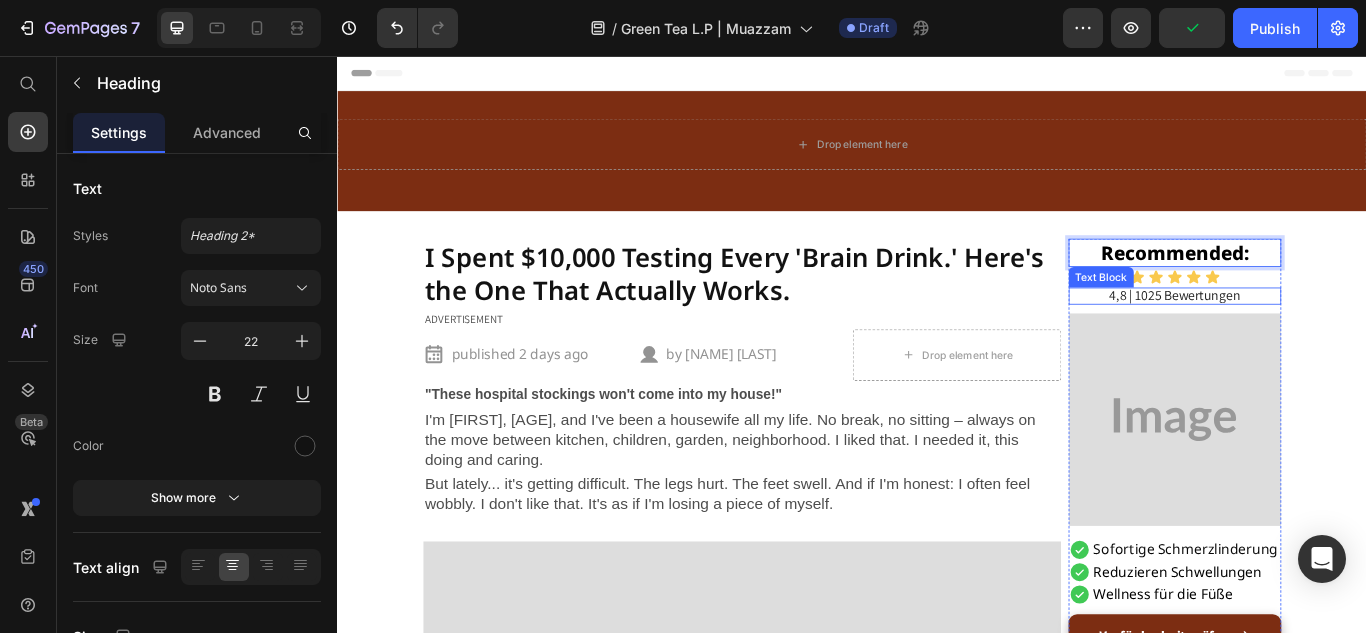 click on "4,8 | 1025 Bewertungen" at bounding box center [1313, 336] 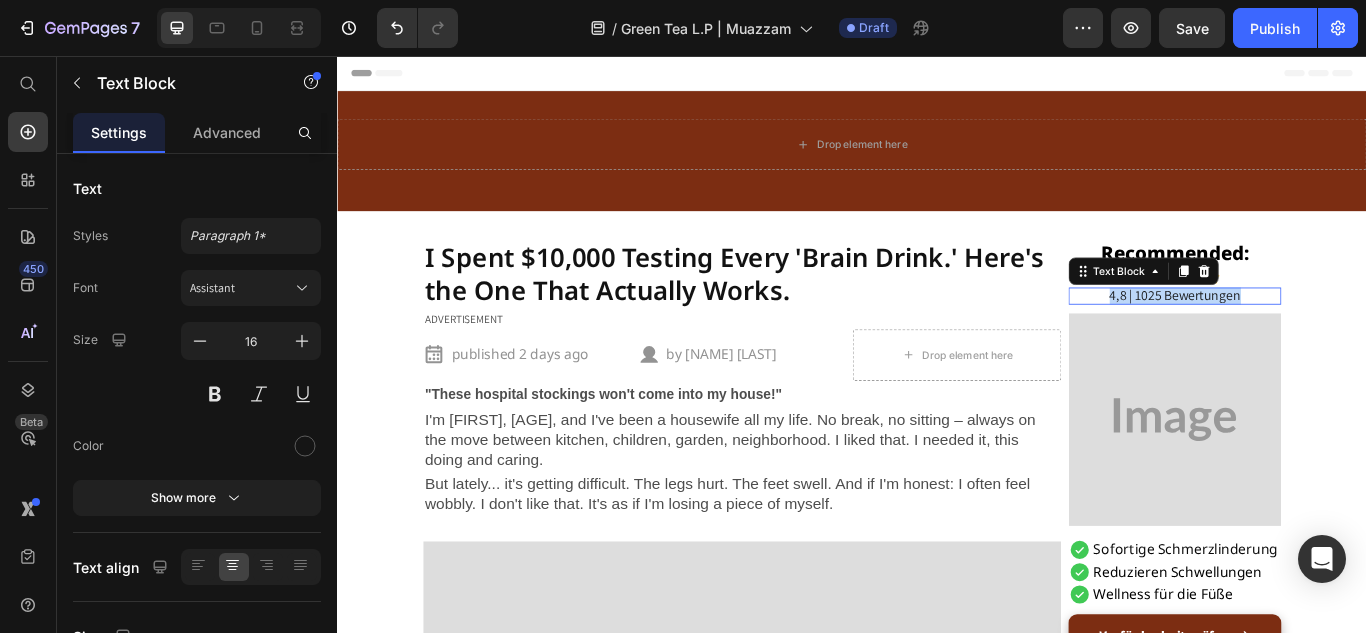 click on "4,8 | 1025 Bewertungen" at bounding box center [1313, 336] 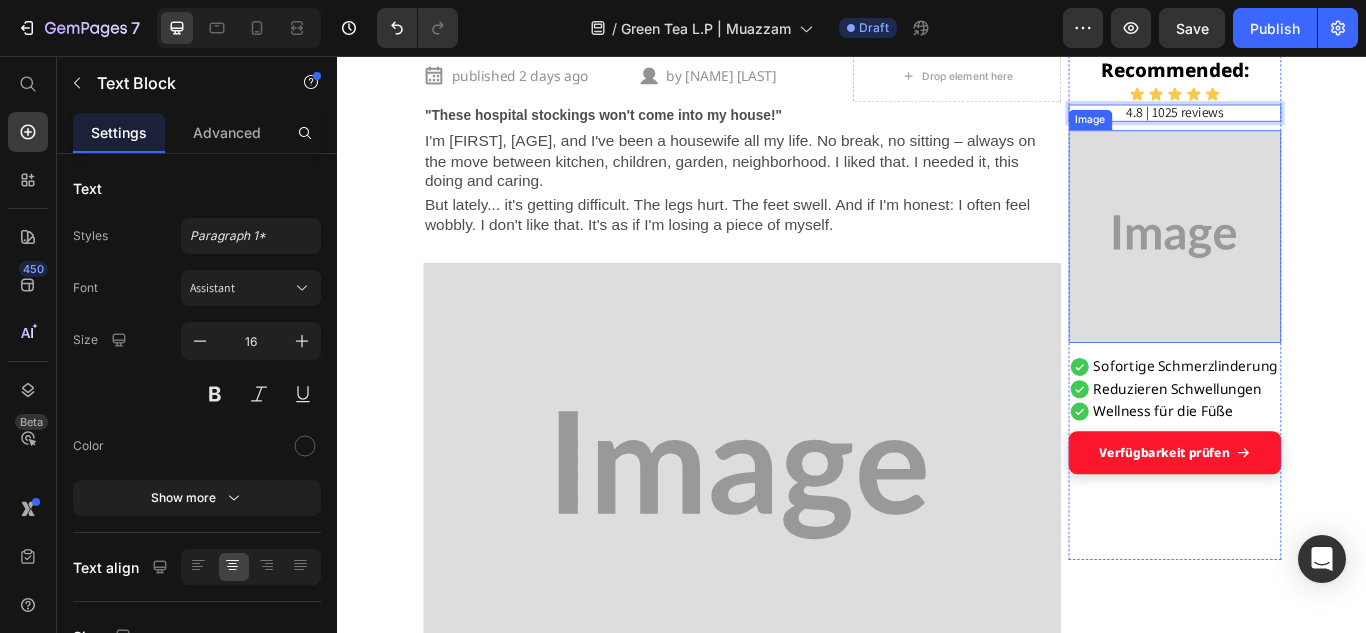 scroll, scrollTop: 328, scrollLeft: 0, axis: vertical 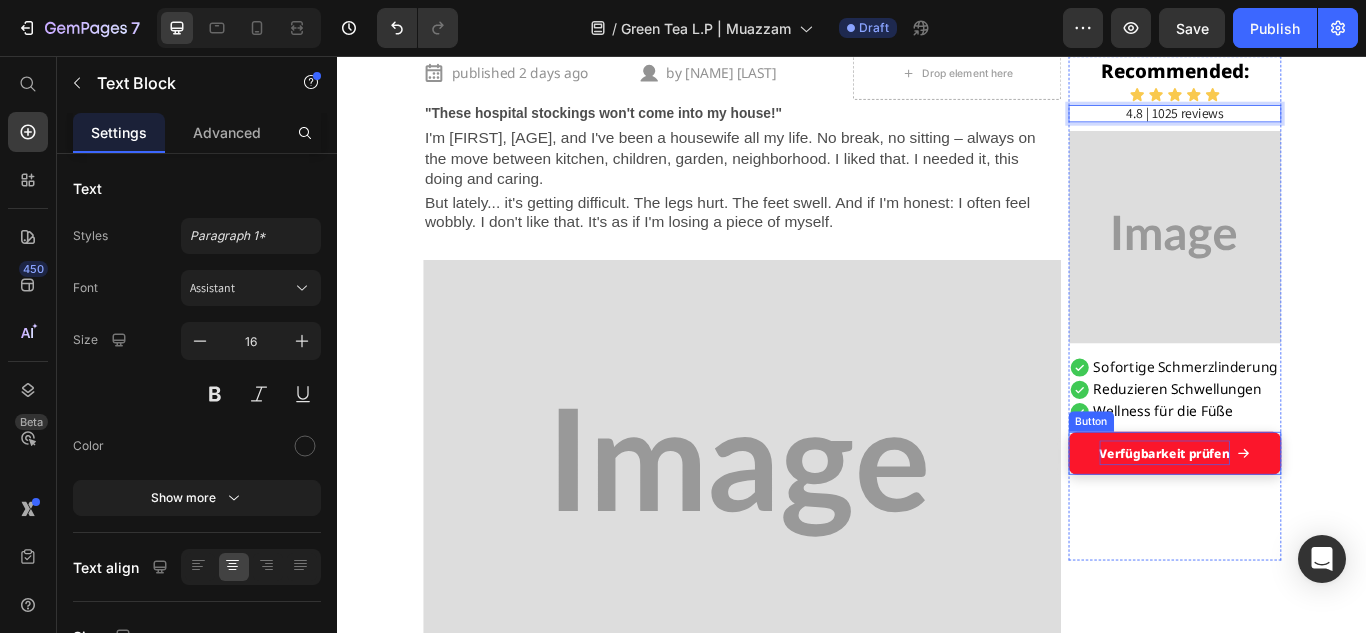 click on "Verfügbarkeit prüfen" at bounding box center (1301, 518) 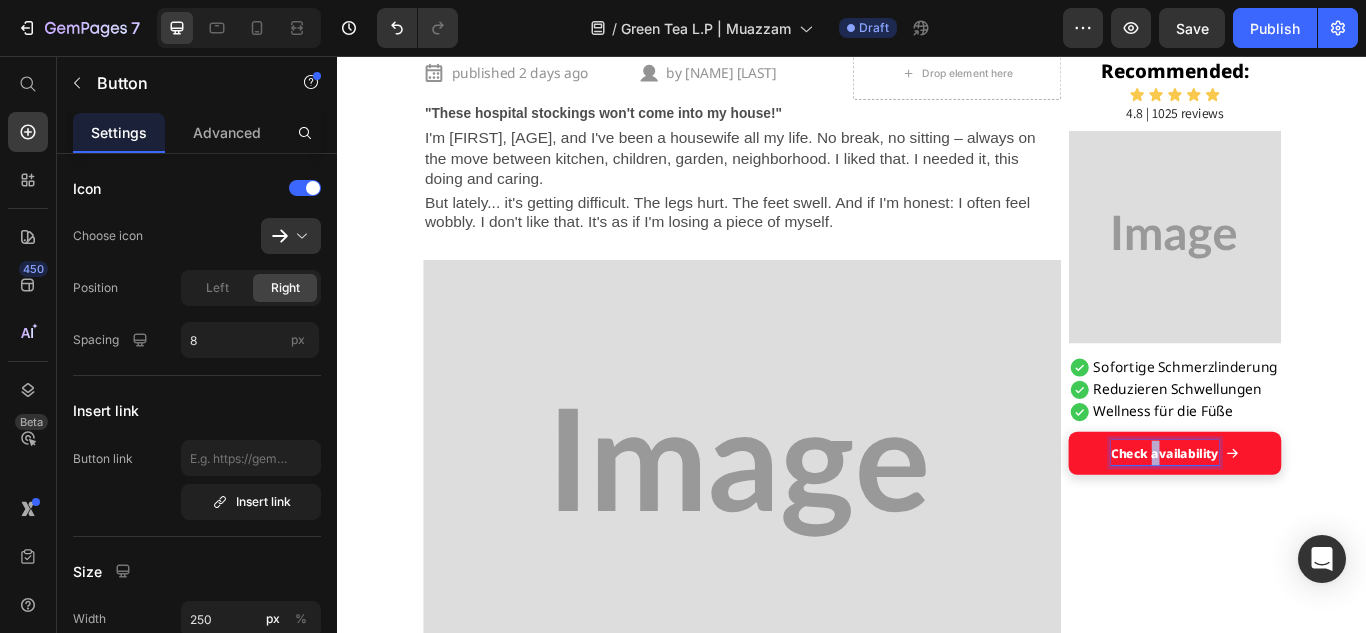 click on "Check availability" at bounding box center [1301, 518] 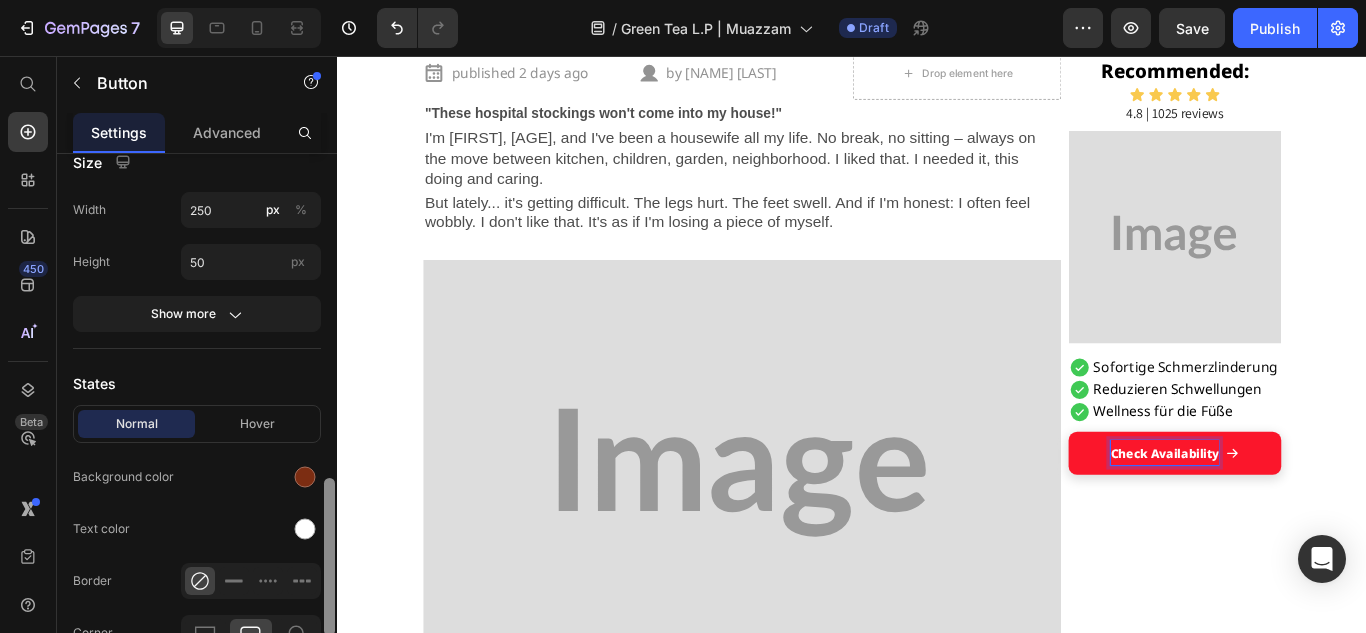 scroll, scrollTop: 565, scrollLeft: 0, axis: vertical 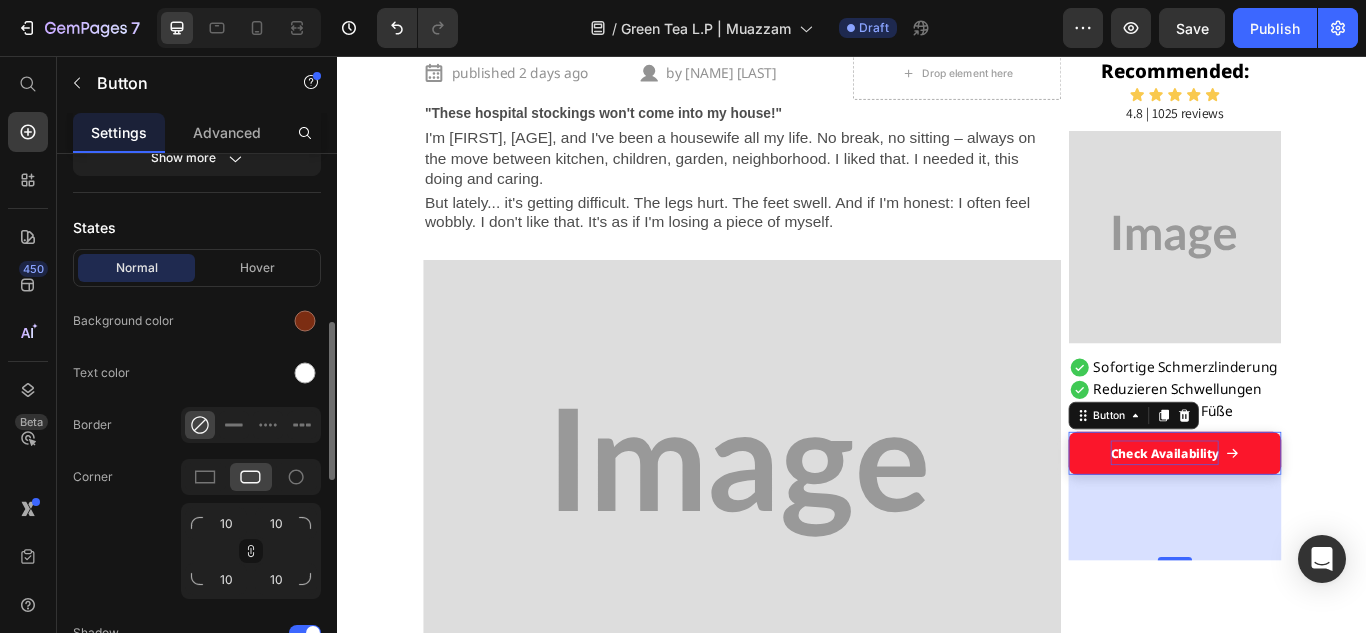 click on "Normal Hover" at bounding box center (197, 268) 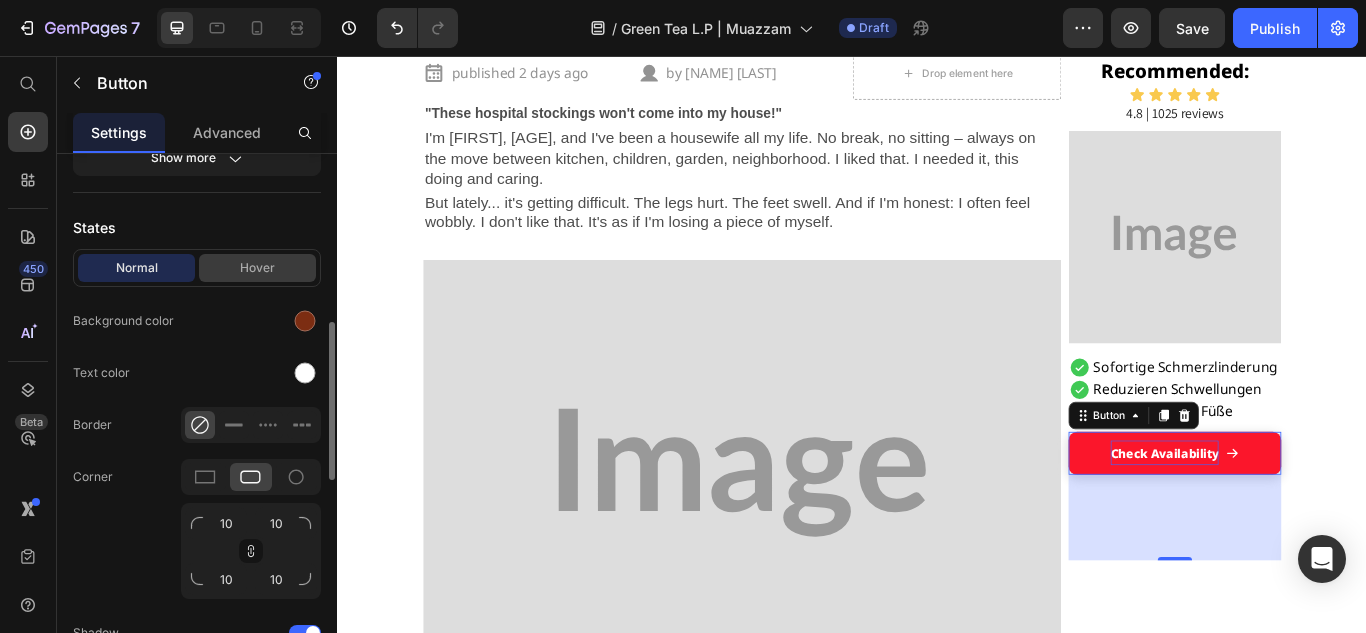 click on "Hover" at bounding box center (257, 268) 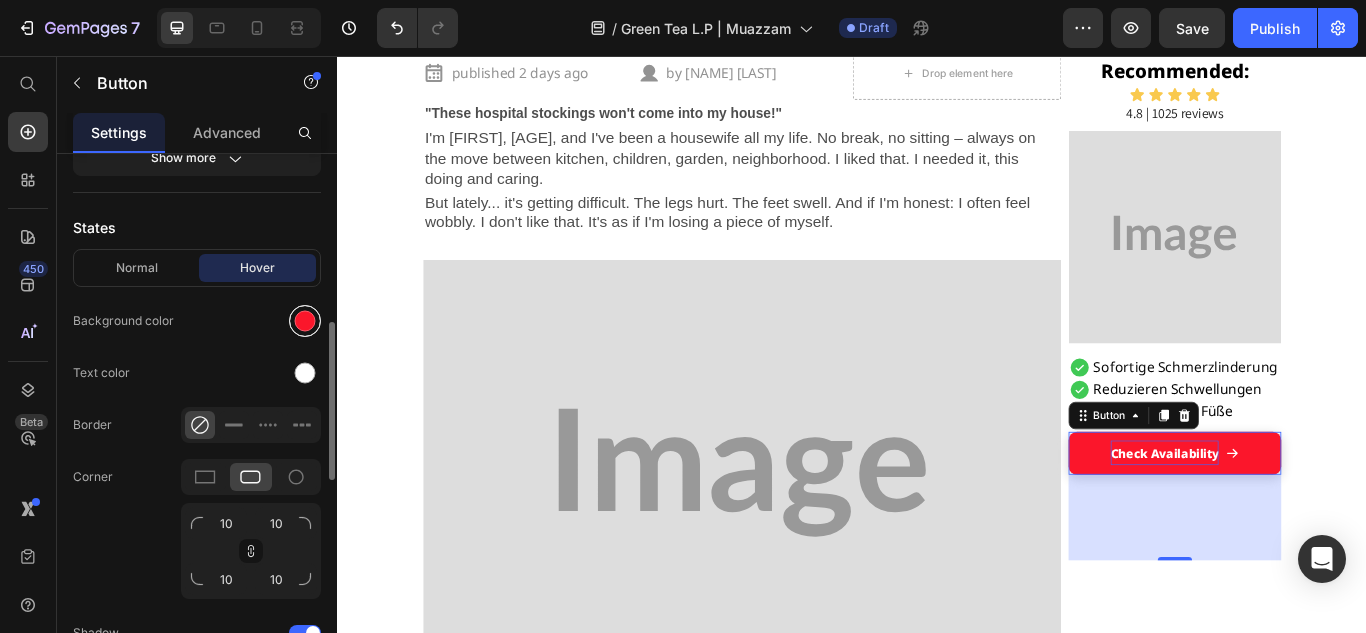 click at bounding box center [305, 321] 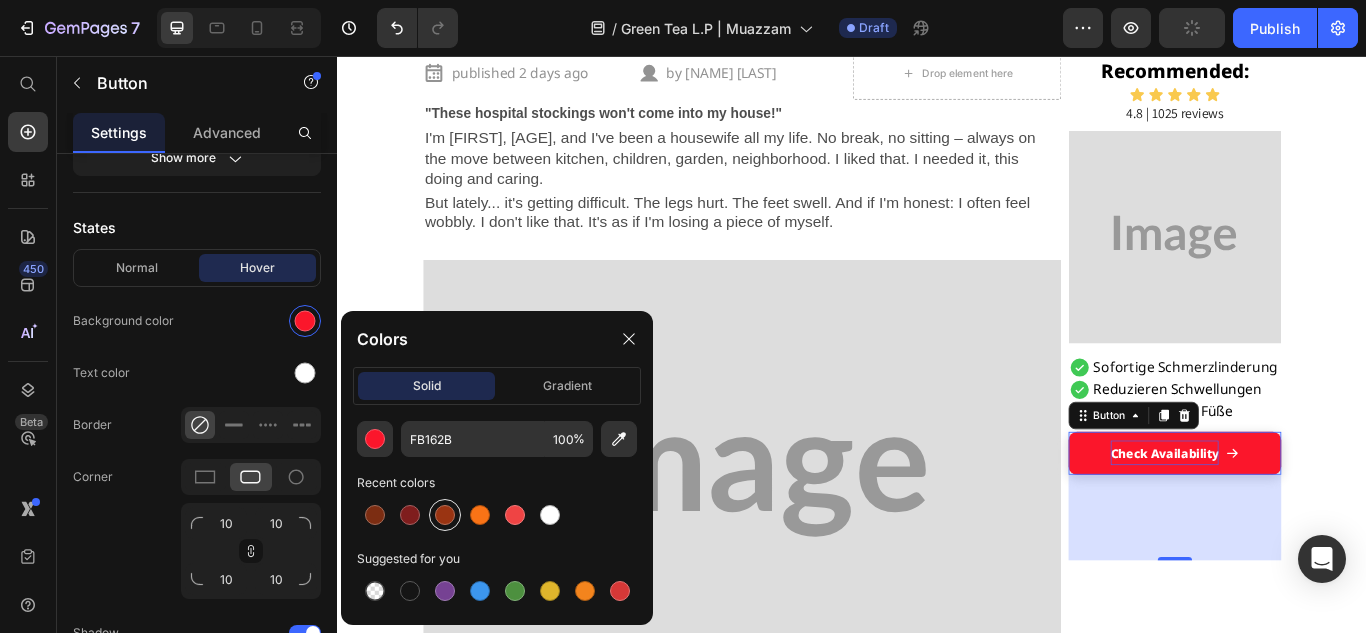 click at bounding box center (445, 515) 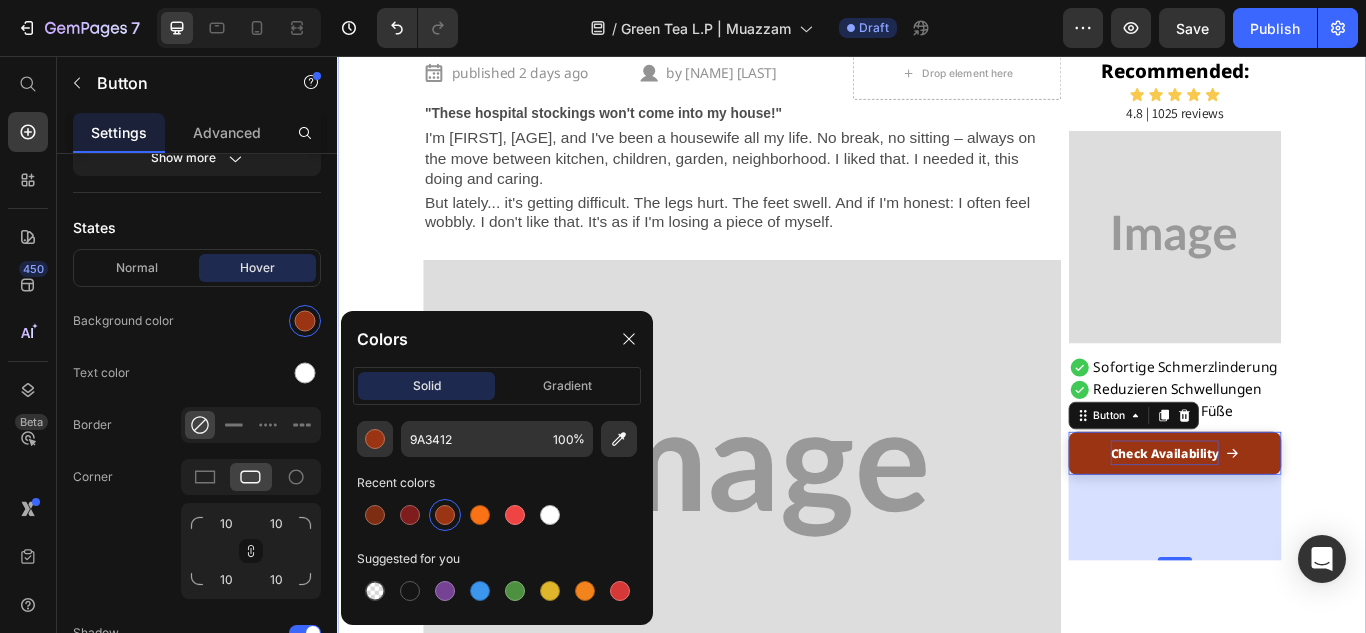 click on "I Spent $[NUMBER] Testing Every 'Brain Drink.' Here's the One That Actually Works. Heading ADVERTISEMENT Text Block
published [NUMBER] days ago Item List
by [FIRST] [LAST] Item List
Drop element here Row "These hospital stockings won't come into my house!" Text Block I'm [FIRST], [AGE], and I've been a housewife all my life. No break, no sitting – always on the move between kitchen, children, garden, neighborhood. I liked that. I needed it, this doing and caring. Text Block But lately... it's getting difficult. The legs hurt. The feet swell. And if I'm honest: I often feel wobbly. I don't like that. It's as if I'm losing a piece of myself. Text Block Image The other day, an acquaintance put me on compression stockings – she was in the hospital for a long time after her hip surgery and said they had done her good. Text Block
I smiled and thought inwardly: "T hese things? Never. I don't want to look like someone who is already giving up." Text Block" at bounding box center (937, 5135) 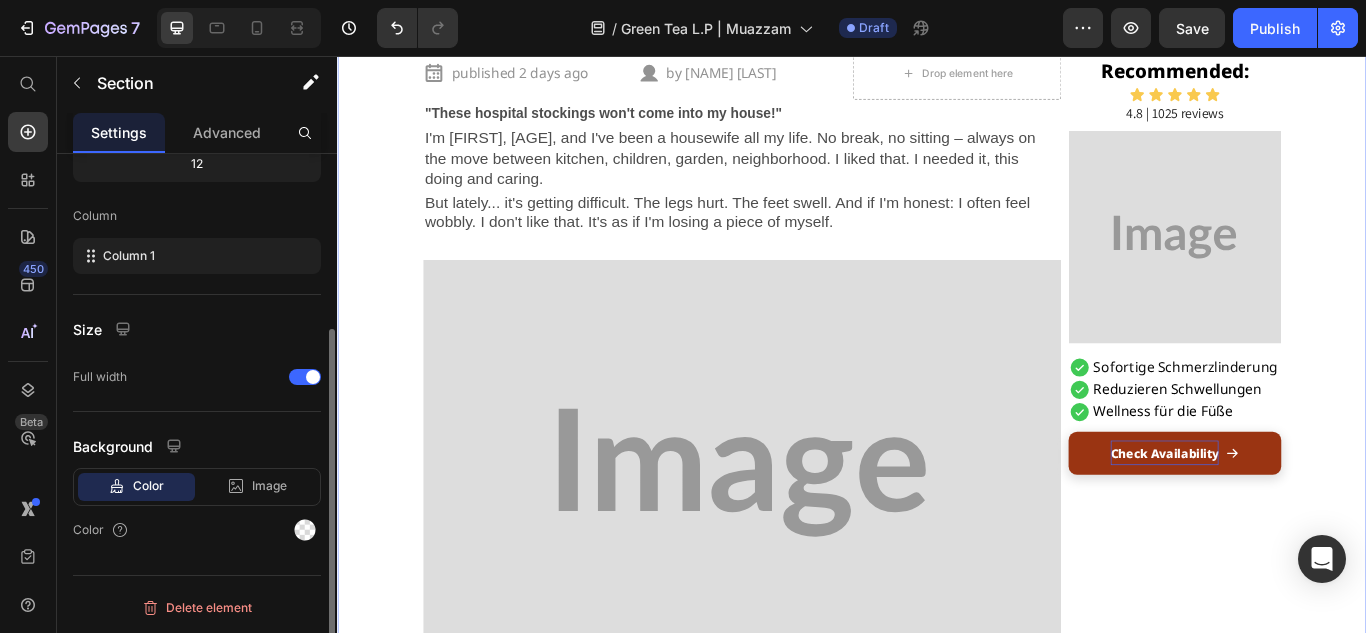 scroll, scrollTop: 0, scrollLeft: 0, axis: both 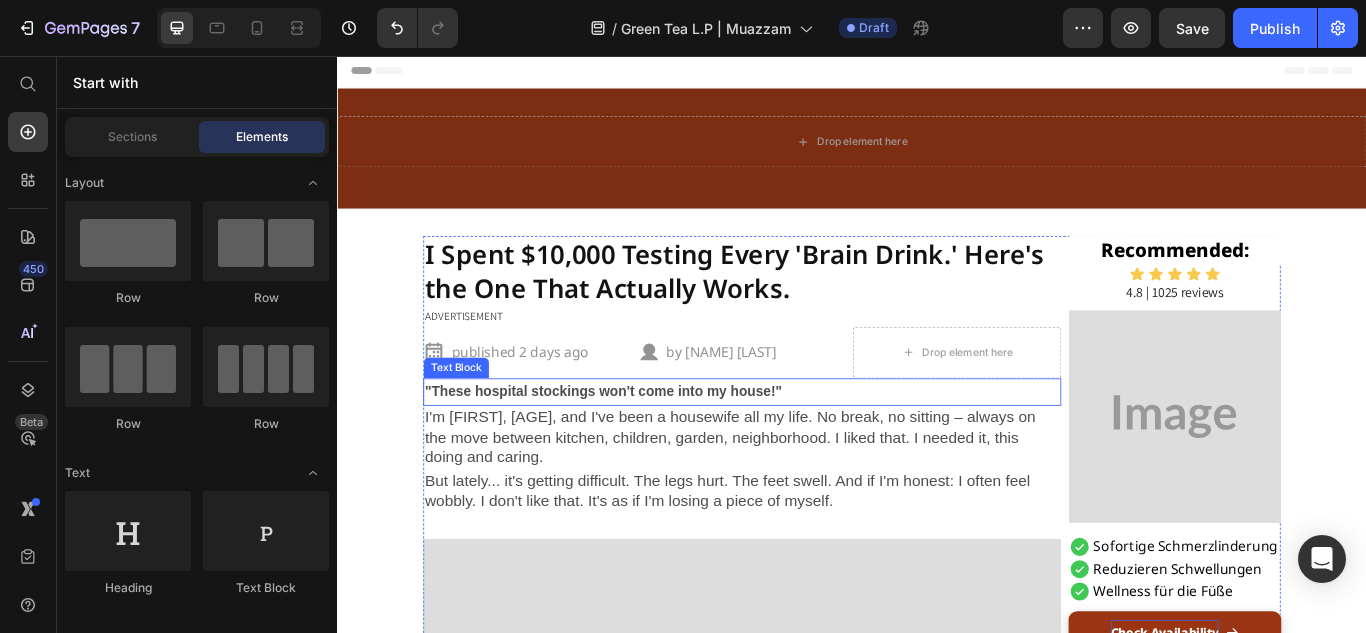 click on ""These hospital stockings won't come into my house!"" at bounding box center [647, 447] 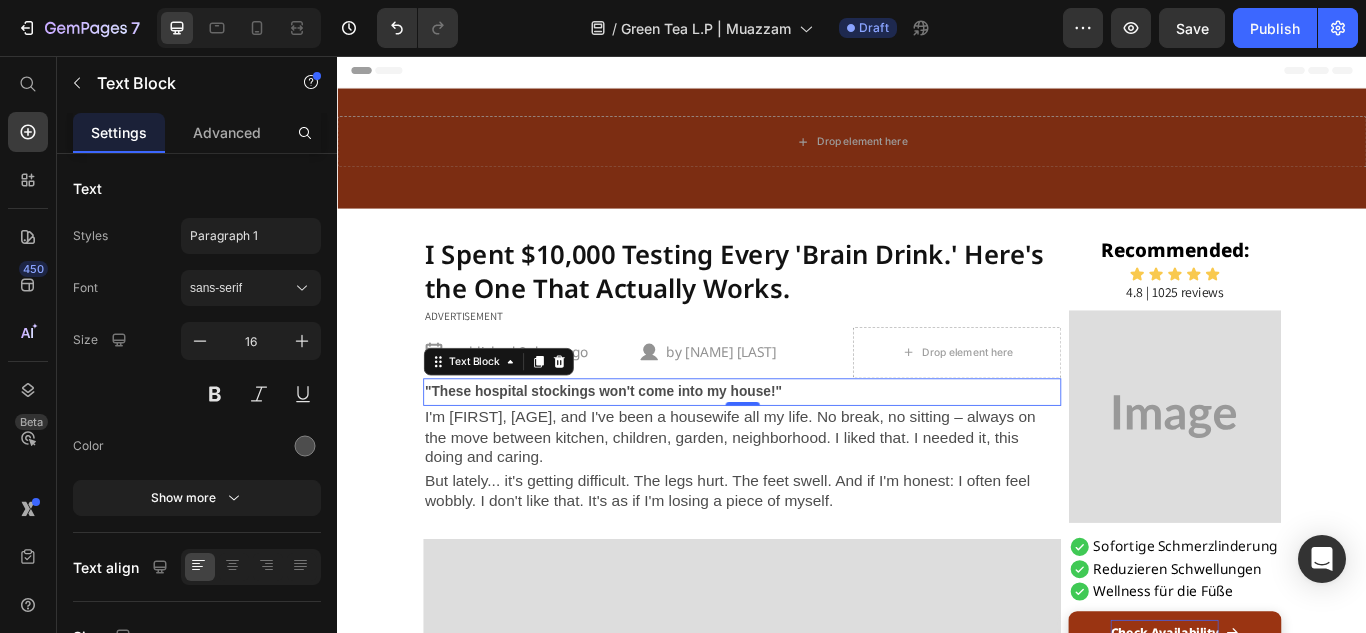 click on ""These hospital stockings won't come into my house!"" at bounding box center [647, 447] 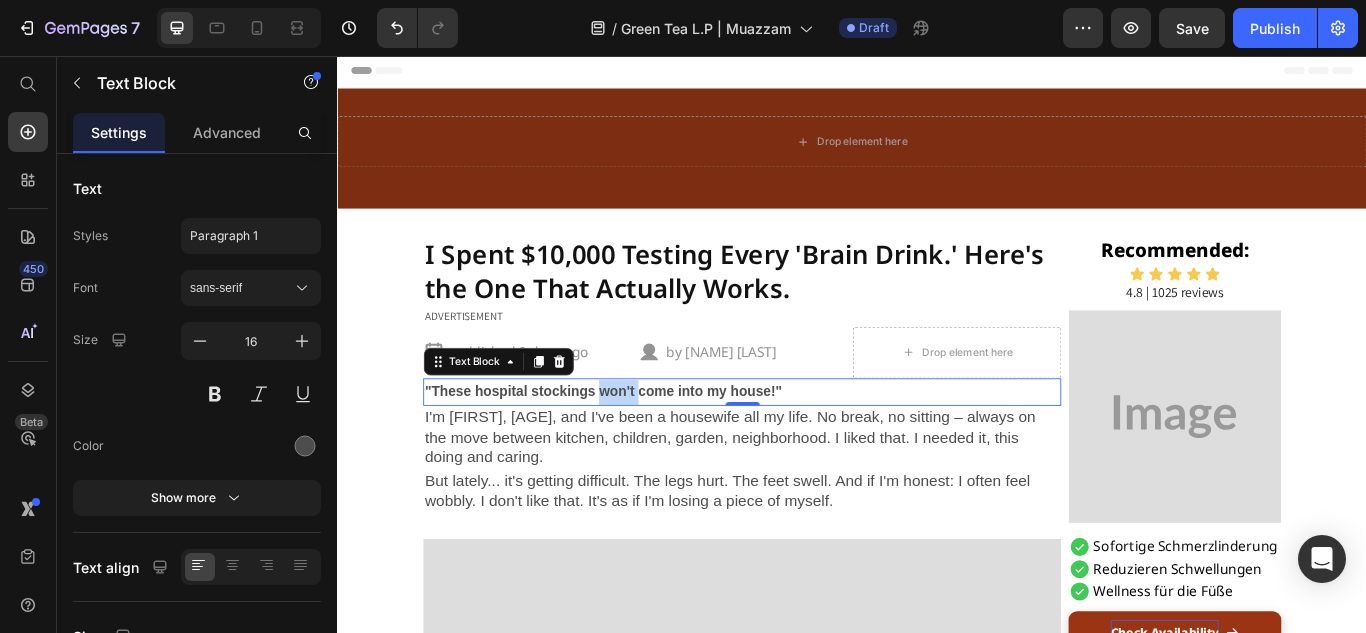 click on ""These hospital stockings won't come into my house!"" at bounding box center [647, 447] 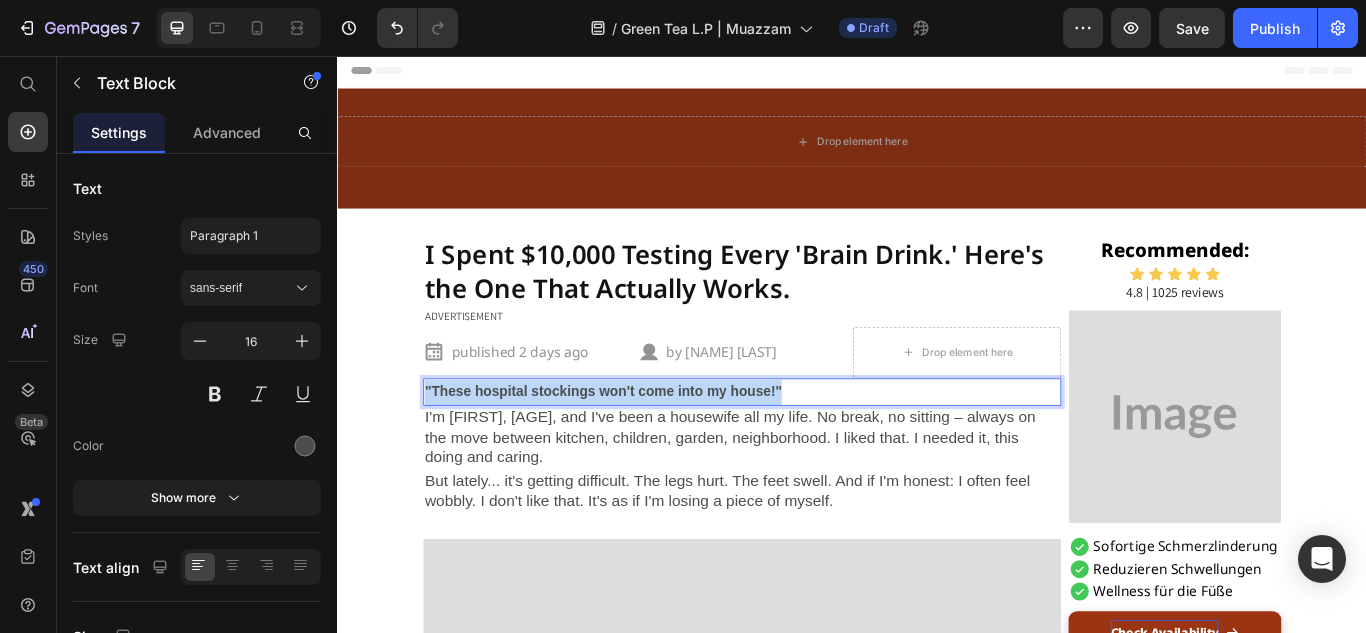 click on ""These hospital stockings won't come into my house!"" at bounding box center [647, 447] 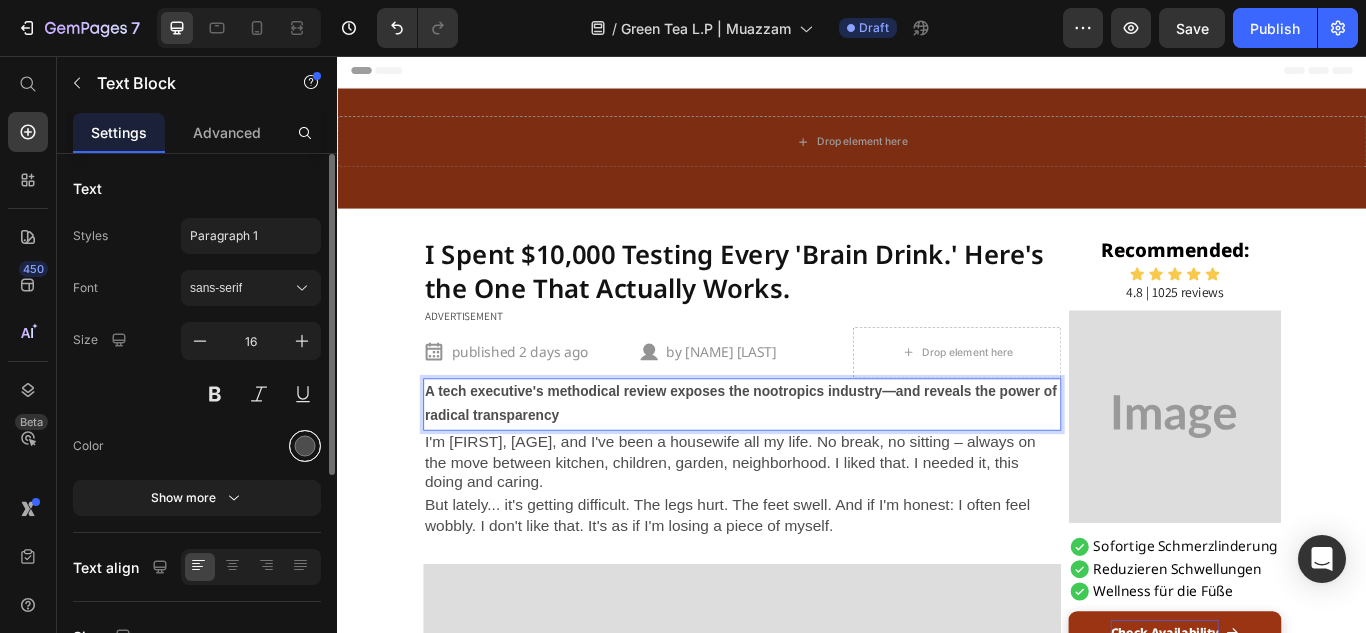 click at bounding box center [305, 446] 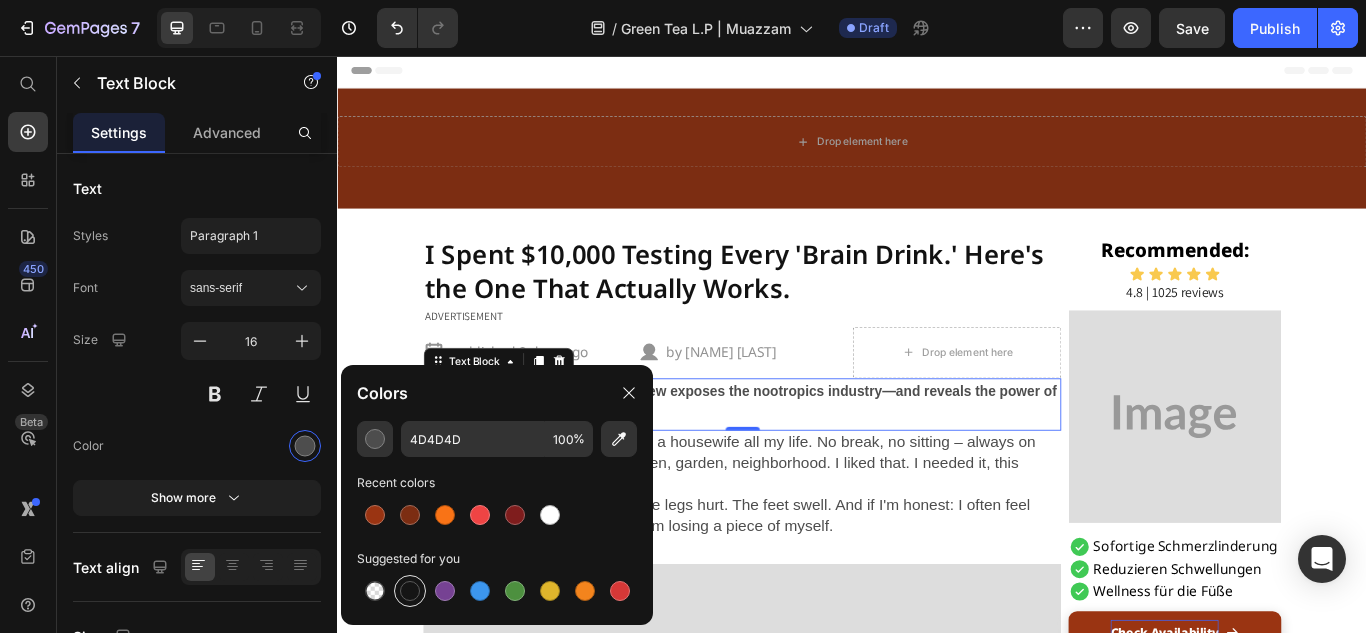 click at bounding box center (410, 591) 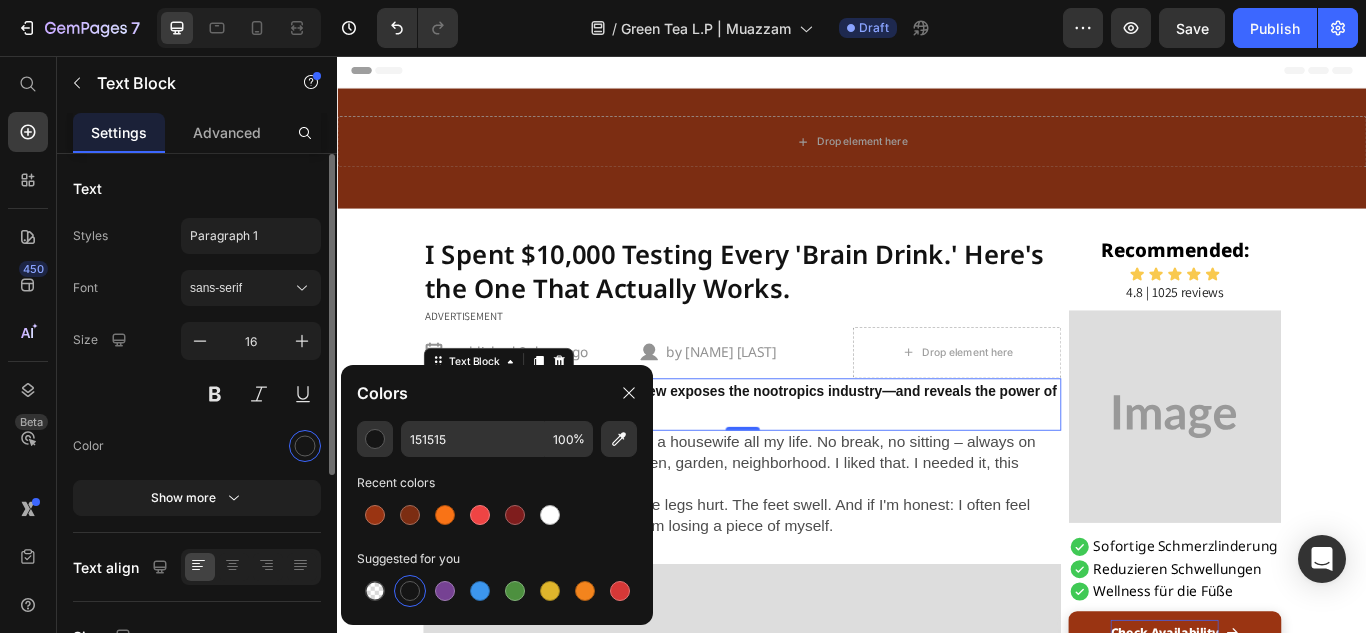 click on "Size 16" at bounding box center [197, 367] 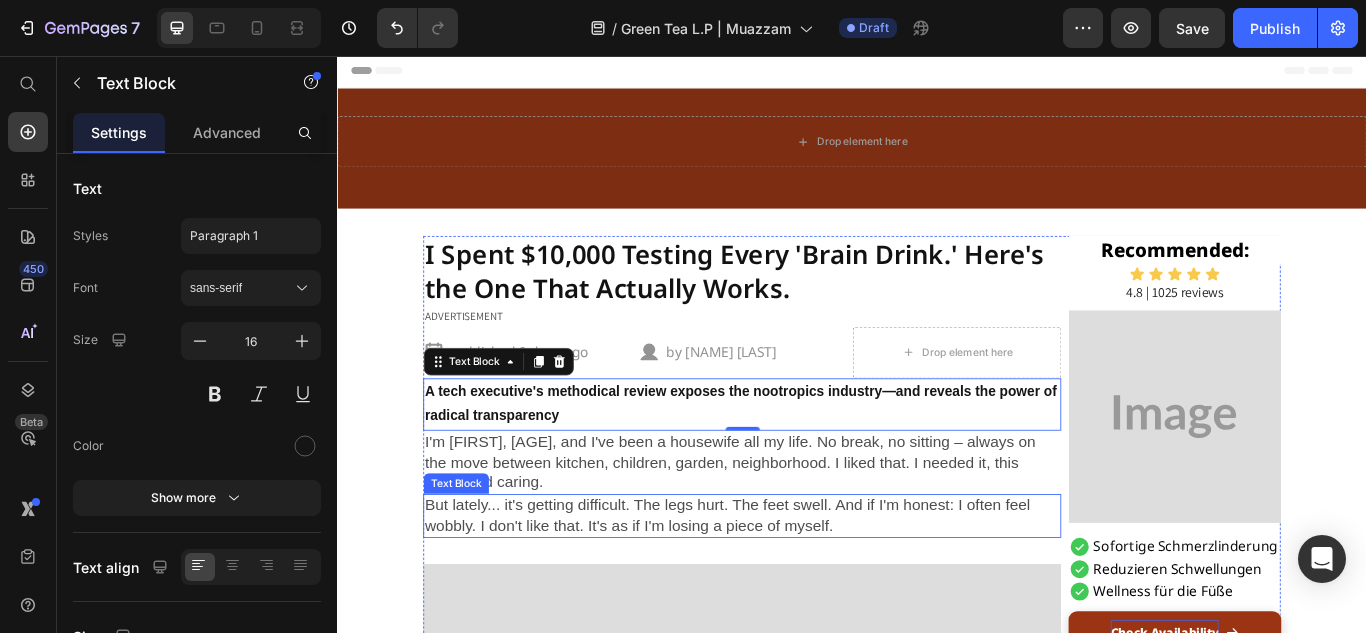 click on "But lately... it's getting difficult. The legs hurt. The feet swell. And if I'm honest: I often feel wobbly. I don't like that. It's as if I'm losing a piece of myself." at bounding box center [809, 592] 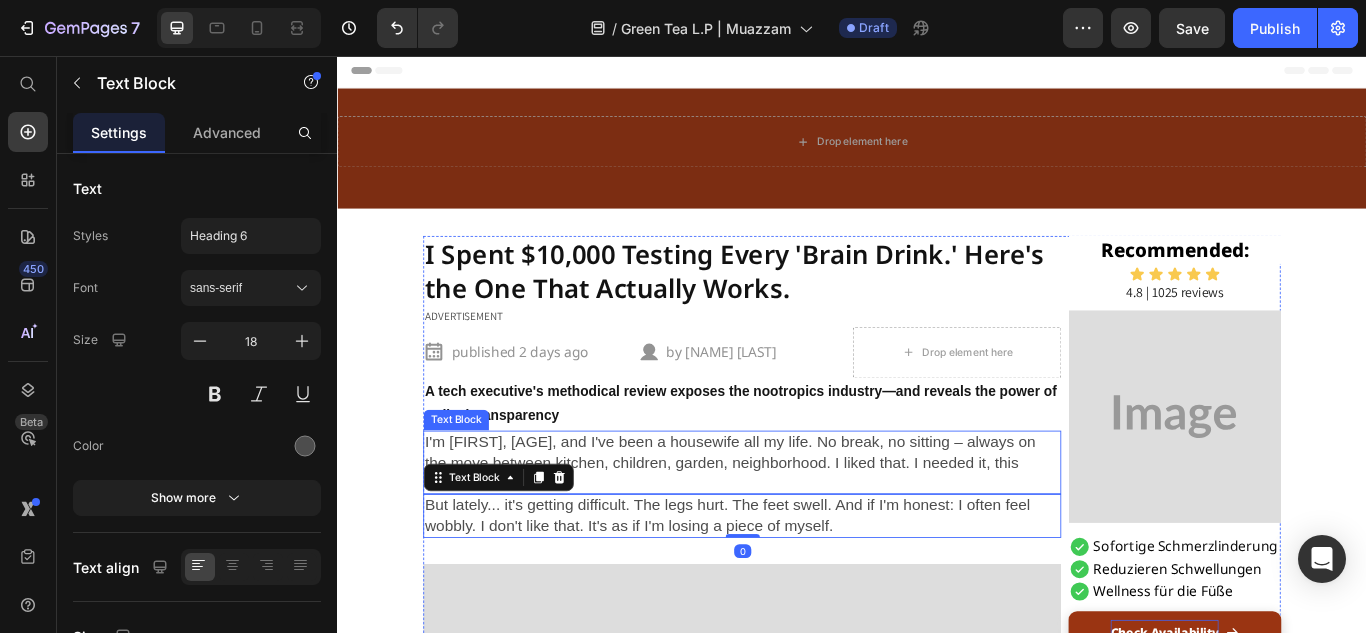 click on "I'm [FIRST], [AGE], and I've been a housewife all my life. No break, no sitting – always on the move between kitchen, children, garden, neighborhood. I liked that. I needed it, this doing and caring." at bounding box center (809, 530) 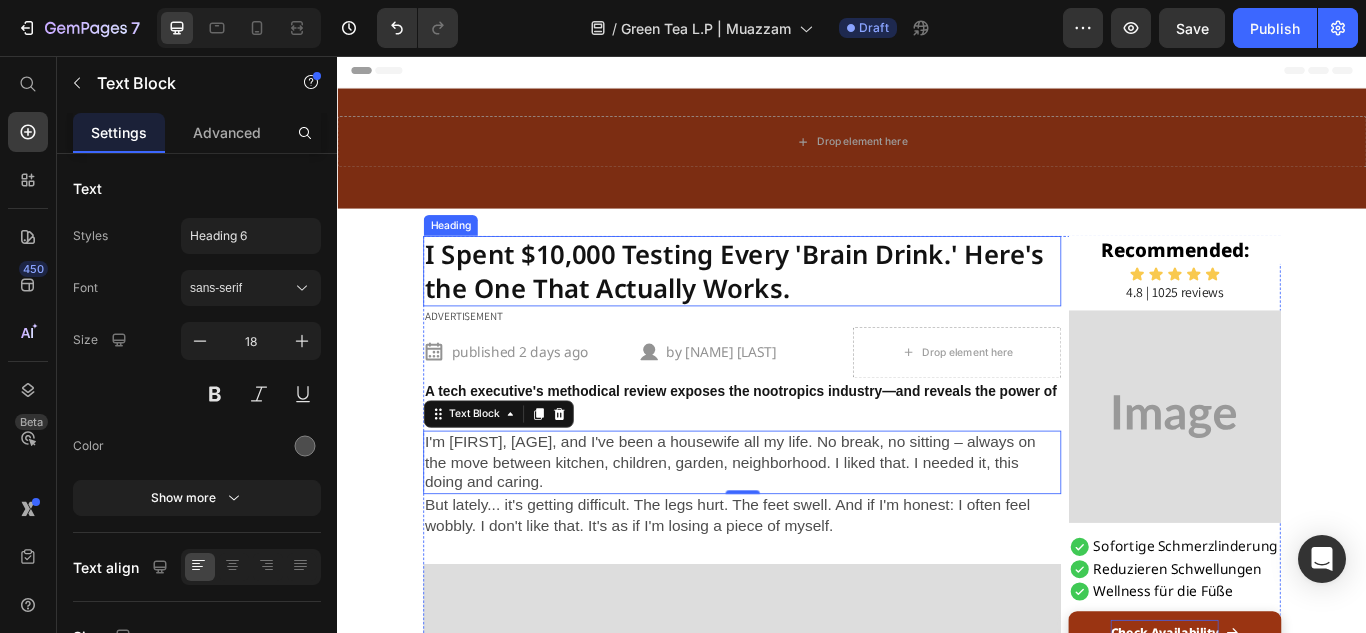 click on "I Spent $10,000 Testing Every 'Brain Drink.' Here's the One That Actually Works." at bounding box center [809, 307] 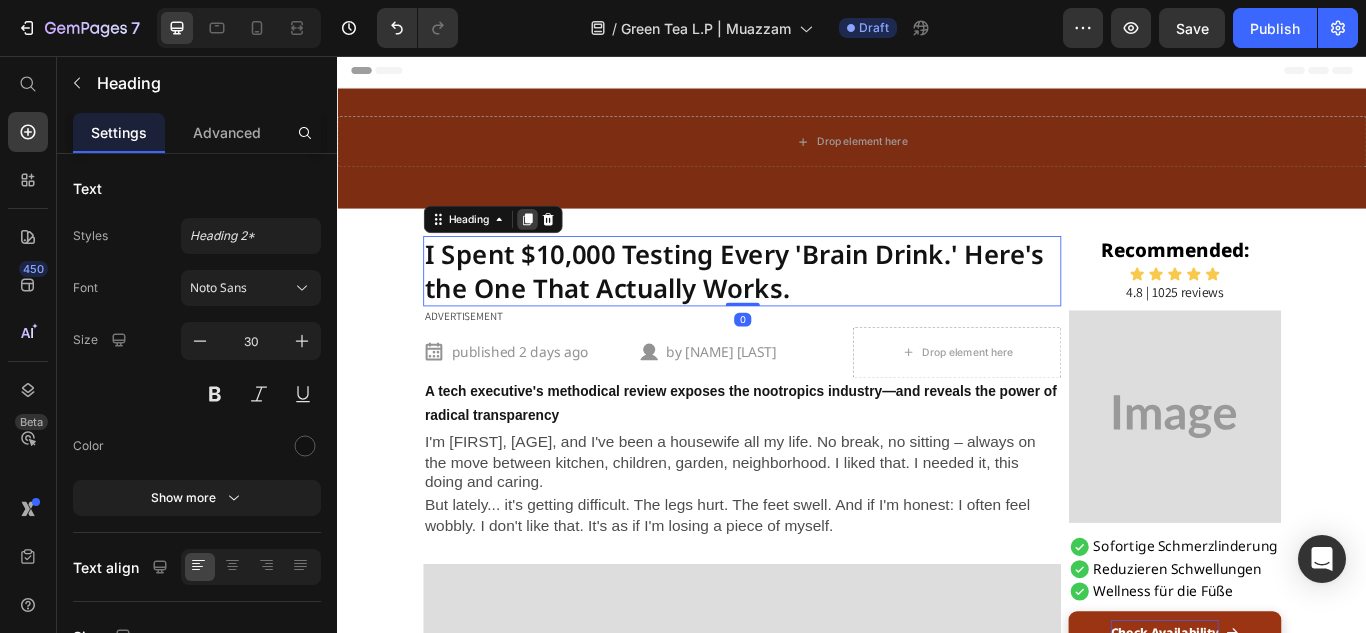 click 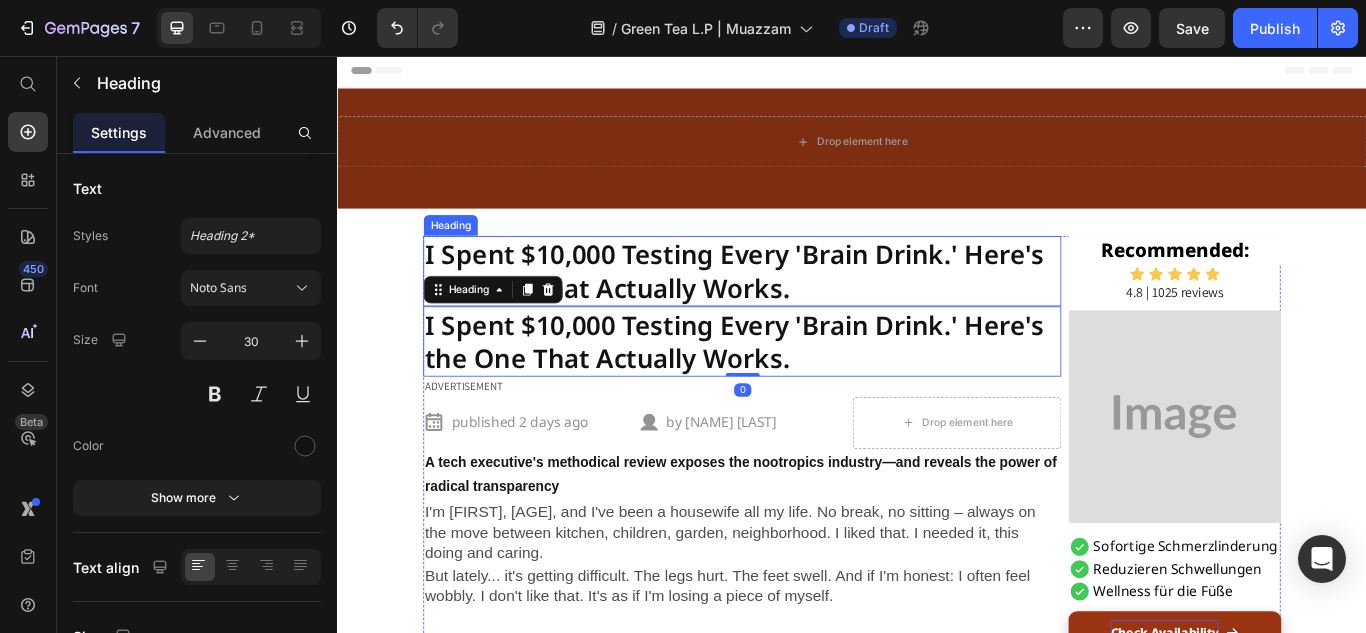 click on "I Spent $10,000 Testing Every 'Brain Drink.' Here's the One That Actually Works." at bounding box center [809, 307] 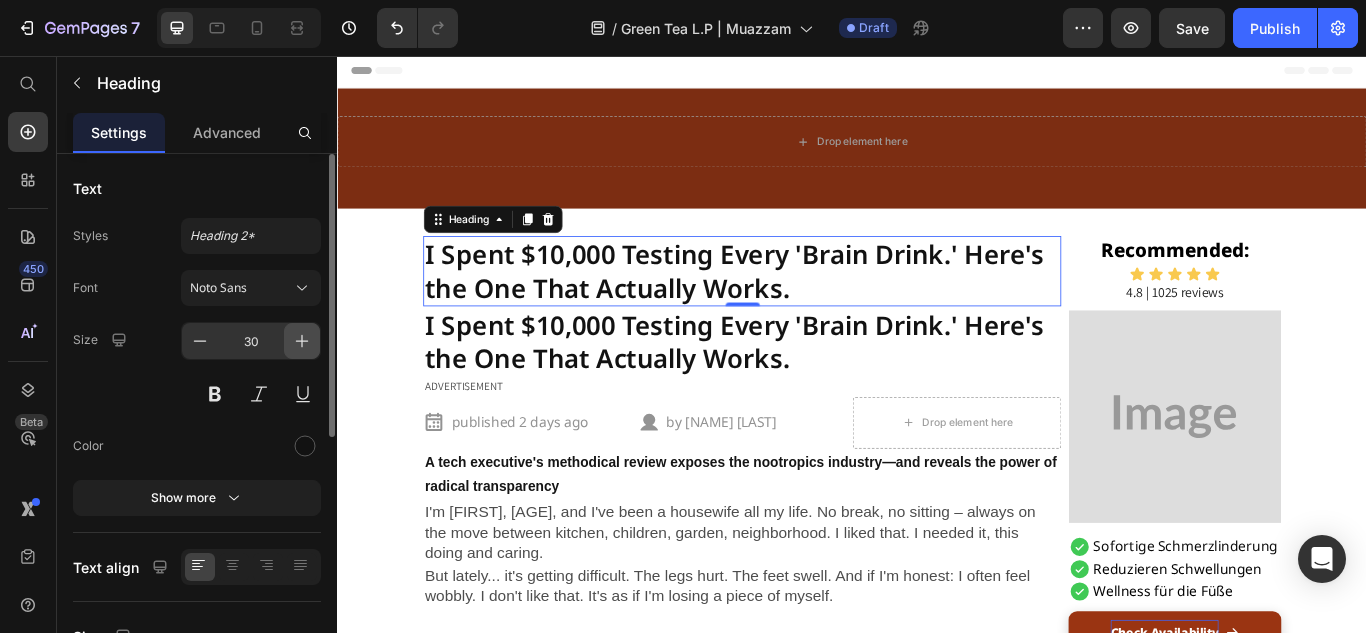 click 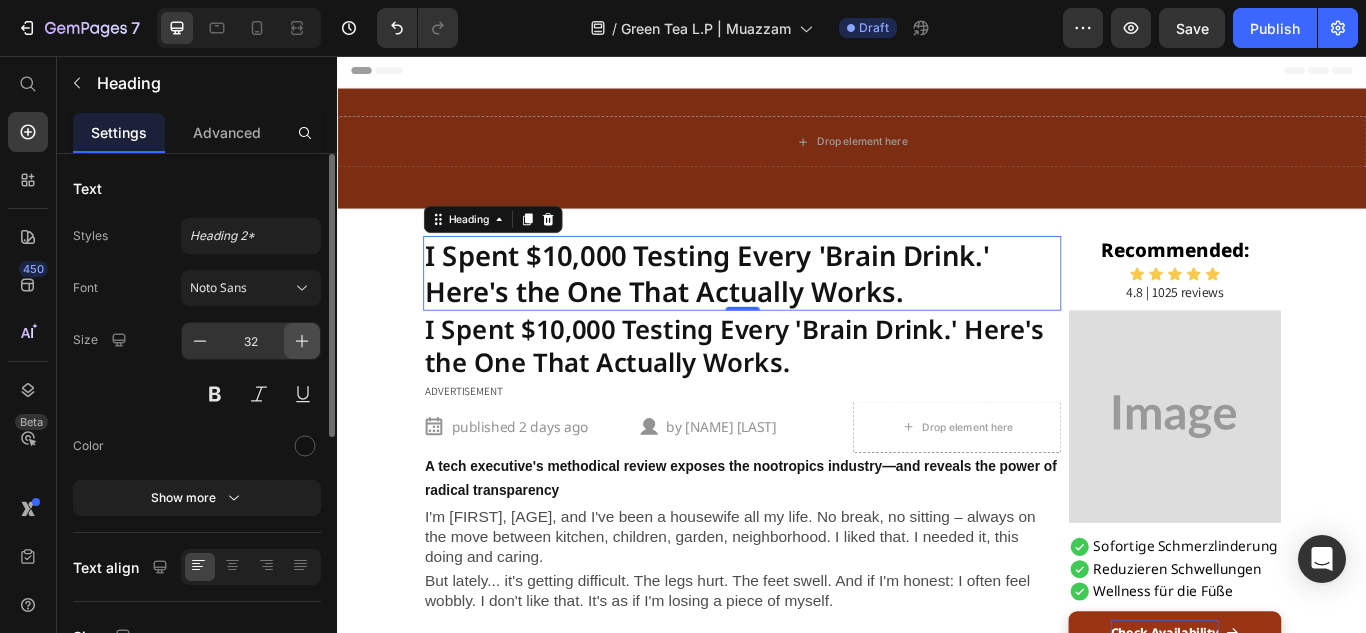 click 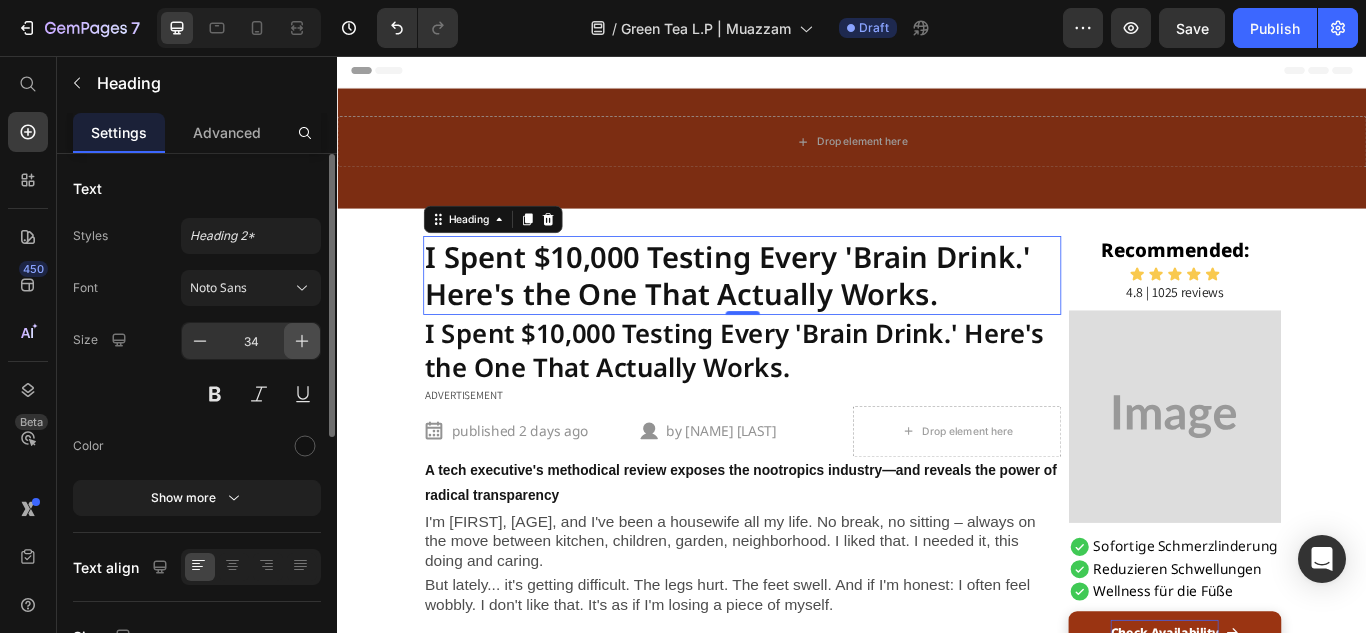 click 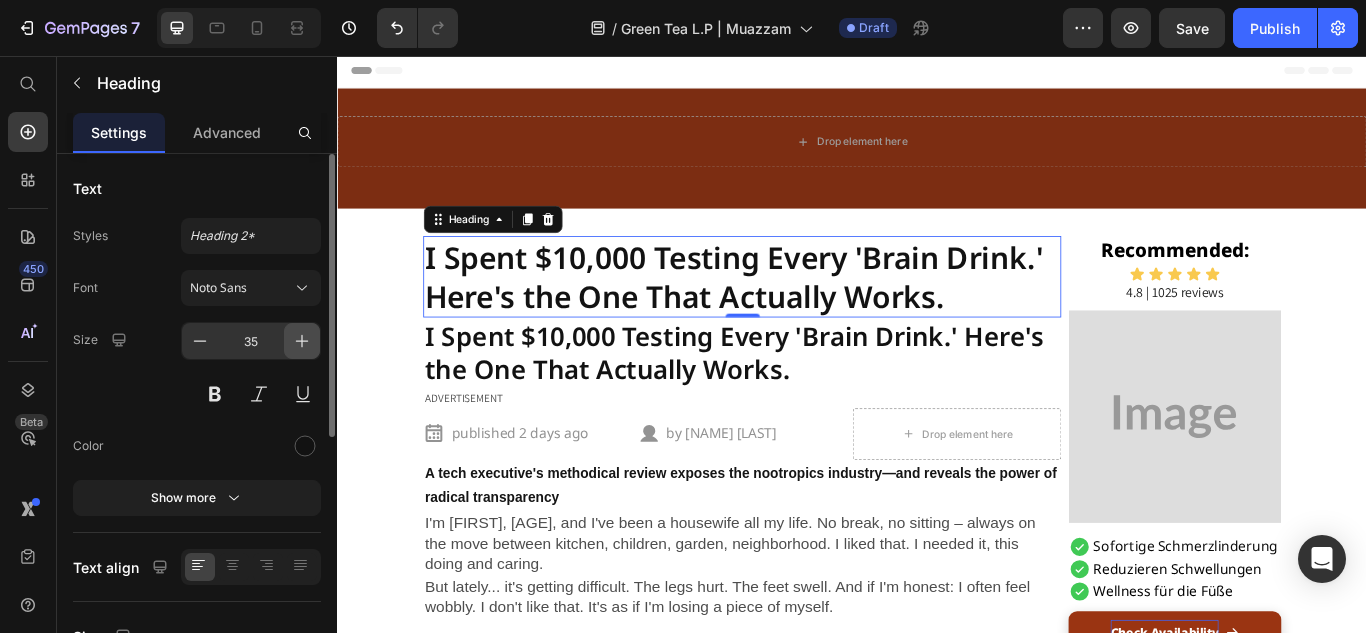 click 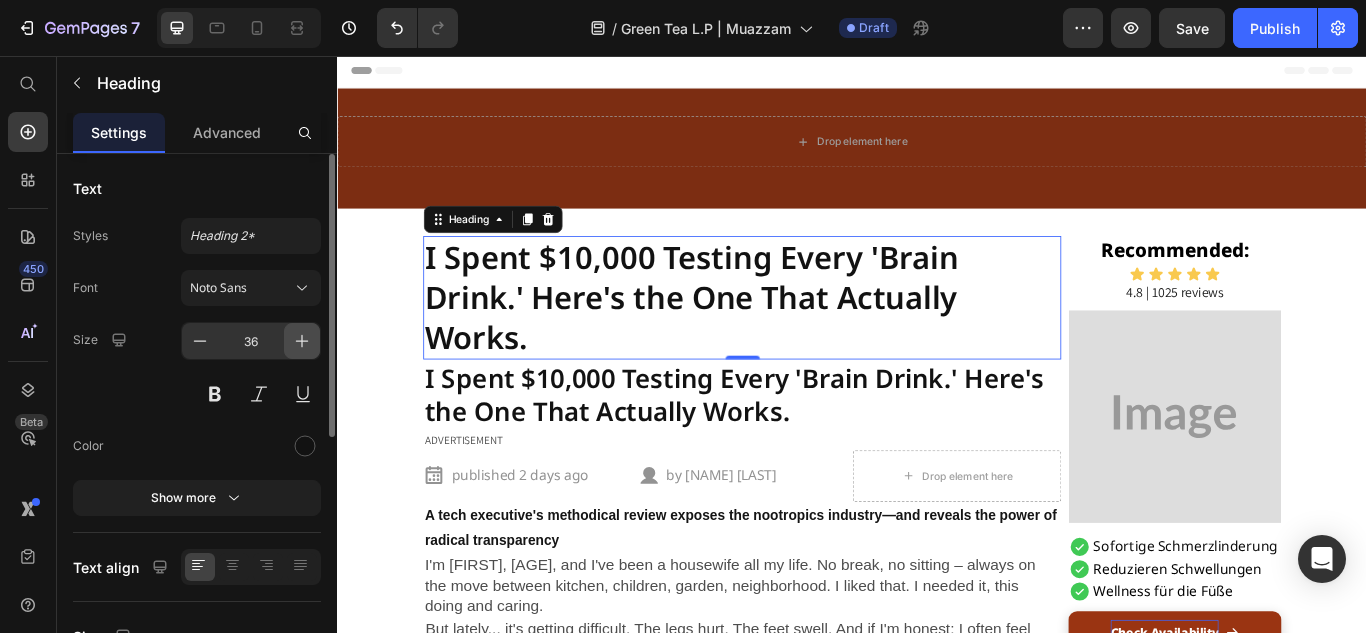 click 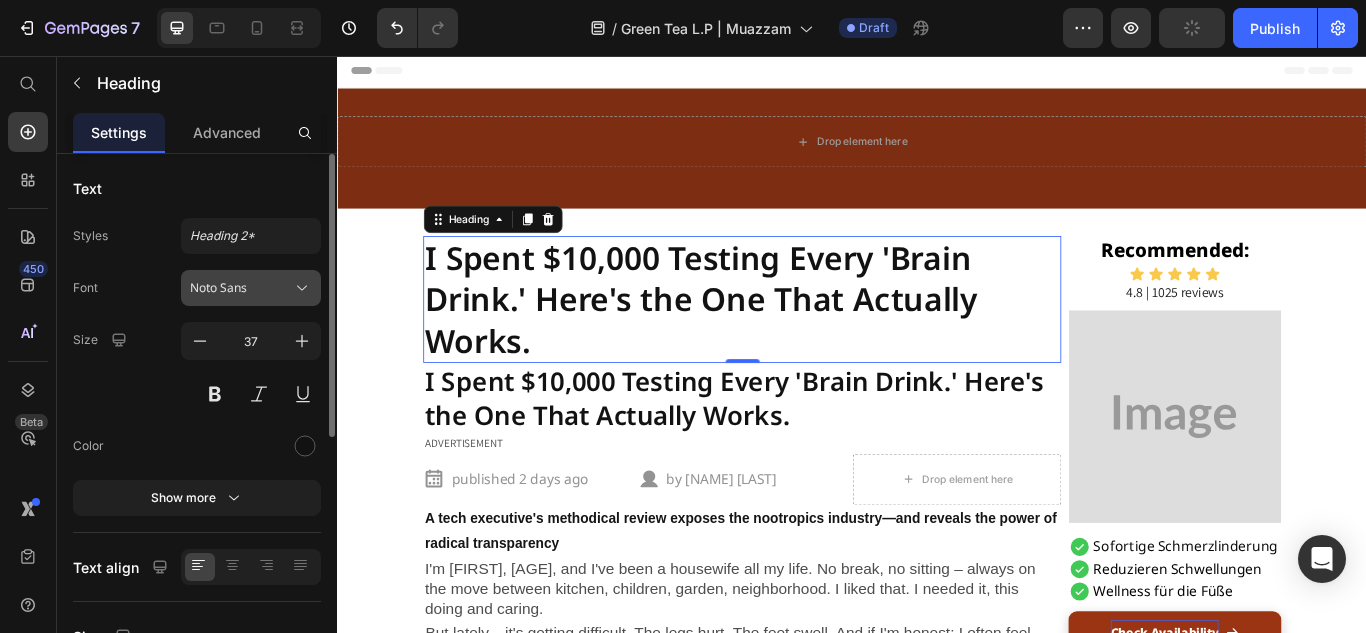 click 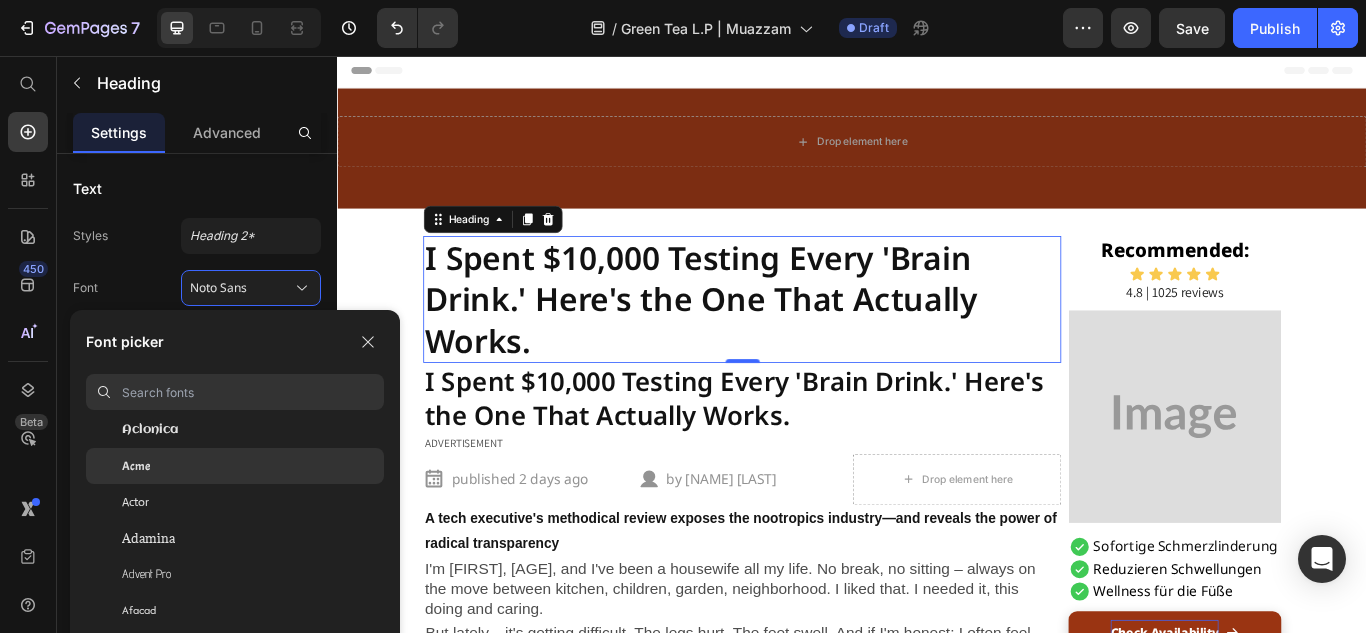 scroll, scrollTop: 391, scrollLeft: 0, axis: vertical 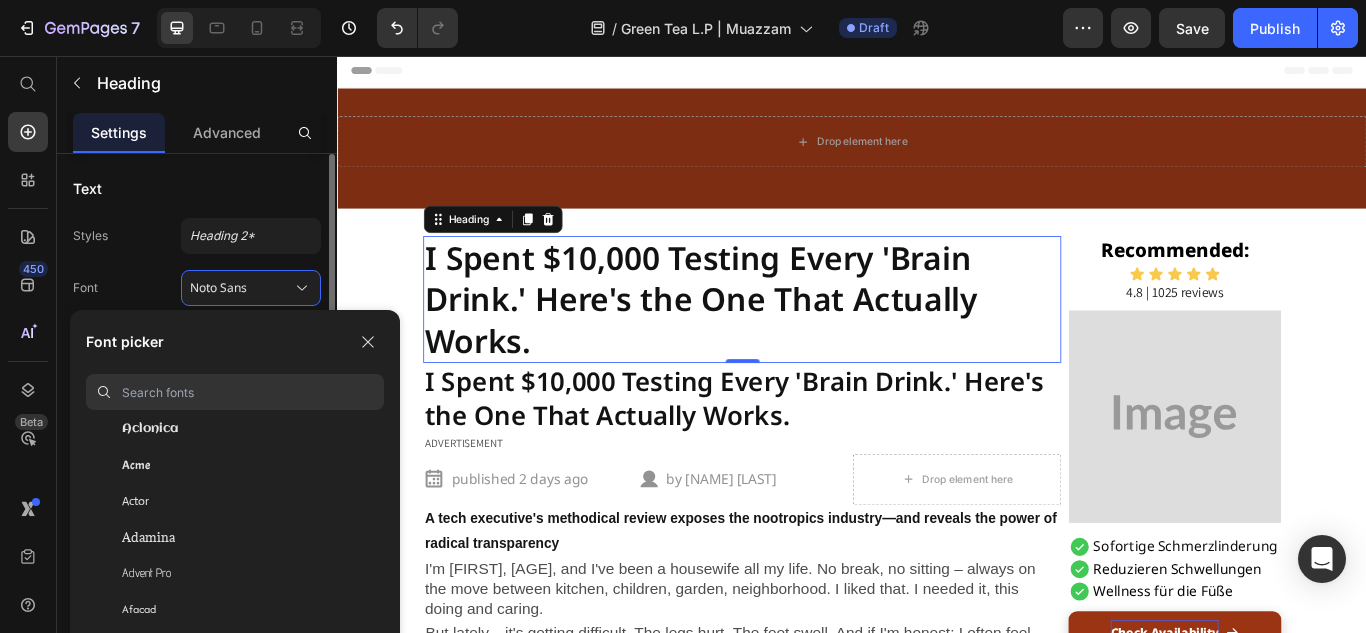 click on "Styles Heading 2*" at bounding box center [197, 236] 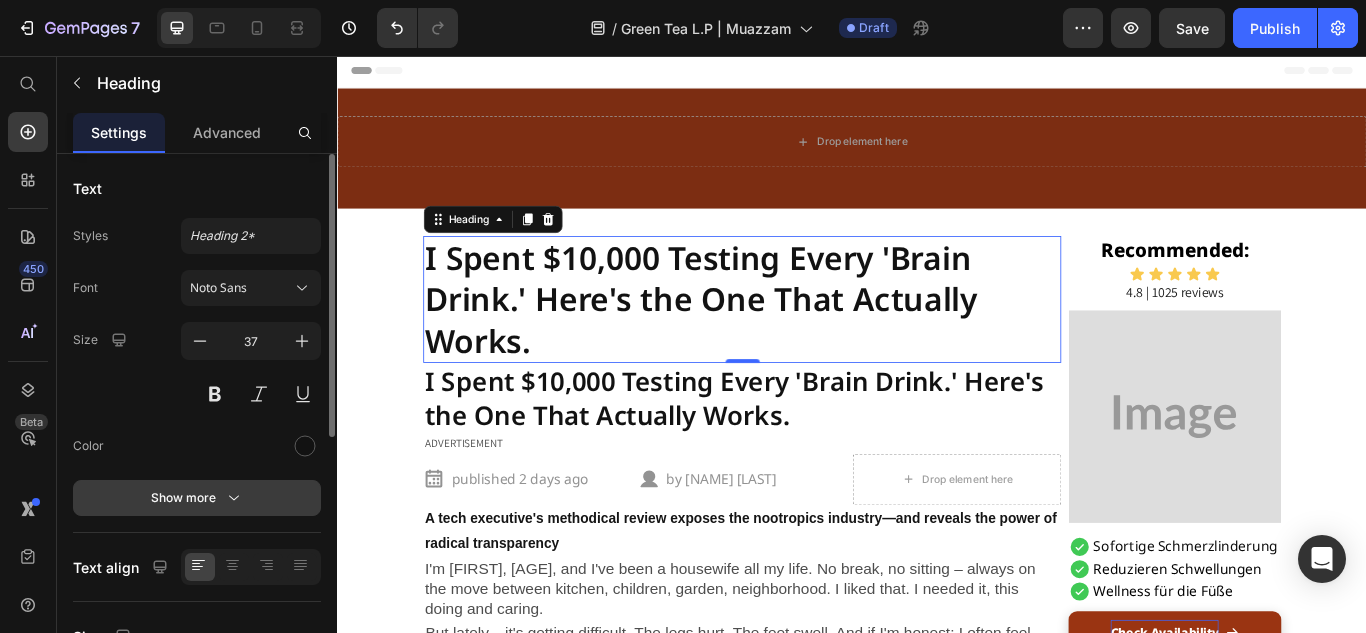 click 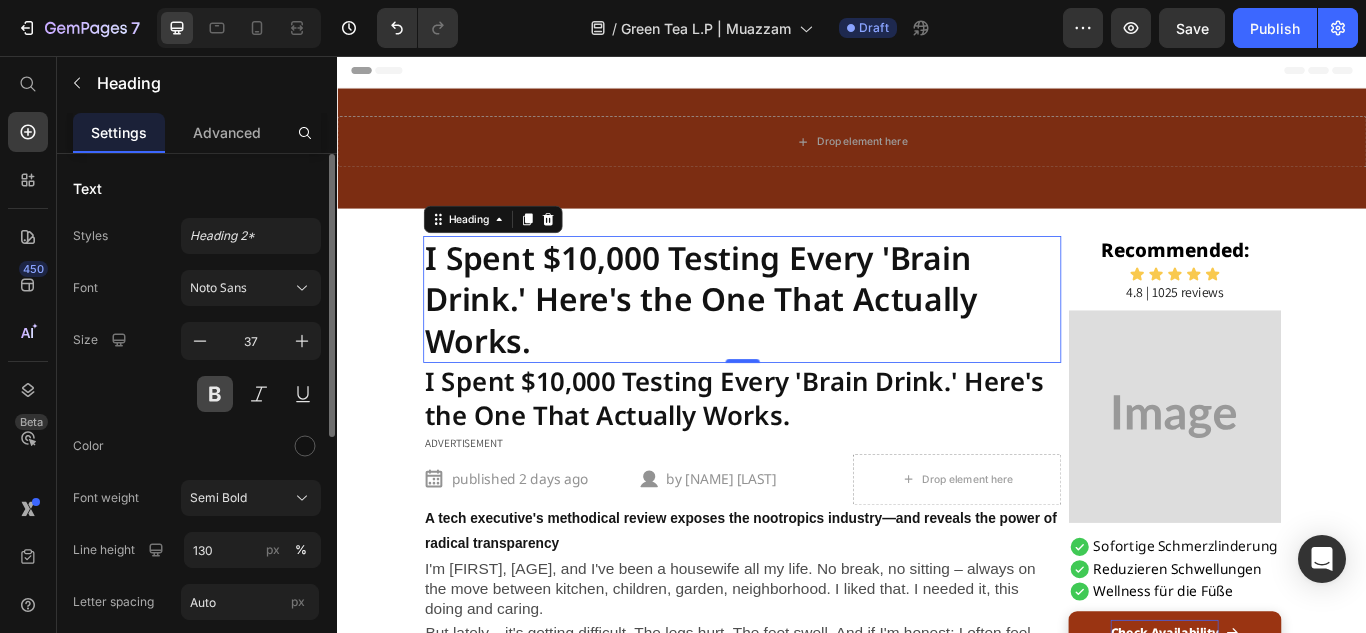 click at bounding box center (215, 394) 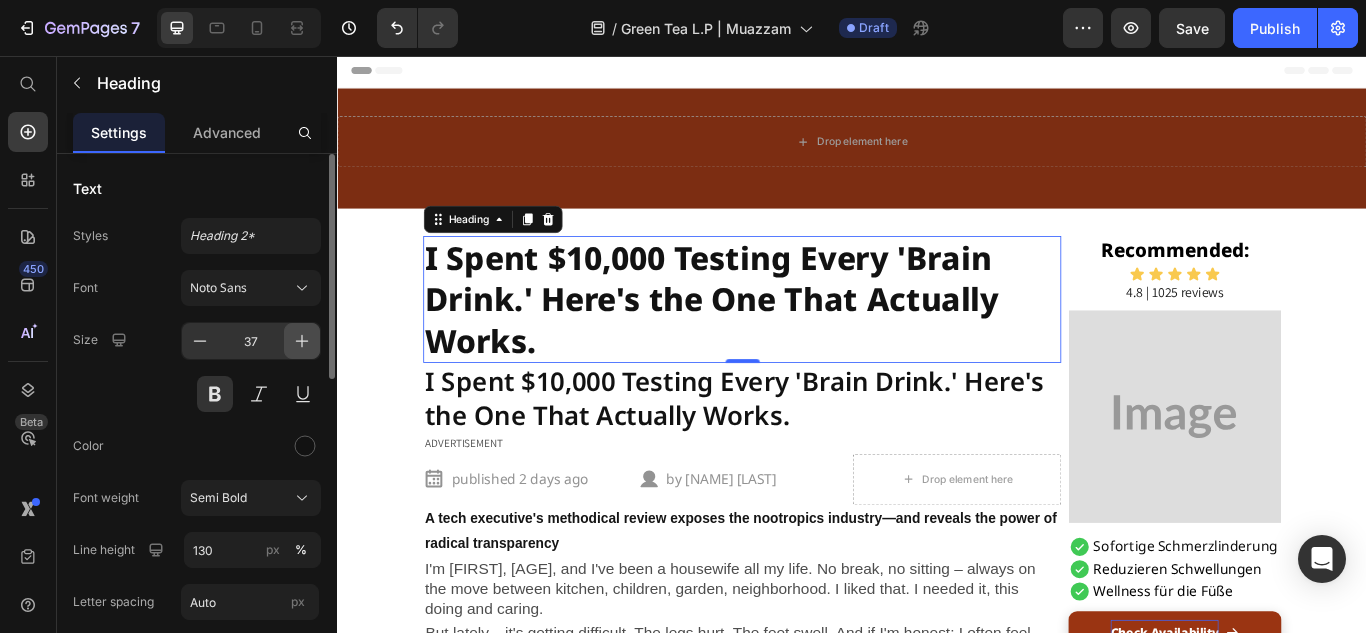 click 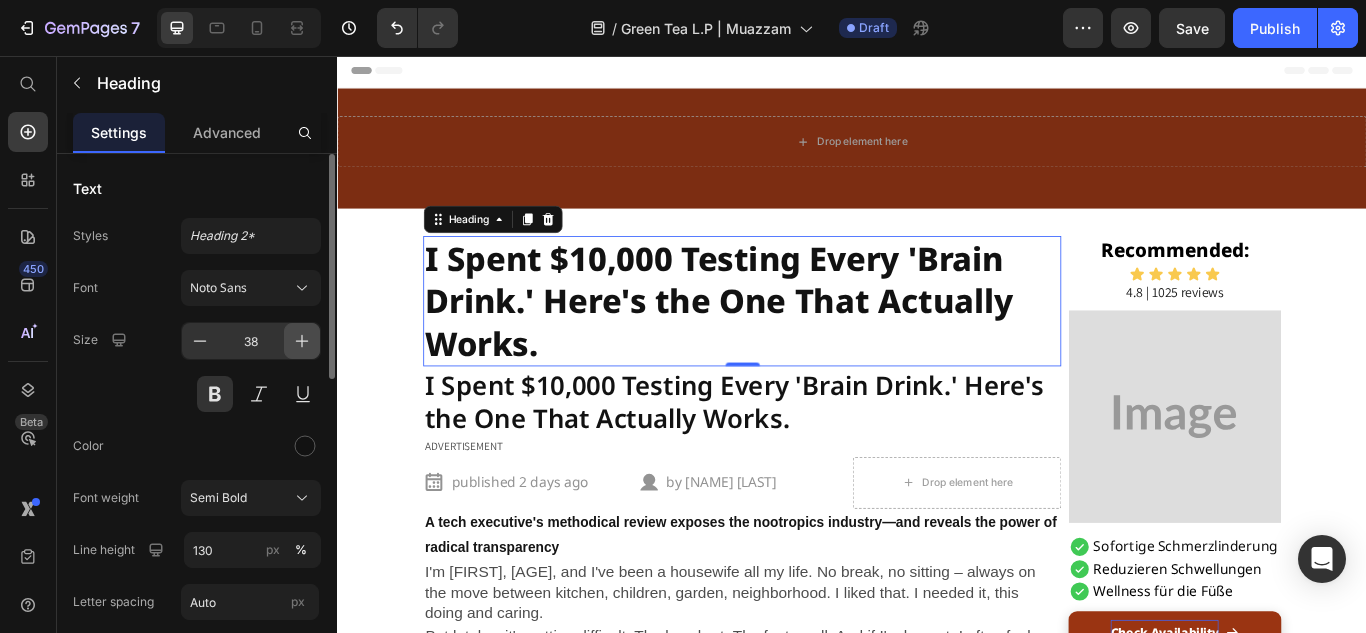click 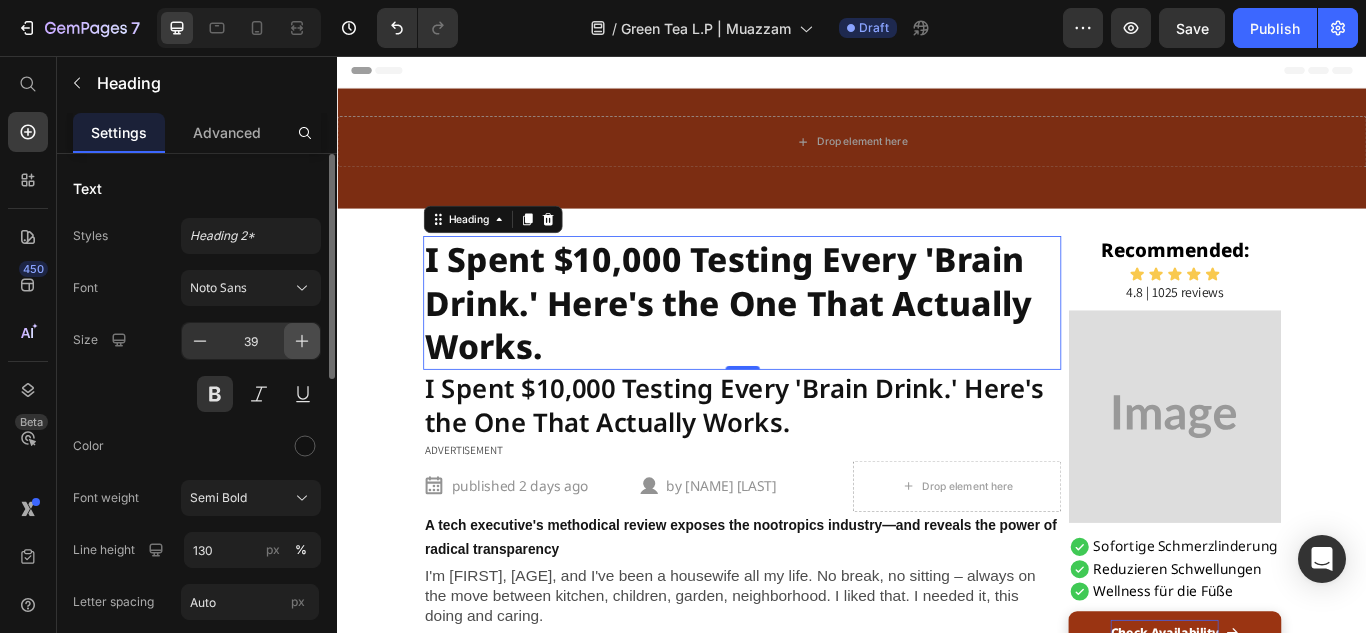 click 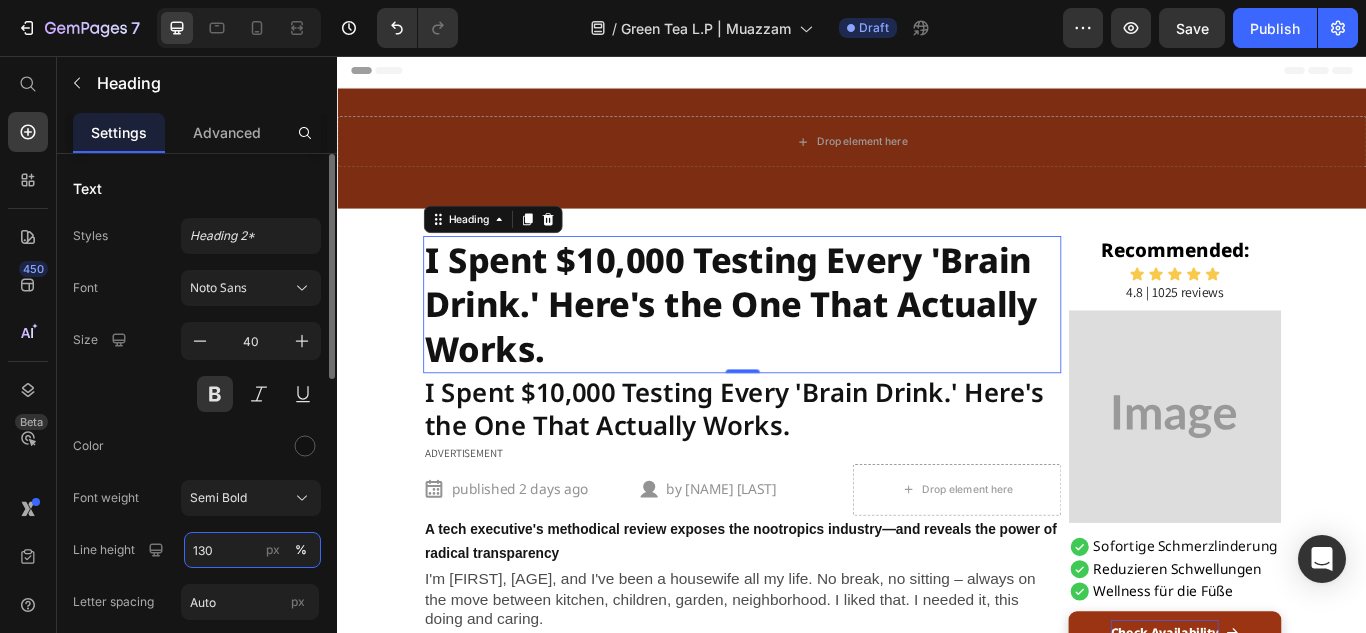 click on "130" at bounding box center (252, 550) 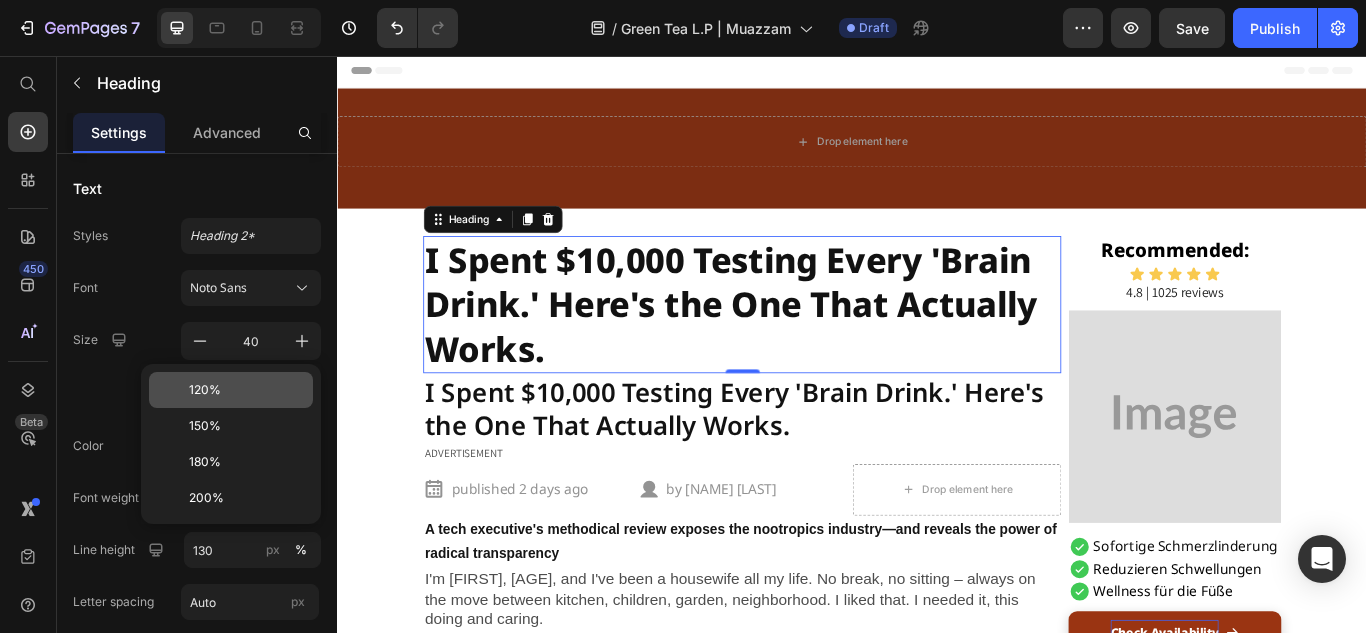 click on "120%" at bounding box center [205, 390] 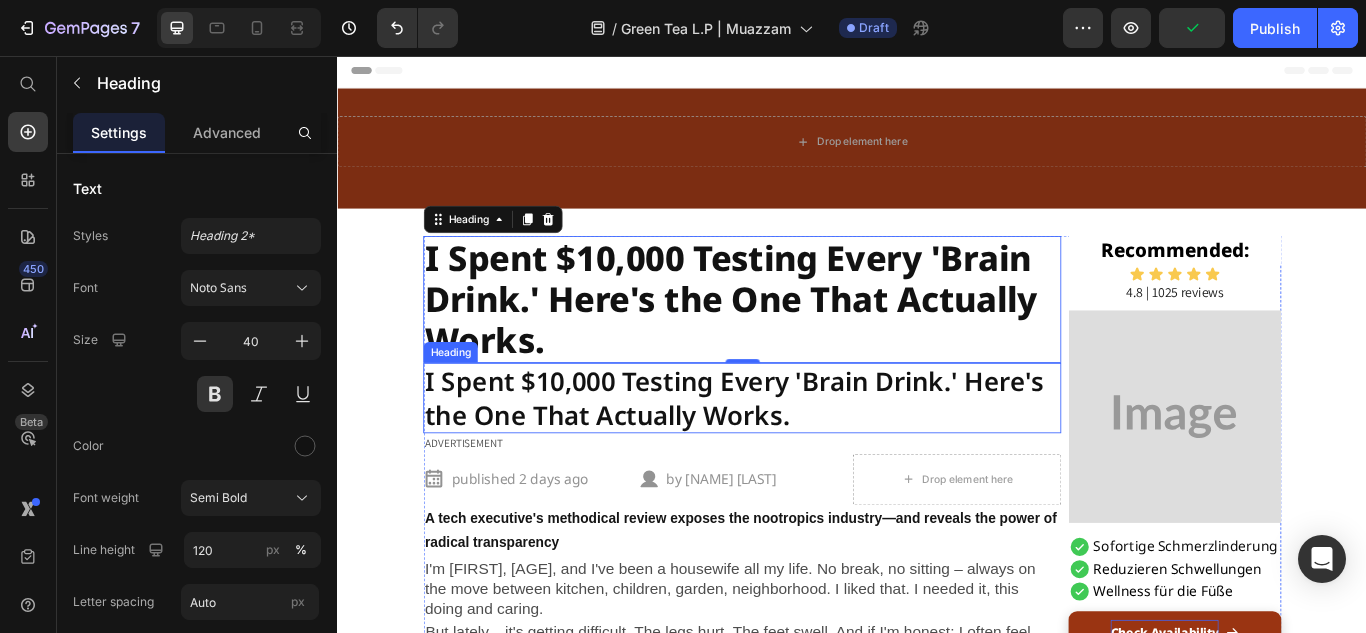click on "I Spent $10,000 Testing Every 'Brain Drink.' Here's the One That Actually Works." at bounding box center [809, 455] 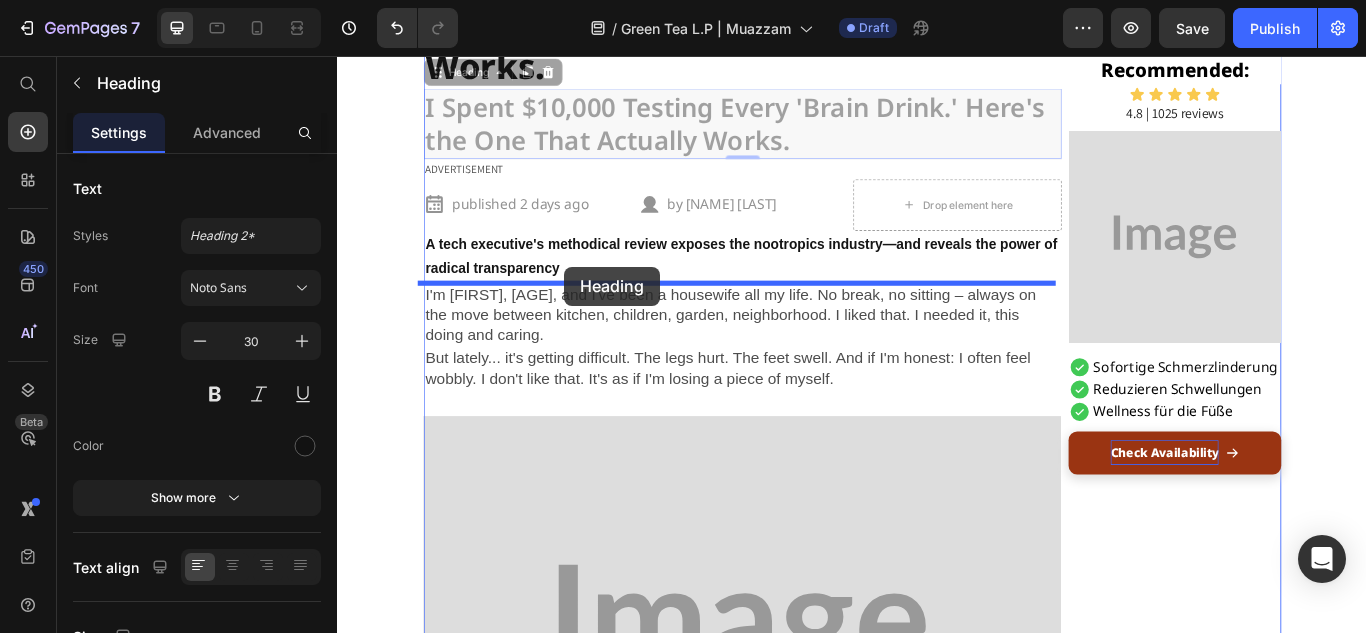 scroll, scrollTop: 363, scrollLeft: 0, axis: vertical 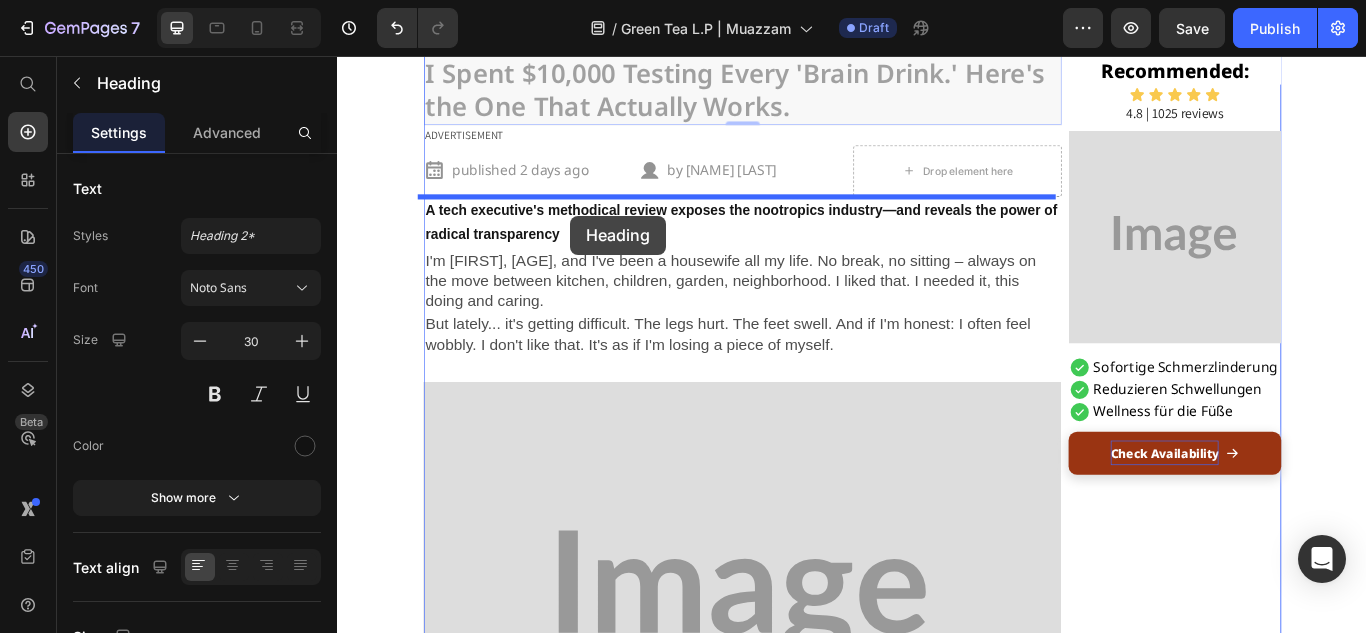 drag, startPoint x: 447, startPoint y: 400, endPoint x: 609, endPoint y: 242, distance: 226.29184 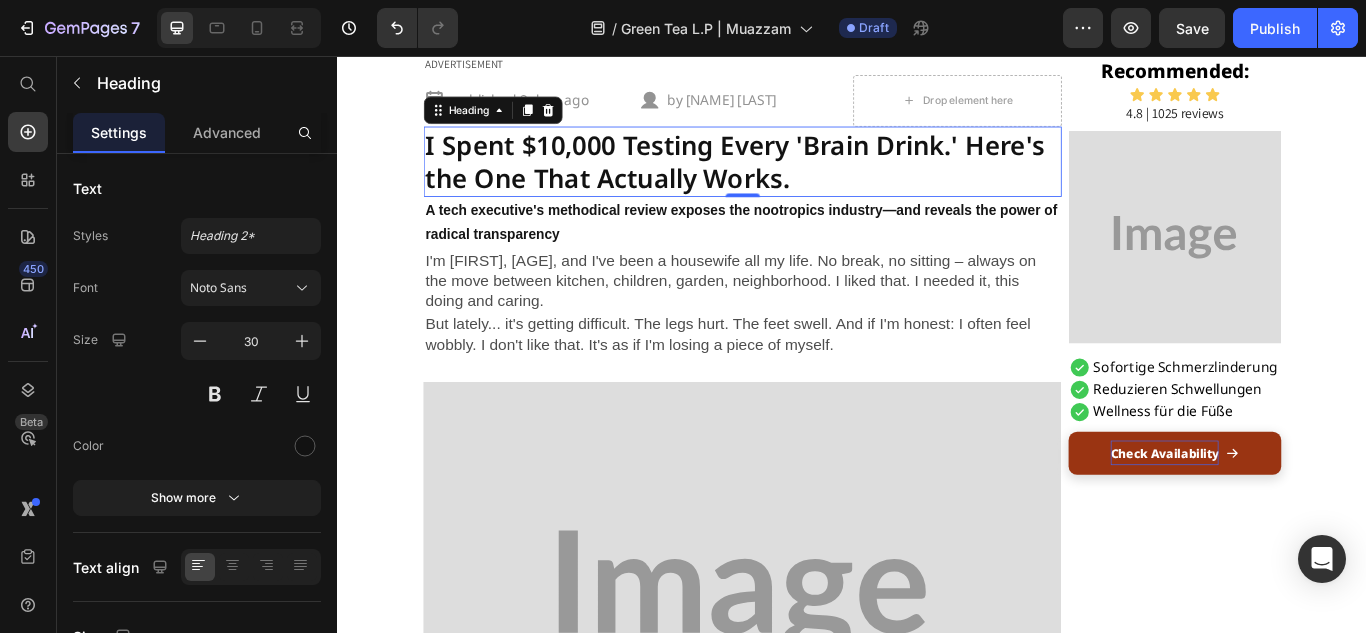 scroll, scrollTop: 281, scrollLeft: 0, axis: vertical 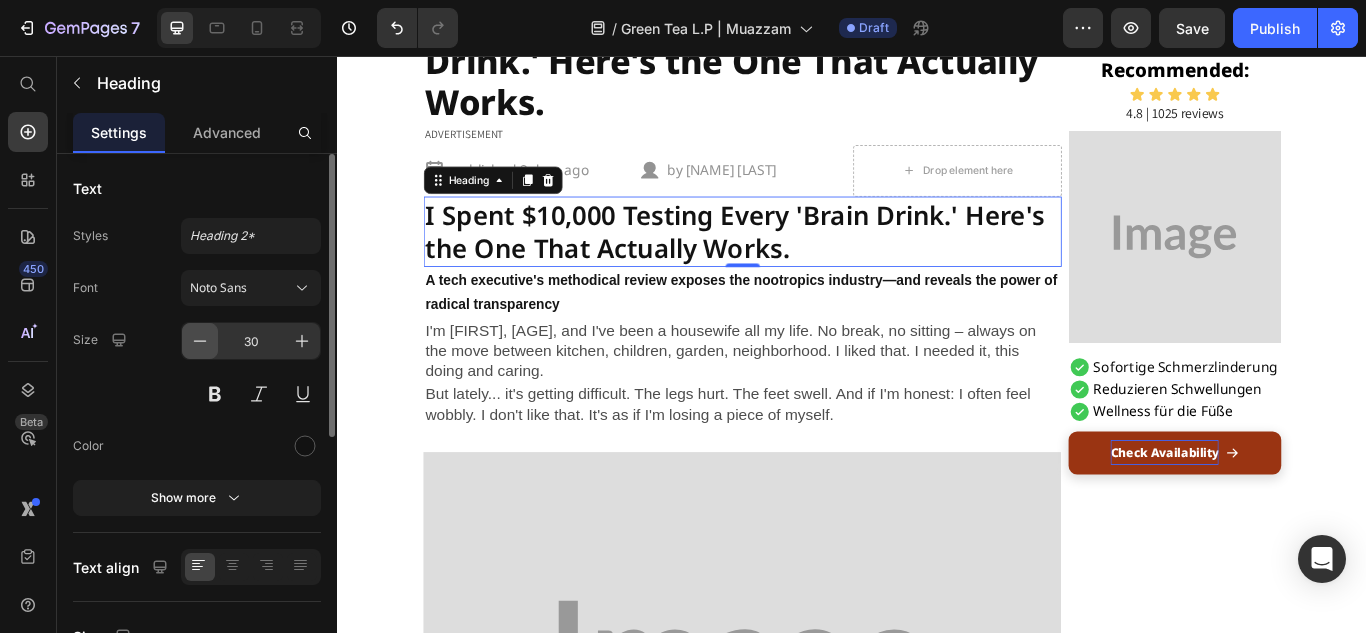 click 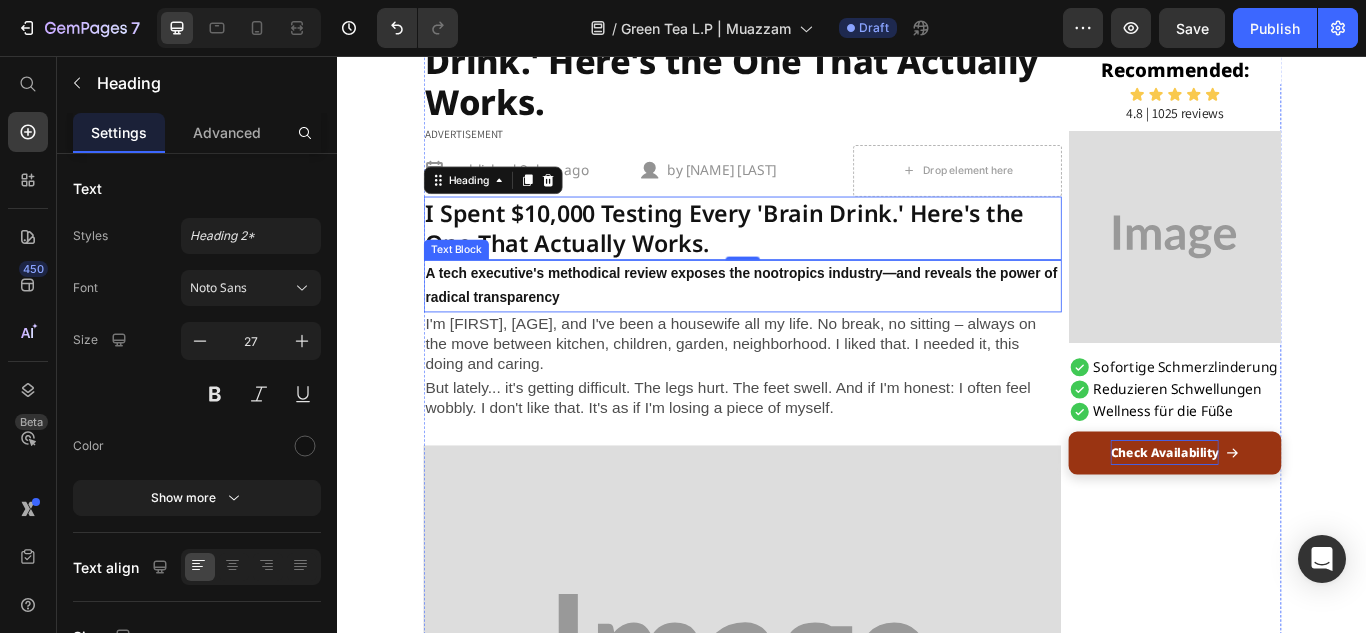 click on "A tech executive's methodical review exposes the nootropics industry—and reveals the power of radical transparency" at bounding box center [809, 325] 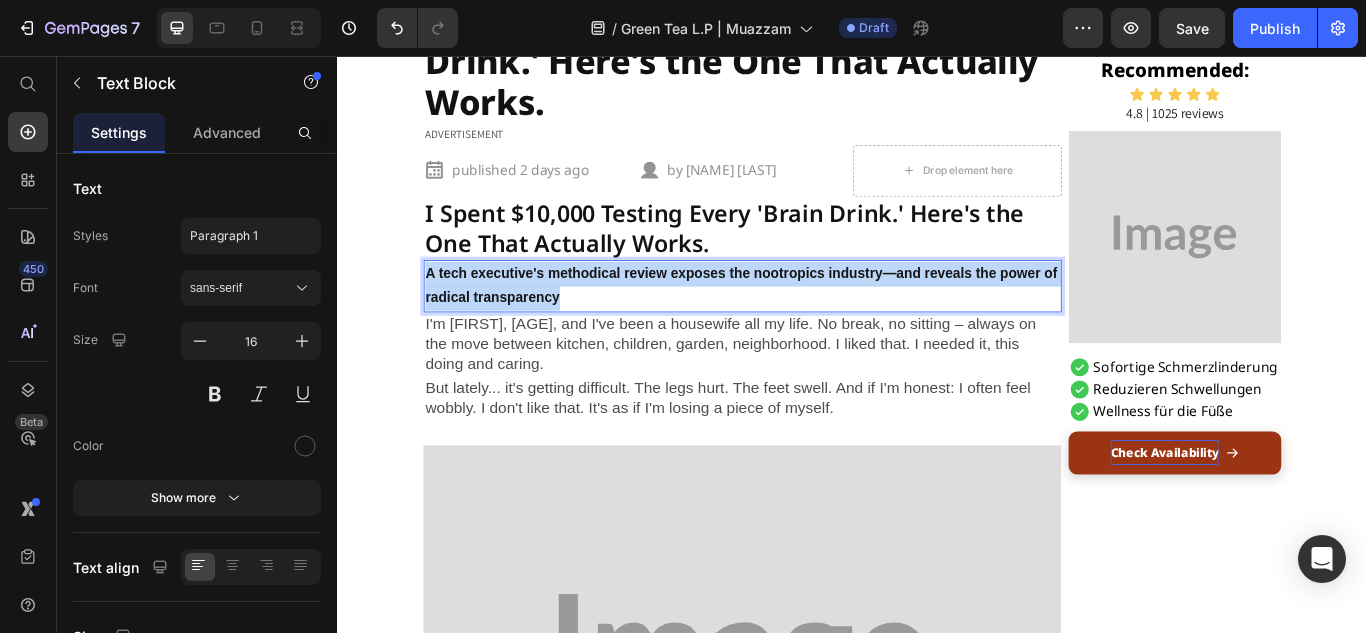 click on "A tech executive's methodical review exposes the nootropics industry—and reveals the power of radical transparency" at bounding box center [809, 325] 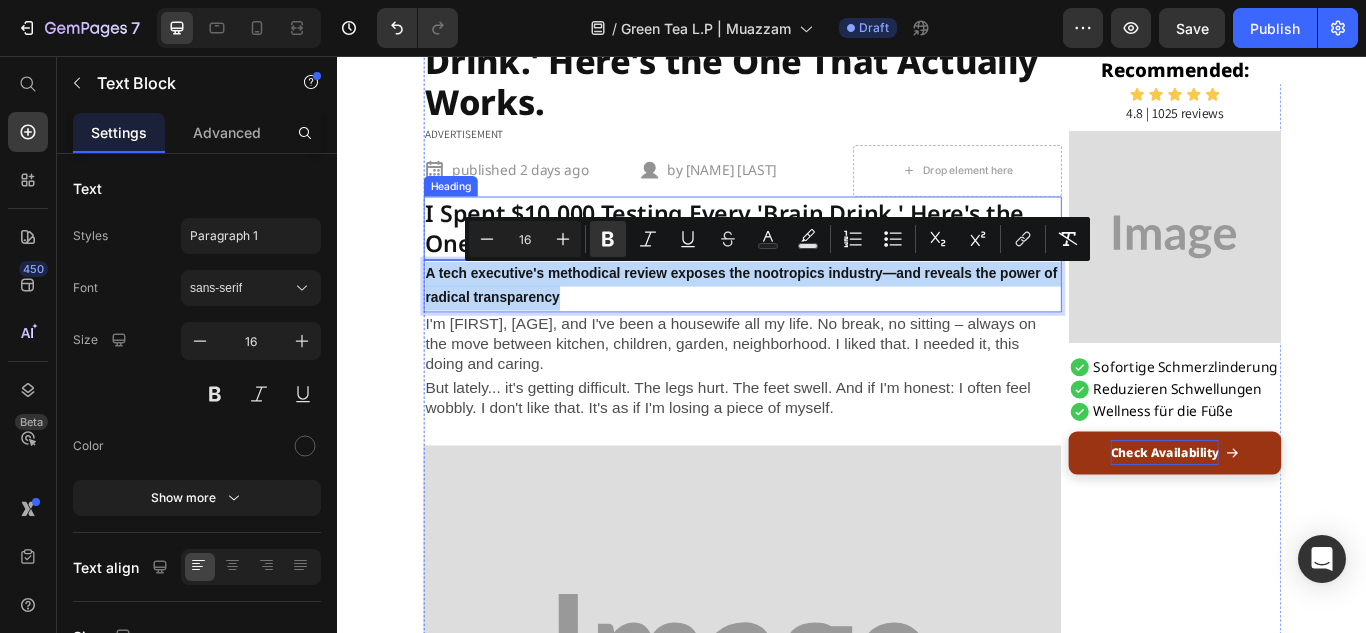 click on "I Spent $10,000 Testing Every 'Brain Drink.' Here's the One That Actually Works." at bounding box center (809, 257) 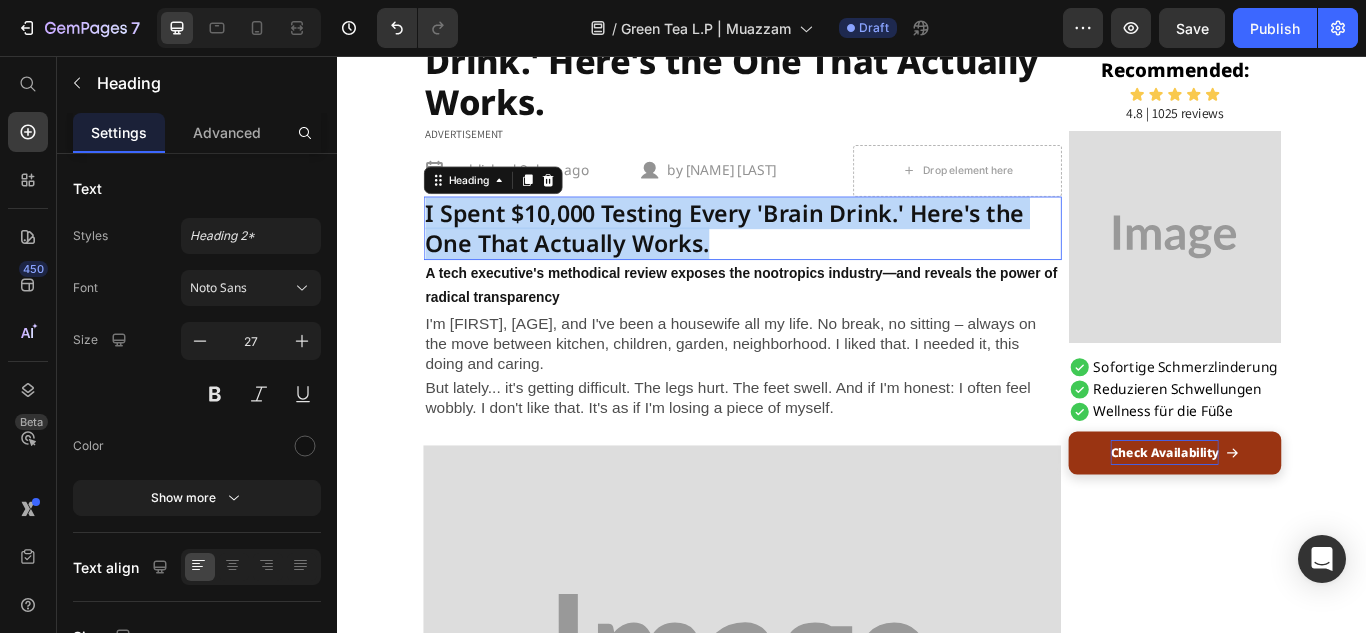 click on "I Spent $10,000 Testing Every 'Brain Drink.' Here's the One That Actually Works." at bounding box center [809, 257] 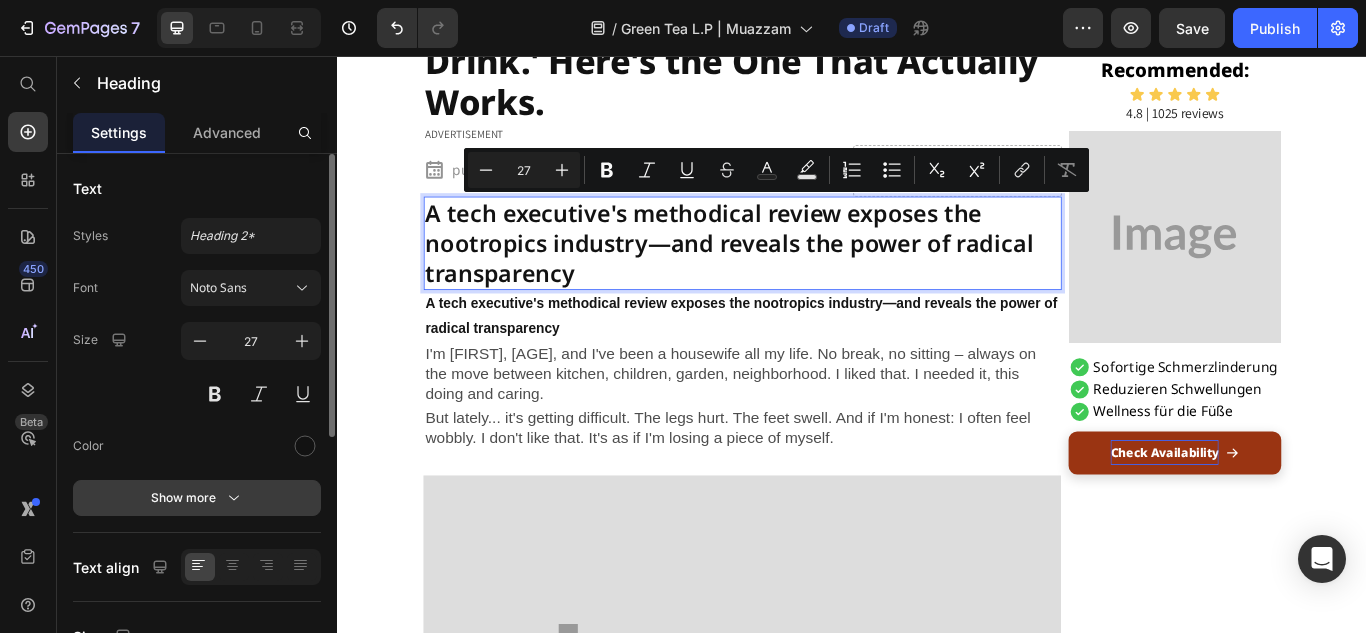 click 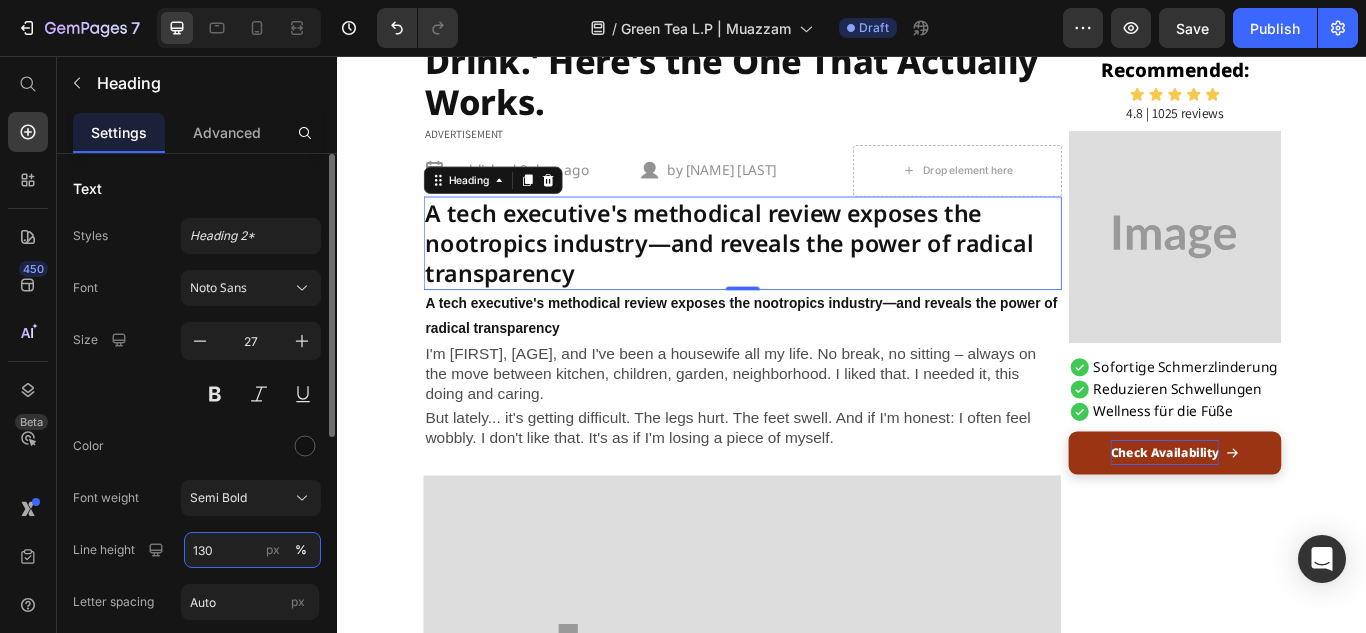 click on "130" at bounding box center (252, 550) 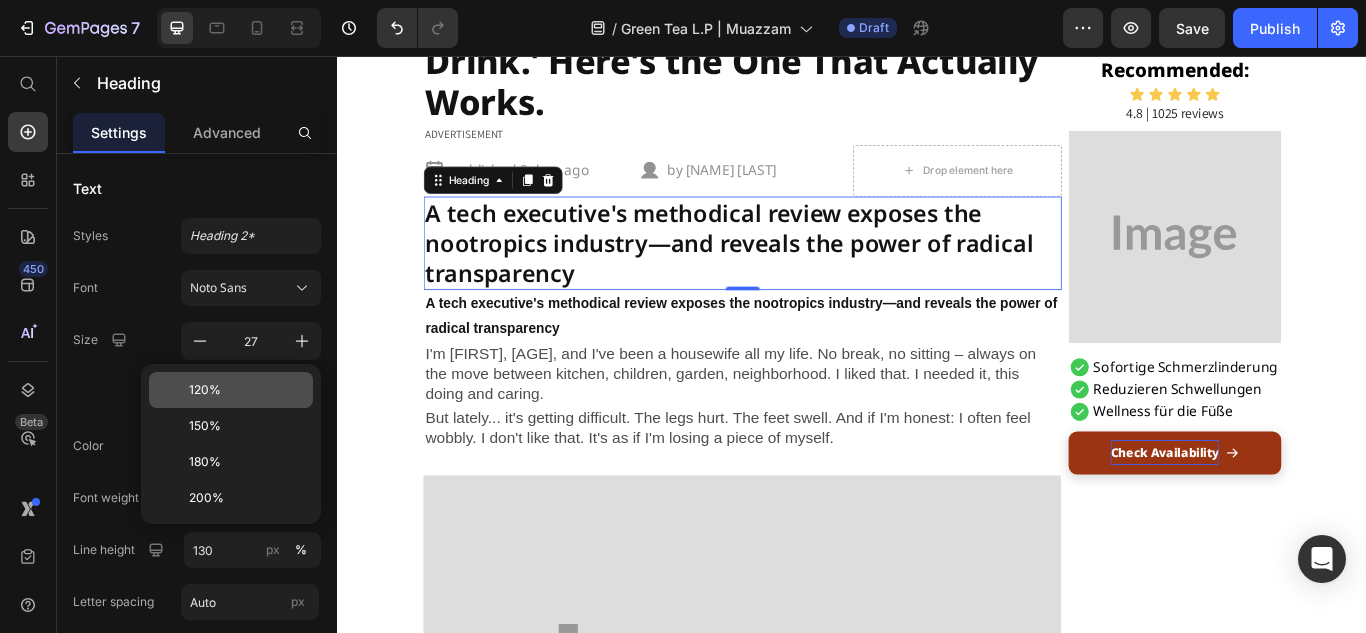 click on "120%" at bounding box center [247, 390] 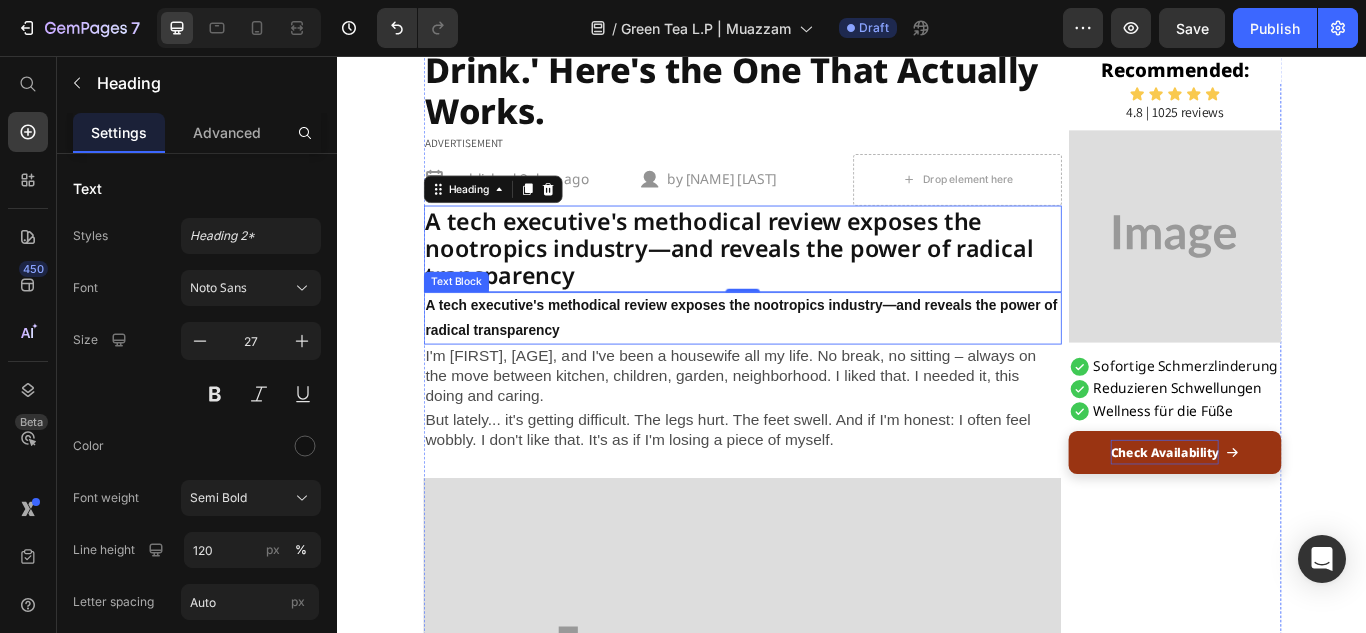 scroll, scrollTop: 268, scrollLeft: 0, axis: vertical 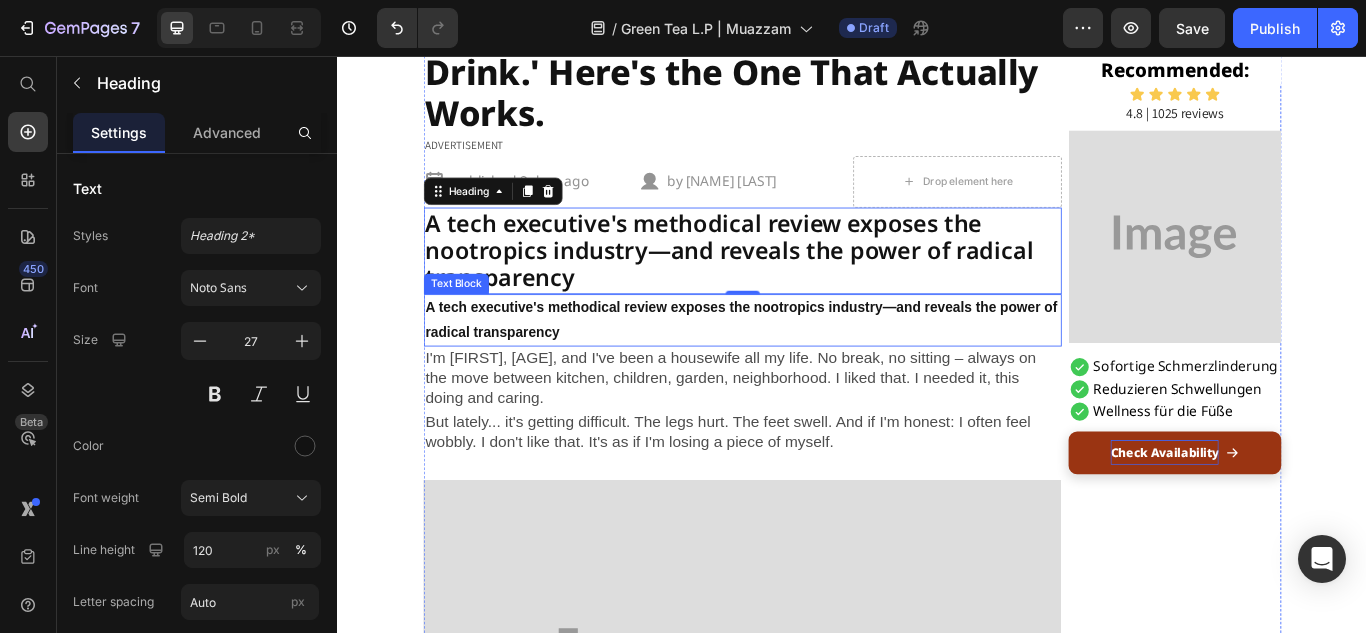 click on "A tech executive's methodical review exposes the nootropics industry—and reveals the power of radical transparency" at bounding box center [807, 364] 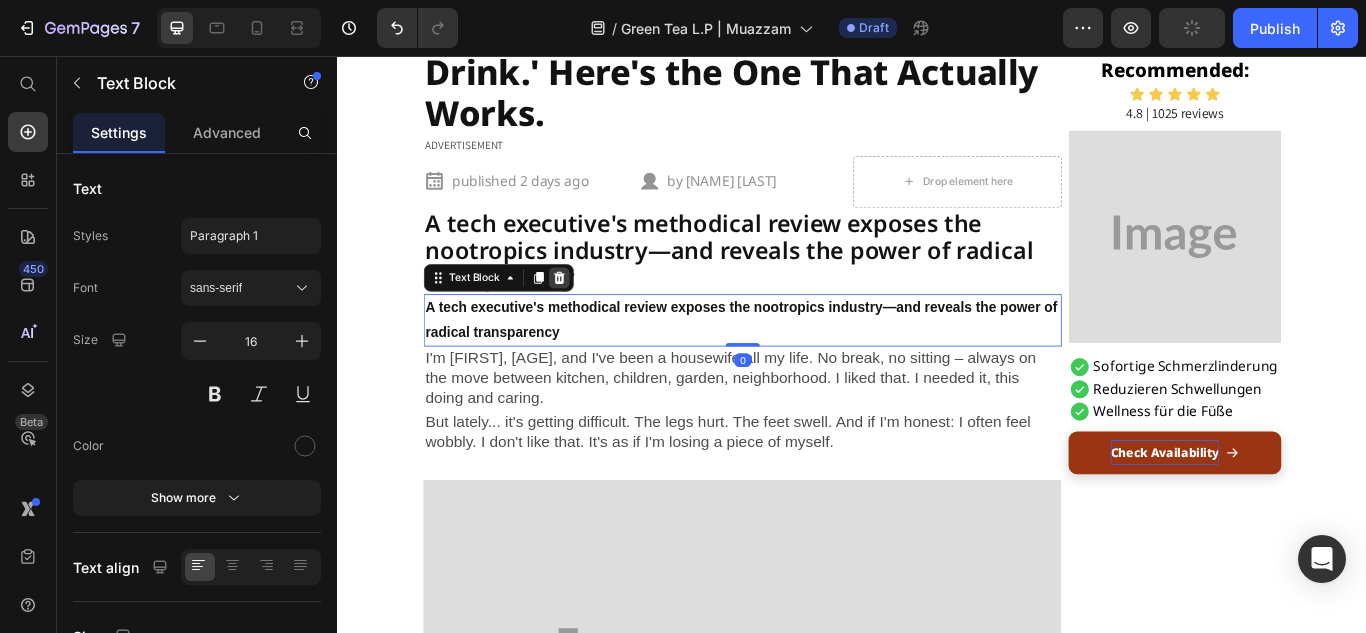 click 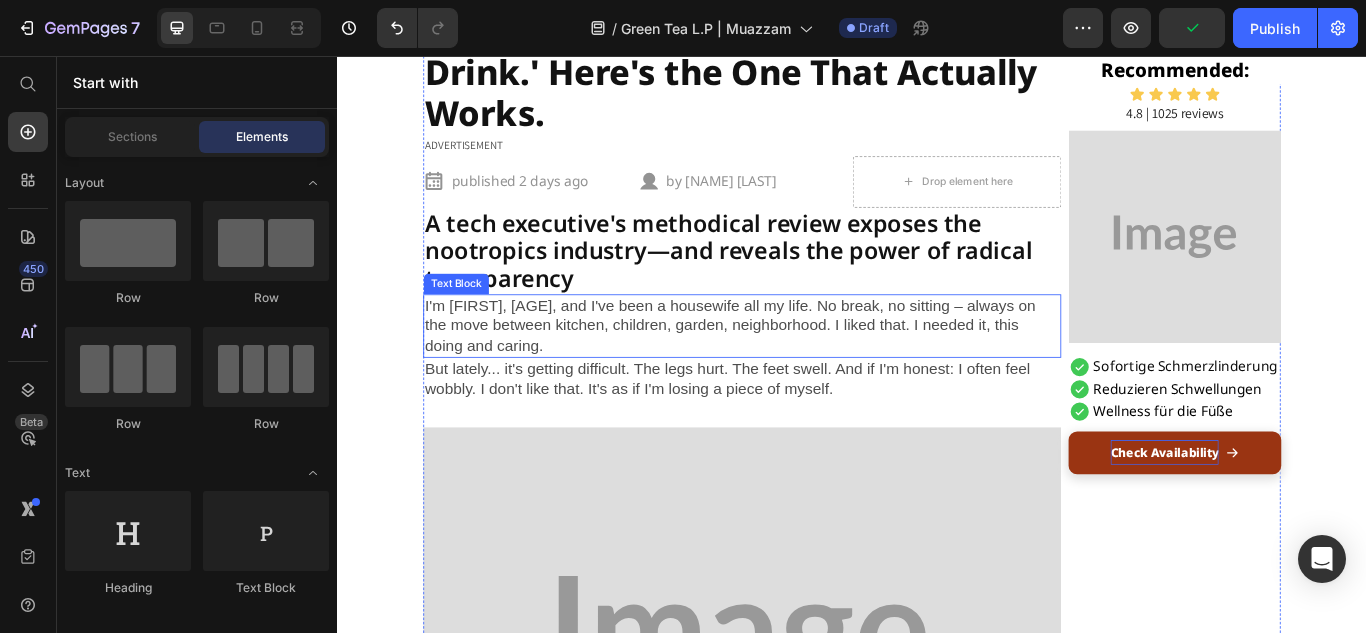 click on "I'm [FIRST], [AGE], and I've been a housewife all my life. No break, no sitting – always on the move between kitchen, children, garden, neighborhood. I liked that. I needed it, this doing and caring." at bounding box center [809, 371] 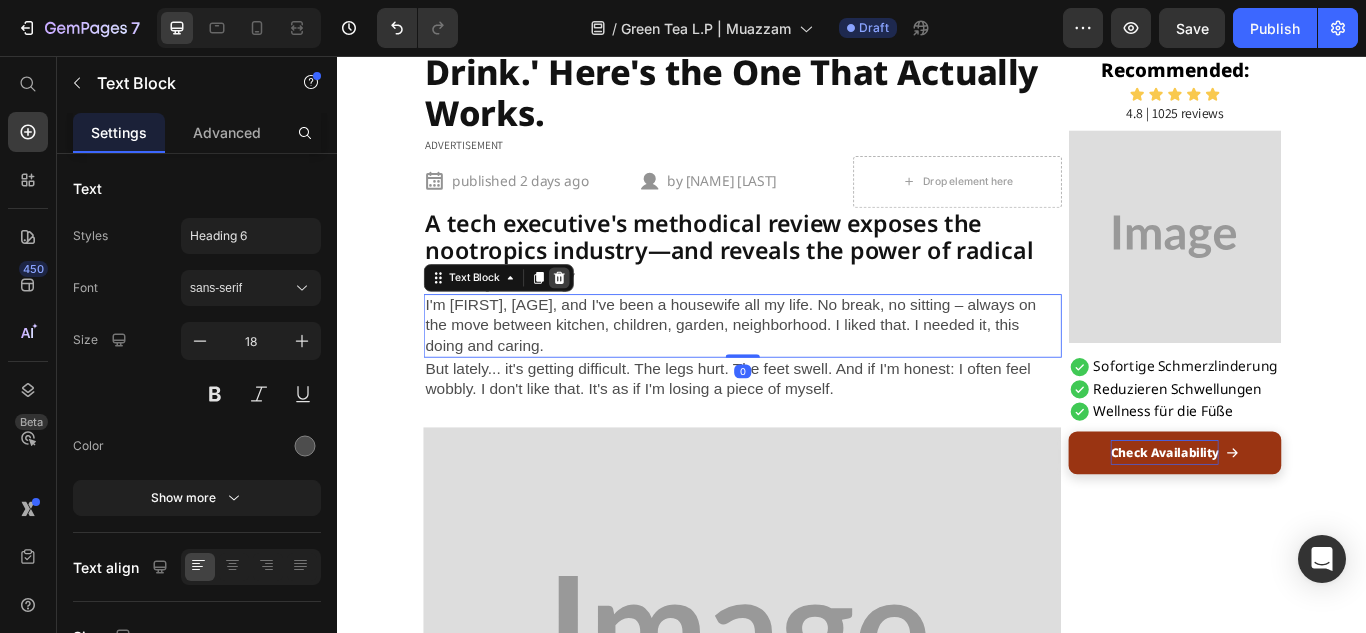 click 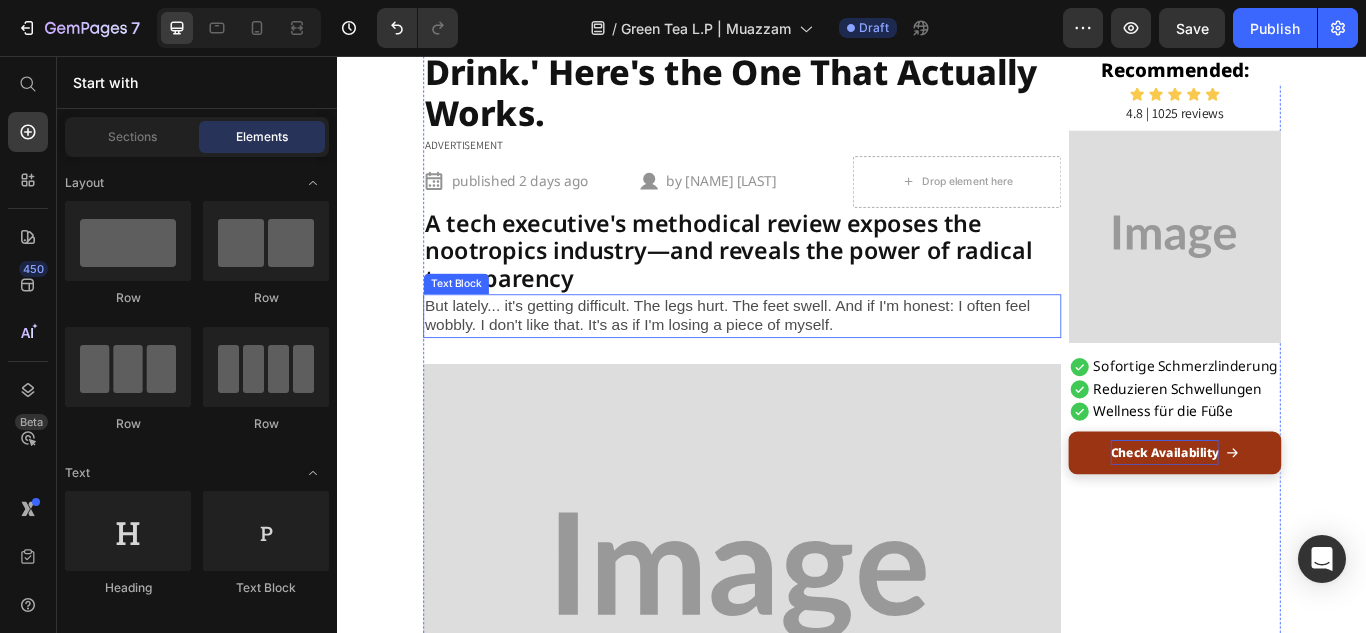 click on "But lately... it's getting difficult. The legs hurt. The feet swell. And if I'm honest: I often feel wobbly. I don't like that. It's as if I'm losing a piece of myself." at bounding box center [809, 359] 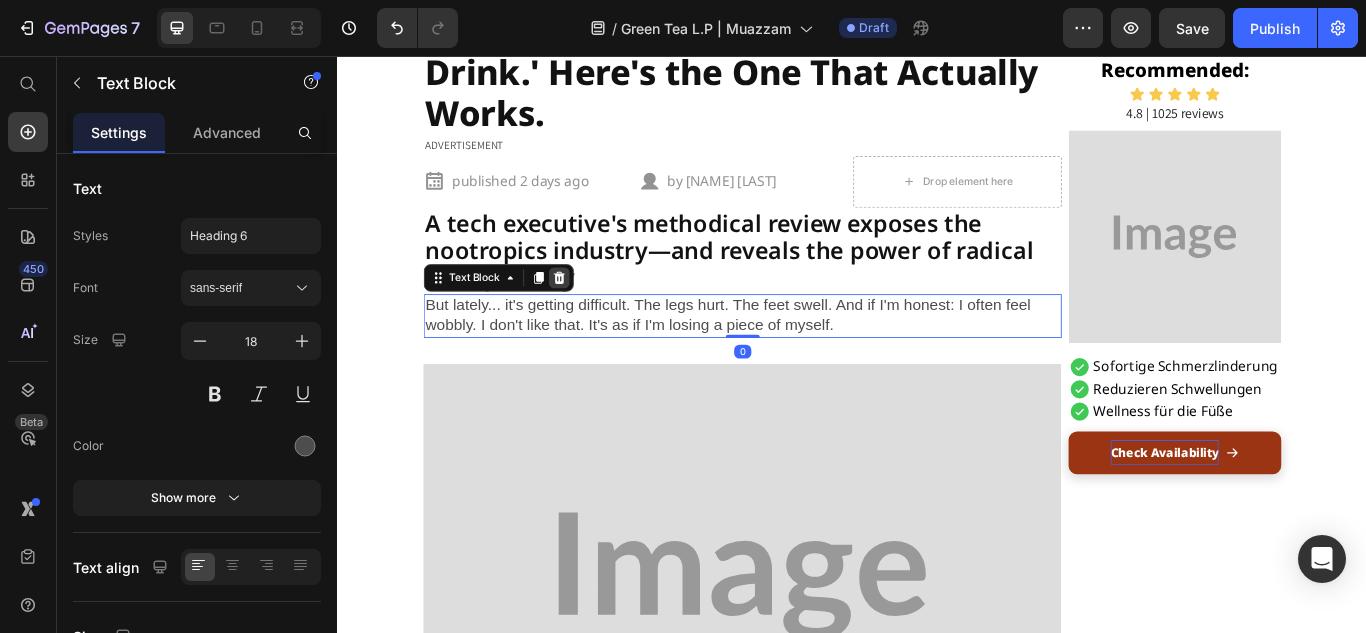 click 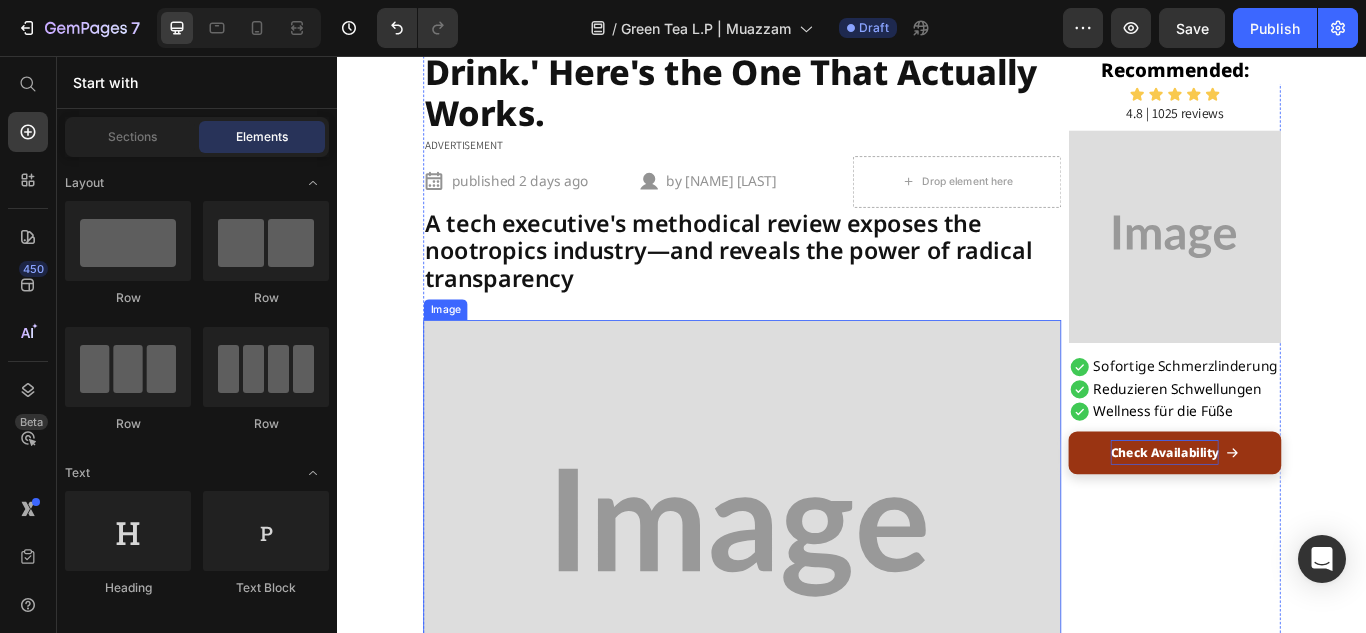click at bounding box center (809, 612) 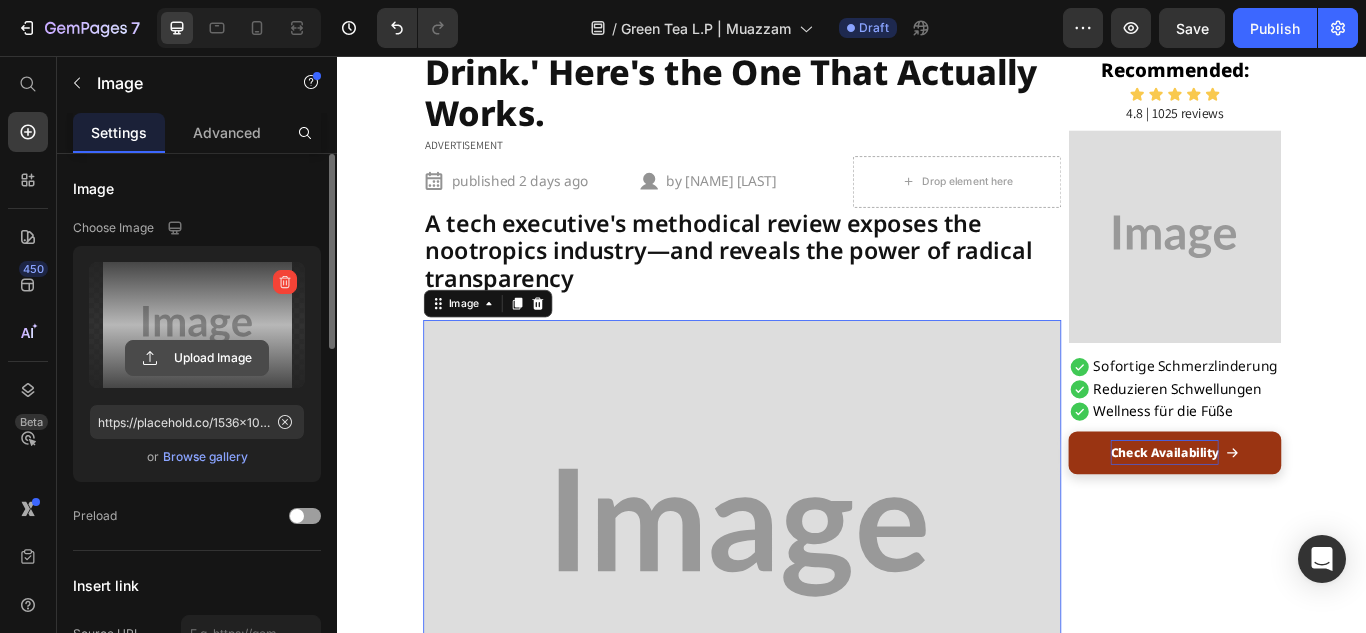 click 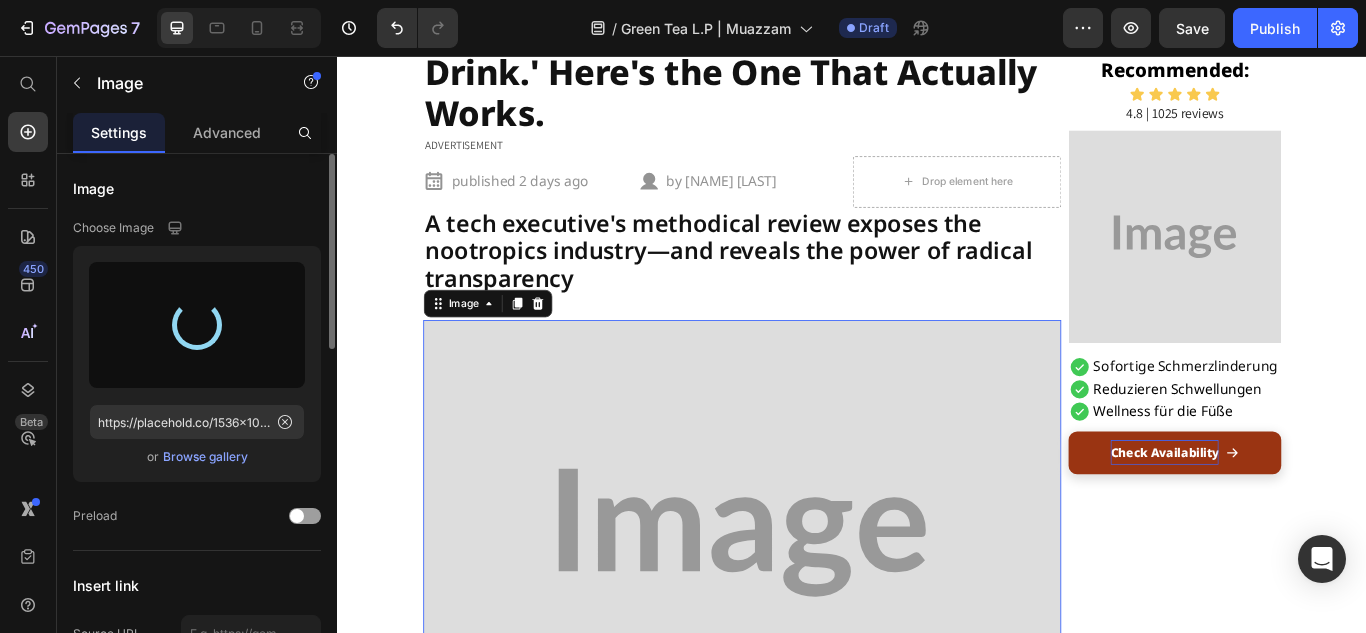 type on "https://cdn.shopify.com/s/files/1/0664/3751/3285/files/gempages_574935882583245668-8f73e4a7-4553-4769-a453-1c2404a59b5a.png" 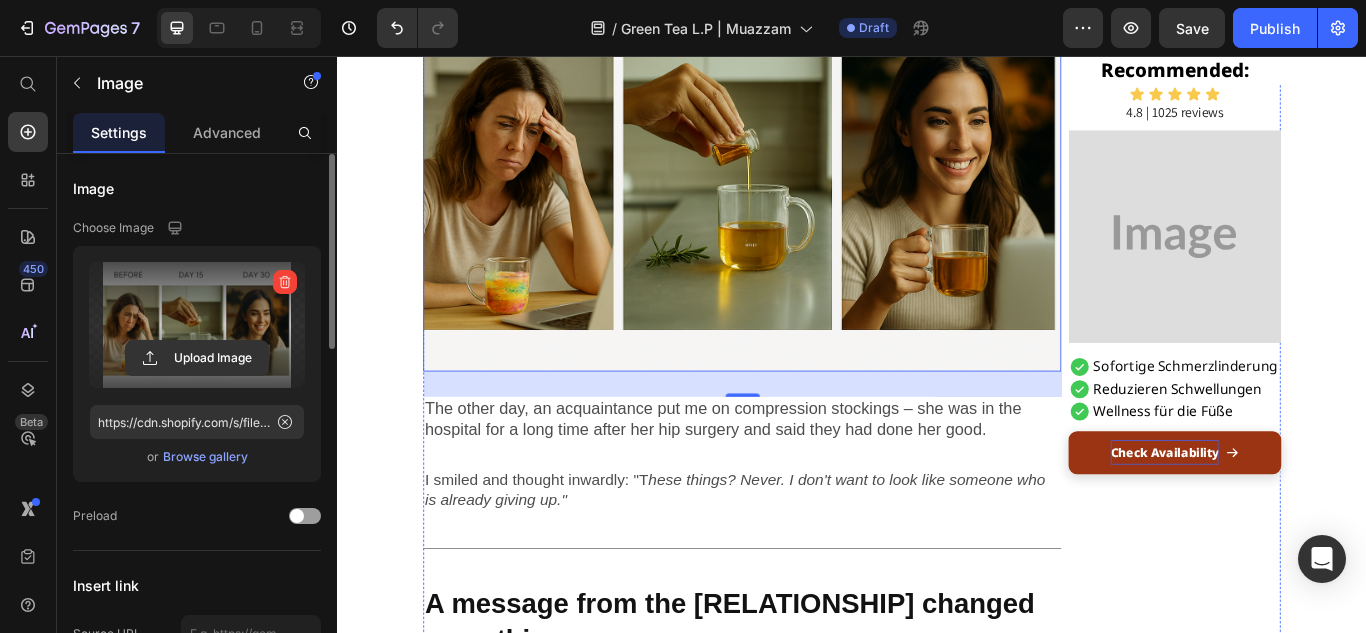 scroll, scrollTop: 741, scrollLeft: 0, axis: vertical 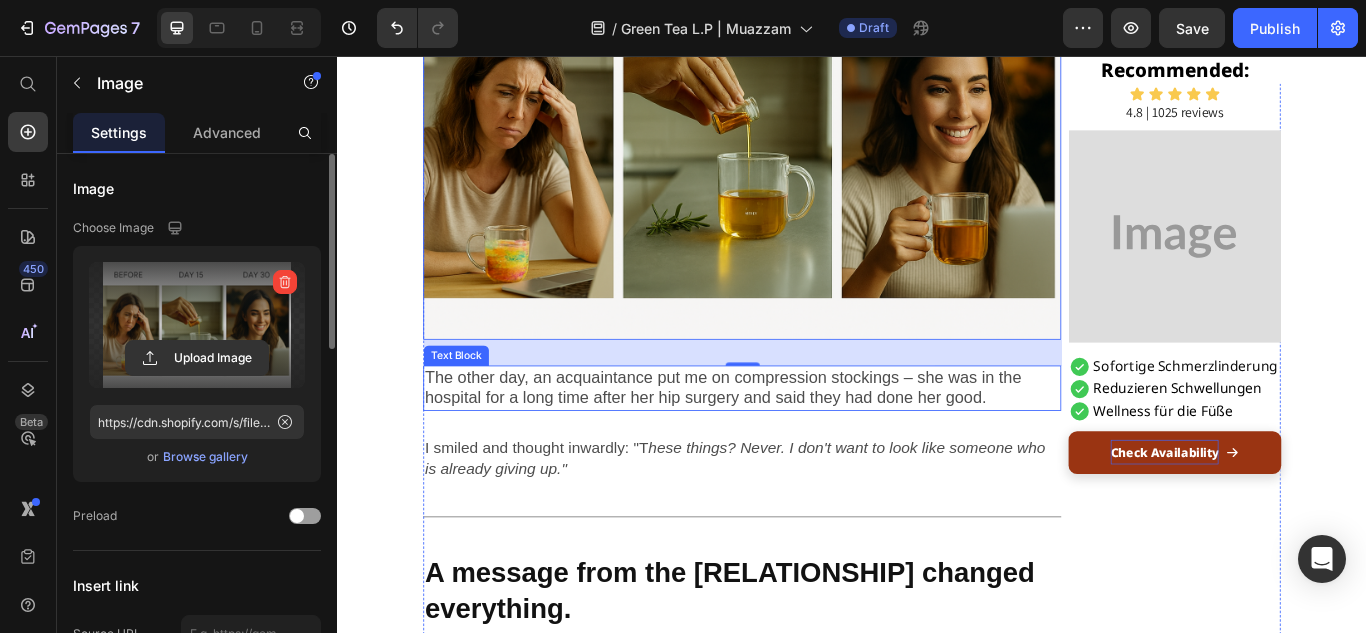 click on "The other day, an acquaintance put me on compression stockings – she was in the hospital for a long time after her hip surgery and said they had done her good." at bounding box center (809, 443) 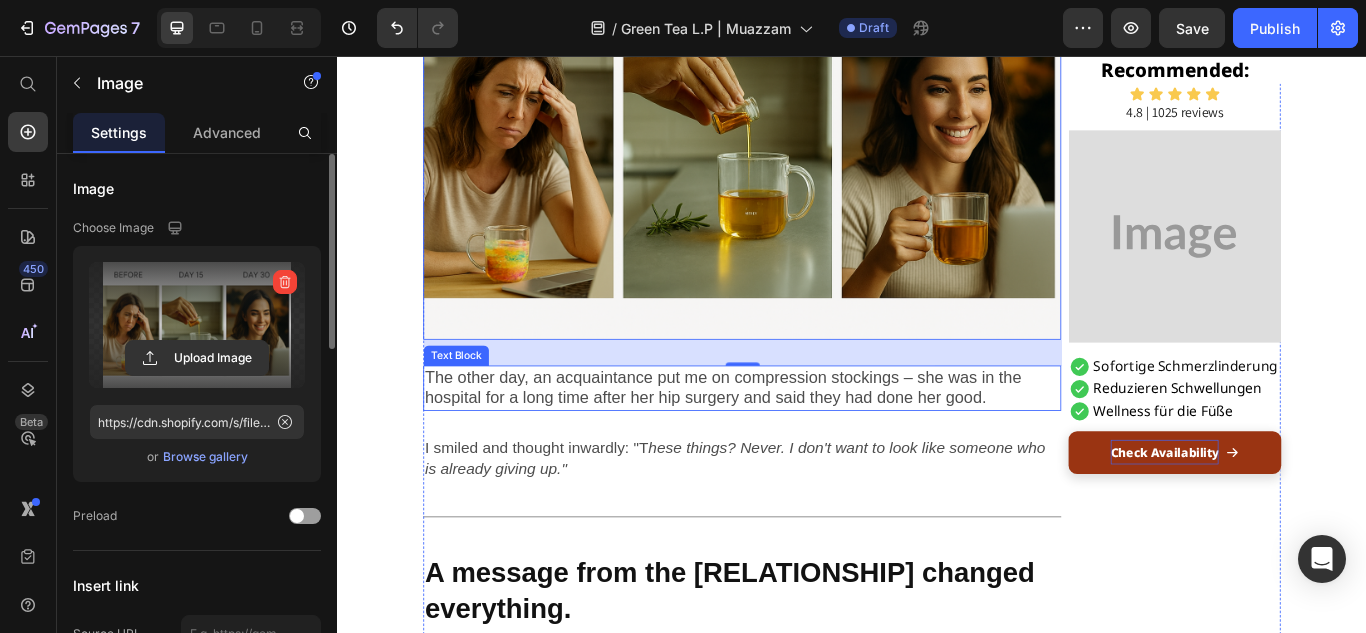 click on "The other day, an acquaintance put me on compression stockings – she was in the hospital for a long time after her hip surgery and said they had done her good." at bounding box center [809, 443] 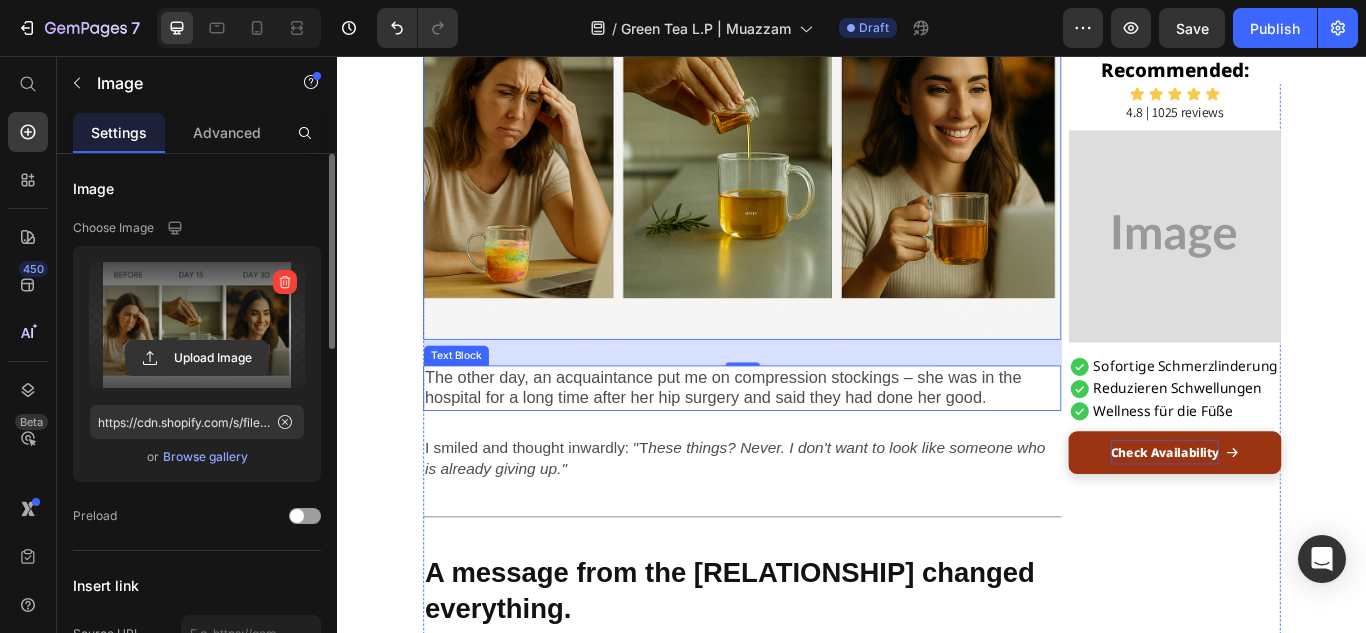 click on "The other day, an acquaintance put me on compression stockings – she was in the hospital for a long time after her hip surgery and said they had done her good." at bounding box center [809, 443] 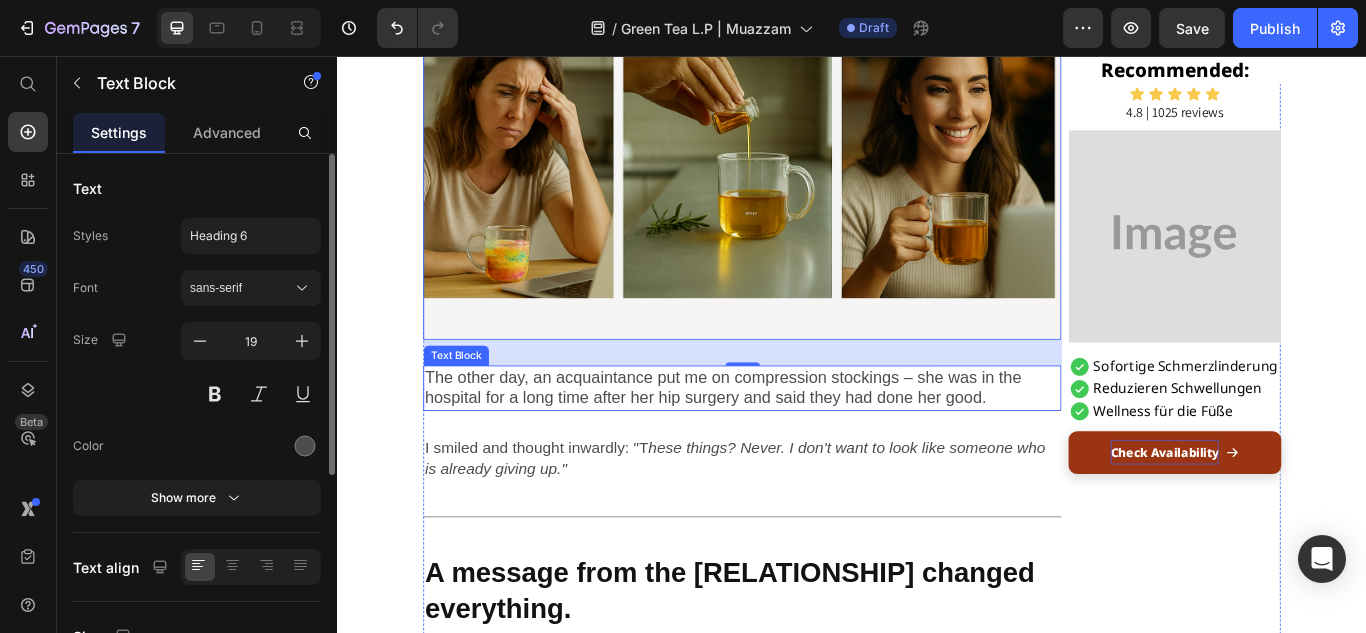 click on "The other day, an acquaintance put me on compression stockings – she was in the hospital for a long time after her hip surgery and said they had done her good." at bounding box center (809, 443) 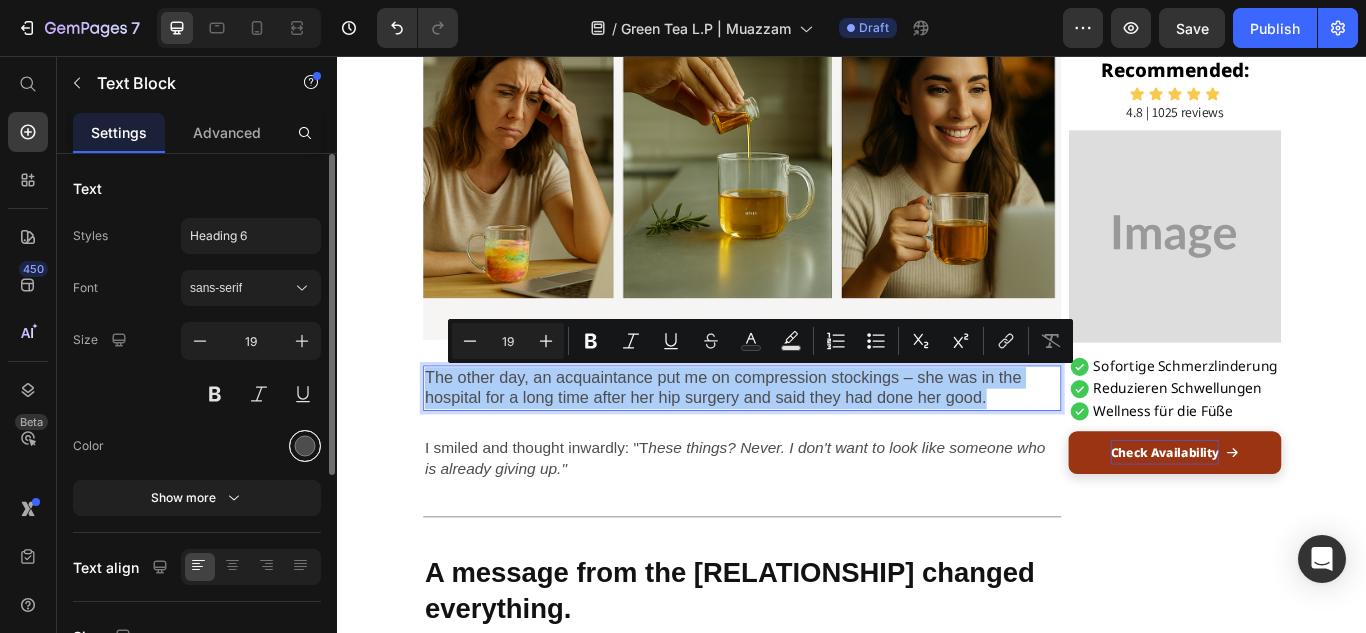 click at bounding box center [305, 446] 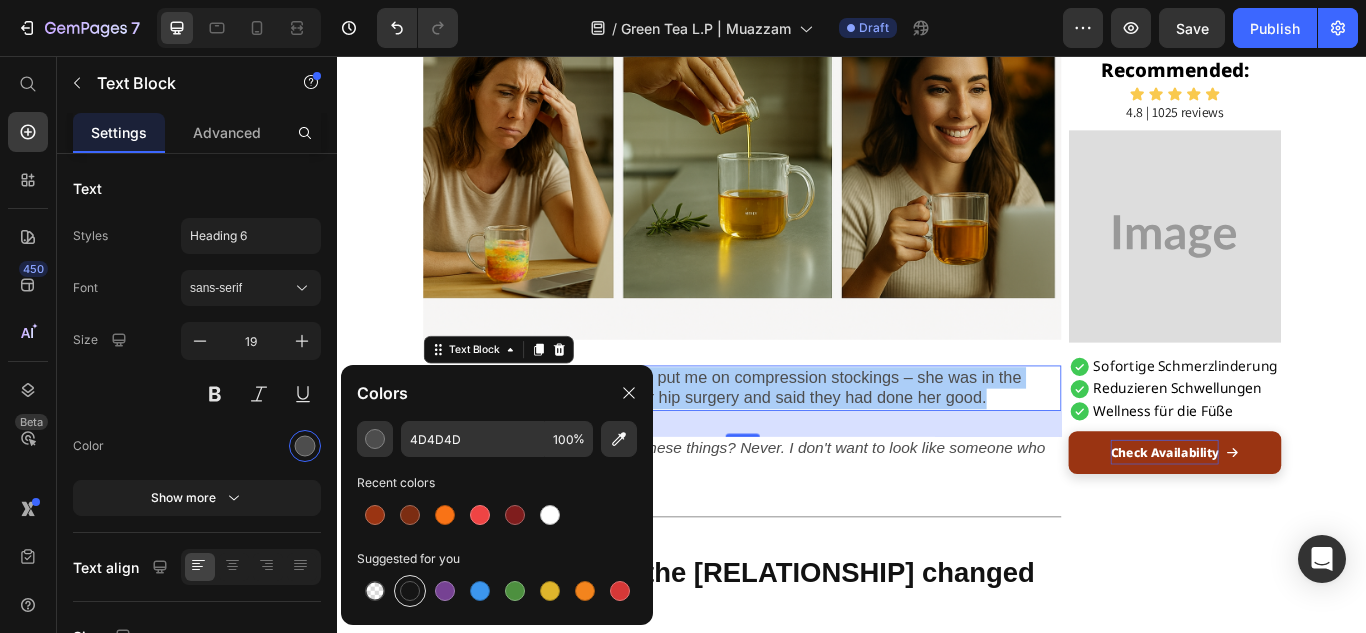click at bounding box center [410, 591] 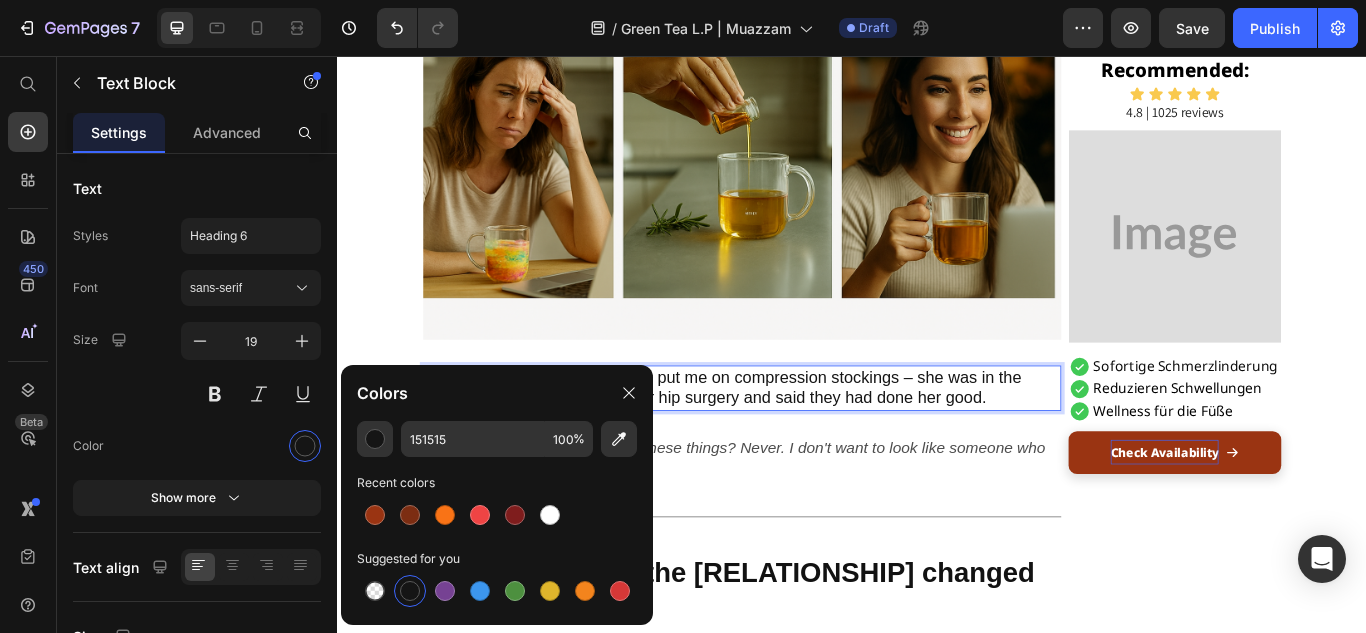 click on "The other day, an acquaintance put me on compression stockings – she was in the hospital for a long time after her hip surgery and said they had done her good." at bounding box center (809, 443) 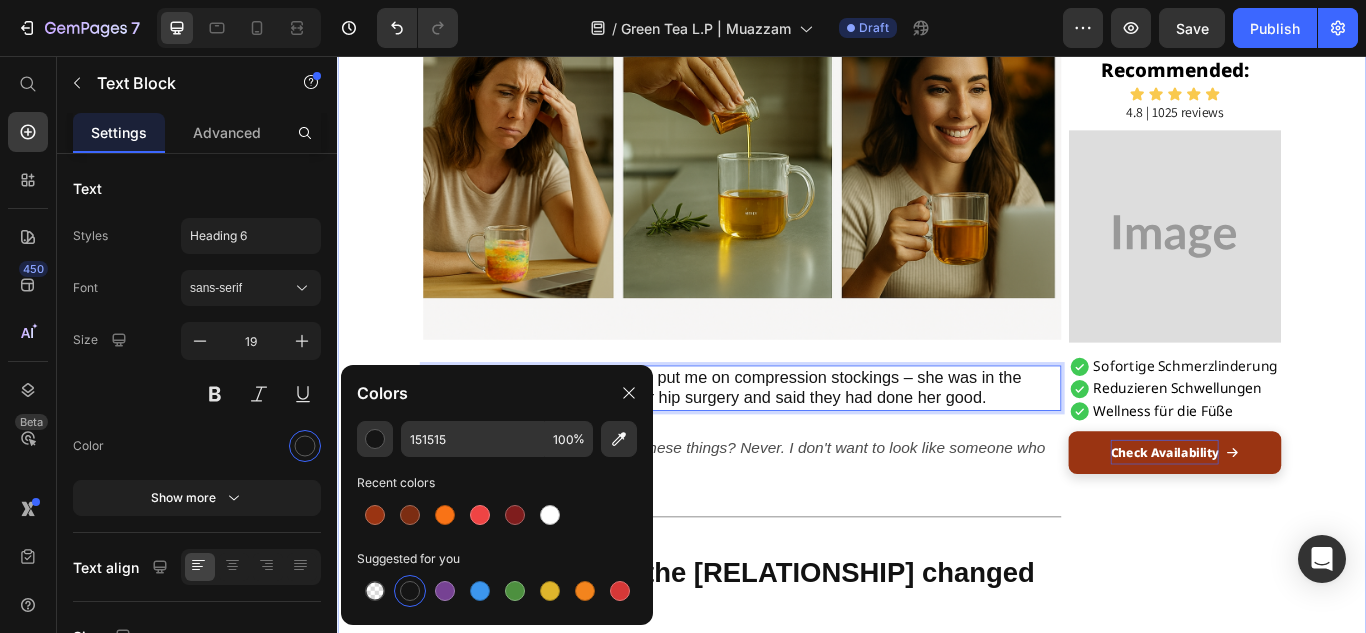 click on "I Spent $[NUMBER] Testing Every 'Brain Drink.' Here's the One That Actually Works. Heading ADVERTISEMENT Text Block
published [NUMBER] days ago Item List
by [FIRST] [LAST] Item List
Drop element here Row A tech executive's methodical review exposes the nootropics industry—and reveals the power of radical transparency Heading Image The other day, an acquaintance put me on compression stockings – she was in the hospital for a long time after her hip surgery and said they had done her good. Text Block   30  I smiled and thought inwardly: "T hese things? Never. I don't want to look like someone who is already giving up." Text Block                Title Line A message from the grandson changed everything. Heading A few days later, I get a message from my grandson. Text Block  "Grandma, I saw something there – compression socks, but modern. Maybe that would be something for you?" Text Block Text Block . I thought:  Text Block                Title Line Text Block" at bounding box center [937, 4726] 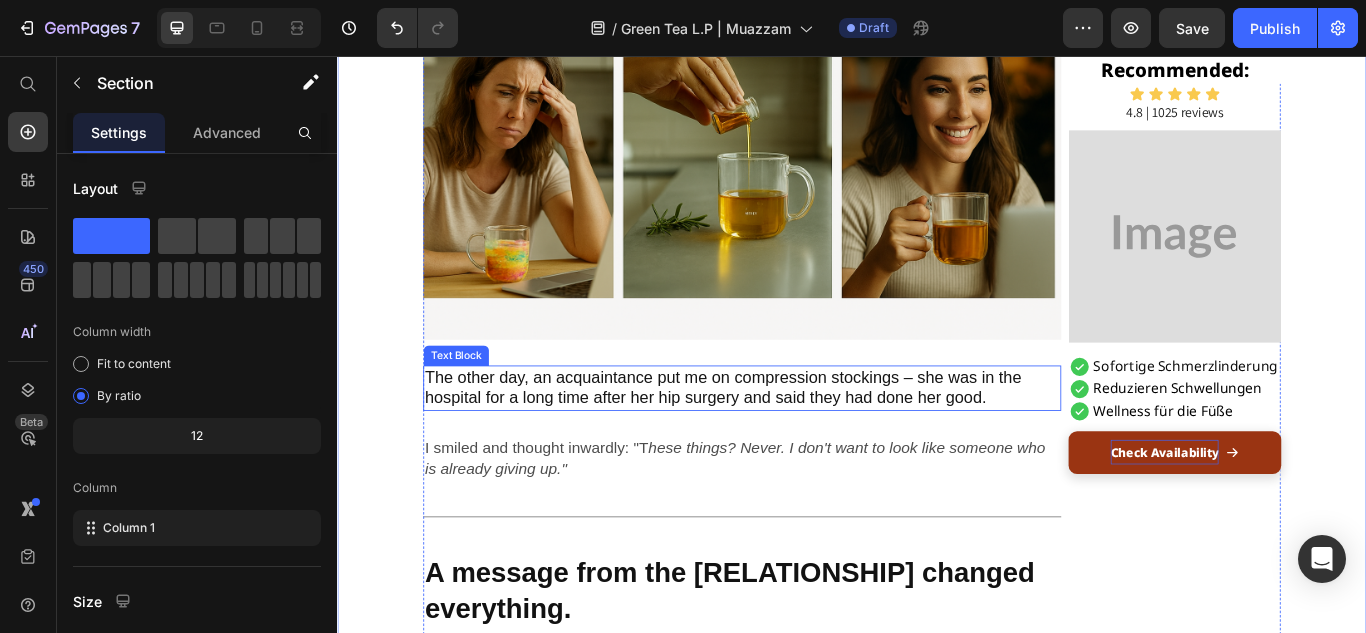 click on "The other day, an acquaintance put me on compression stockings – she was in the hospital for a long time after her hip surgery and said they had done her good." at bounding box center (809, 443) 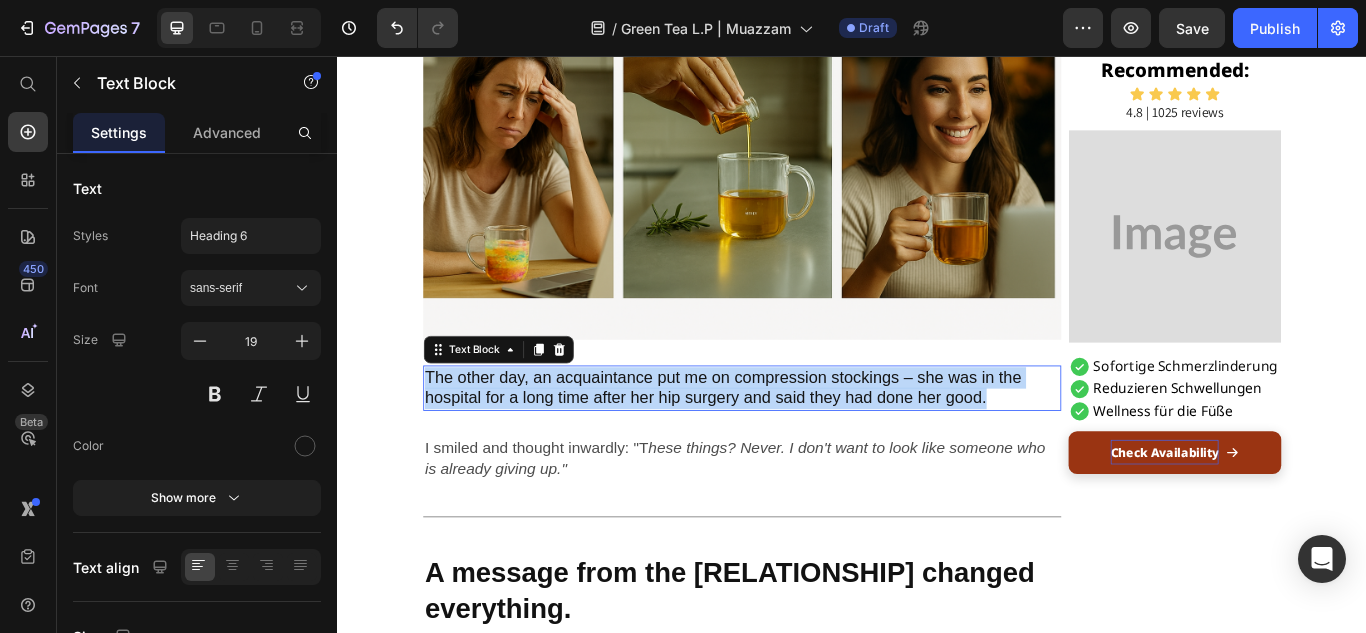 click on "The other day, an acquaintance put me on compression stockings – she was in the hospital for a long time after her hip surgery and said they had done her good." at bounding box center [809, 443] 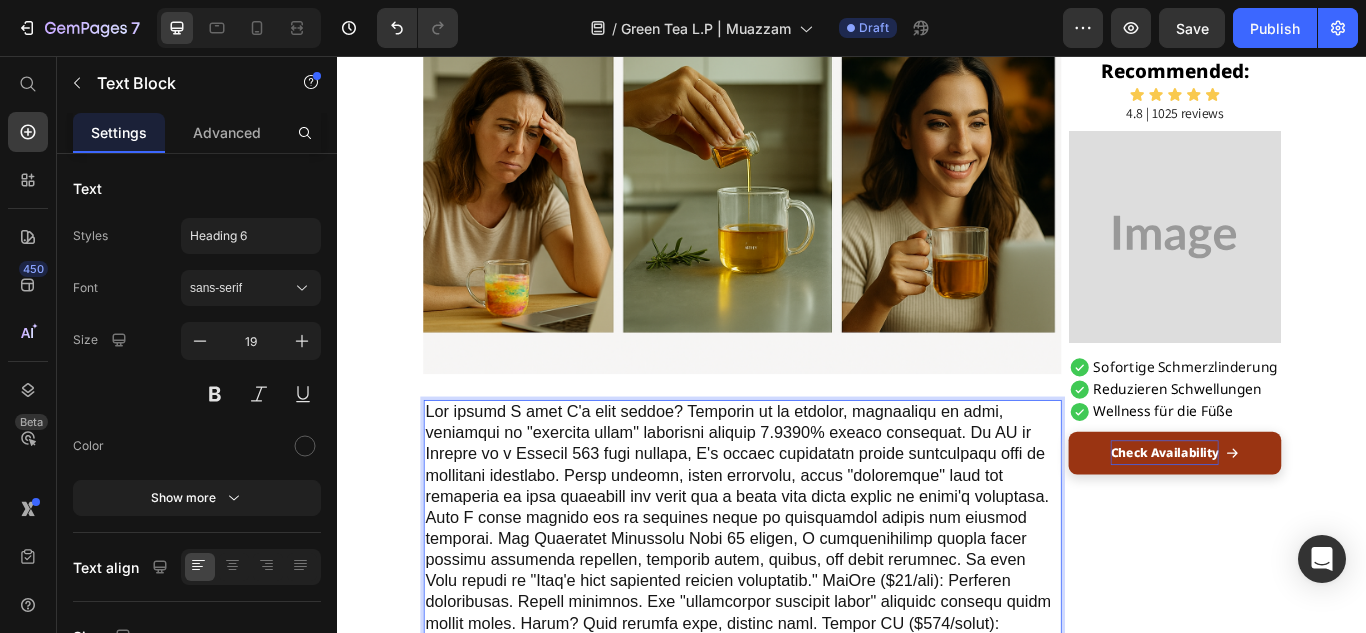 scroll, scrollTop: 676, scrollLeft: 0, axis: vertical 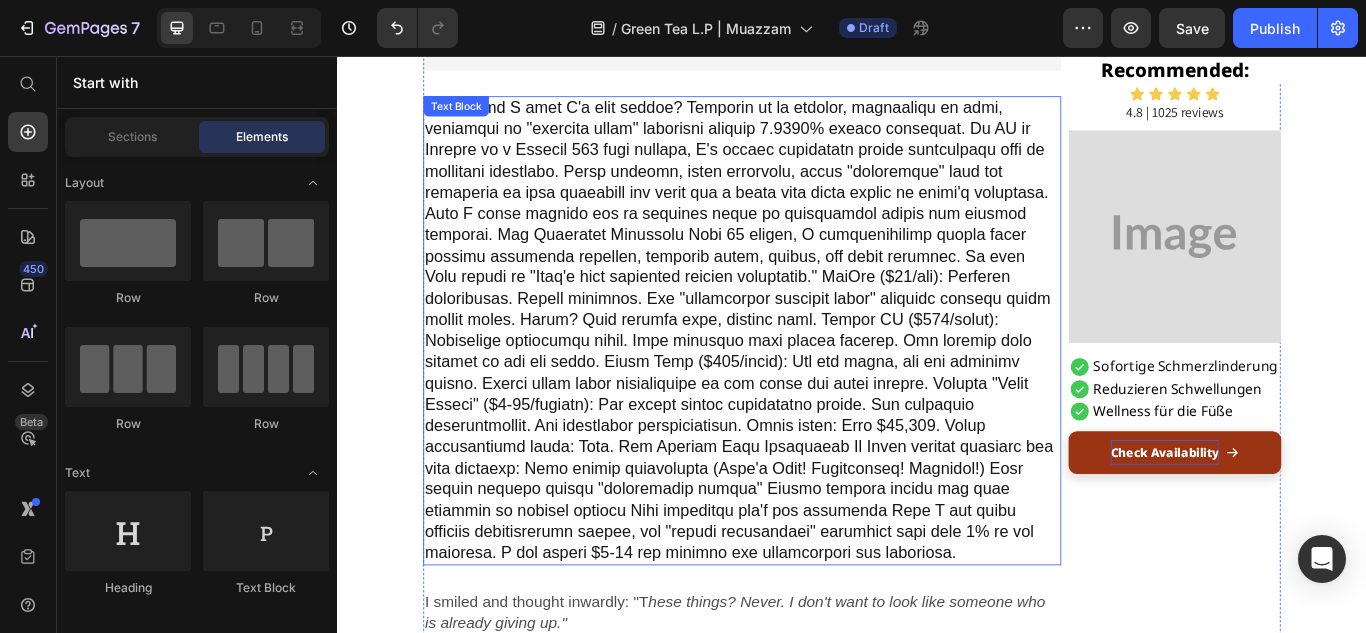 click at bounding box center [809, 376] 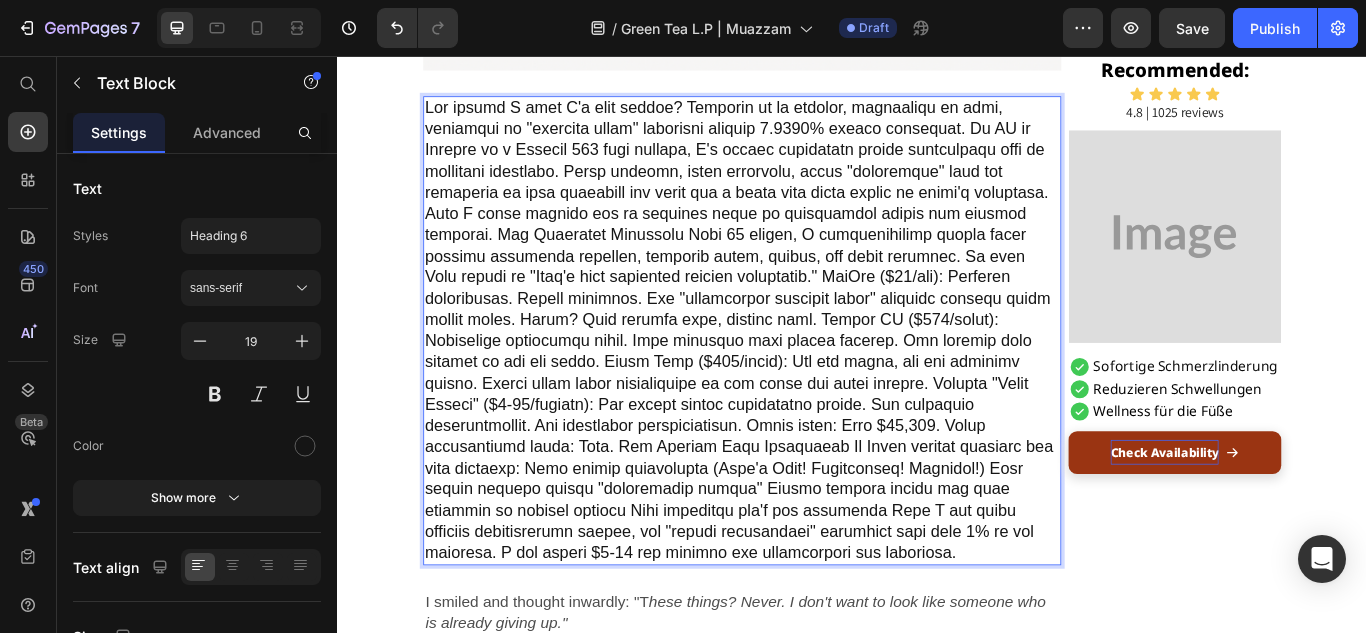 click at bounding box center [809, 376] 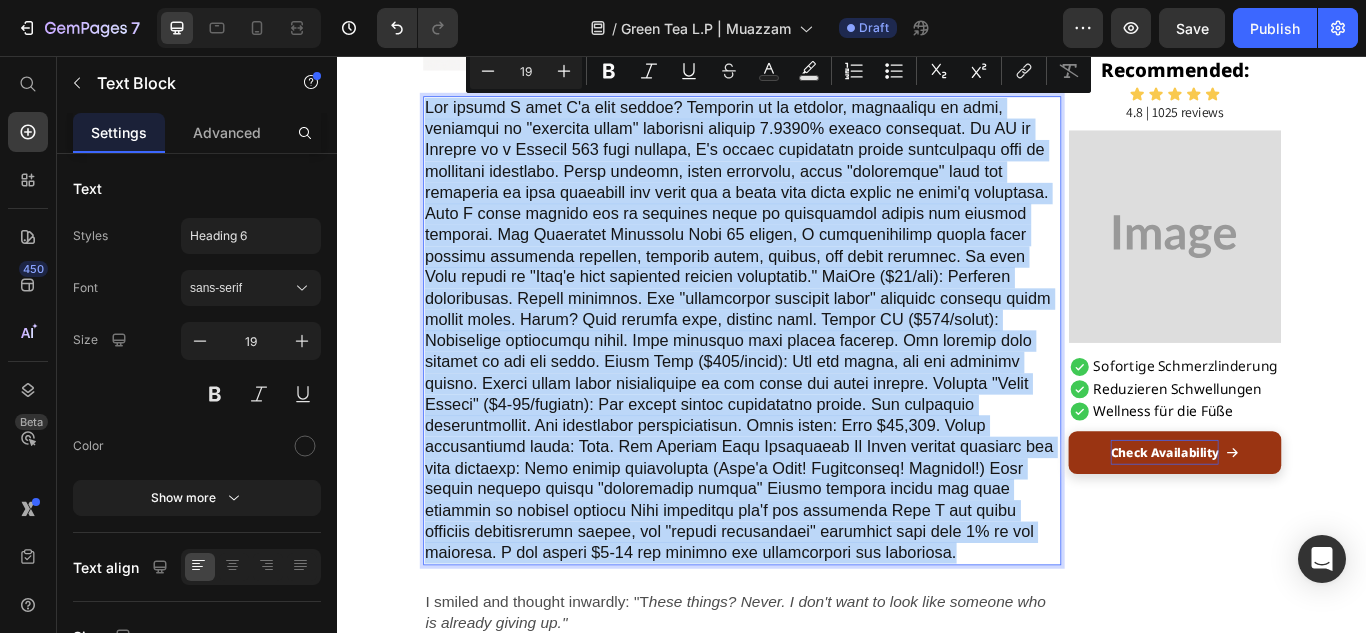 copy on "The moment I knew I'd been fooled? Standing in my kitchen, calculator in hand, realizing my "mushroom cofee" contained roughly [NUMBER]% actual mushrooms. As VP of Product at a Fortune 500 tech company, I'd turned optimizing mental performance into an expensive obsession. Every podcast, every infuencer, every "biohacking" blog had convinced me that somewhere out there was a drink that would unlock my brain's potential. What I found instead was an industry built on proprietary blends and wishful thinking. The Expensive Education Over [NUMBER] months, I systematically tested every premium nootropic beverage, tracking focus, energy, and crash patterns. My wife [LAST] called it "[FIRST]'s very expensive placebo collection." MudWtr ($[NUMBER]/tin): Marketed brilliantly. Tasted terrible. The "proprietary mushroom blend" revealed nothing about actual doses. Efect? Mild cafeine buzz, nothing more. Ketone IQ ($[NUMBER]/month): Absolutely disgusting taste. Like drinking nail polish remover. Any benefts were negated by the gag refex. Magic ..." 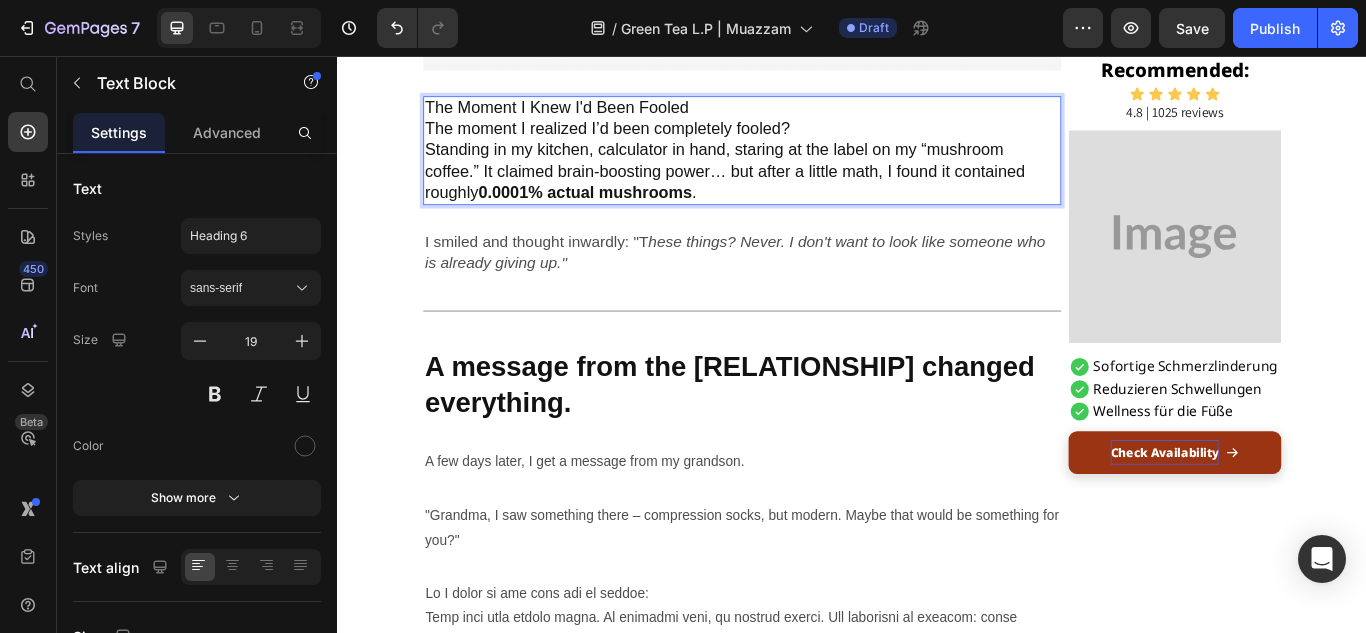 click on "The Moment I Knew I'd Been Fooled" at bounding box center (809, 117) 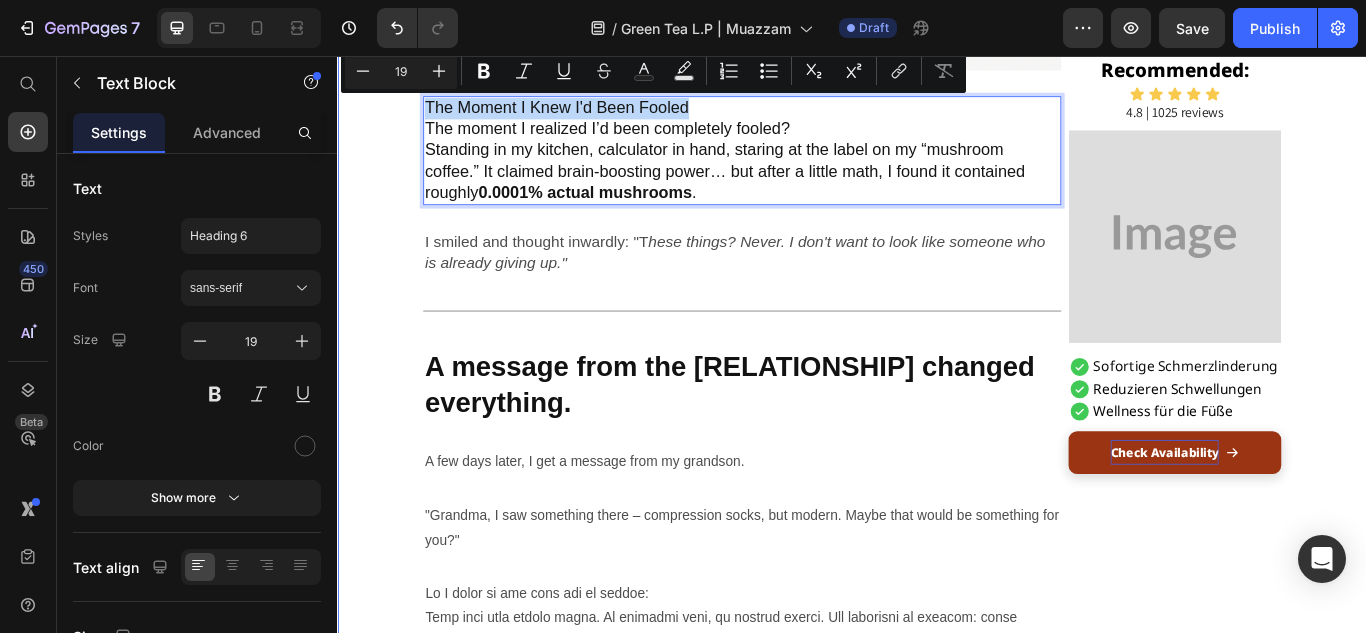 drag, startPoint x: 750, startPoint y: 116, endPoint x: 411, endPoint y: 113, distance: 339.01328 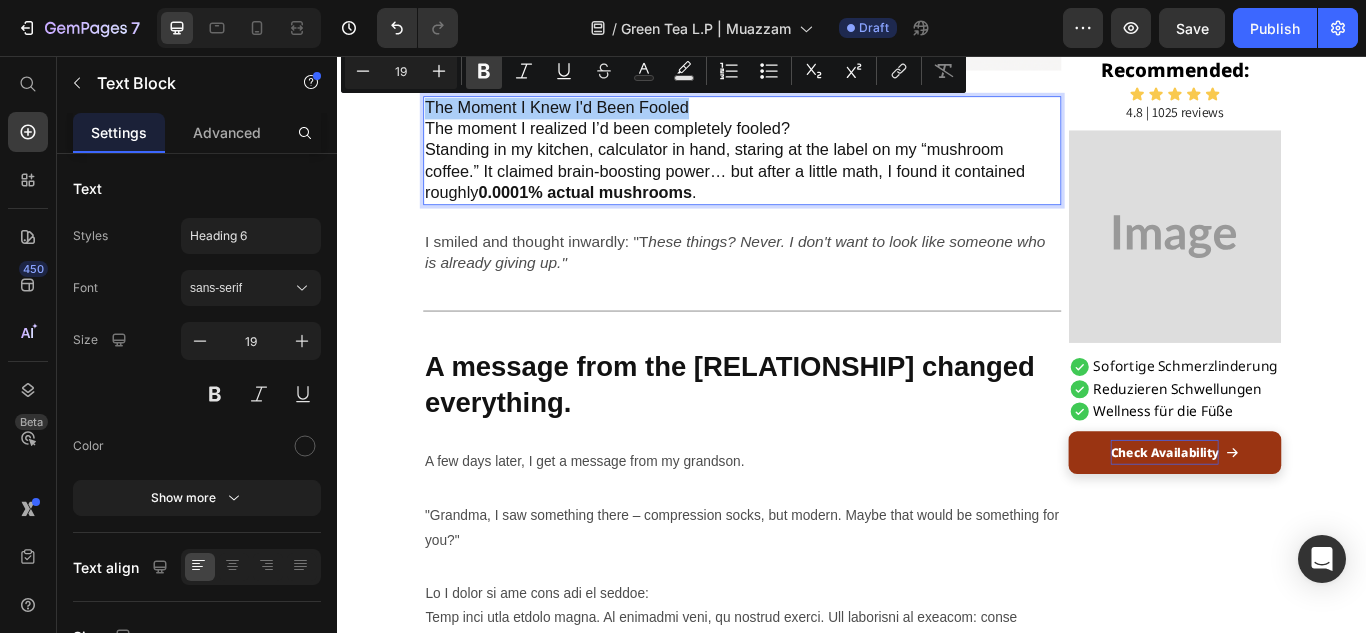 click 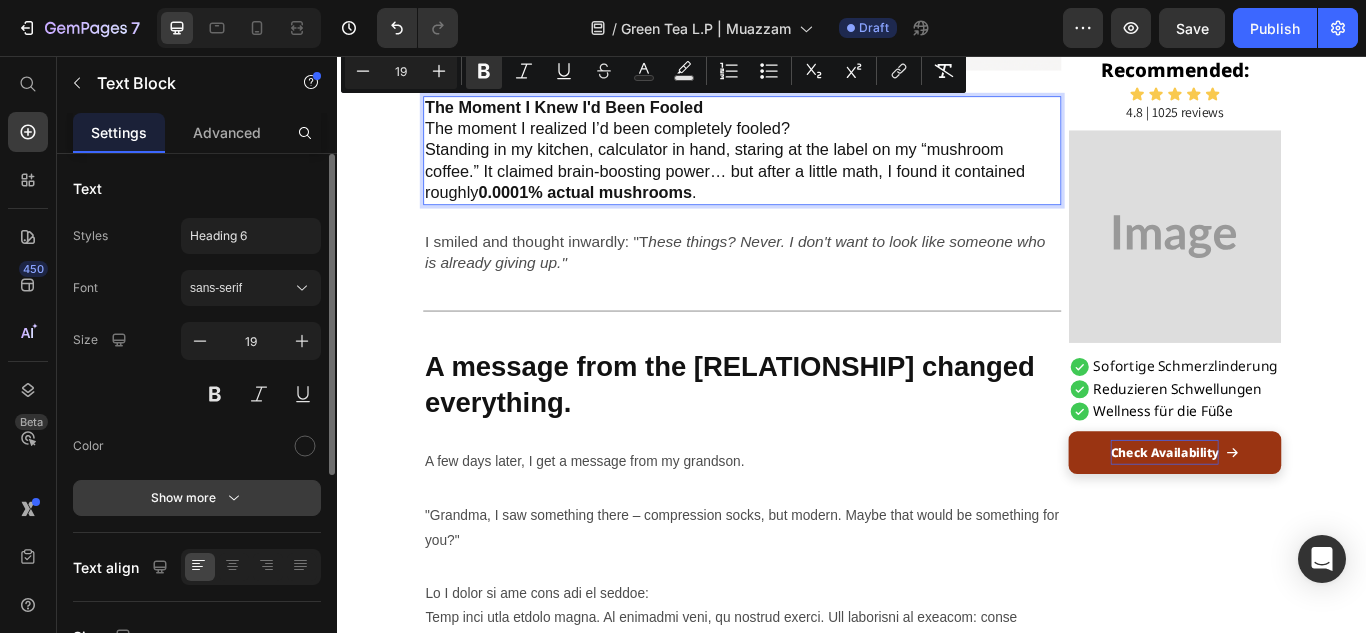click on "Show more" at bounding box center [197, 498] 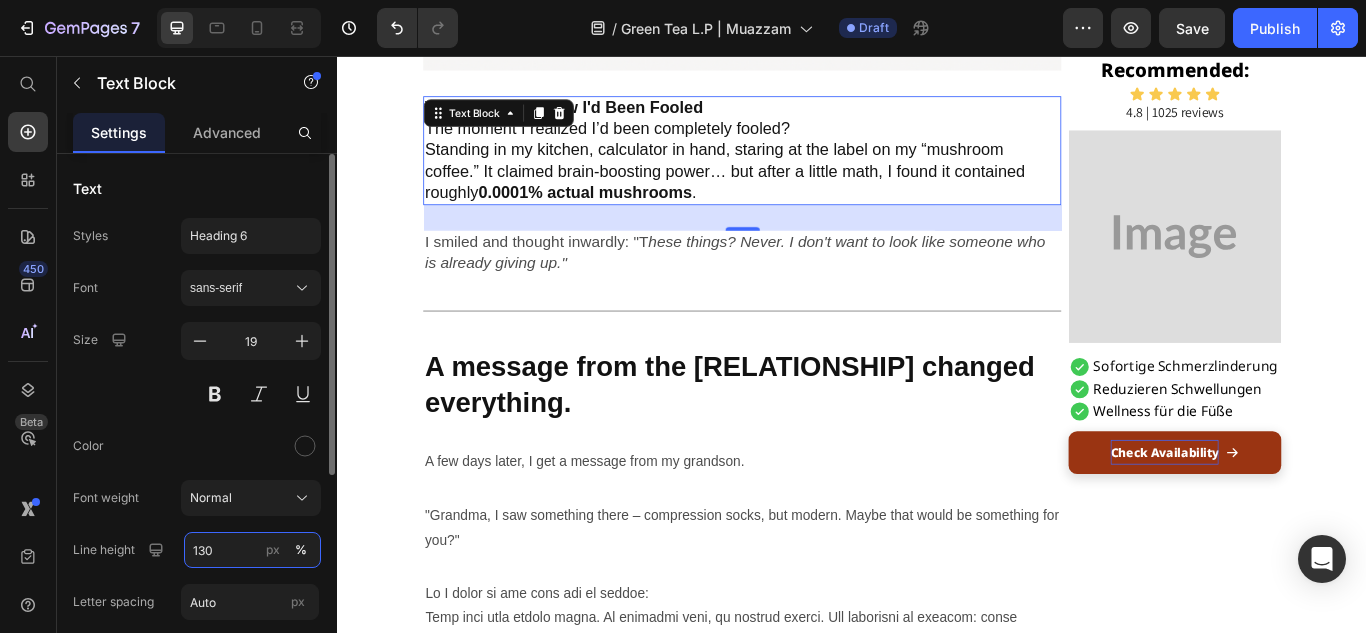click on "130" at bounding box center (252, 550) 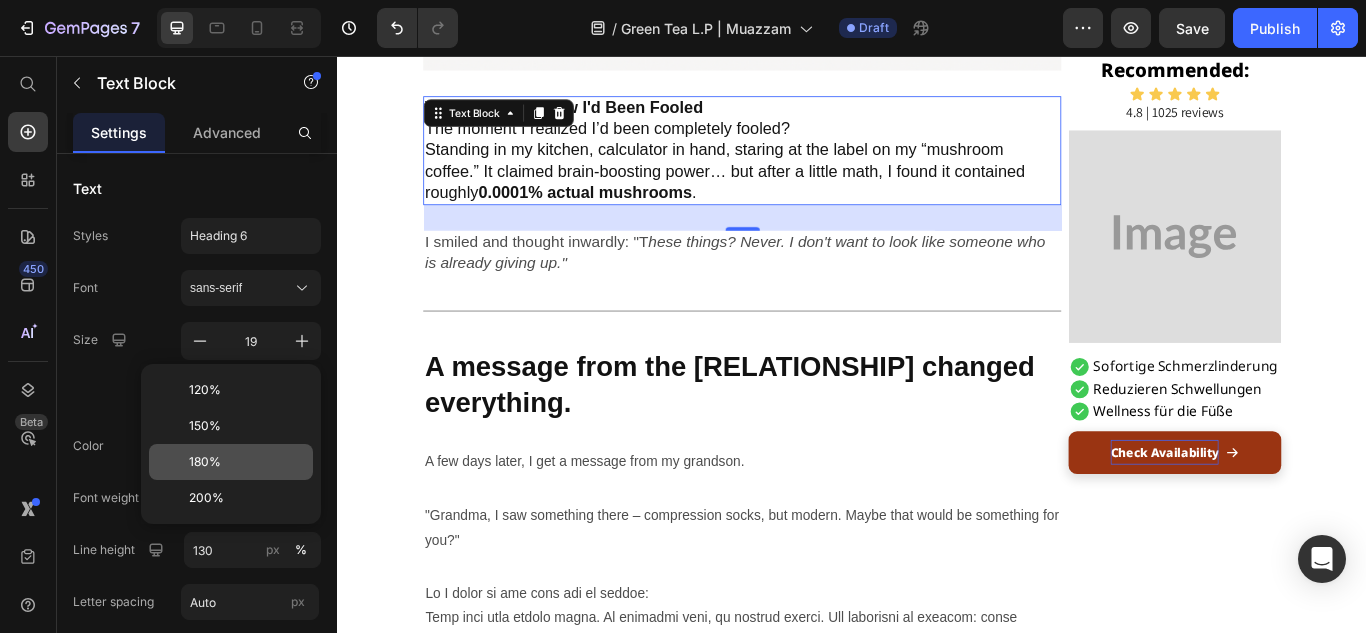 click on "180%" at bounding box center [247, 462] 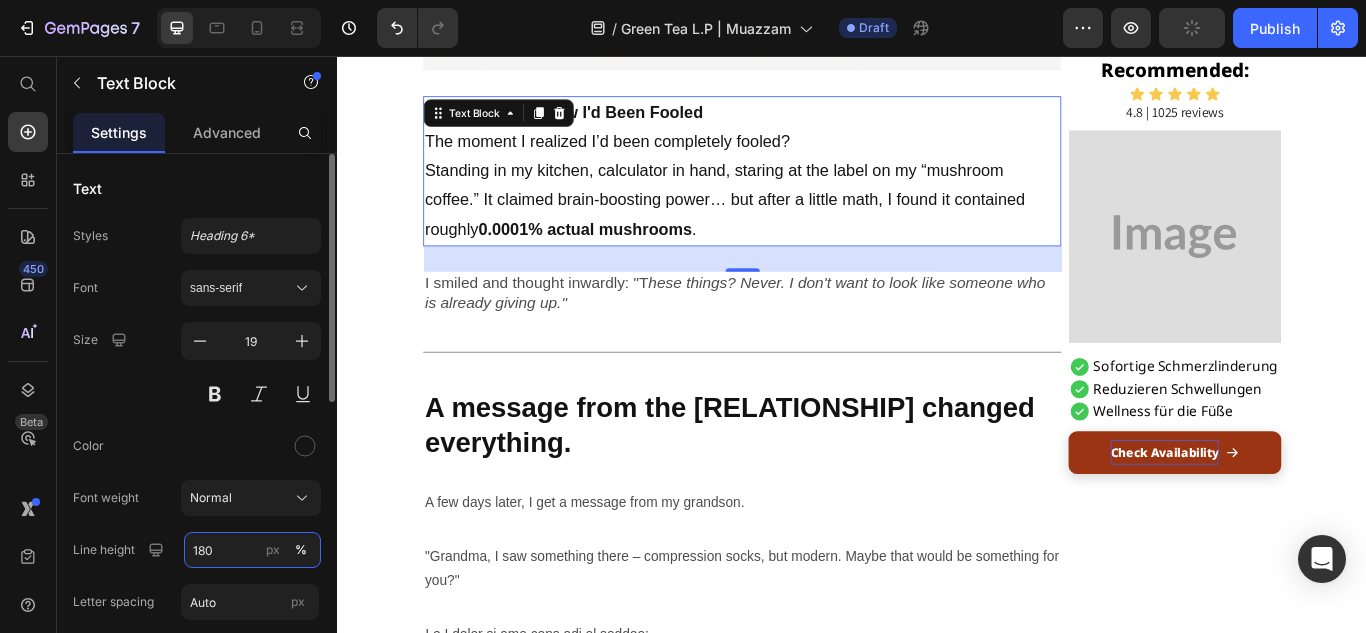 click on "180" at bounding box center (252, 550) 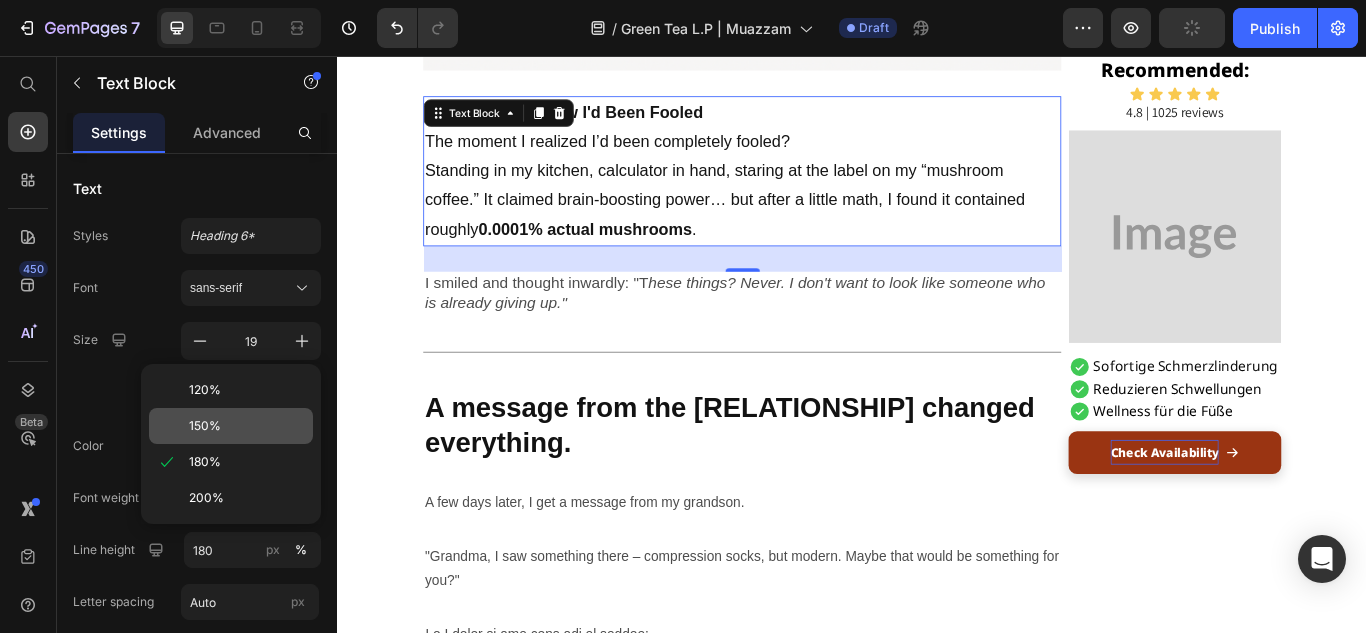 click on "150%" 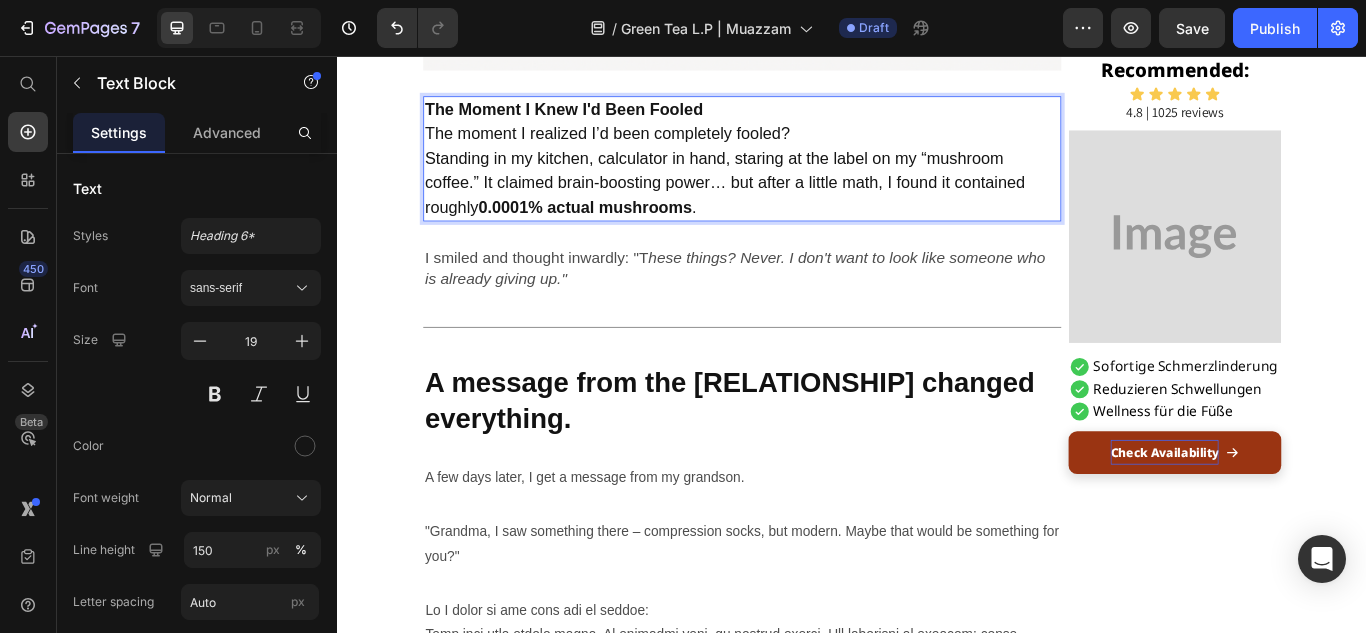 click on "The moment I realized I’d been completely fooled? Standing in my kitchen, calculator in hand, staring at the label on my “mushroom coffee.” It claimed brain-boosting power… but after a little math, I found it contained roughly  0.0001% actual mushrooms ." at bounding box center [809, 190] 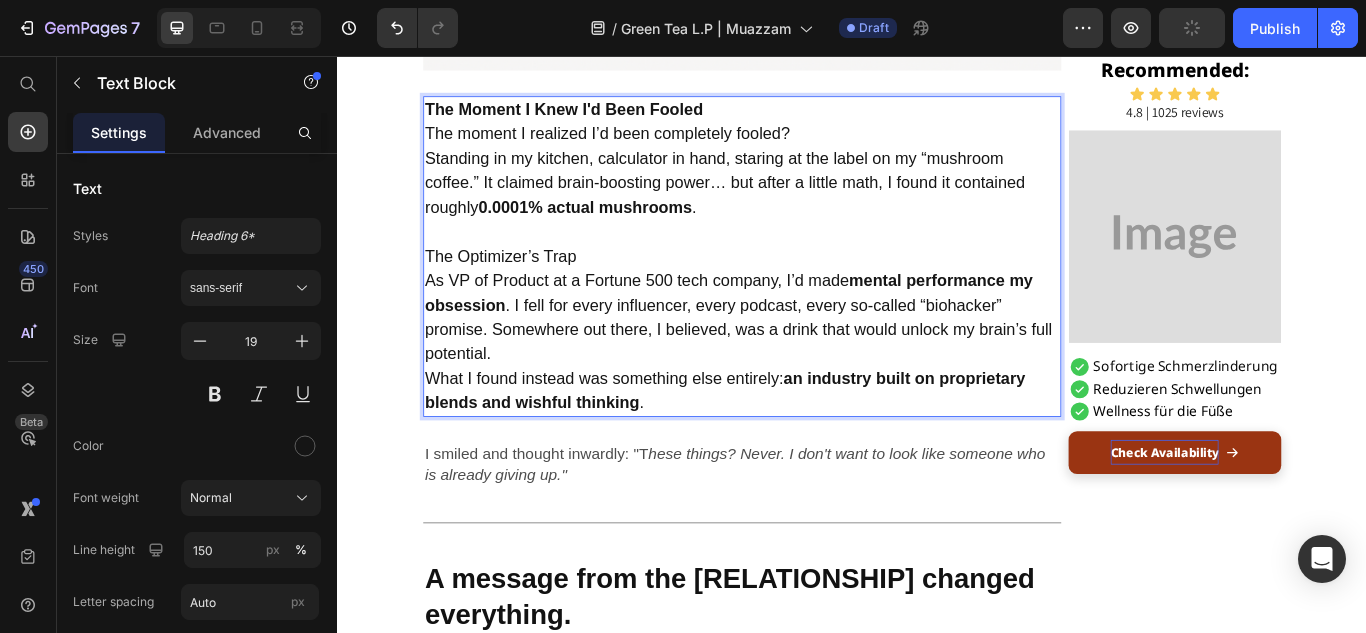click on "As VP of Product at a Fortune [NUMBER] tech company, I’d made  mental performance my obsession . I fell for every influencer, every podcast, every so-called “biohacker” promise. Somewhere out there, I believed, was a drink that would unlock my brain’s full potential." at bounding box center [809, 361] 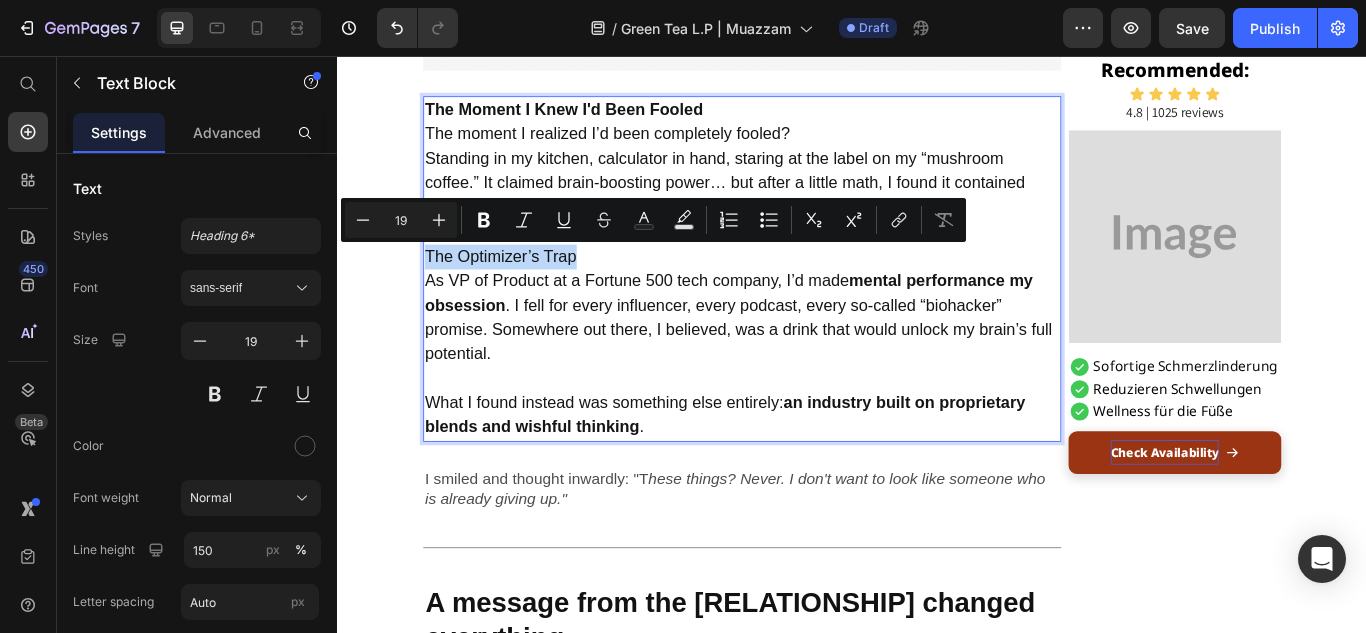 drag, startPoint x: 609, startPoint y: 291, endPoint x: 430, endPoint y: 285, distance: 179.10052 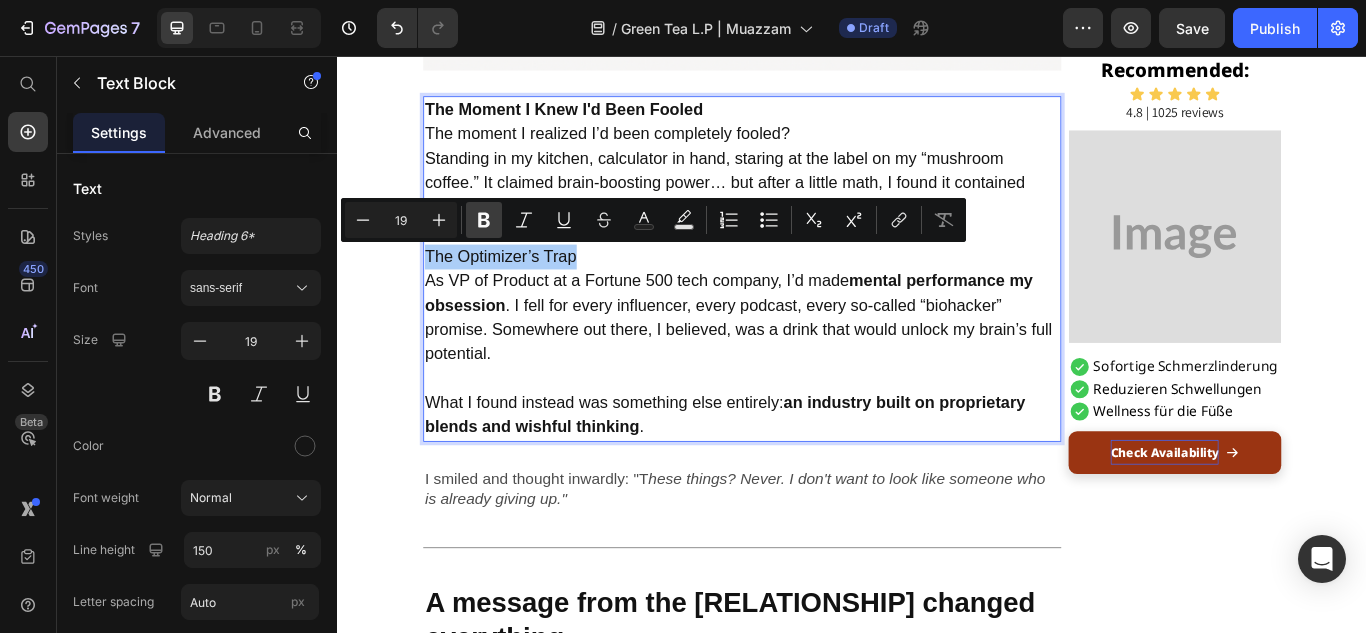 click 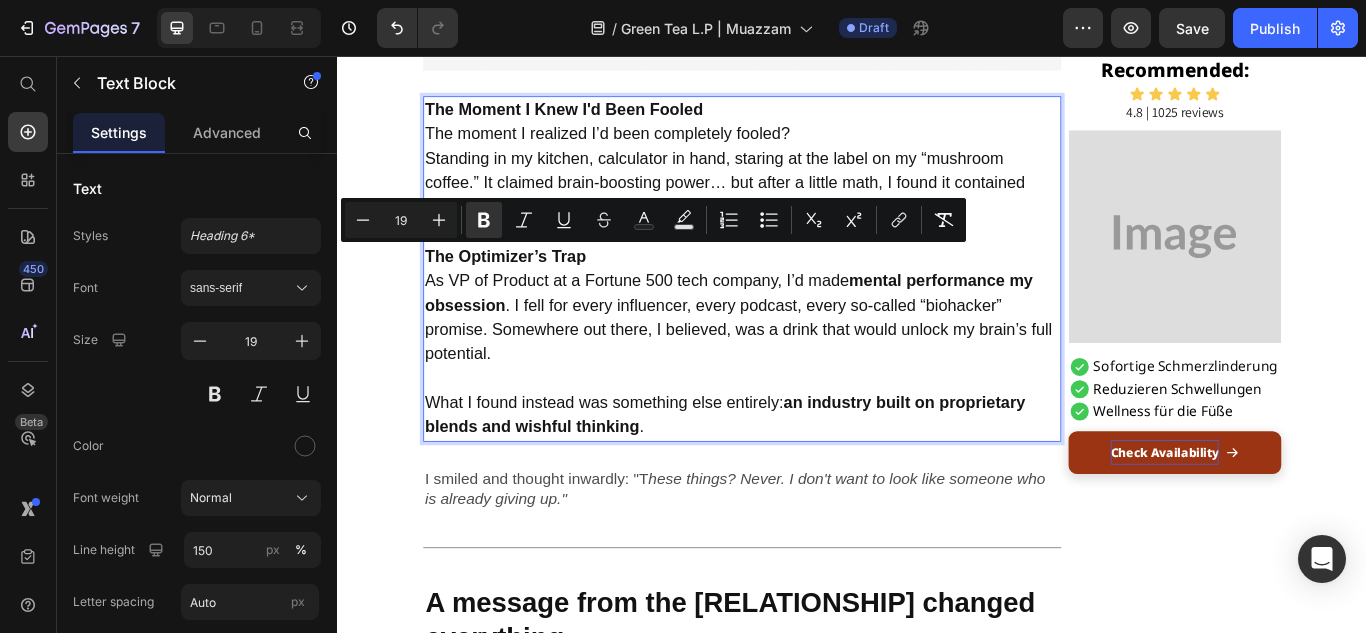 click on "What I found instead was something else entirely:  an industry built on proprietary blends and wishful thinking ." at bounding box center [809, 475] 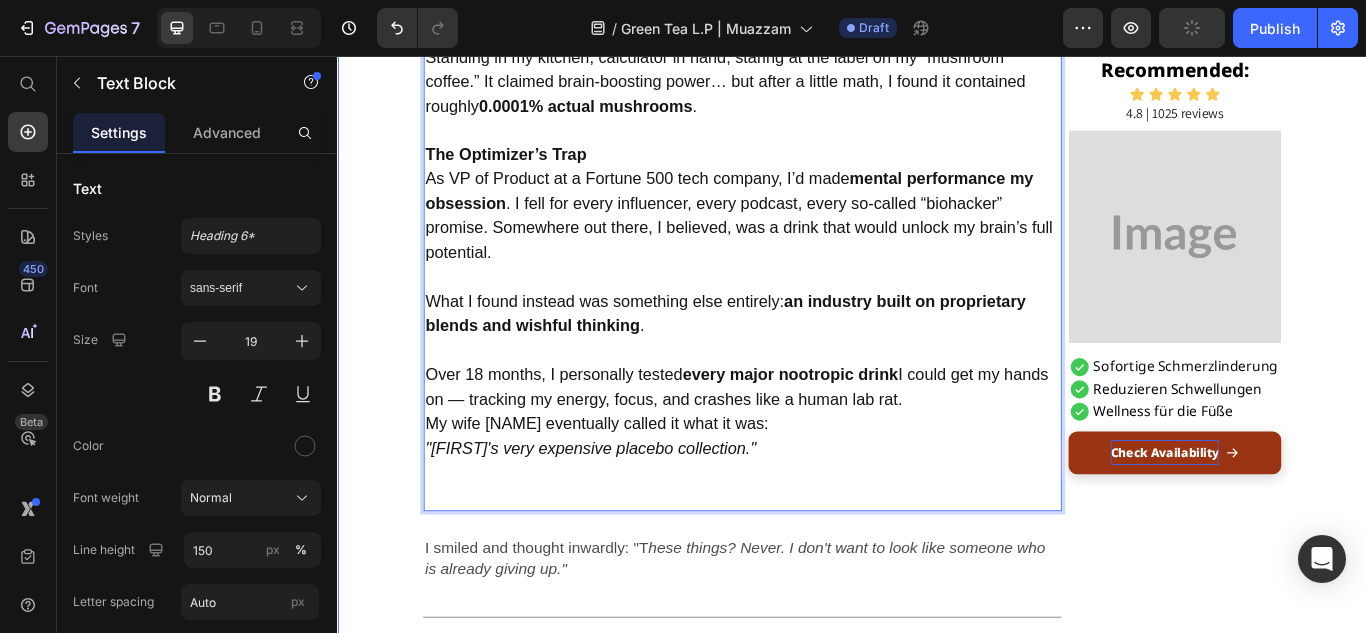 scroll, scrollTop: 1175, scrollLeft: 0, axis: vertical 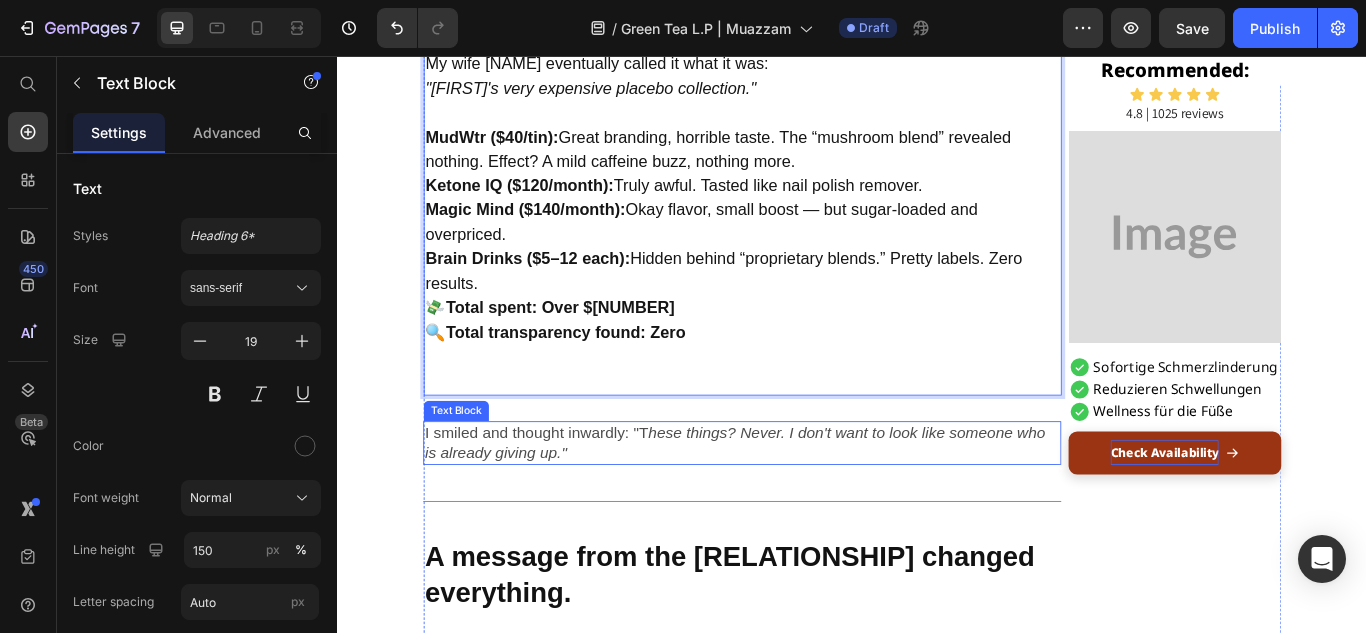 click on "I smiled and thought inwardly: "T hese things? Never. I don't want to look like someone who is already giving up."" at bounding box center [809, 507] 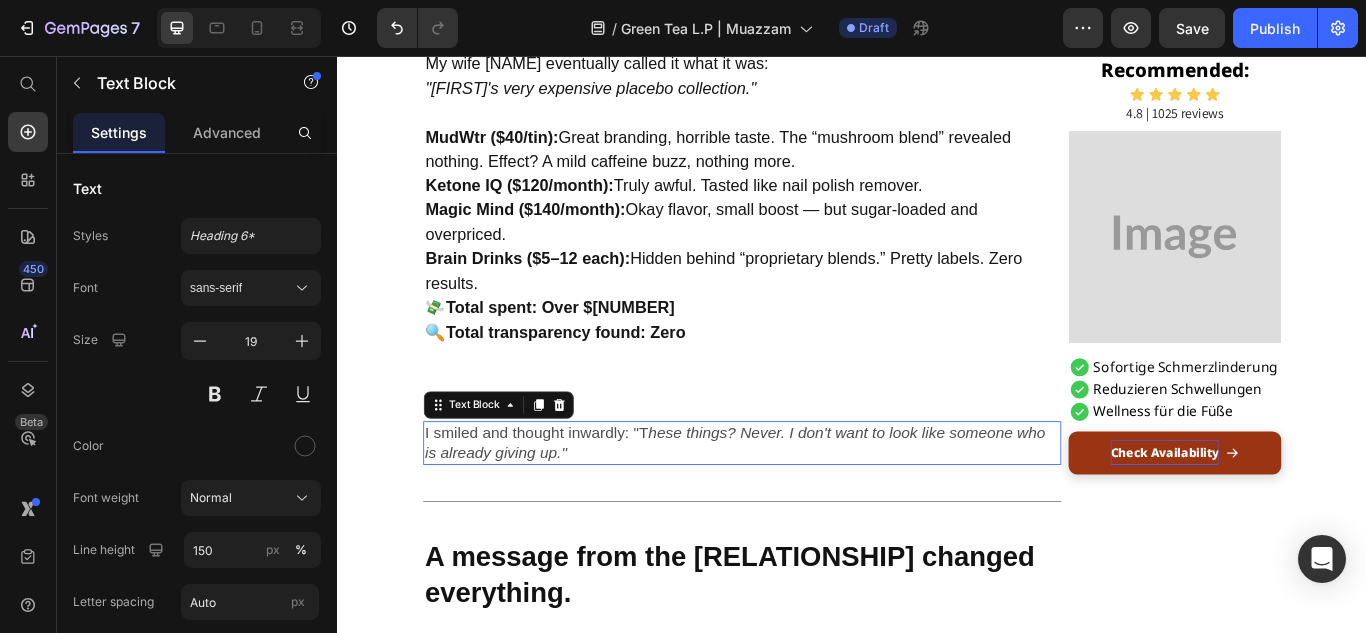 scroll, scrollTop: 0, scrollLeft: 0, axis: both 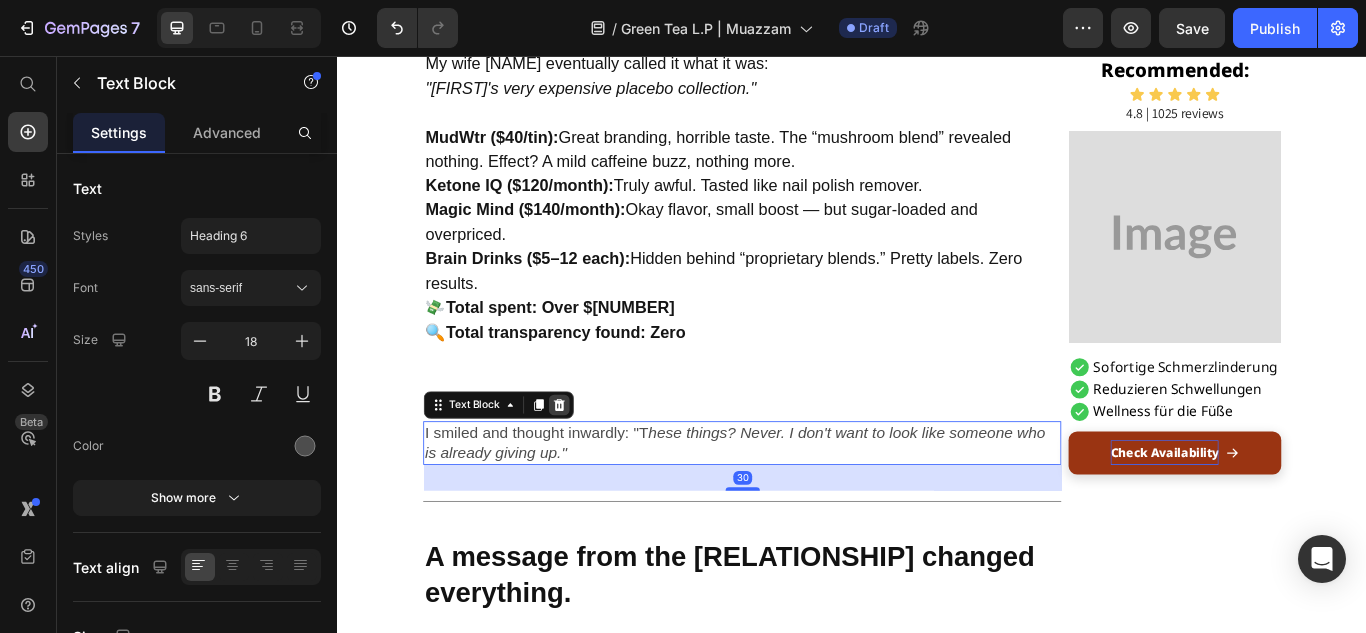click 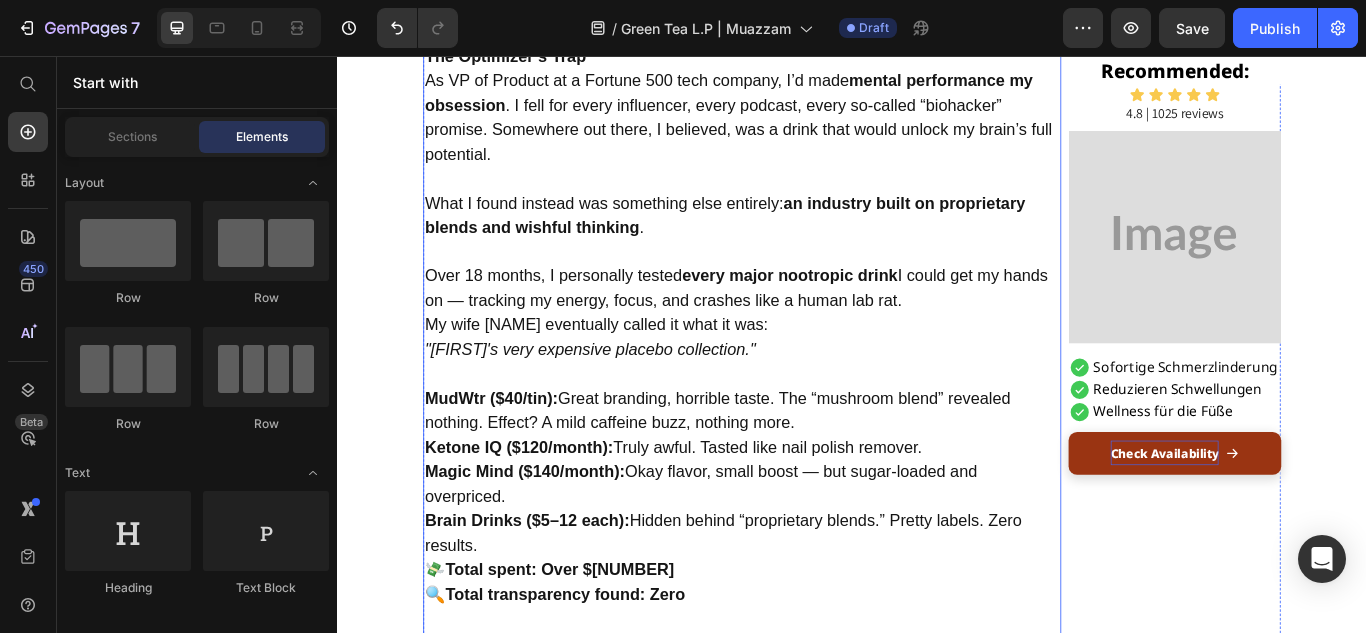 scroll, scrollTop: 1287, scrollLeft: 0, axis: vertical 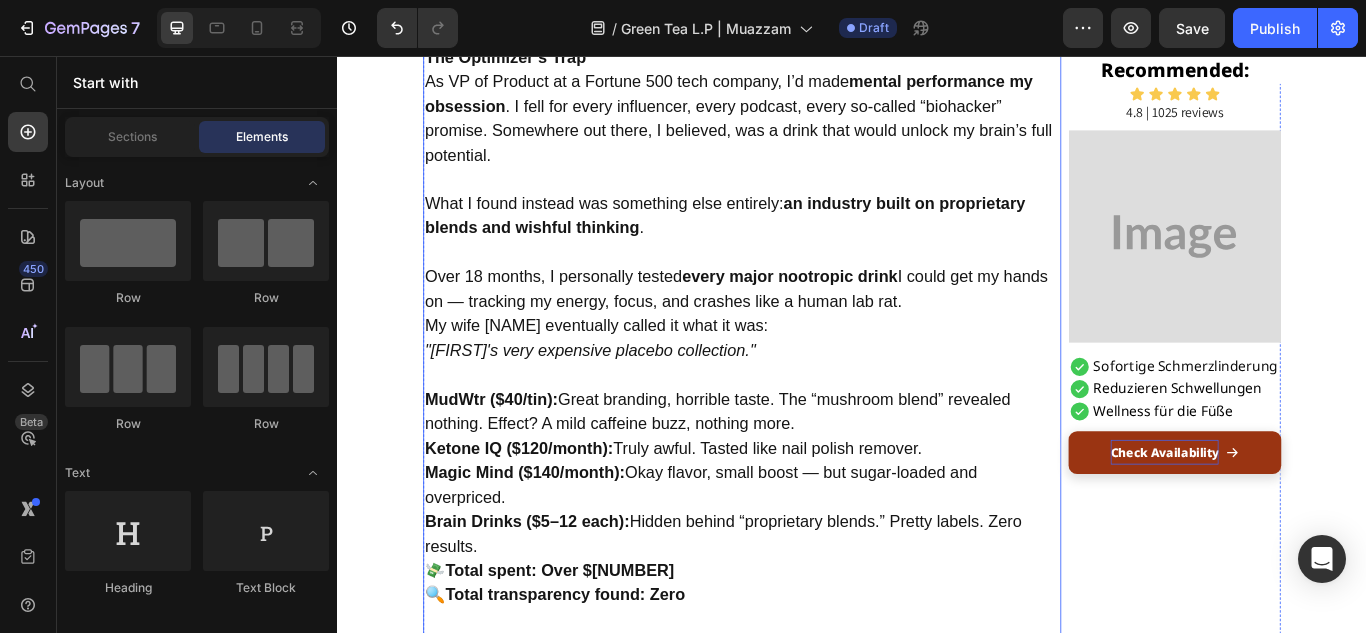 click on "Over [NUMBER] months, I personally tested every major nootropic drink I could get my hands on — tracking my energy, focus, and crashes like a human lab rat." at bounding box center [809, 328] 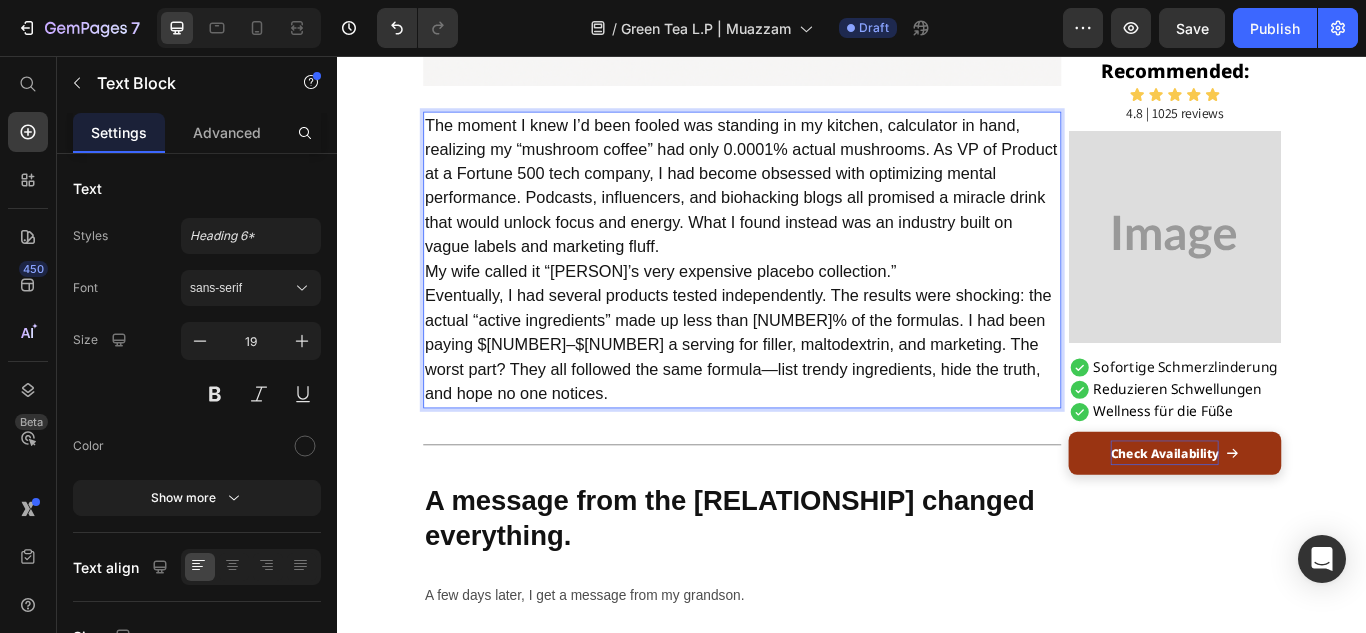 scroll, scrollTop: 1011, scrollLeft: 0, axis: vertical 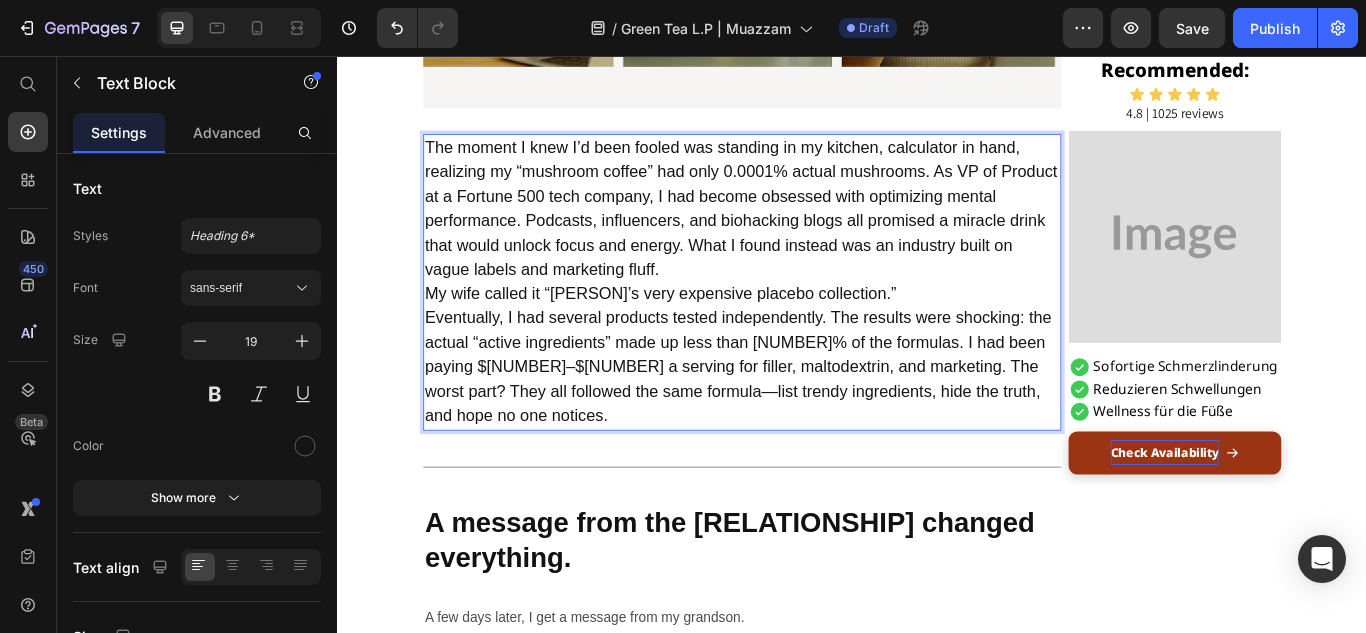 click on "The moment I knew I’d been fooled was standing in my kitchen, calculator in hand, realizing my “mushroom coffee” had only 0.0001% actual mushrooms. As VP of Product at a Fortune 500 tech company, I had become obsessed with optimizing mental performance. Podcasts, influencers, and biohacking blogs all promised a miracle drink that would unlock focus and energy. What I found instead was an industry built on vague labels and marketing fluff." at bounding box center (809, 234) 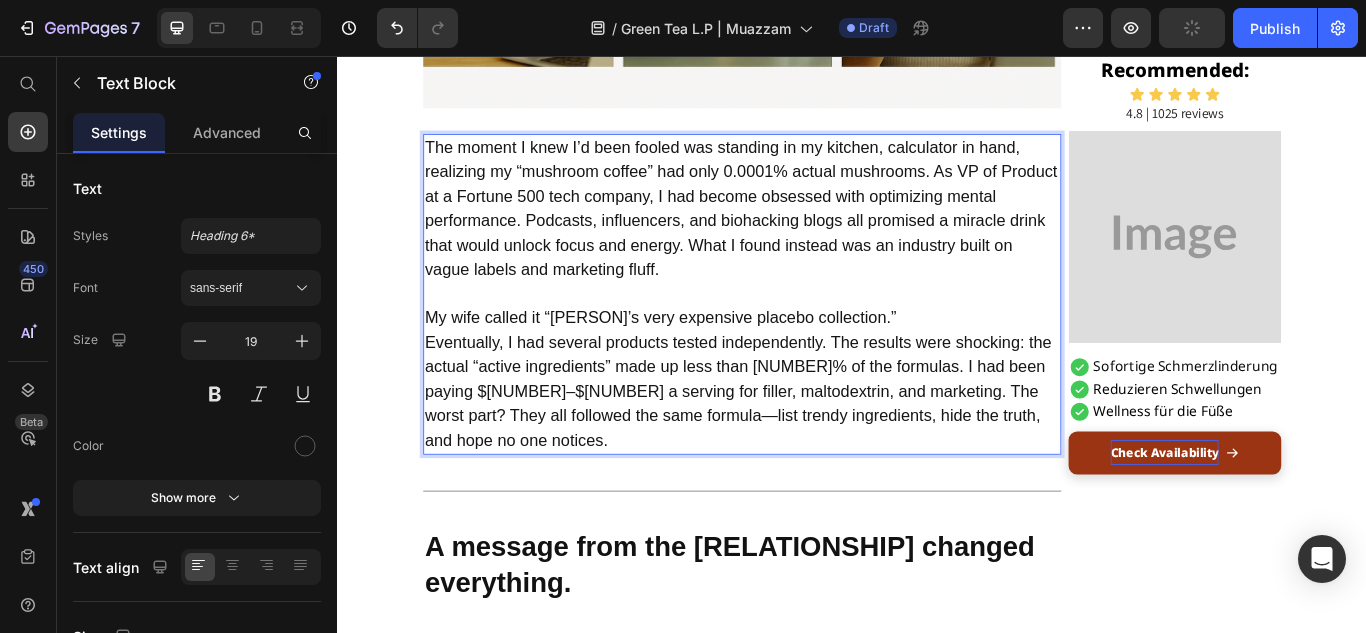click on "My wife called it “[PERSON]’s very expensive placebo collection.”" at bounding box center (809, 362) 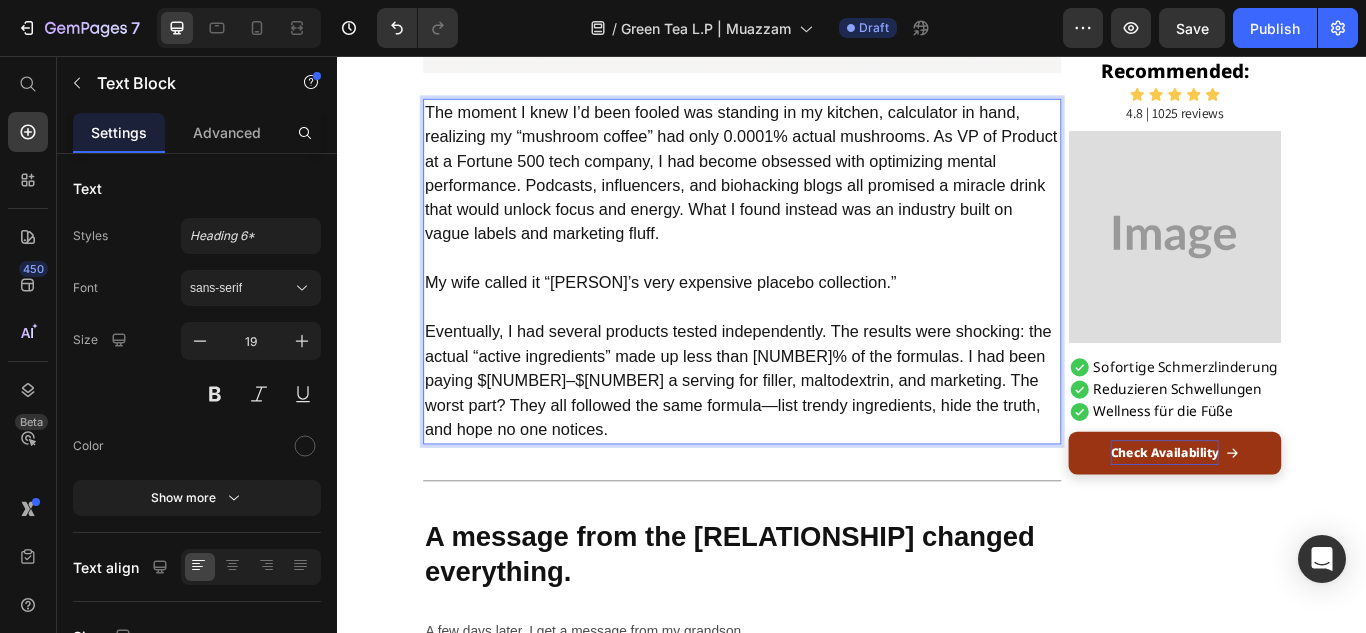 scroll, scrollTop: 1073, scrollLeft: 0, axis: vertical 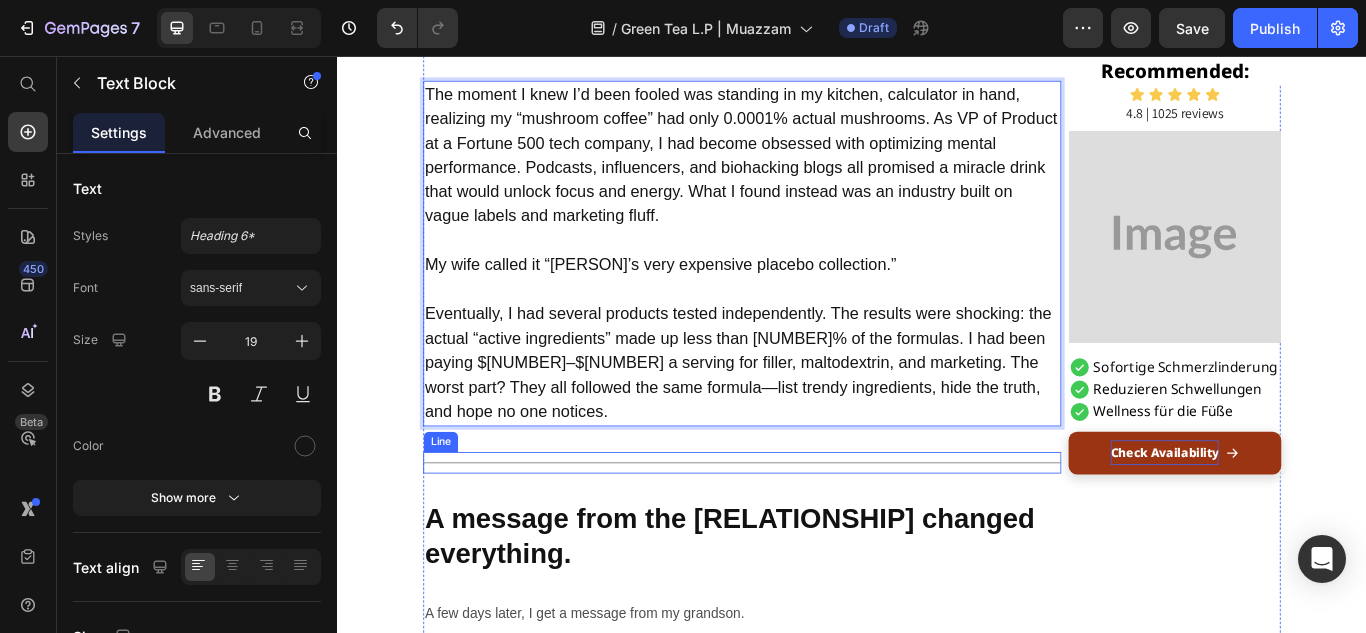 click on "Title Line" at bounding box center [809, 530] 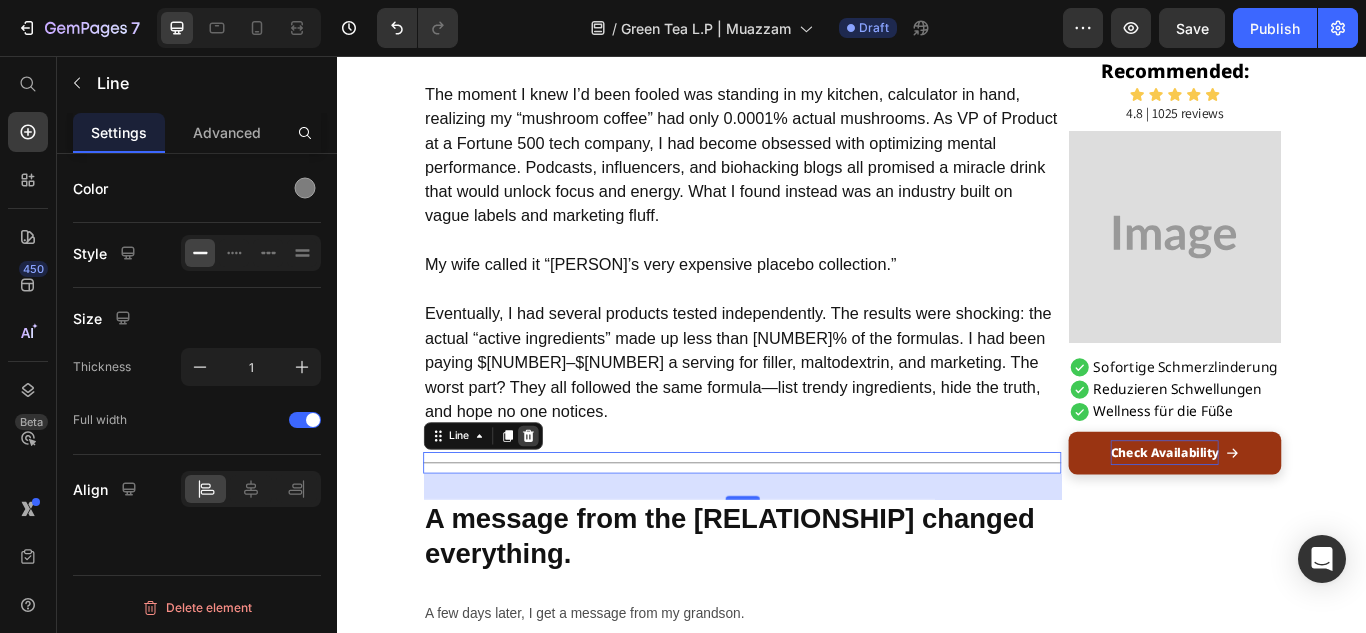 click 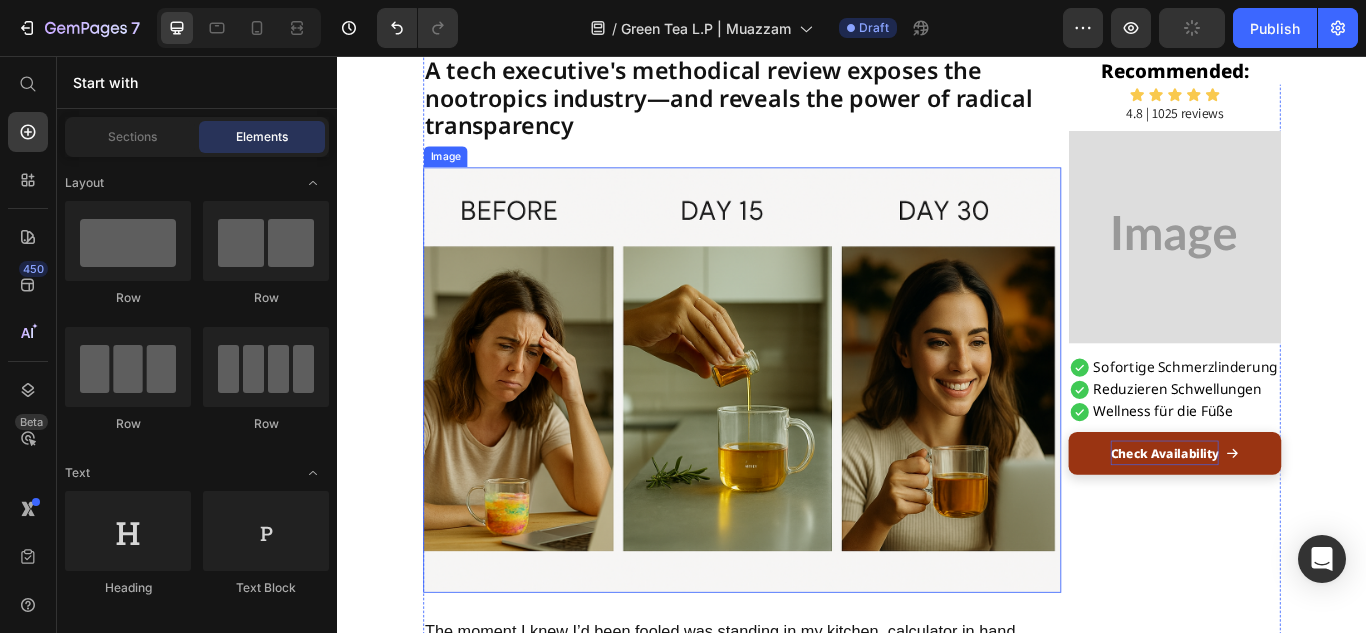 scroll, scrollTop: 429, scrollLeft: 0, axis: vertical 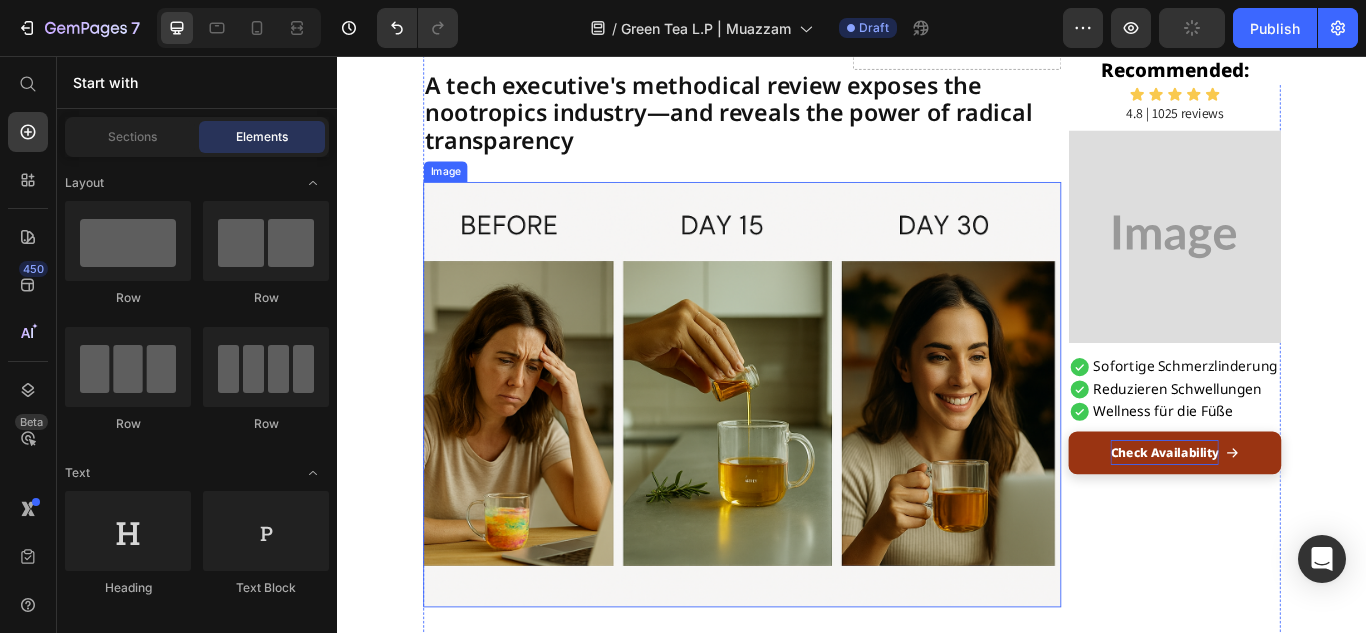 click at bounding box center (809, 451) 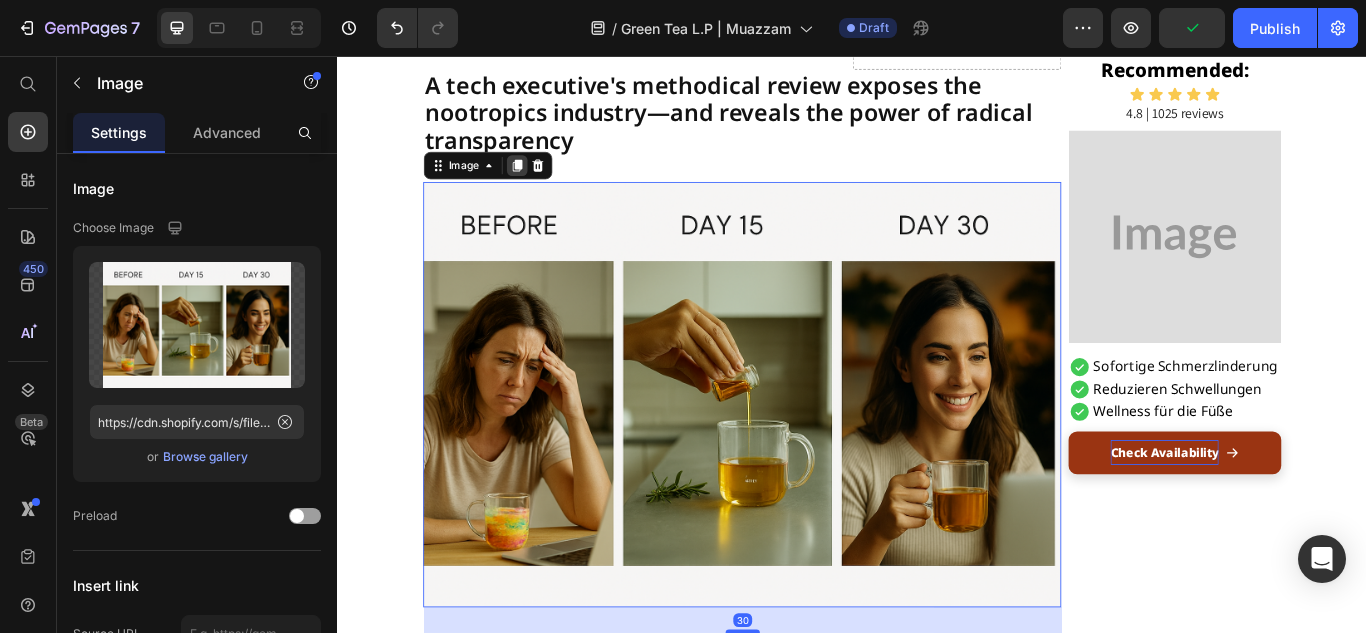 click 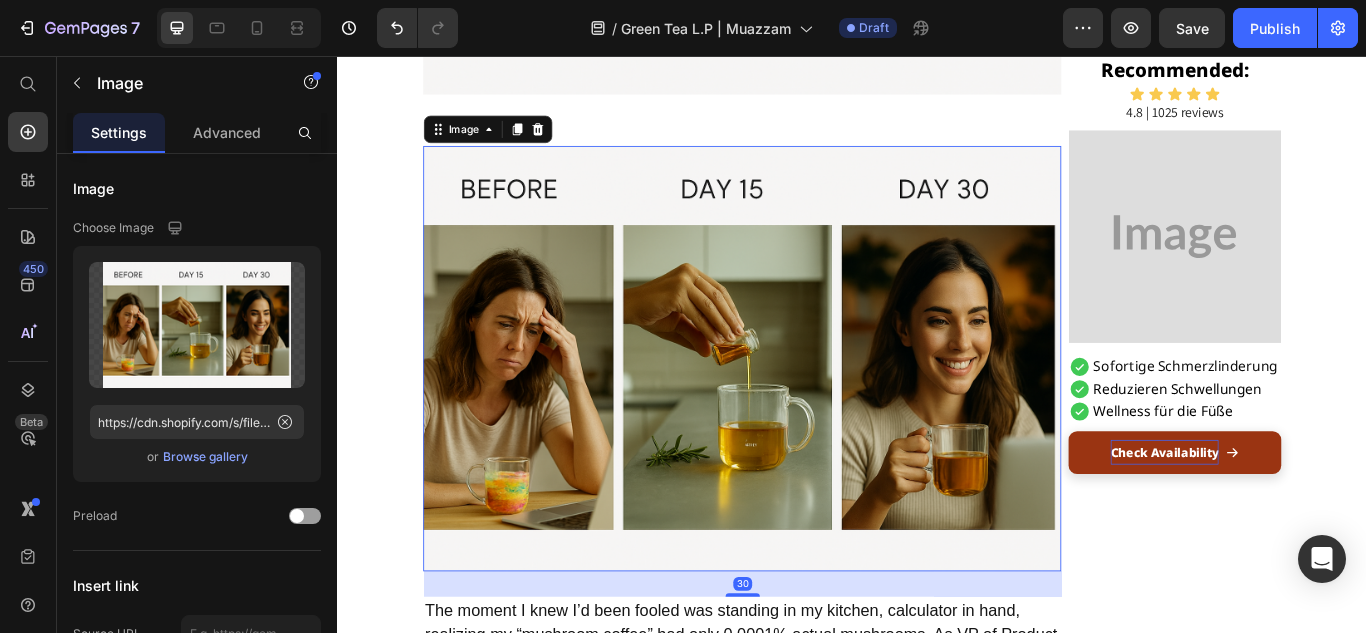 scroll, scrollTop: 1062, scrollLeft: 0, axis: vertical 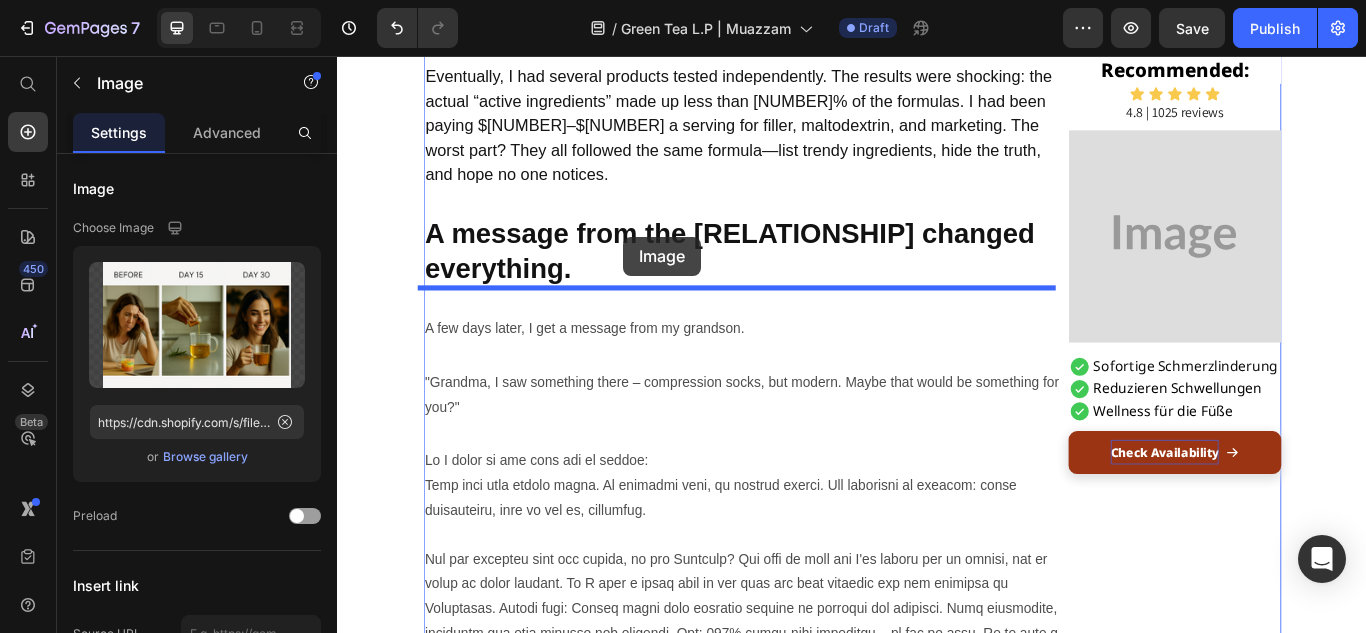 drag, startPoint x: 444, startPoint y: 102, endPoint x: 670, endPoint y: 267, distance: 279.82315 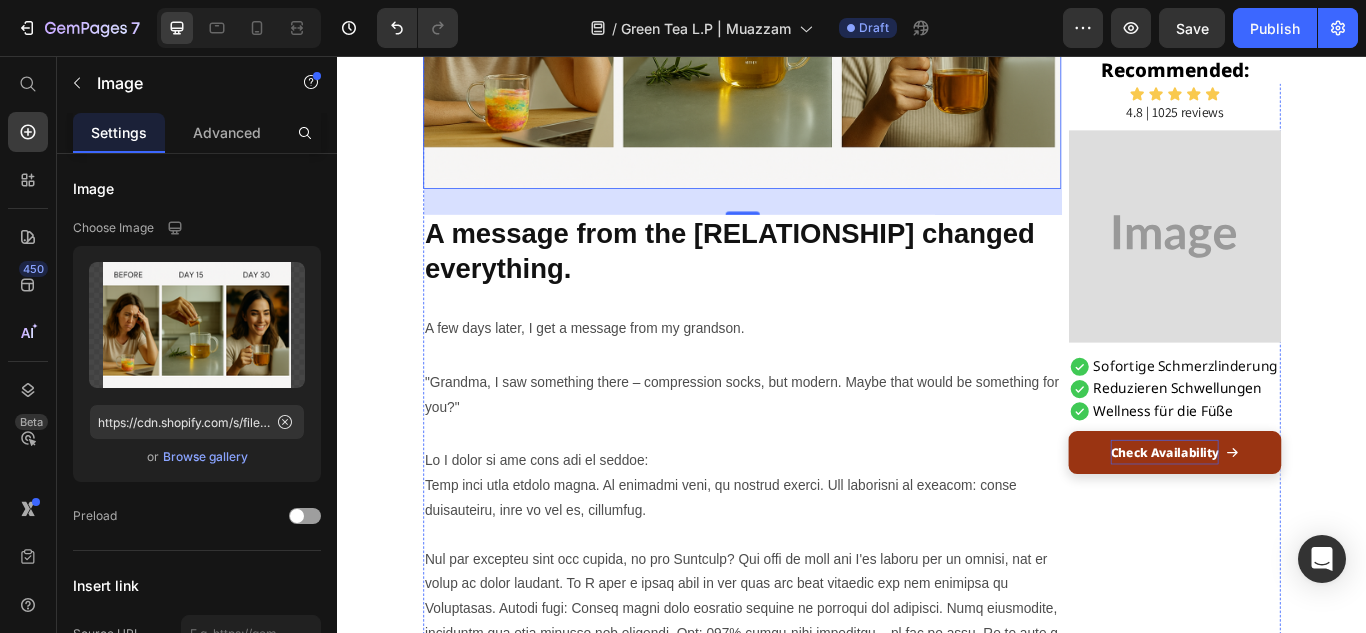 scroll, scrollTop: 1350, scrollLeft: 0, axis: vertical 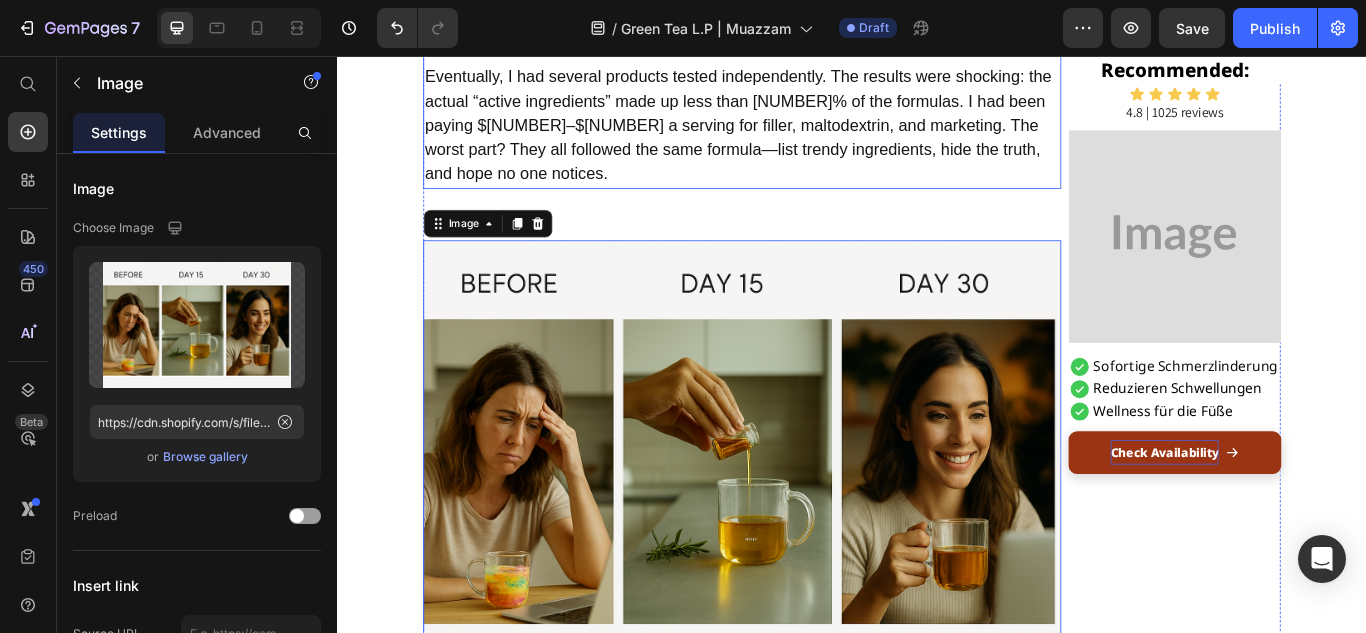click on "Eventually, I had several products tested independently. The results were shocking: the actual “active ingredients” made up less than [NUMBER]% of the formulas. I had been paying $[NUMBER]–$[NUMBER] a serving for filler, maltodextrin, and marketing. The worst part? They all followed the same formula—list trendy ingredients, hide the truth, and hope no one notices." at bounding box center (809, 137) 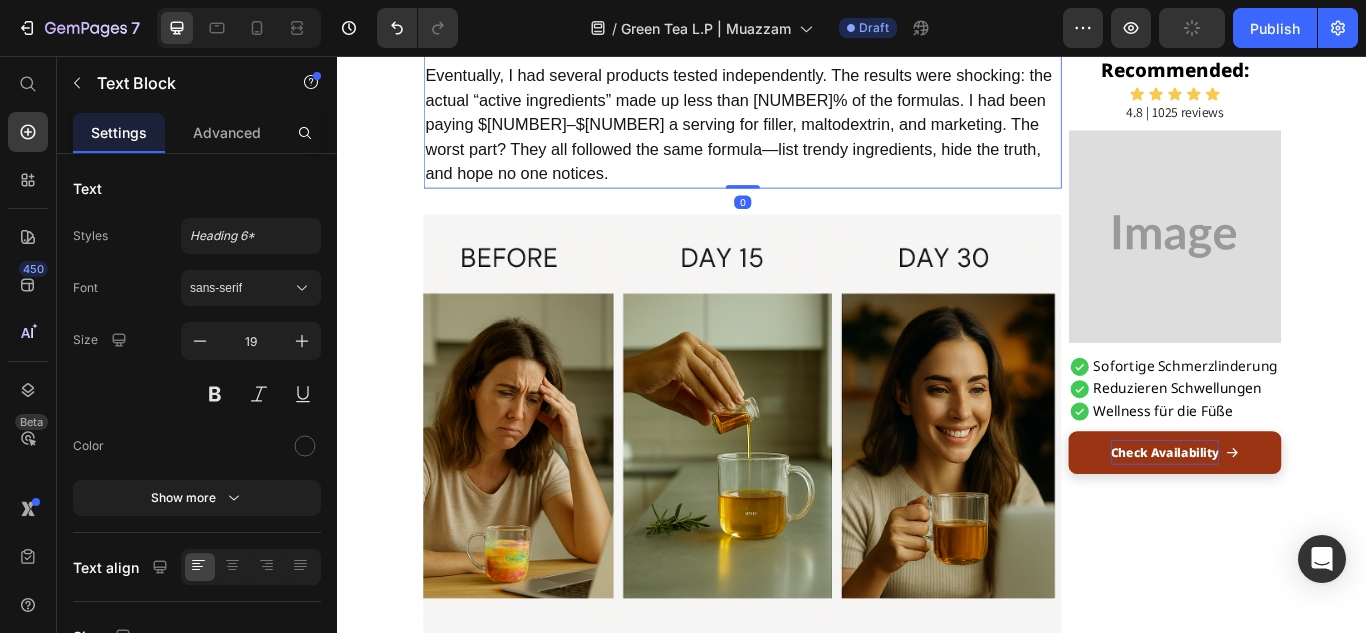 drag, startPoint x: 791, startPoint y: 323, endPoint x: 782, endPoint y: 282, distance: 41.976185 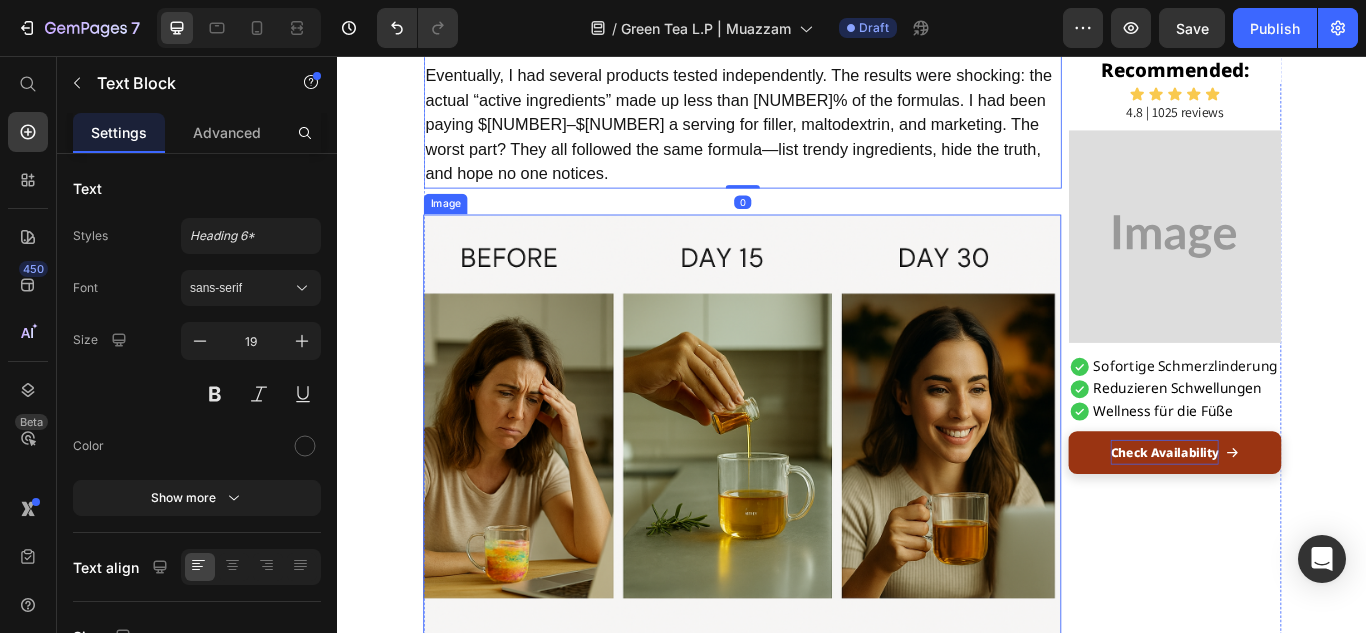 click at bounding box center (809, 489) 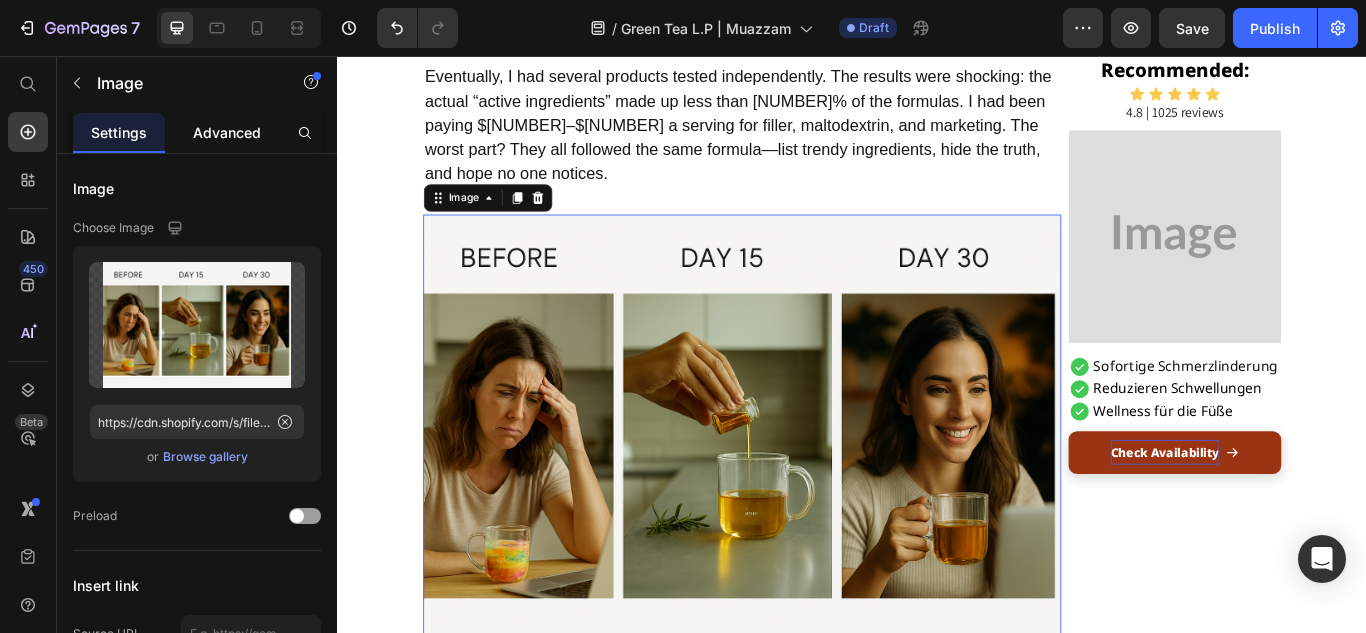 click on "Advanced" at bounding box center (227, 132) 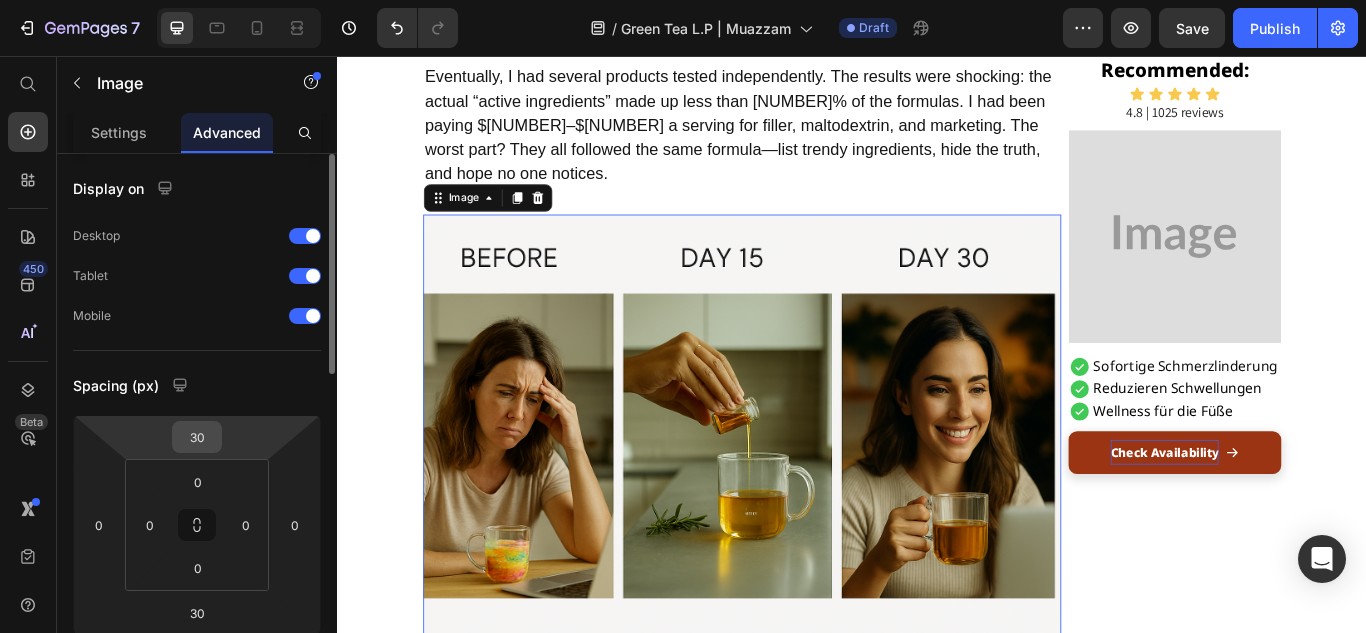 click on "30" at bounding box center (197, 437) 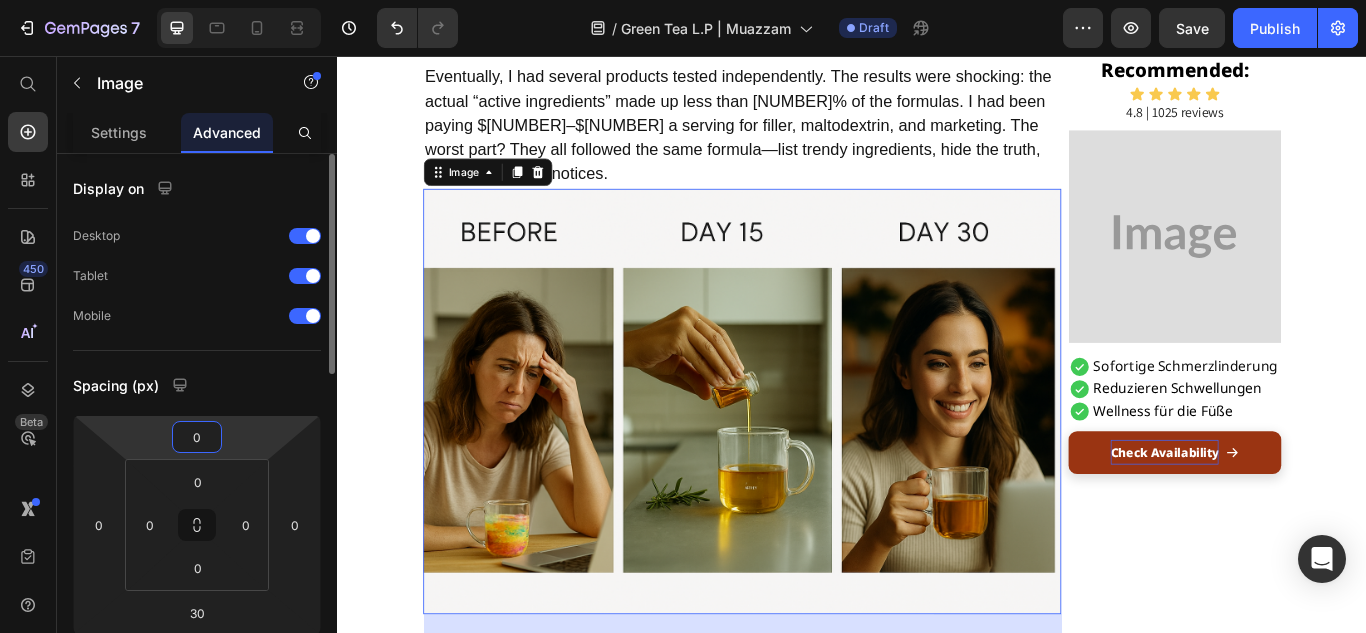 type on "0" 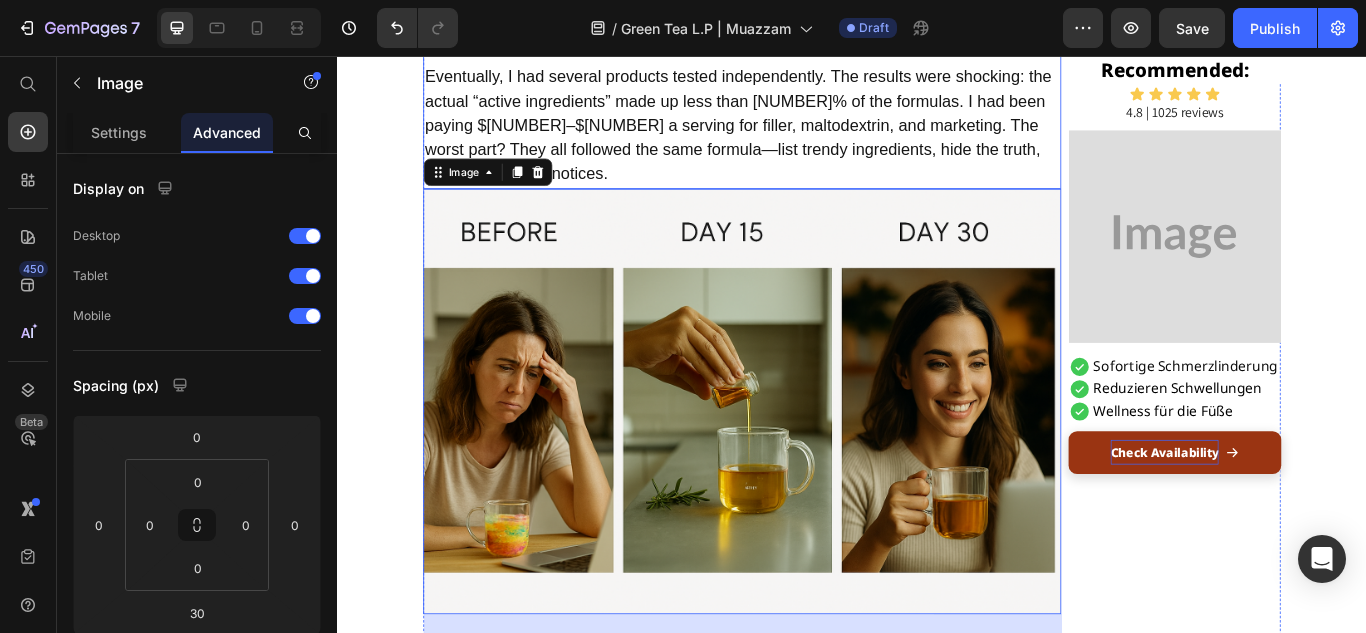 click on "Eventually, I had several products tested independently. The results were shocking: the actual “active ingredients” made up less than [NUMBER]% of the formulas. I had been paying $[NUMBER]–$[NUMBER] a serving for filler, maltodextrin, and marketing. The worst part? They all followed the same formula—list trendy ingredients, hide the truth, and hope no one notices." at bounding box center [809, 137] 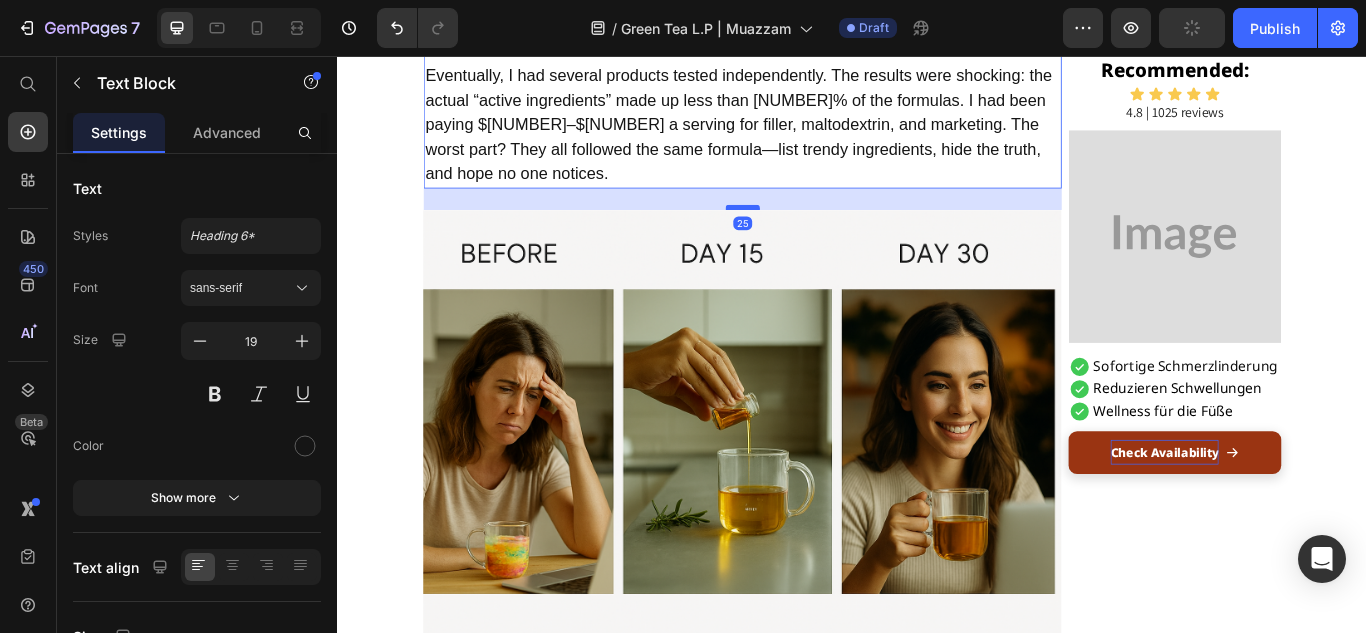 drag, startPoint x: 801, startPoint y: 293, endPoint x: 803, endPoint y: 318, distance: 25.079872 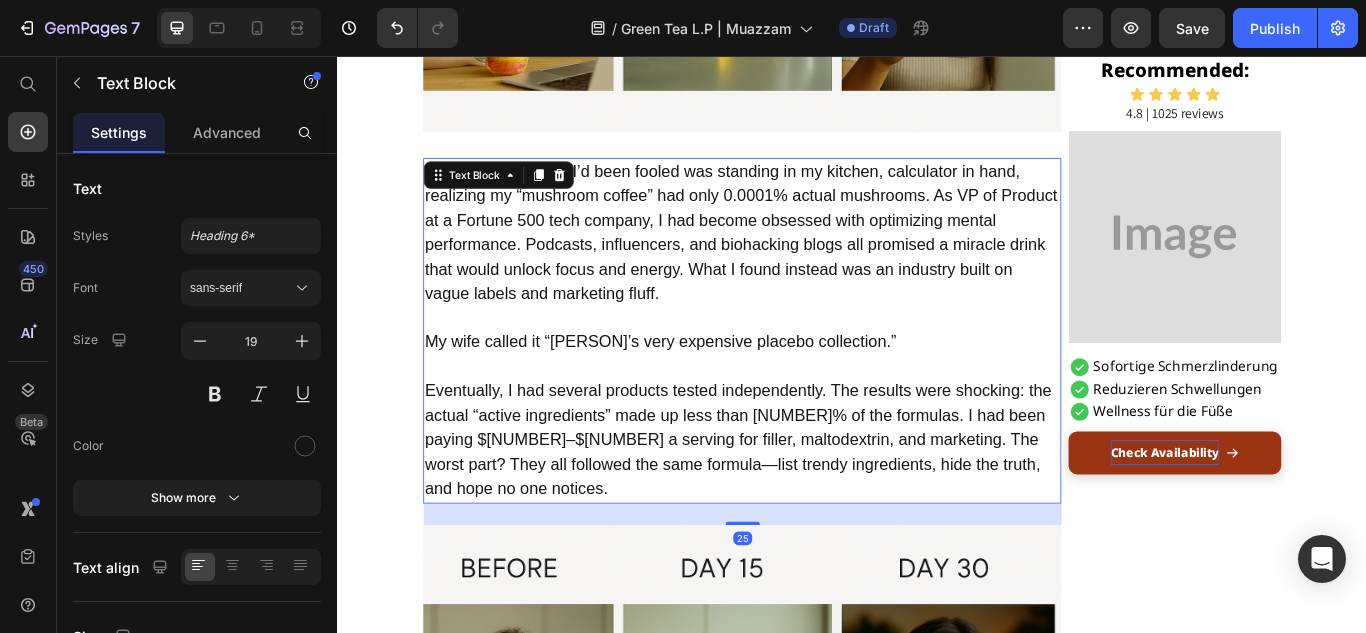scroll, scrollTop: 980, scrollLeft: 0, axis: vertical 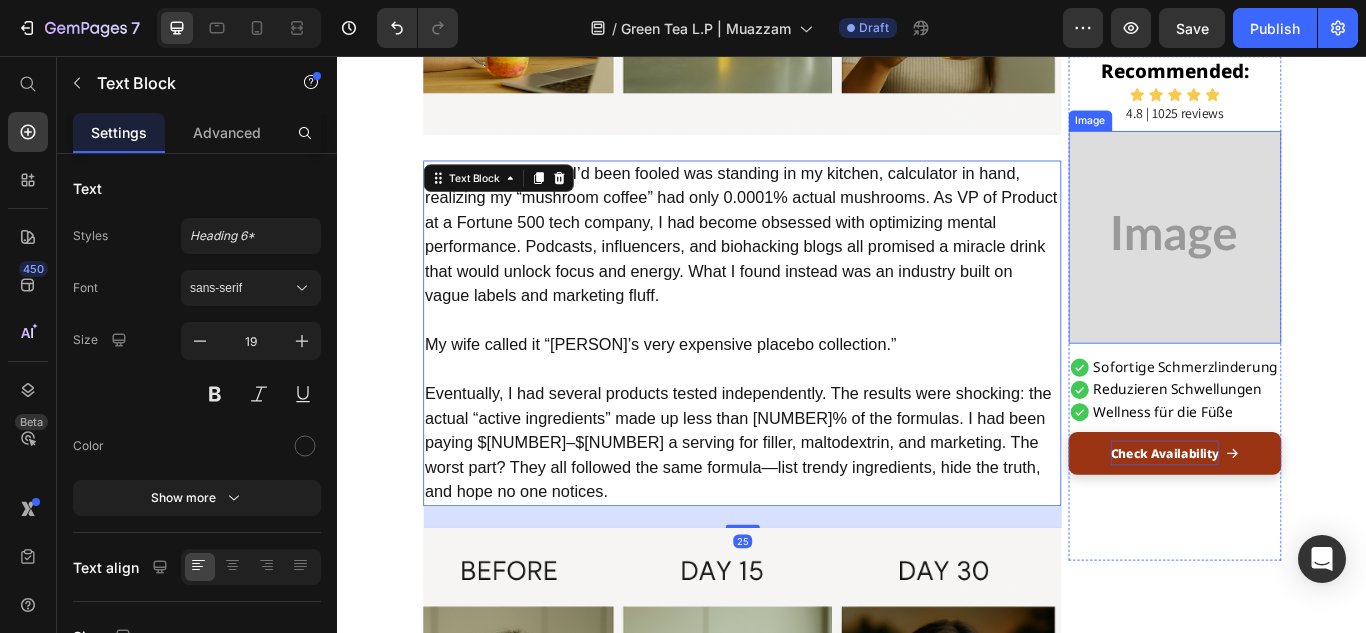 click at bounding box center (1313, 267) 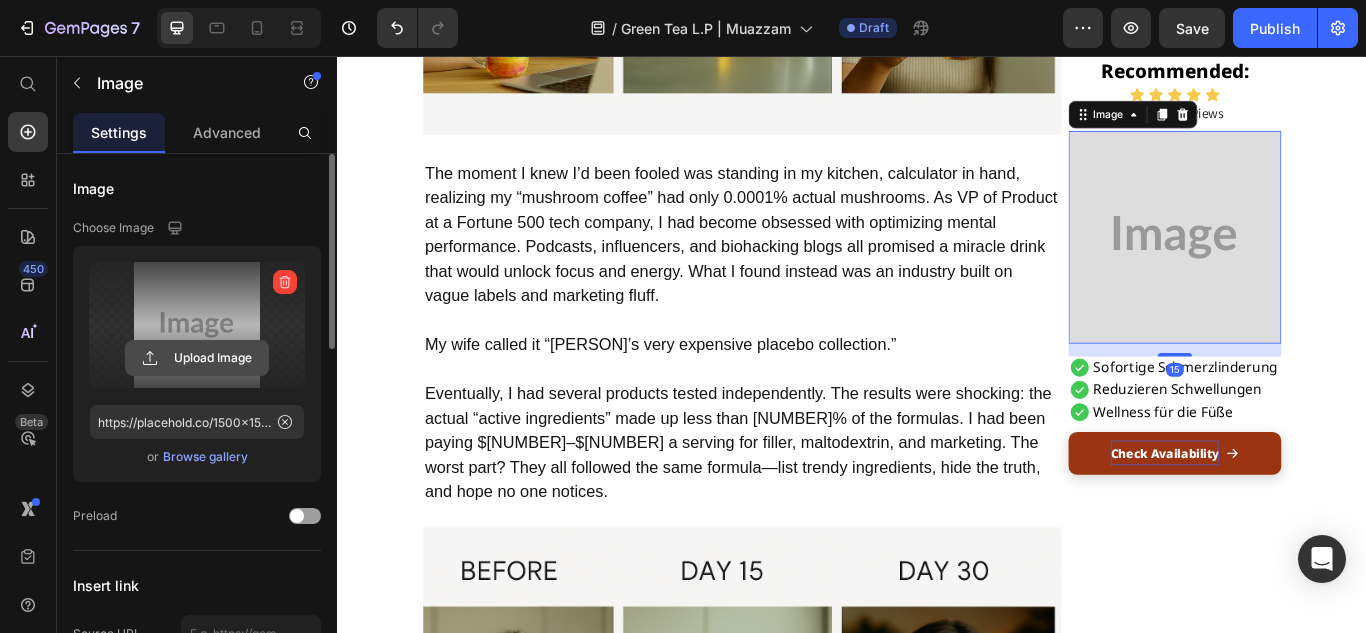 click 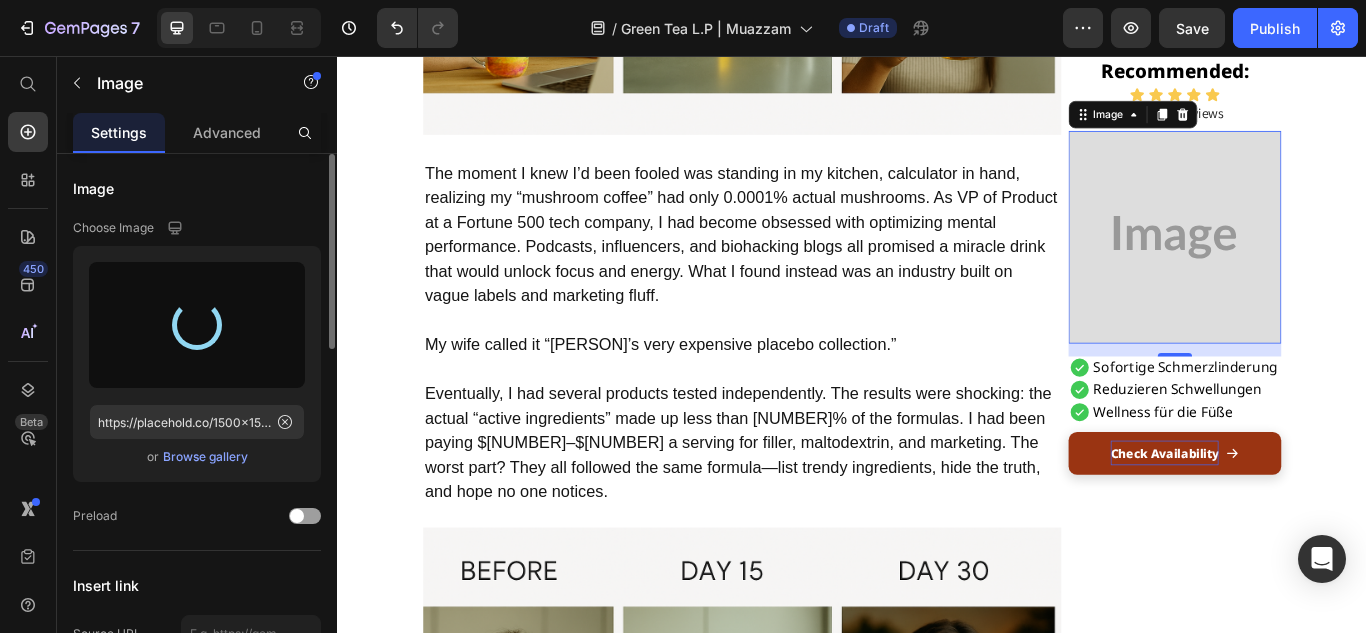 type on "https://cdn.shopify.com/s/files/1/0664/3751/3285/files/gempages_574935882583245668-7aa011c3-5d82-4633-a5bf-25159ca6c869.png" 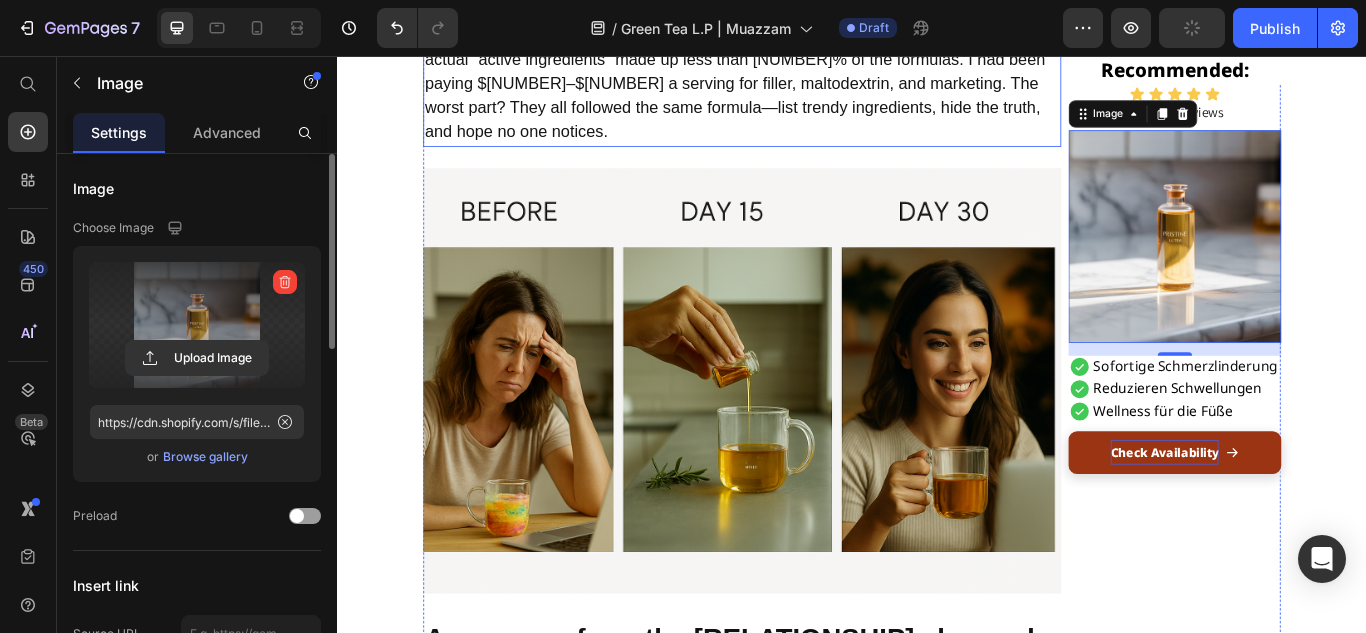 scroll, scrollTop: 1459, scrollLeft: 0, axis: vertical 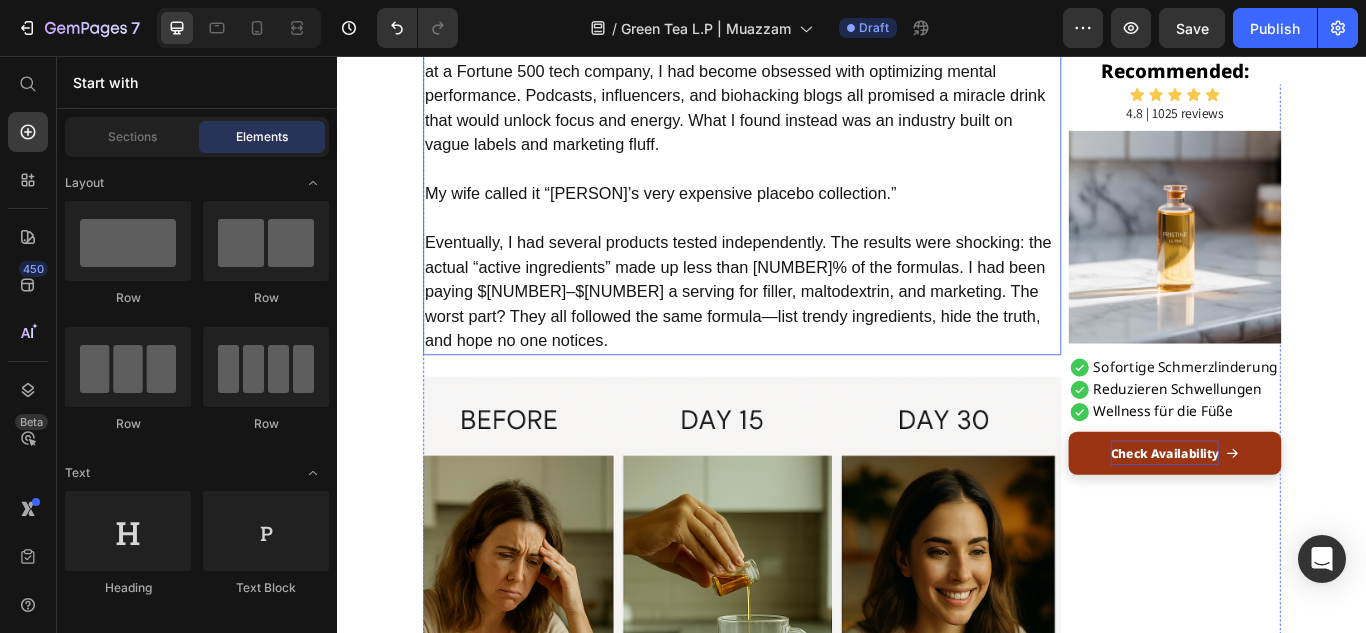 click at bounding box center [809, 246] 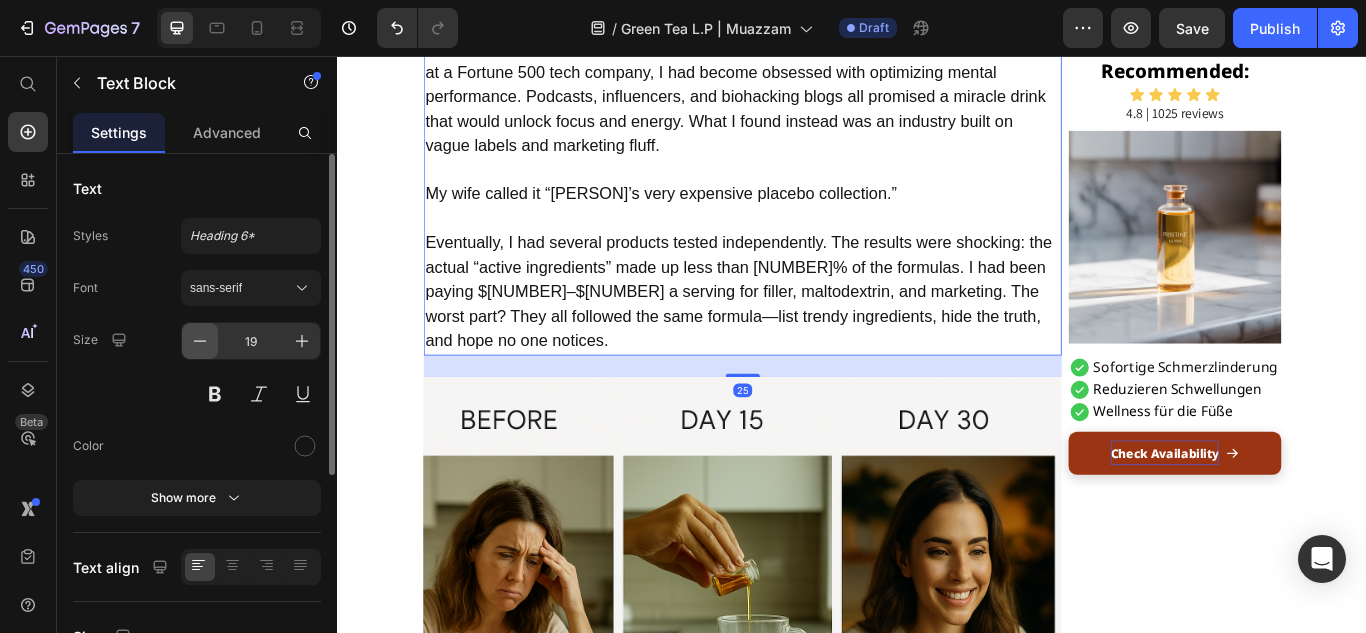 click 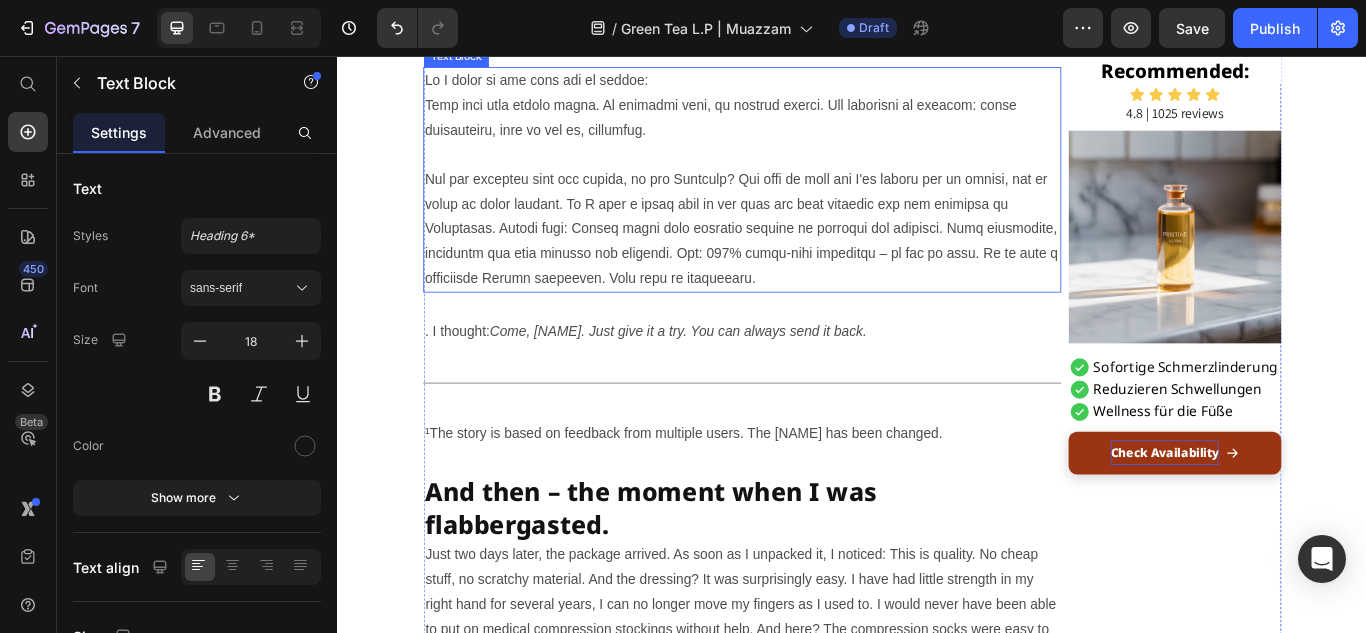 scroll, scrollTop: 2267, scrollLeft: 0, axis: vertical 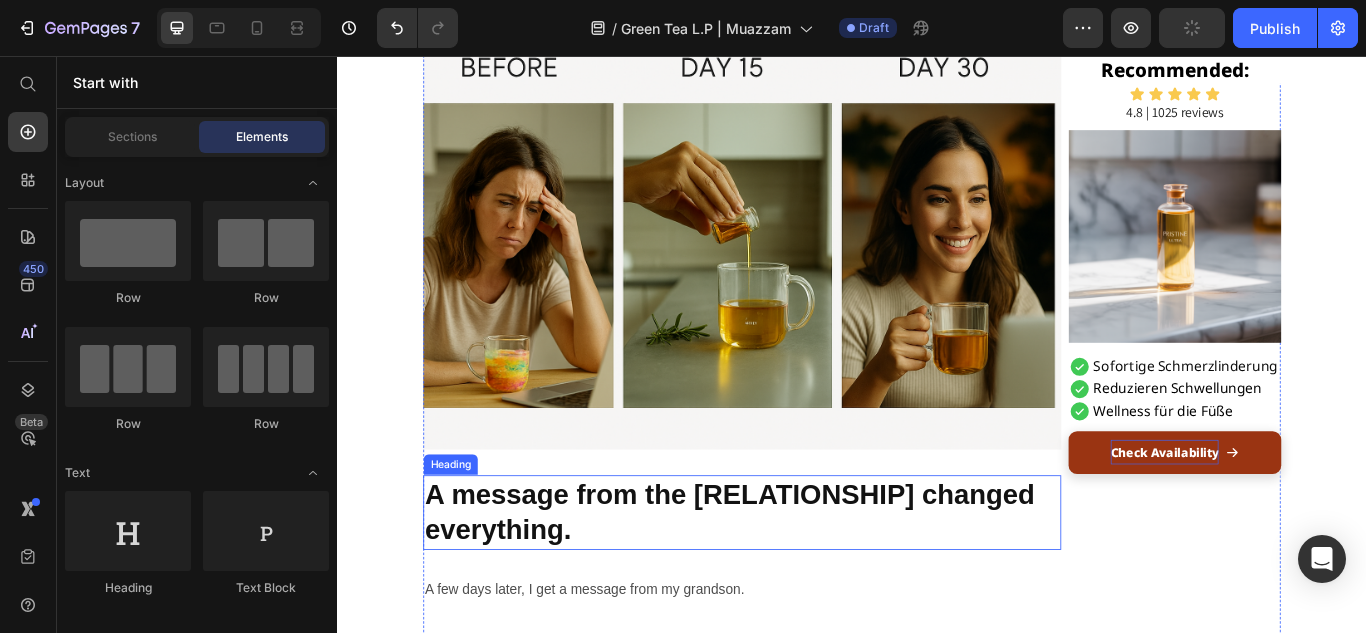 click on "A message from the [RELATIONSHIP] changed everything." at bounding box center (809, 588) 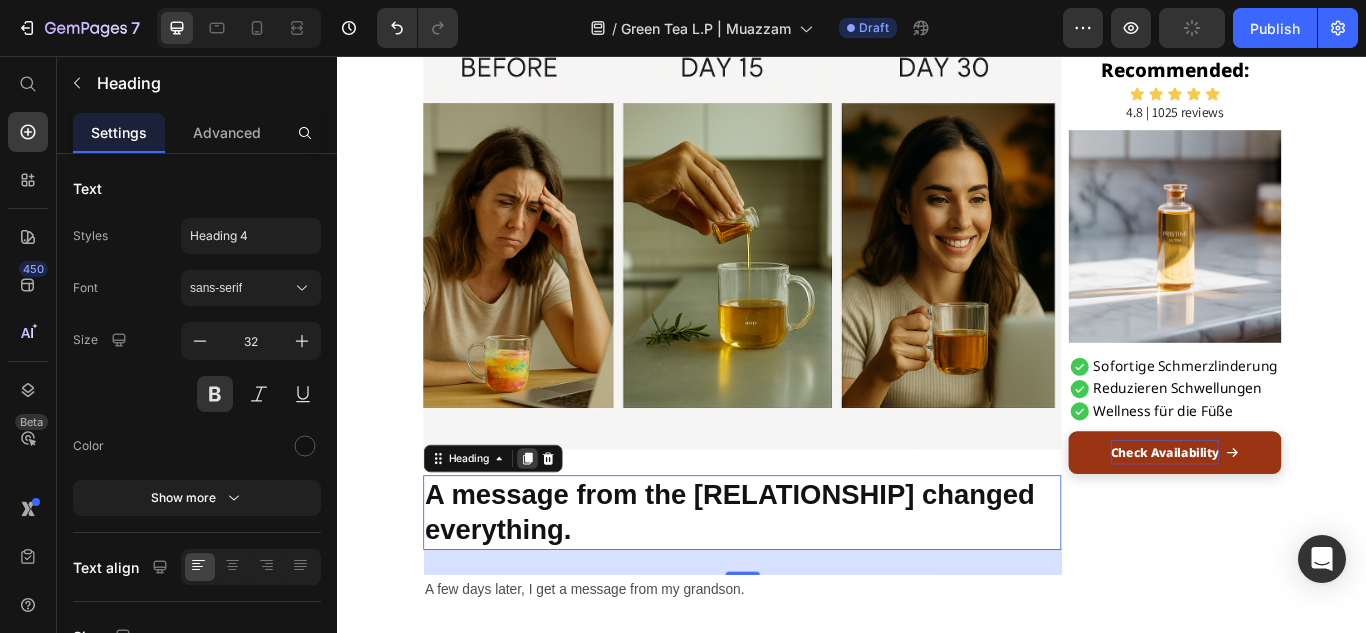 click 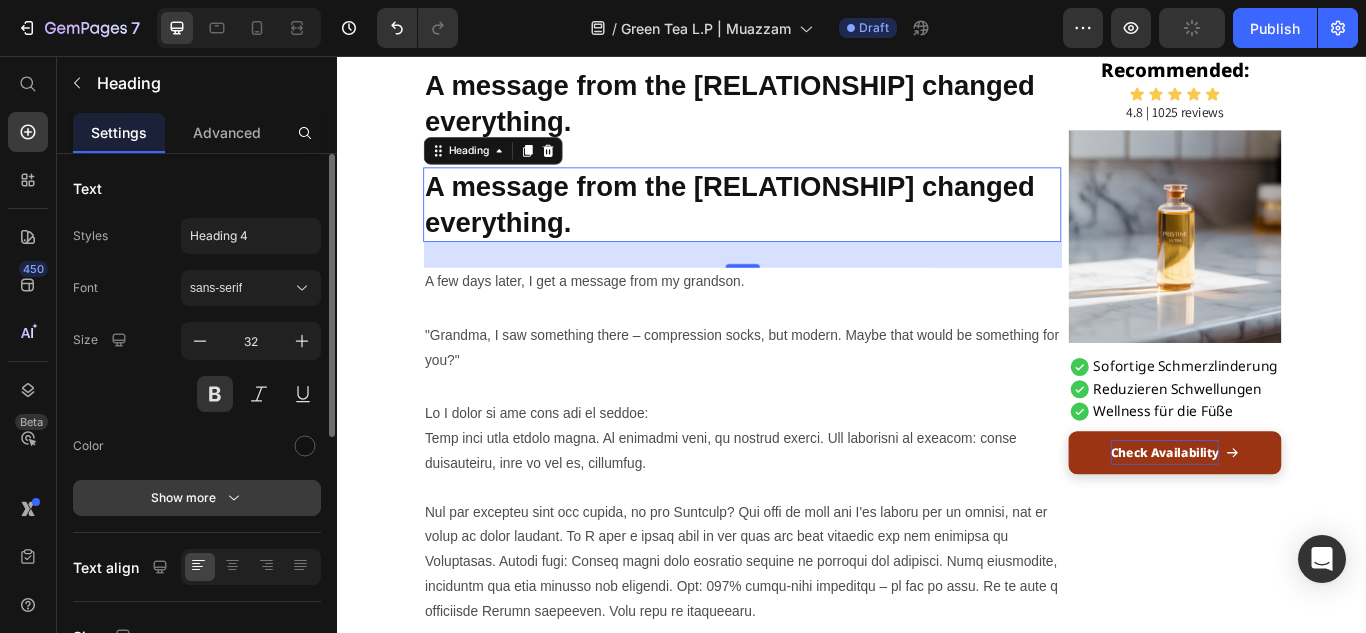scroll, scrollTop: 1948, scrollLeft: 0, axis: vertical 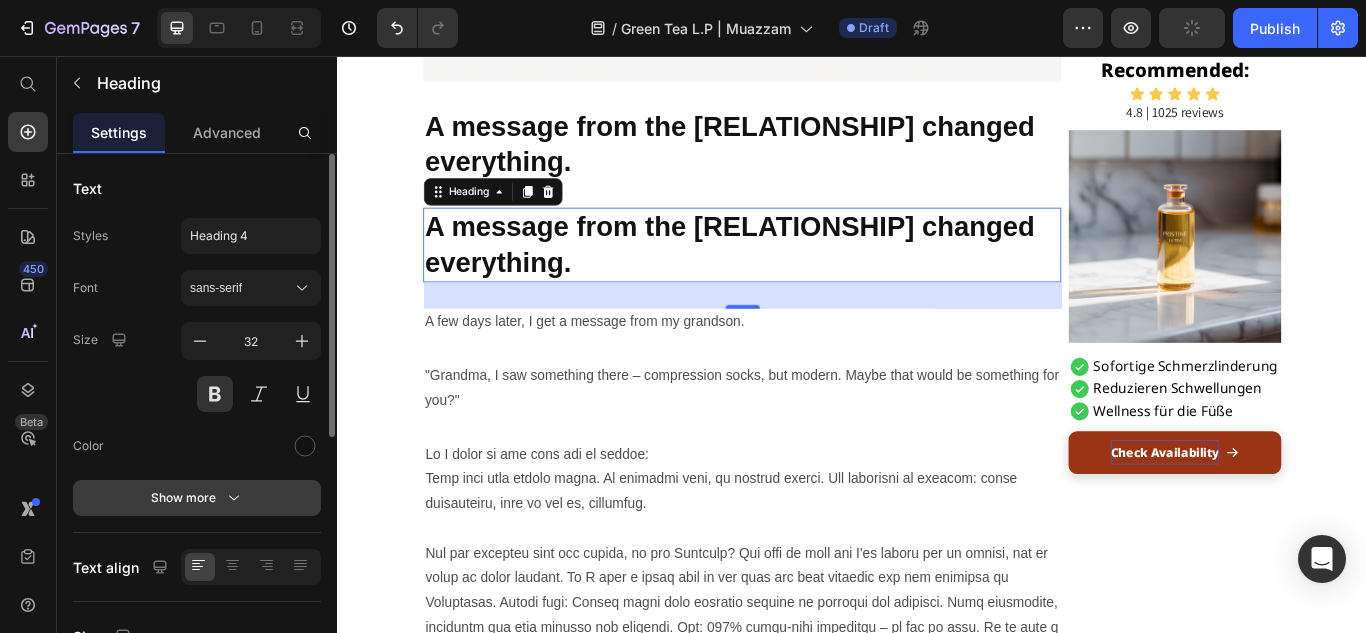 click 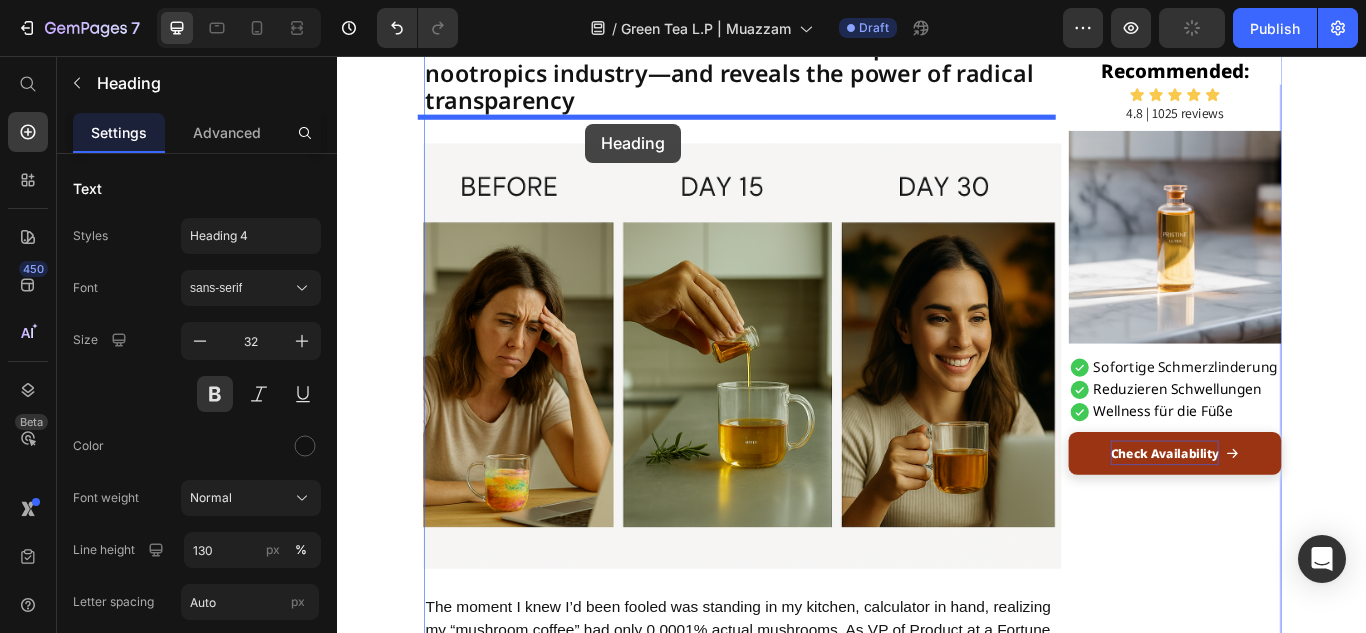 scroll, scrollTop: 424, scrollLeft: 0, axis: vertical 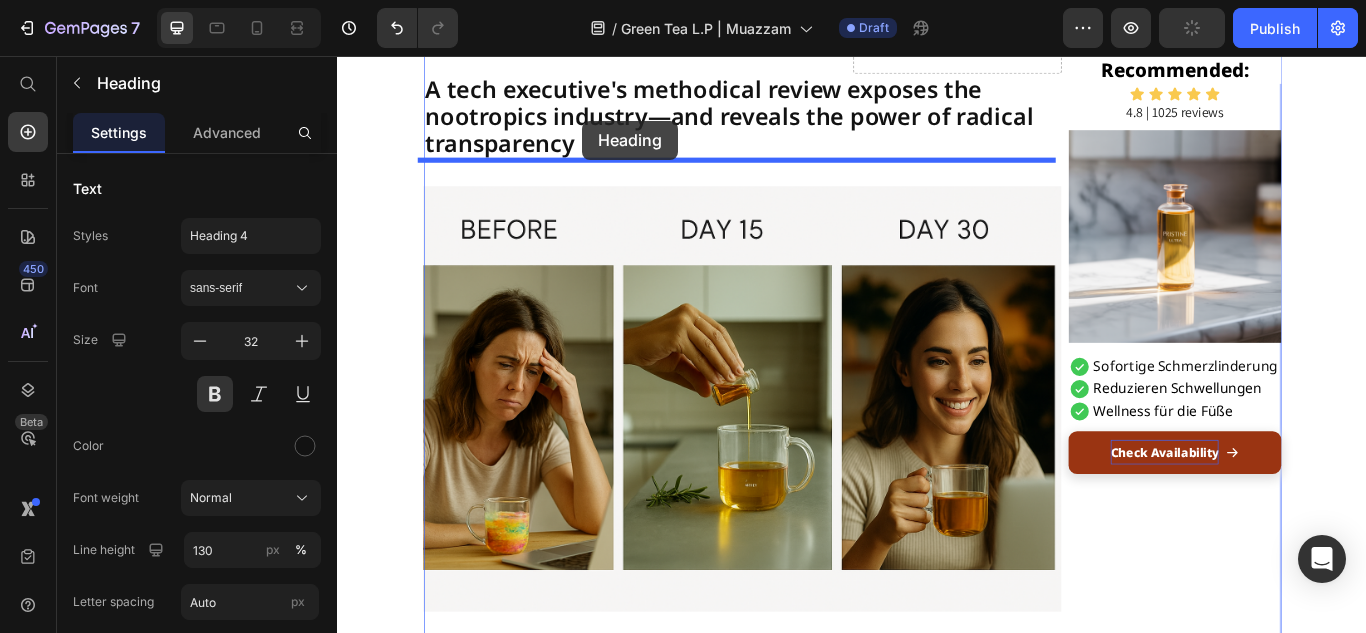 drag, startPoint x: 445, startPoint y: 295, endPoint x: 623, endPoint y: 132, distance: 241.35658 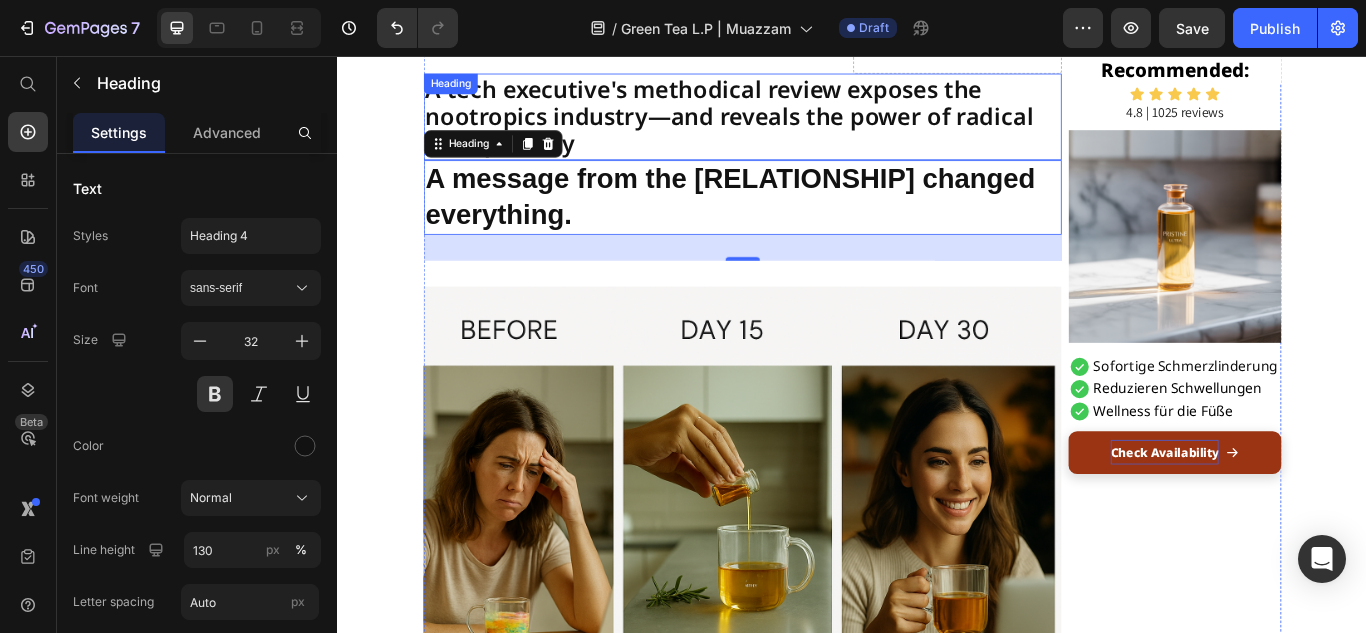 click on "A tech executive's methodical review exposes the nootropics industry—and reveals the power of radical transparency" at bounding box center (809, 127) 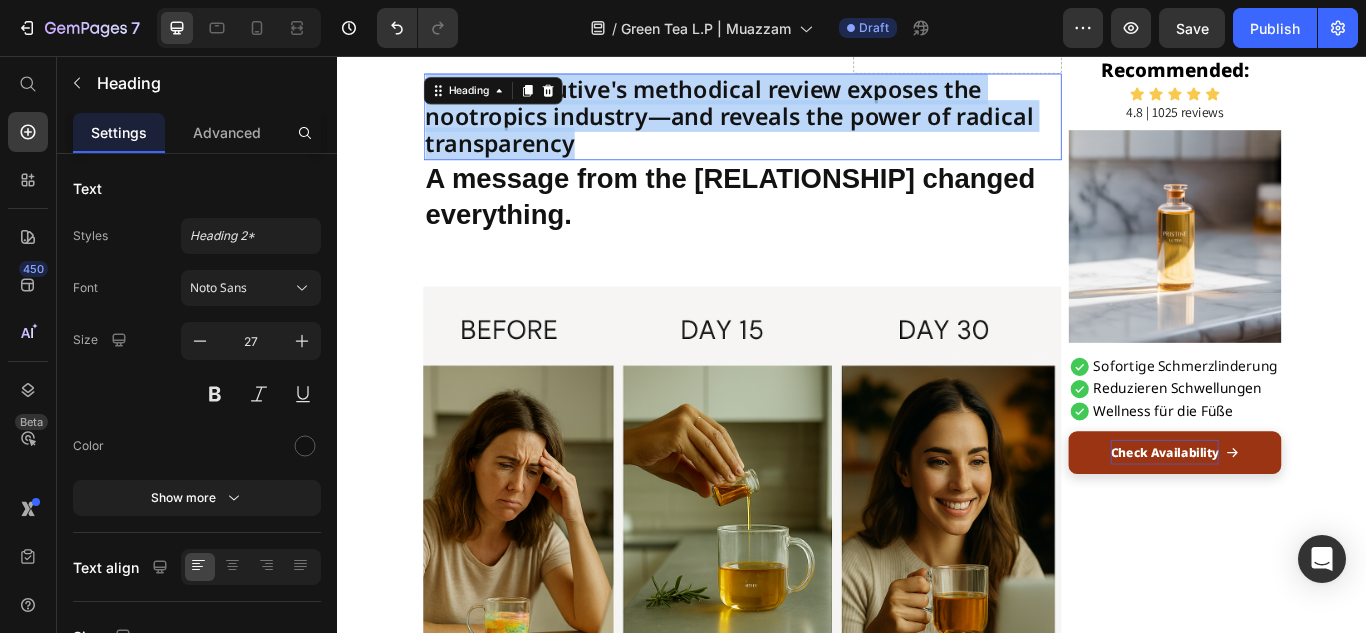 click on "A tech executive's methodical review exposes the nootropics industry—and reveals the power of radical transparency" at bounding box center [809, 127] 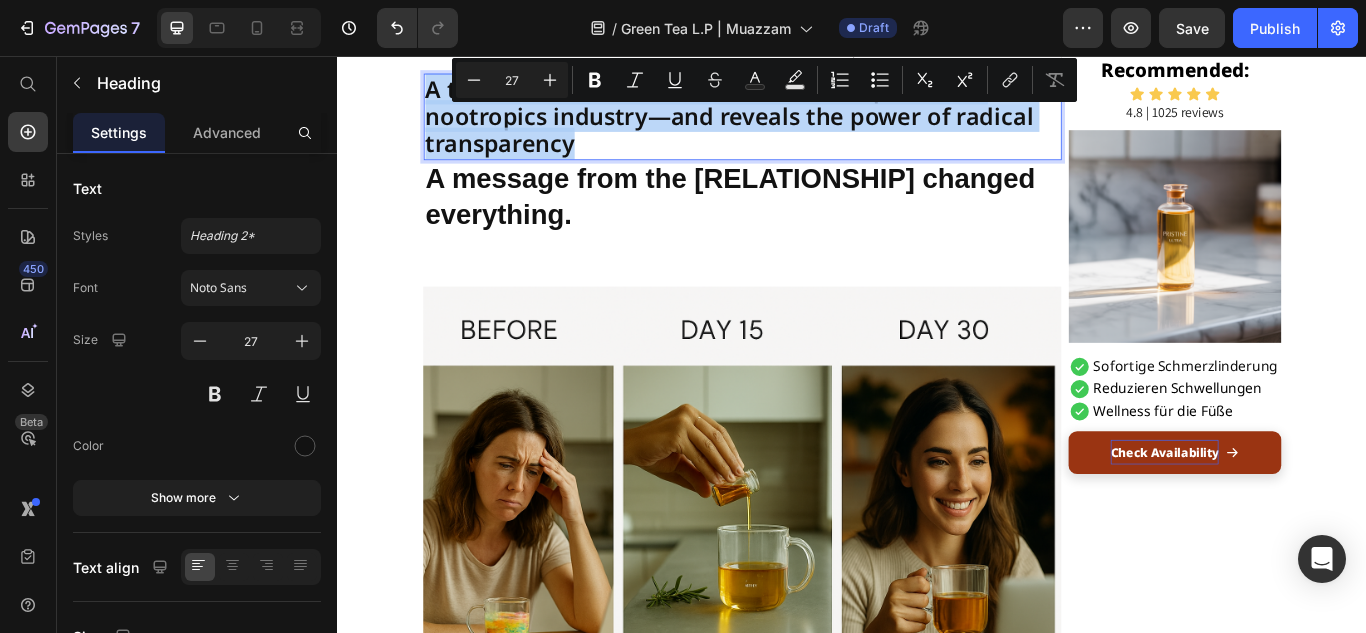 copy on "A tech executive's methodical review exposes the nootropics industry—and reveals the power of radical transparency" 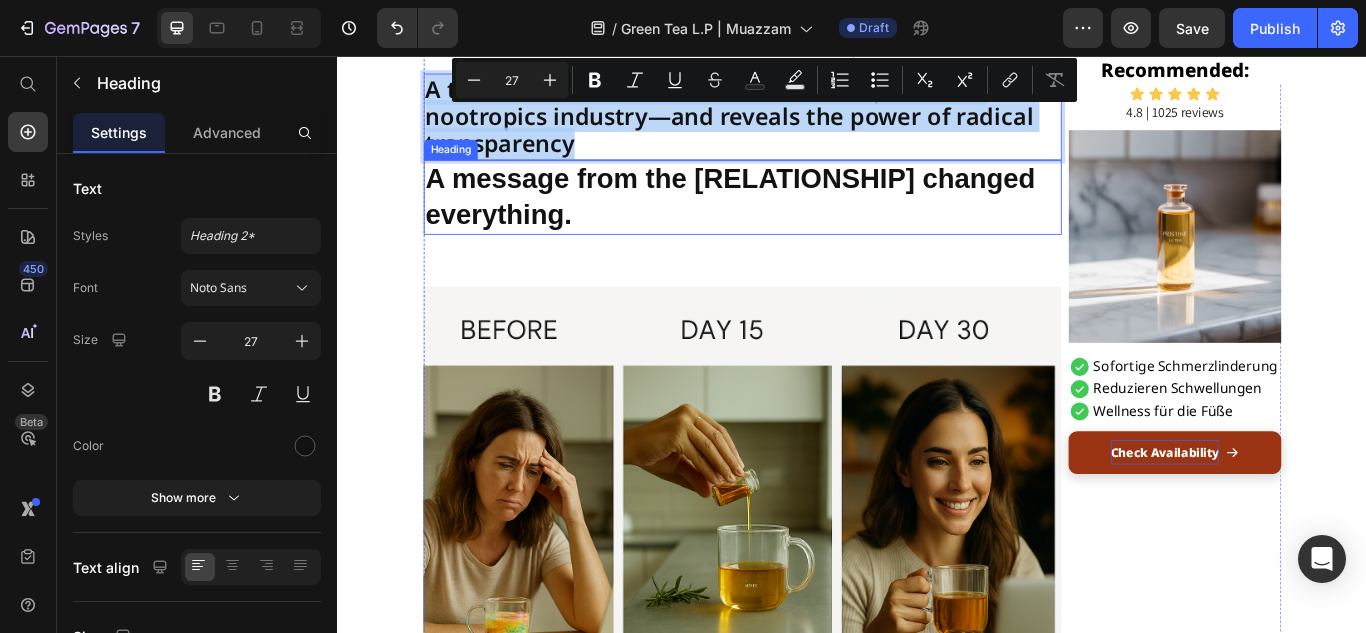 click on "A message from the [RELATIONSHIP] changed everything." at bounding box center [809, 221] 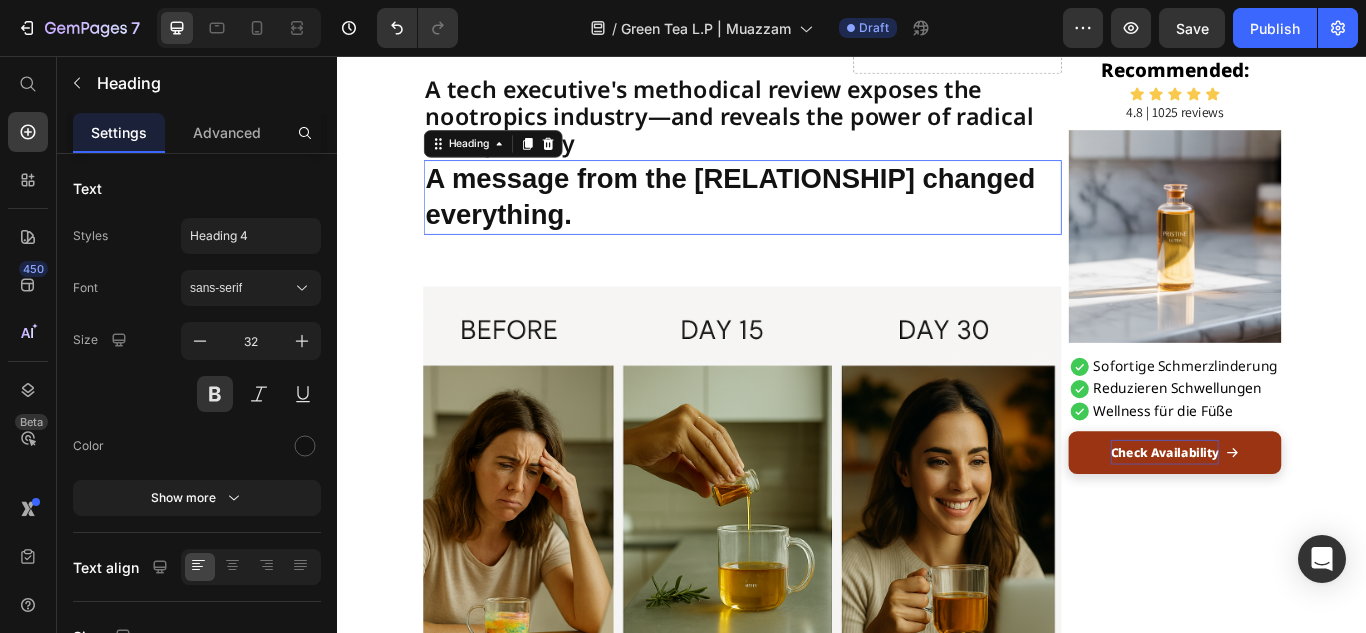 click on "A message from the [RELATIONSHIP] changed everything." at bounding box center [809, 221] 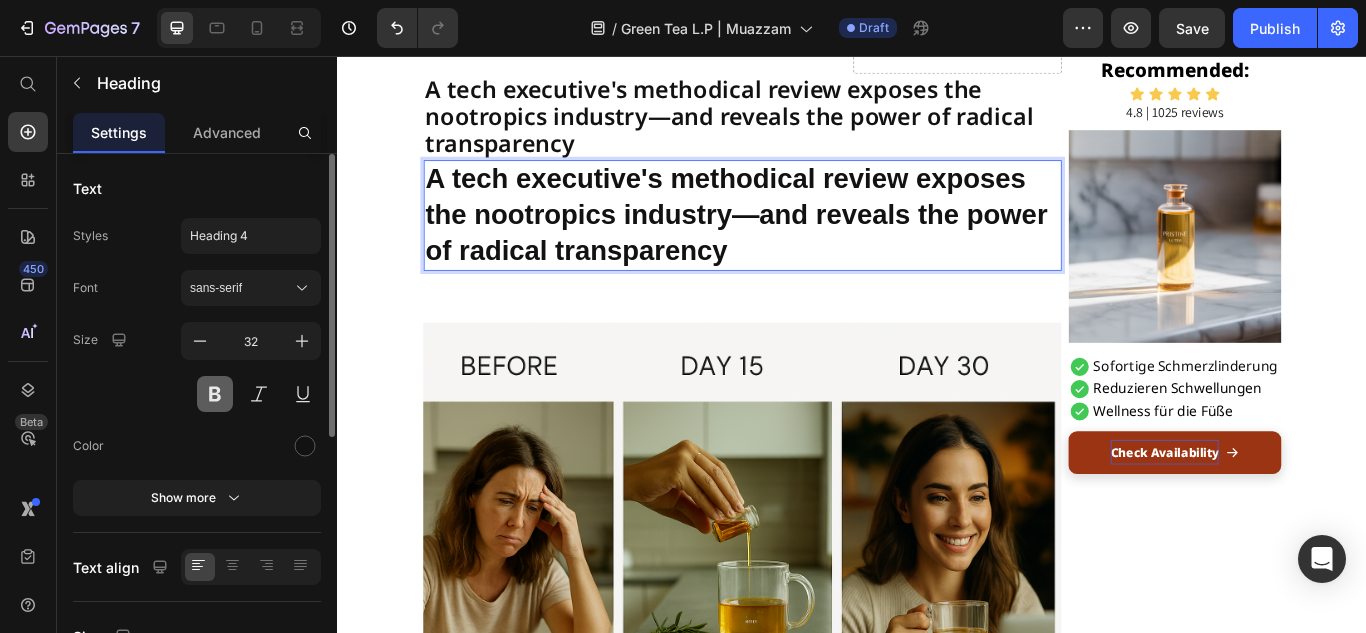 click at bounding box center [215, 394] 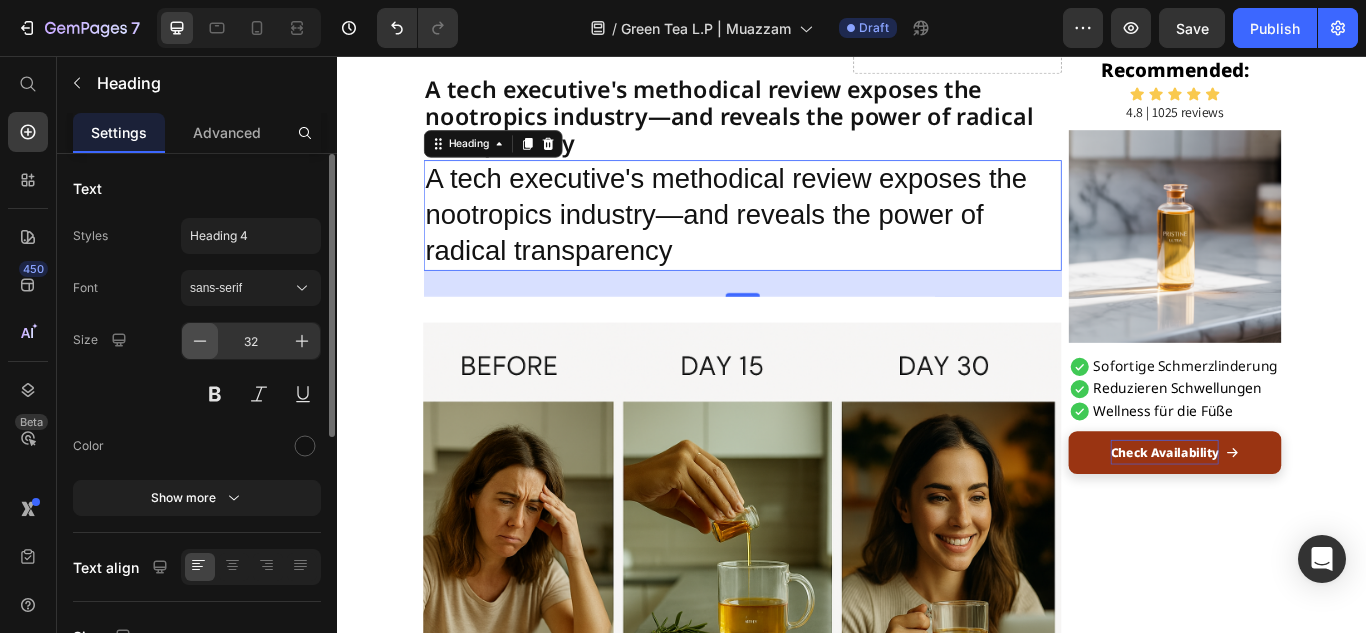 click at bounding box center [200, 341] 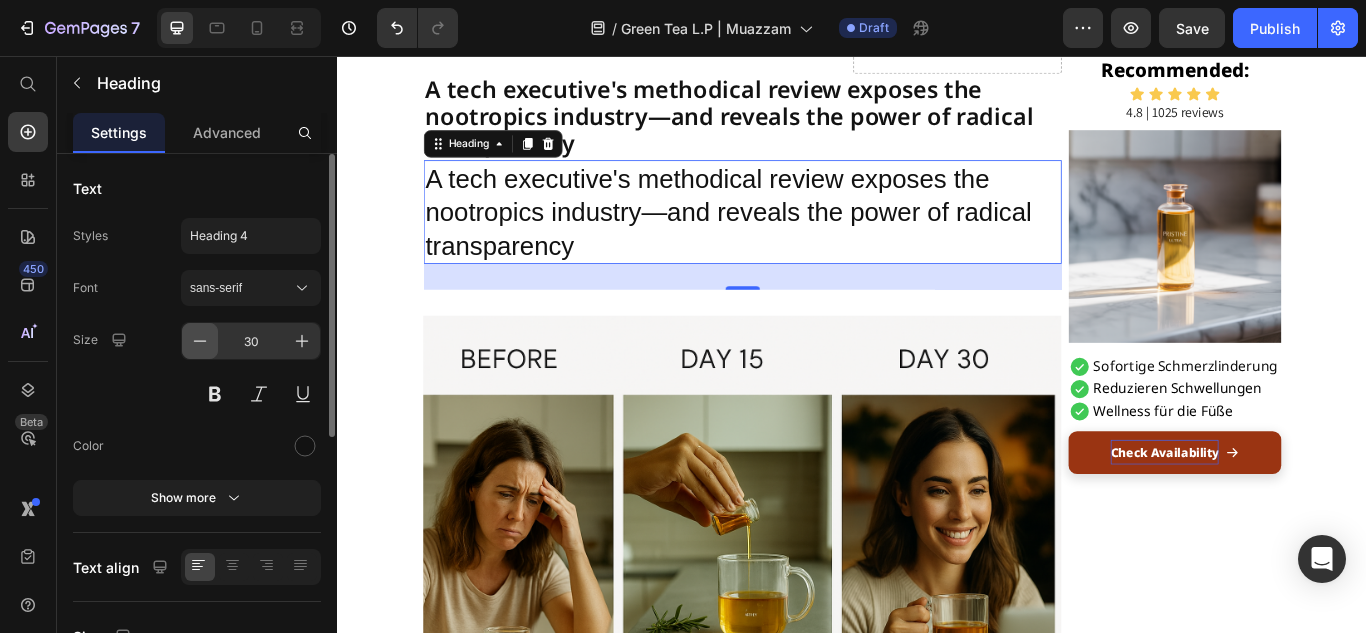 click at bounding box center (200, 341) 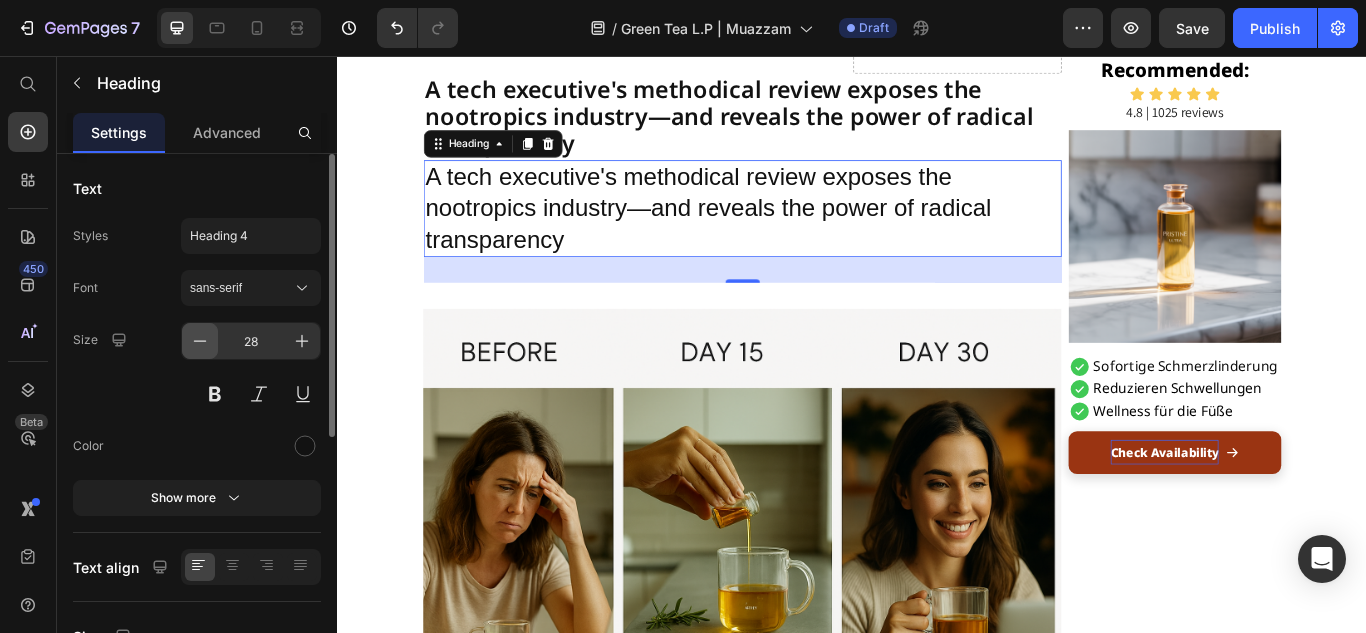 click at bounding box center (200, 341) 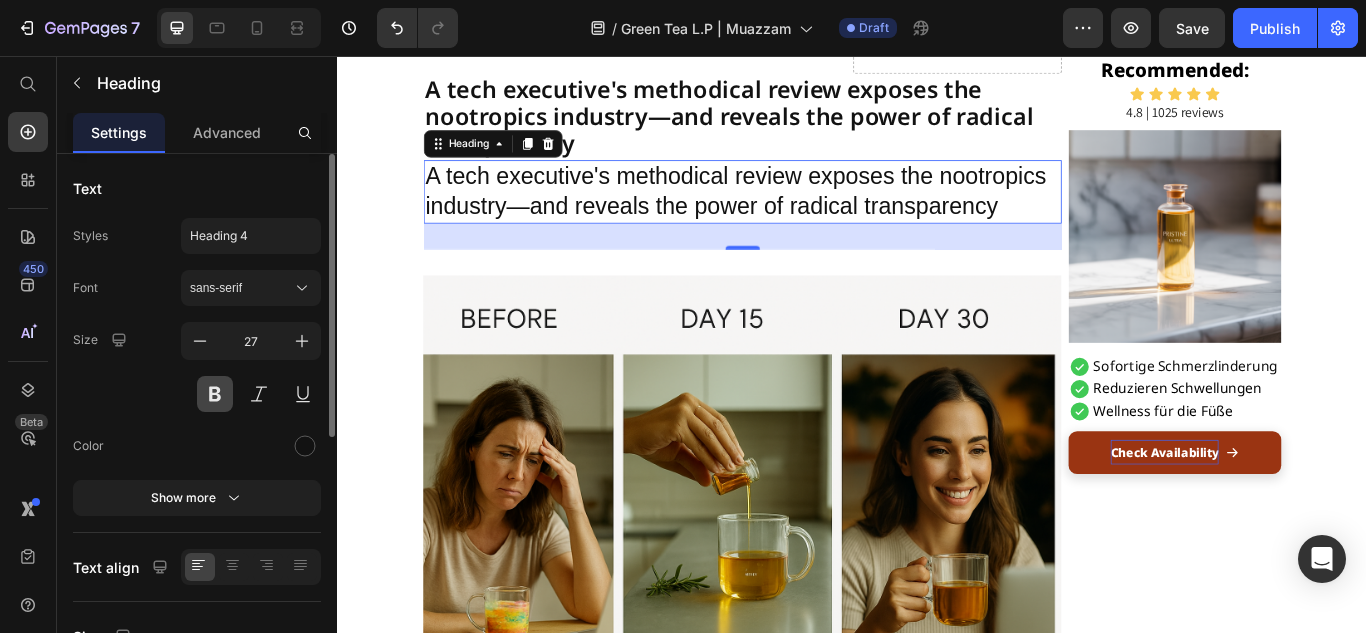 click at bounding box center (215, 394) 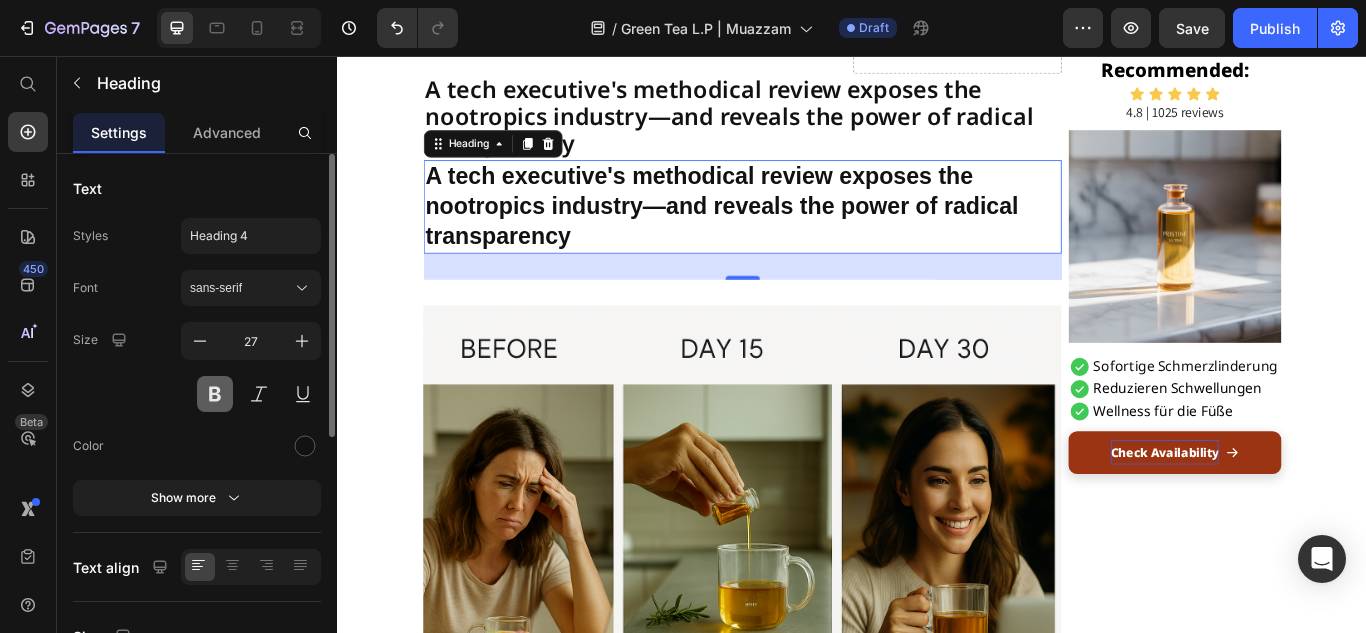 click at bounding box center [215, 394] 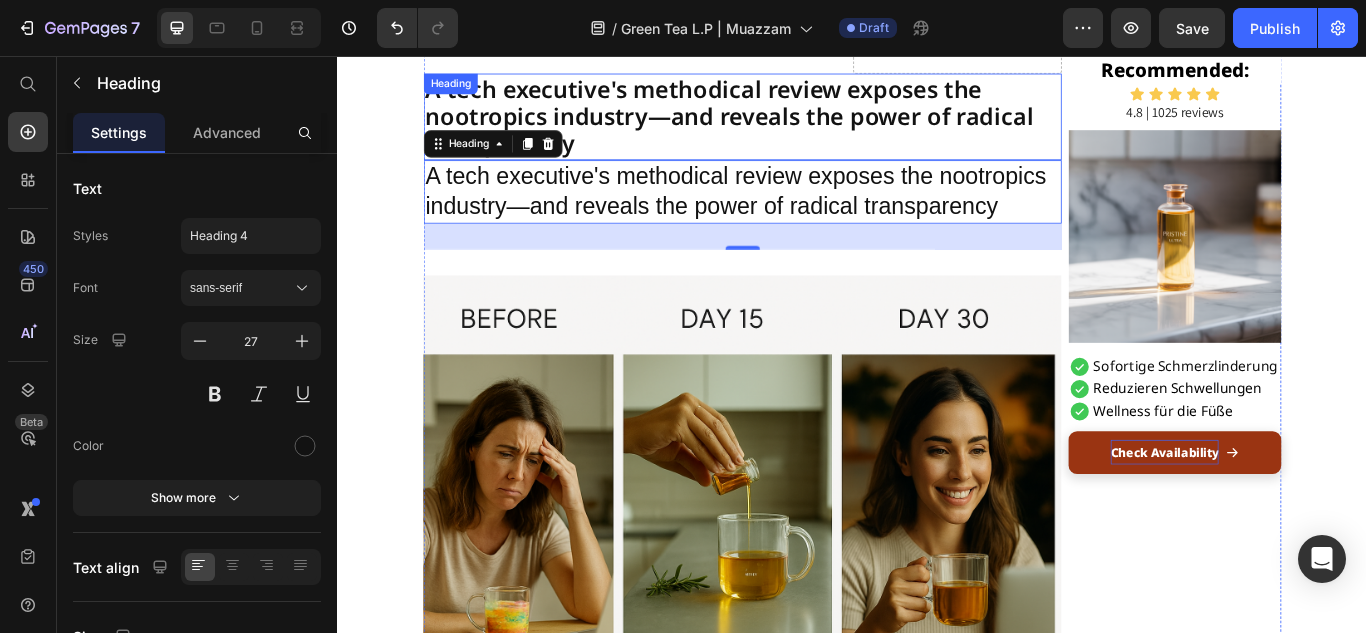 click on "A tech executive's methodical review exposes the nootropics industry—and reveals the power of radical transparency" at bounding box center [809, 127] 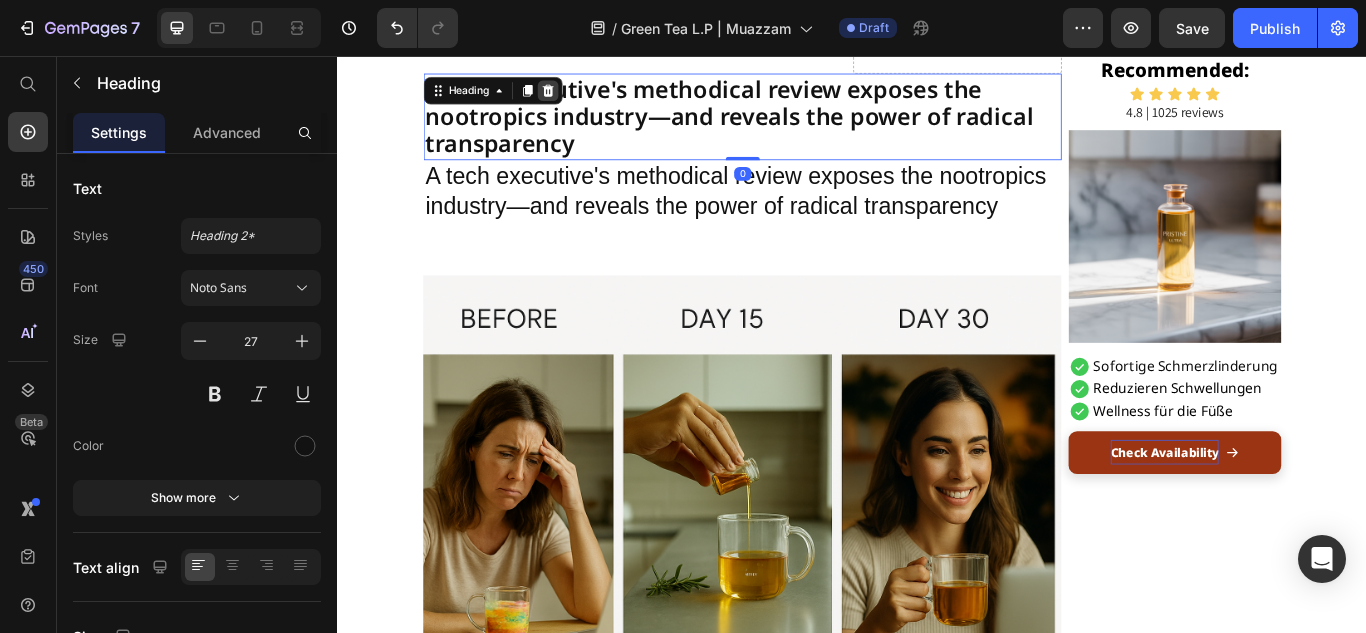 click 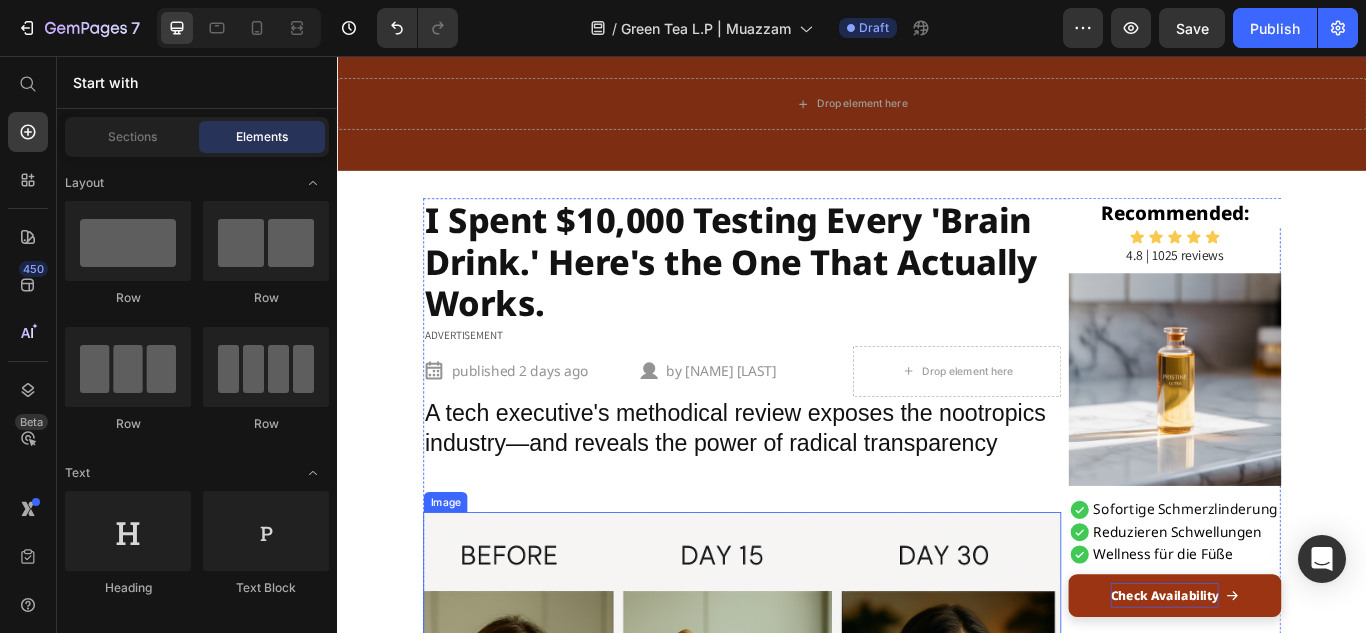 scroll, scrollTop: 61, scrollLeft: 0, axis: vertical 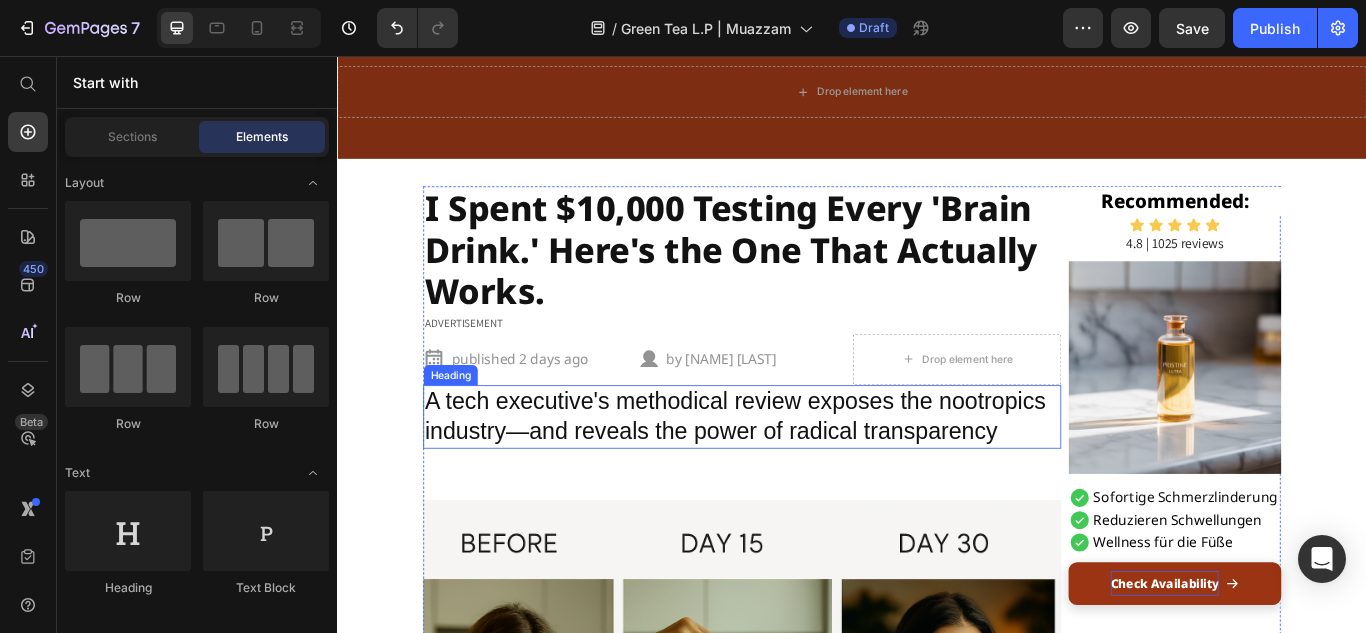 click on "A tech executive's methodical review exposes the nootropics industry—and reveals the power of radical transparency" at bounding box center (809, 477) 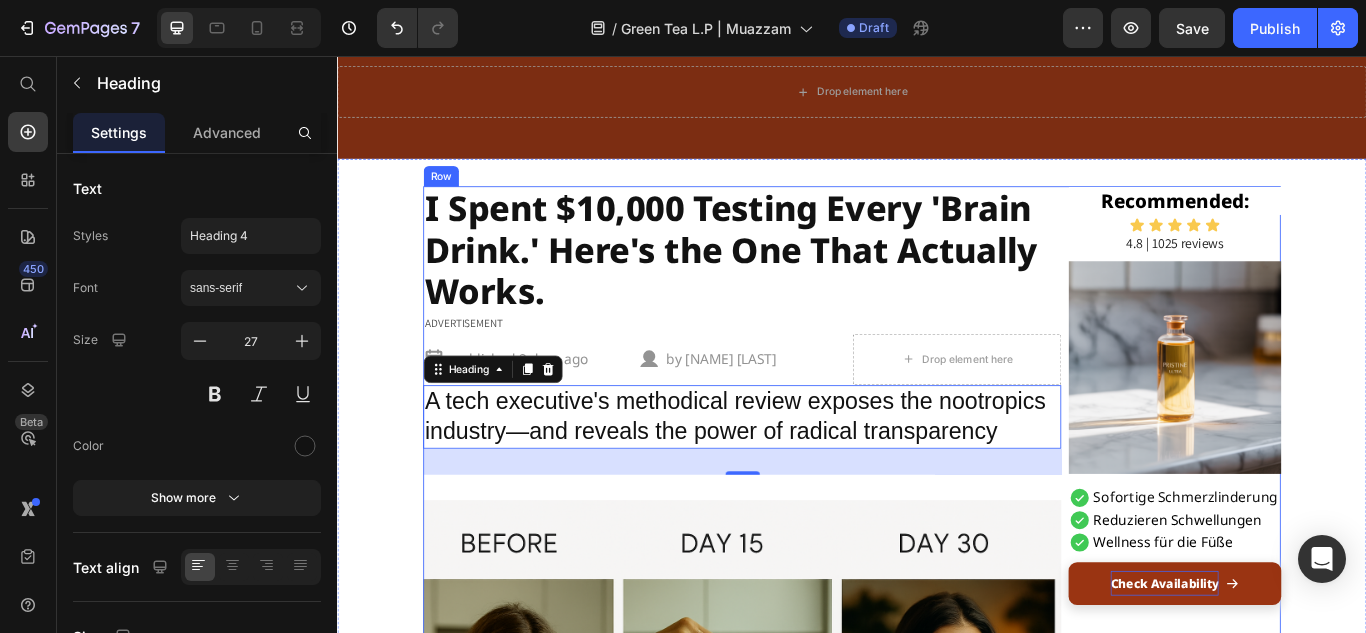 click on "I Spent $10,000 Testing Every 'Brain Drink.' Here's the One That Actually Works. Heading ADVERTISEMENT Text Block
published 2 days ago Item List
by [FIRST] [LAST] Item List
Drop element here Row A tech executive's methodical review exposes the nootropics industry—and reveals the power of radical transparency Heading   30 Image The moment I knew I’d been fooled was standing in my kitchen, calculator in hand, realizing my “mushroom coffee” had only 0.0001% actual mushrooms. As VP of Product at a Fortune 500 tech company, I had become obsessed with optimizing mental performance. Podcasts, influencers, and biohacking blogs all promised a miracle drink that would unlock focus and energy. What I found instead was an industry built on vague labels and marketing fluff. Text Block Image A message from the [RELATIONSHIP] changed everything. Heading A few days later, I get a message from my [RELATIONSHIP]. Text Block Text Block Text Block . I thought:  Text Block Title" at bounding box center [809, 5751] 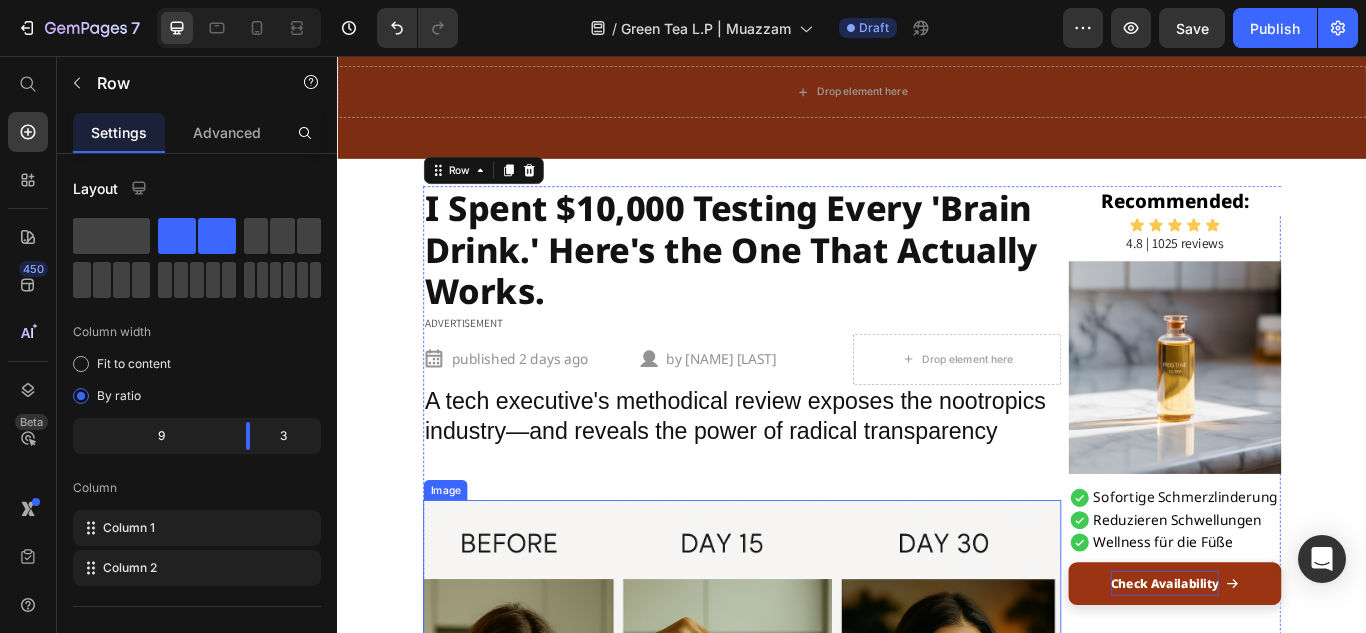 click at bounding box center (809, 822) 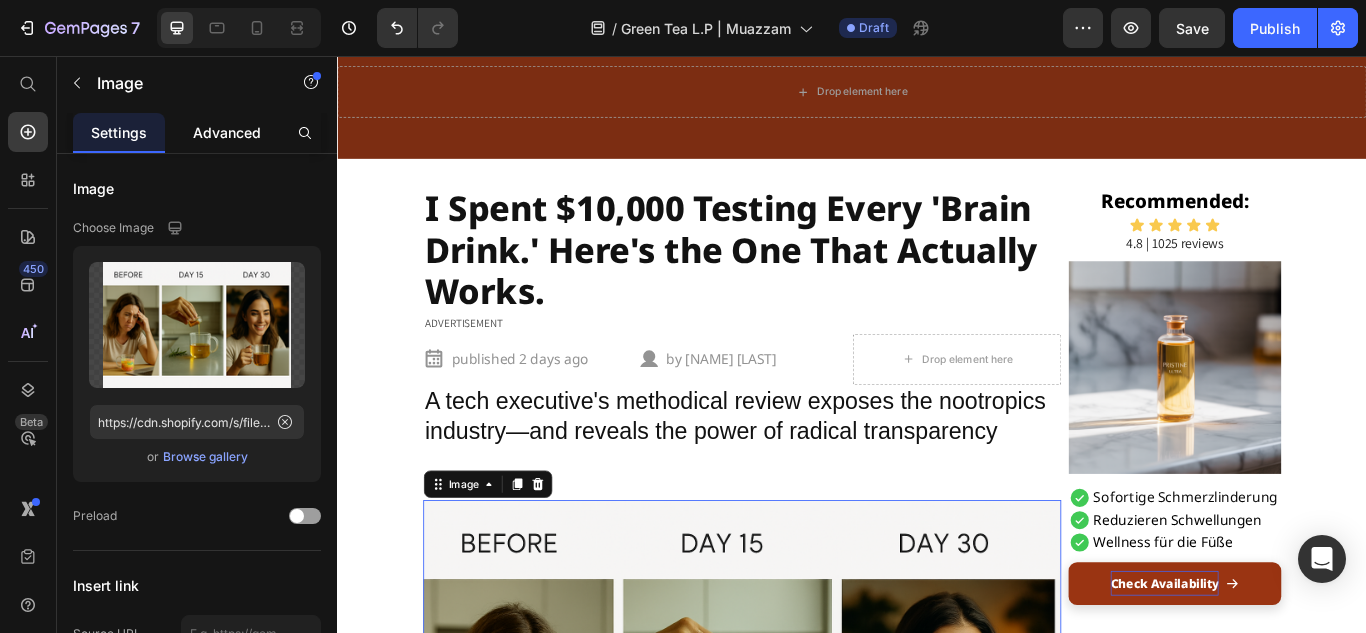 click on "Advanced" at bounding box center [227, 132] 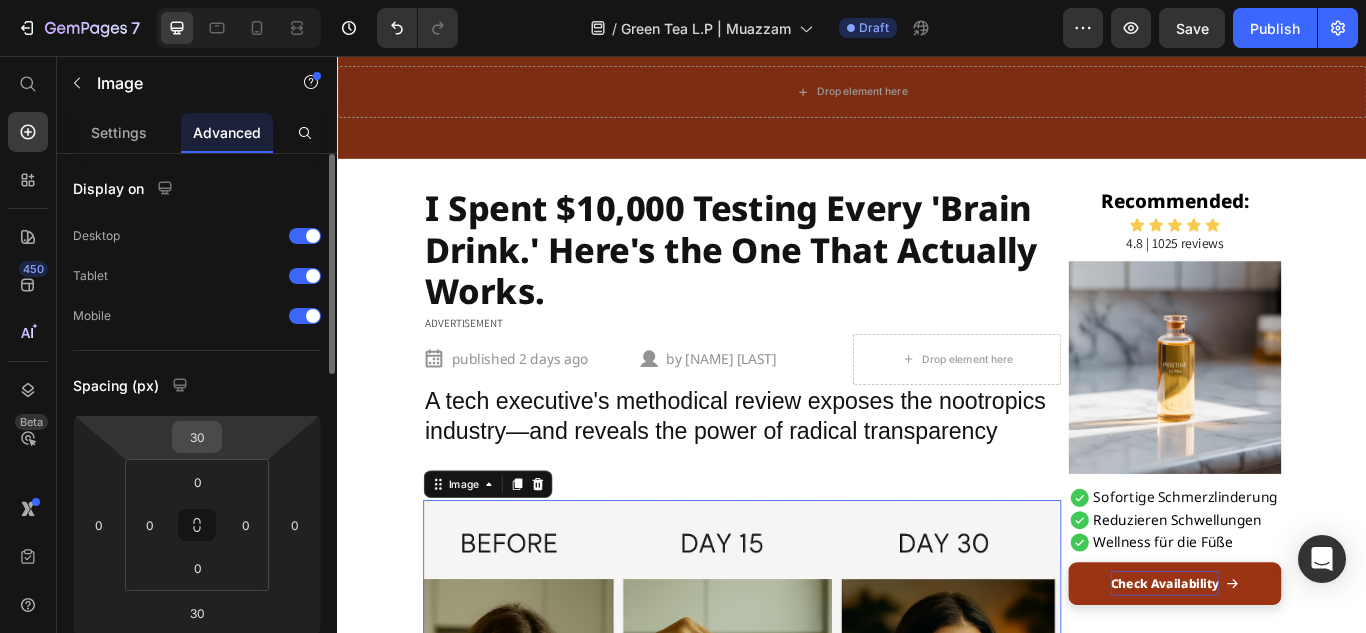 click on "30" at bounding box center (197, 437) 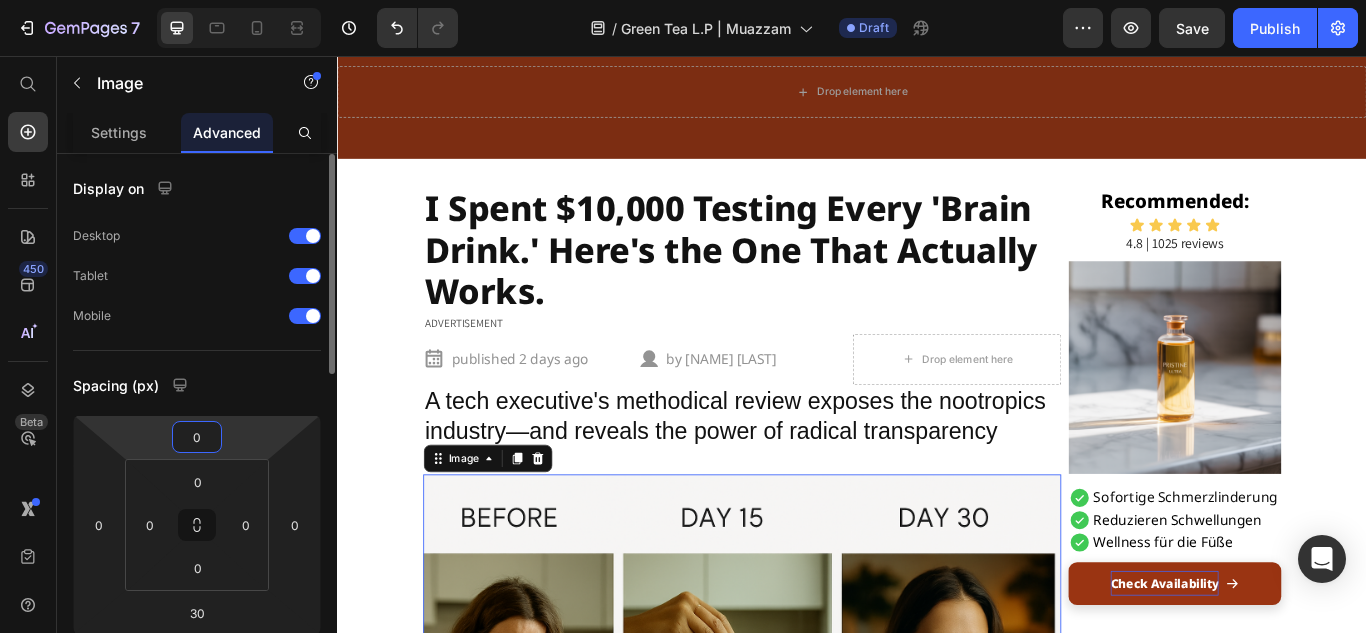 type on "0" 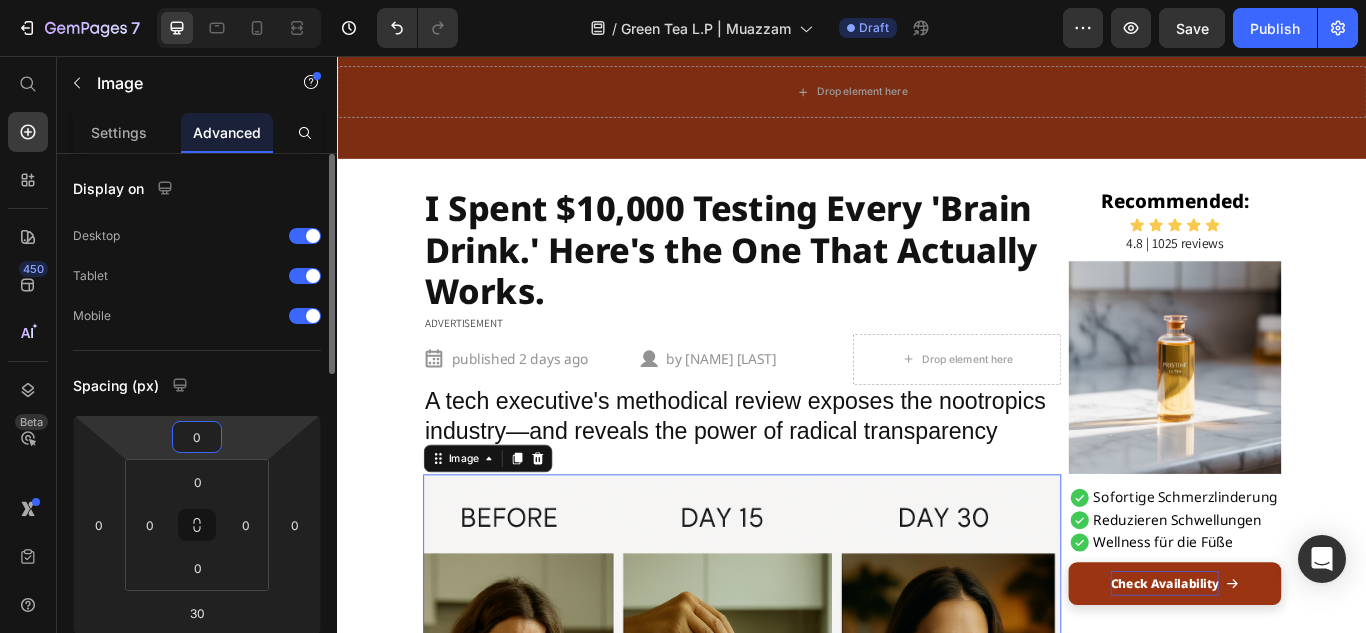 click on "Spacing (px)" at bounding box center (197, 385) 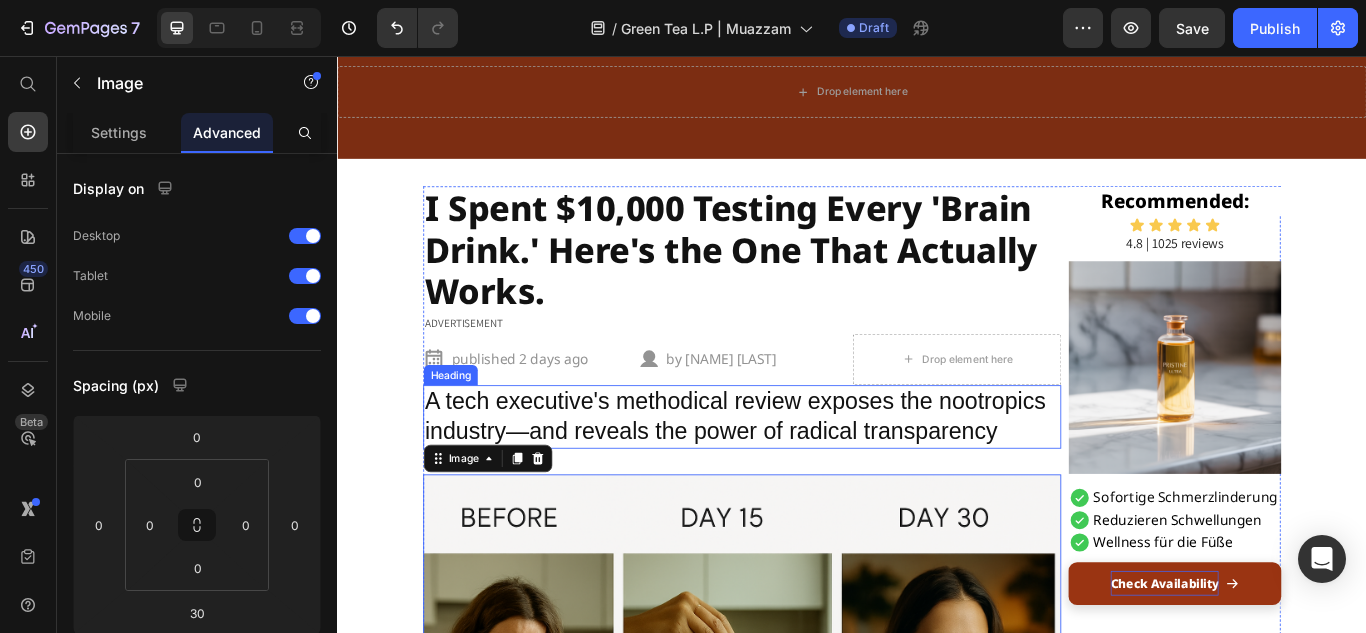 click on "A tech executive's methodical review exposes the nootropics industry—and reveals the power of radical transparency" at bounding box center (809, 477) 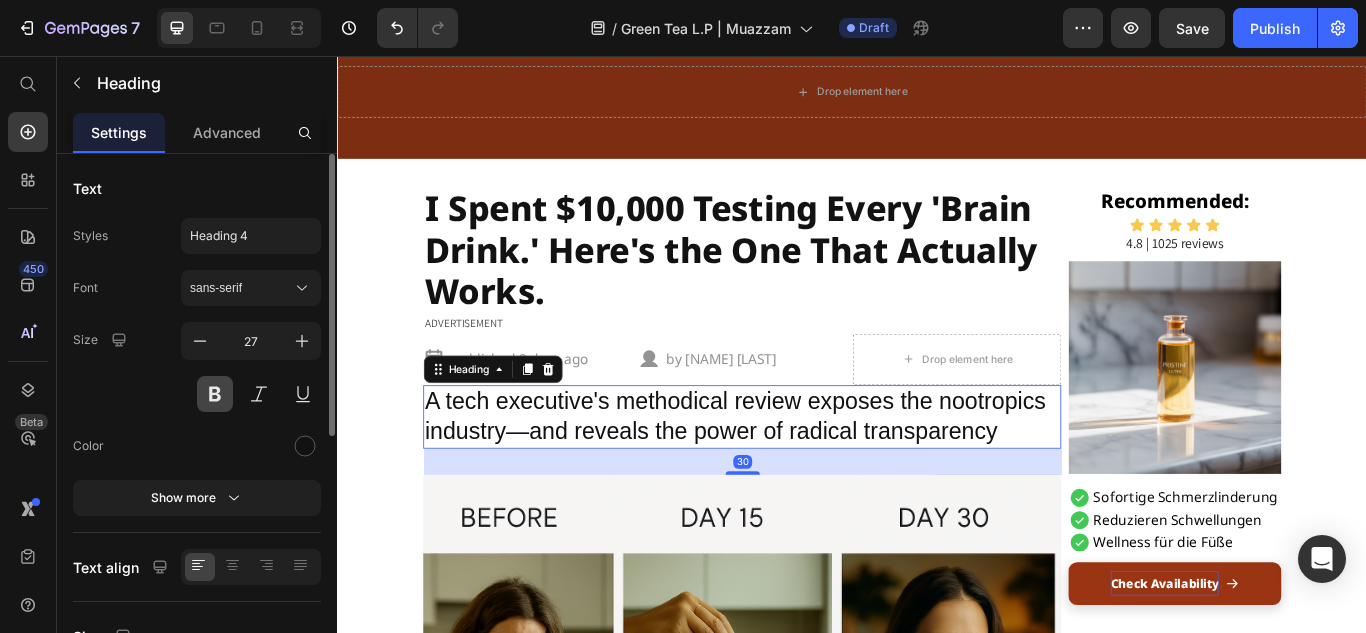 click at bounding box center [215, 394] 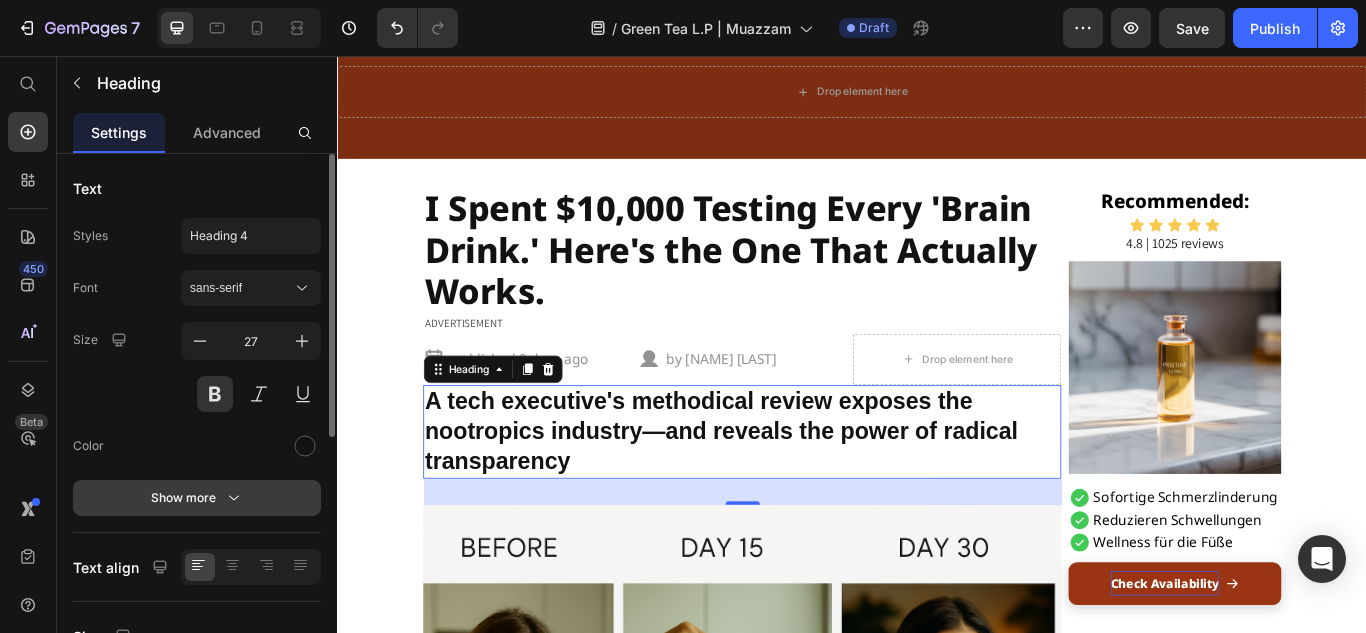 click on "Show more" at bounding box center [197, 498] 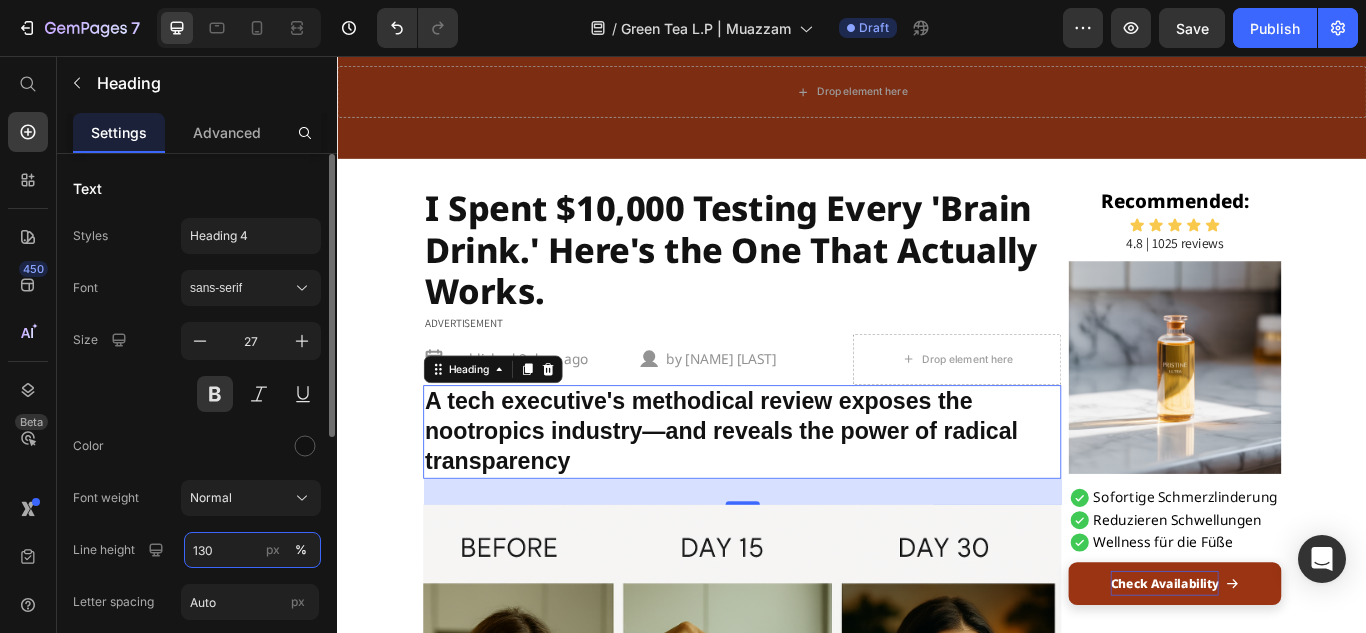 click on "130" at bounding box center [252, 550] 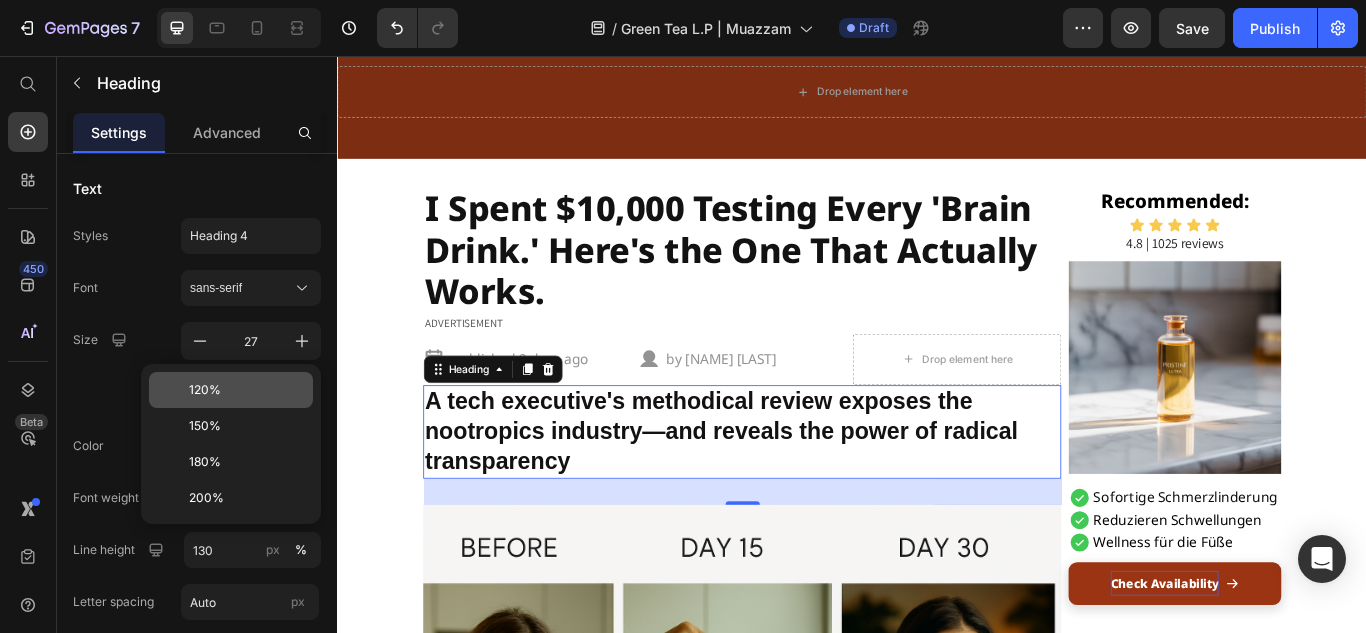 click on "120%" at bounding box center (205, 390) 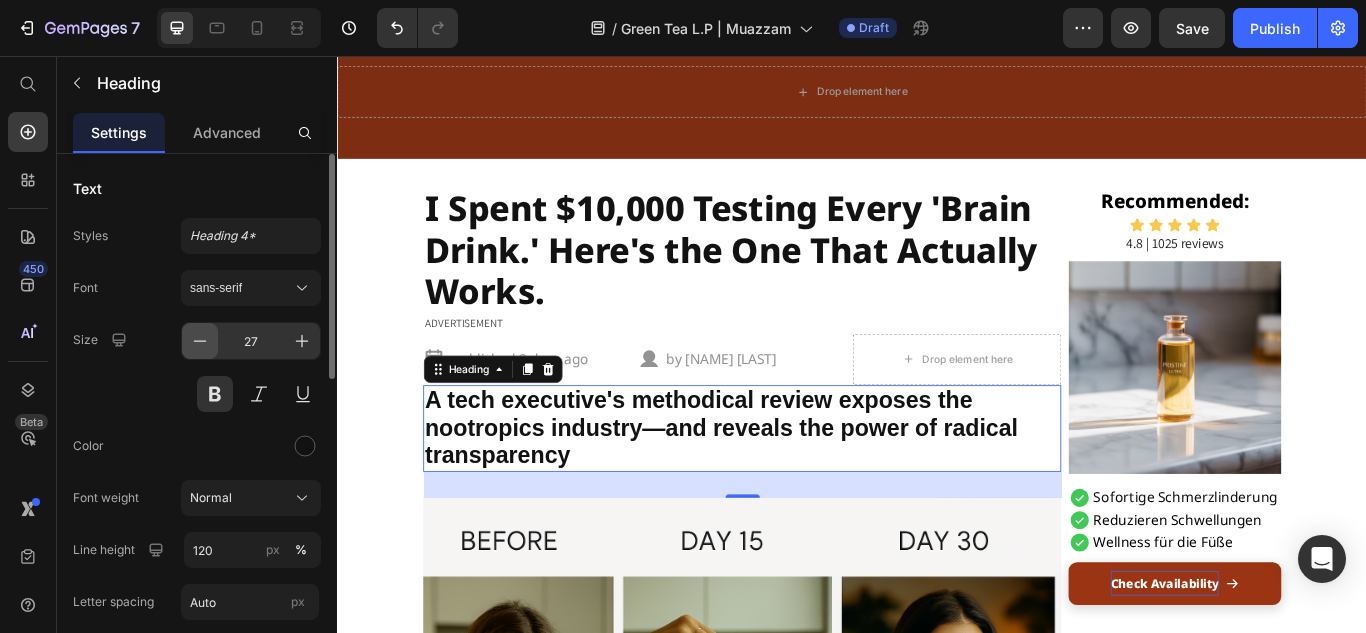 click at bounding box center (200, 341) 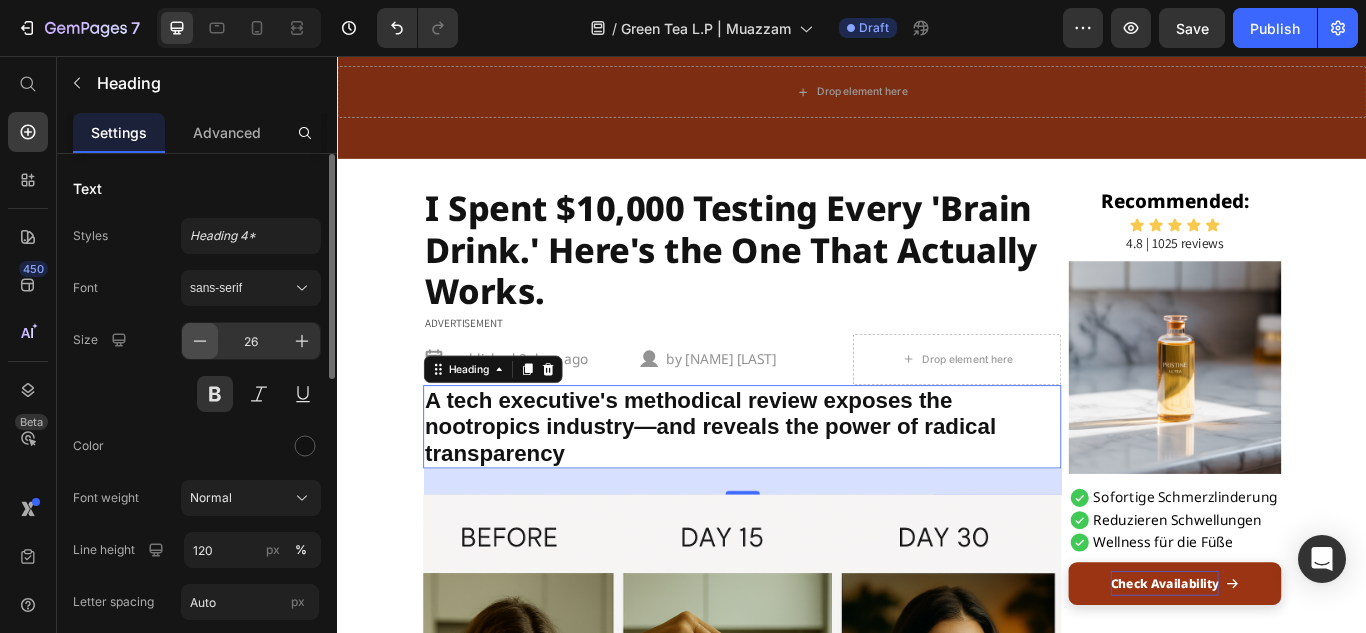 click at bounding box center [200, 341] 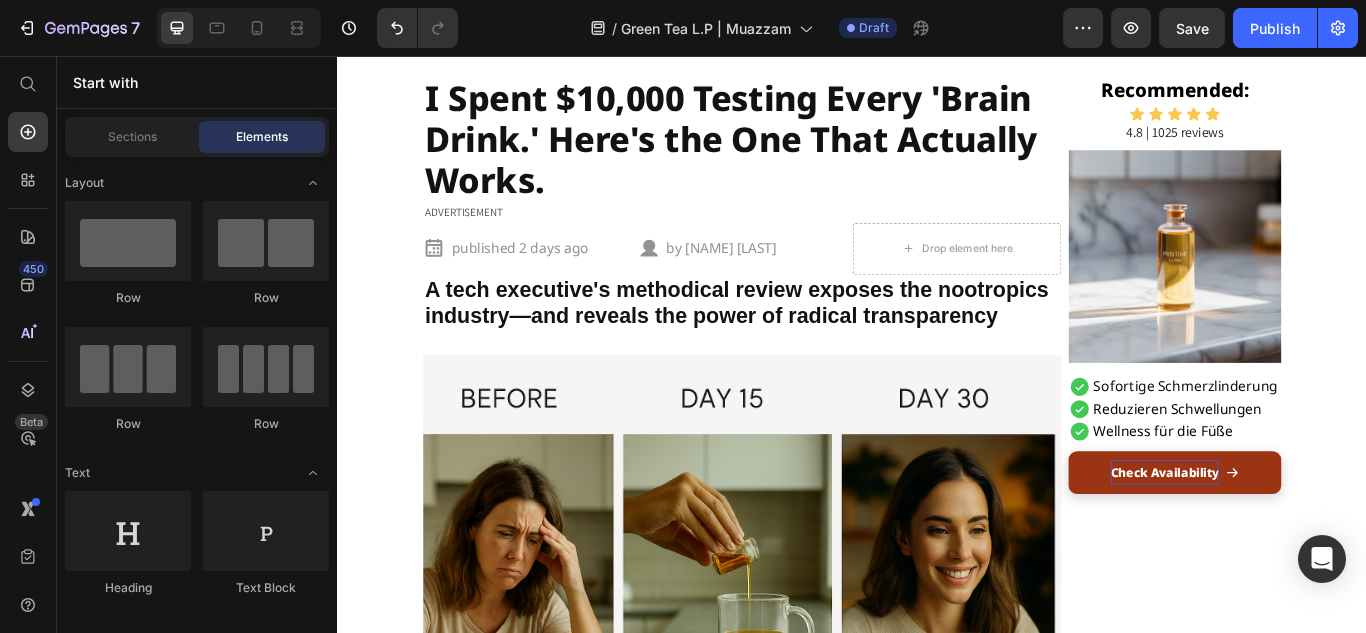 scroll, scrollTop: 405, scrollLeft: 0, axis: vertical 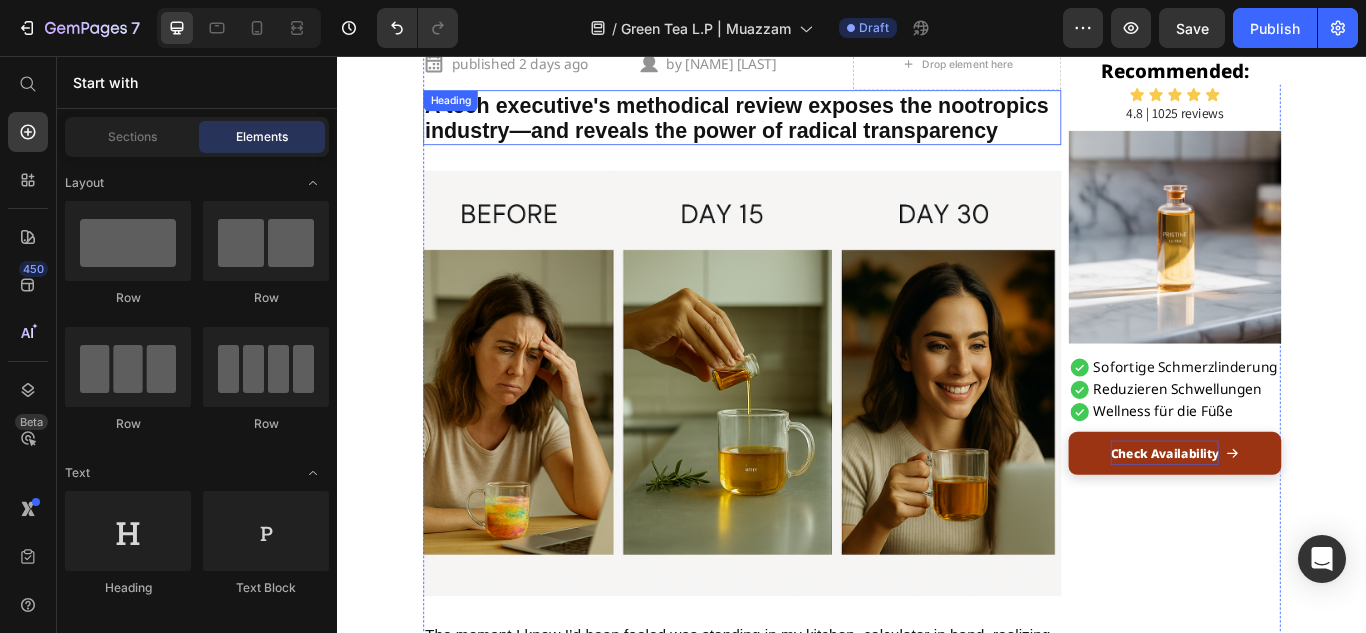 click on "A tech executive's methodical review exposes the nootropics industry—and reveals the power of radical transparency" at bounding box center [809, 128] 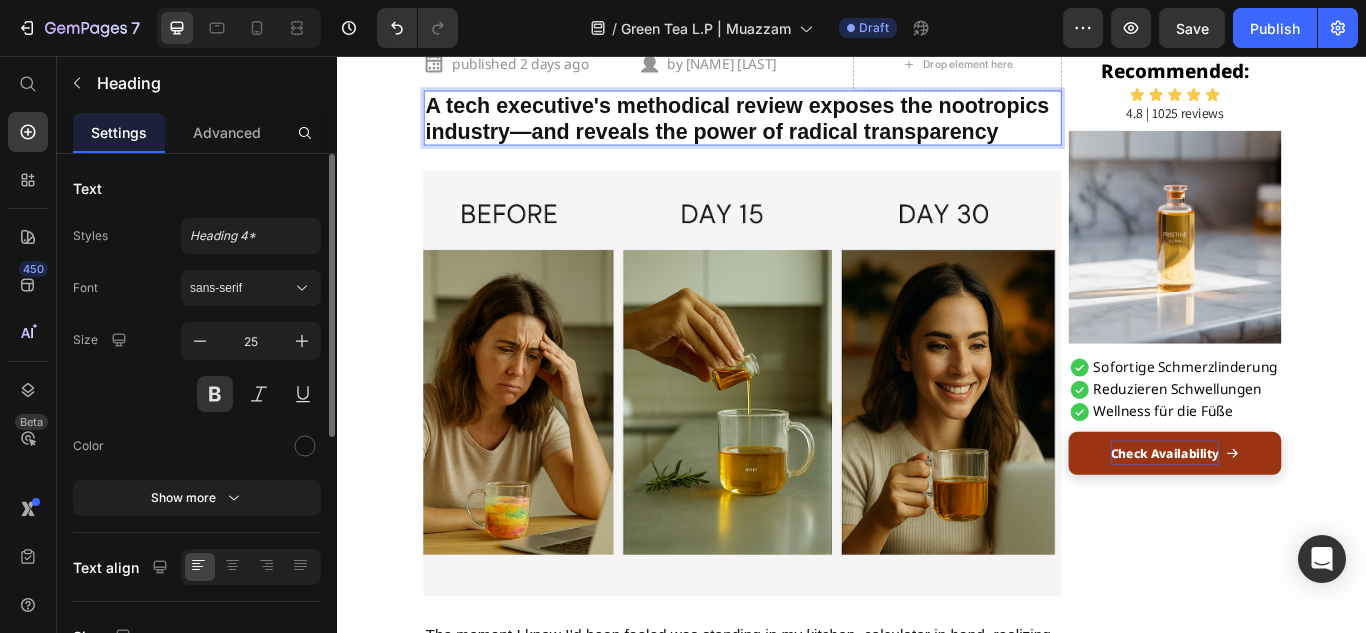 click on "A tech executive's methodical review exposes the nootropics industry—and reveals the power of radical transparency" at bounding box center [809, 128] 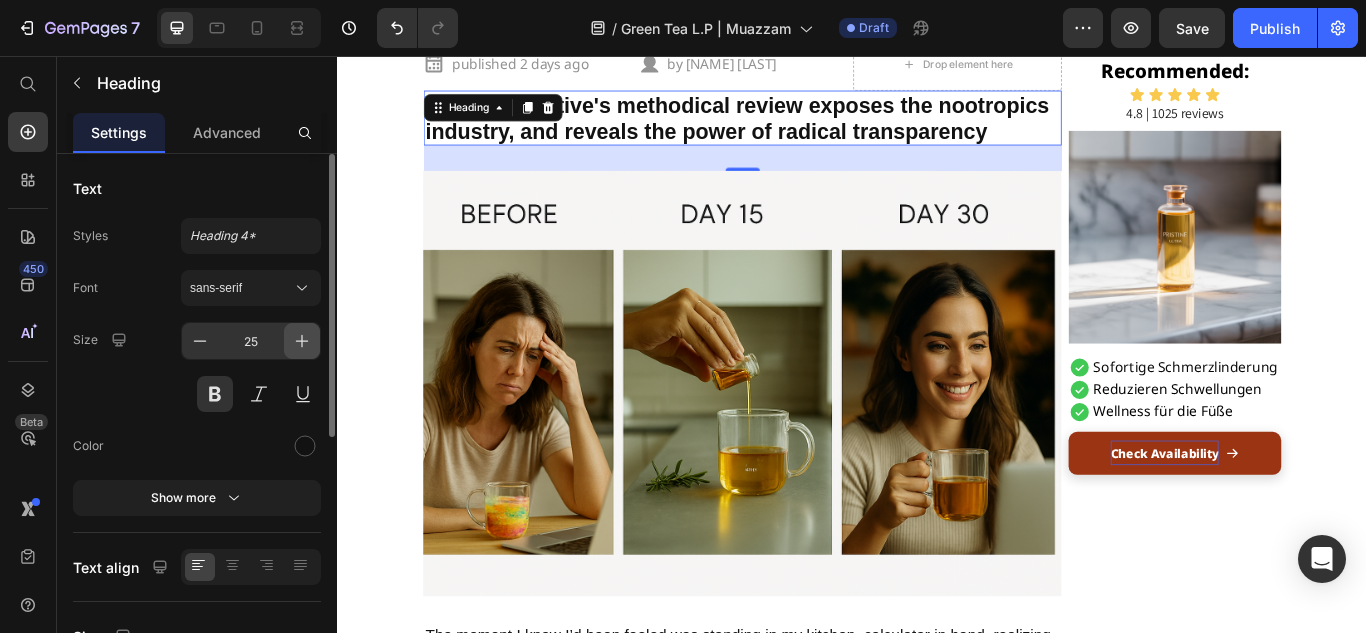 click 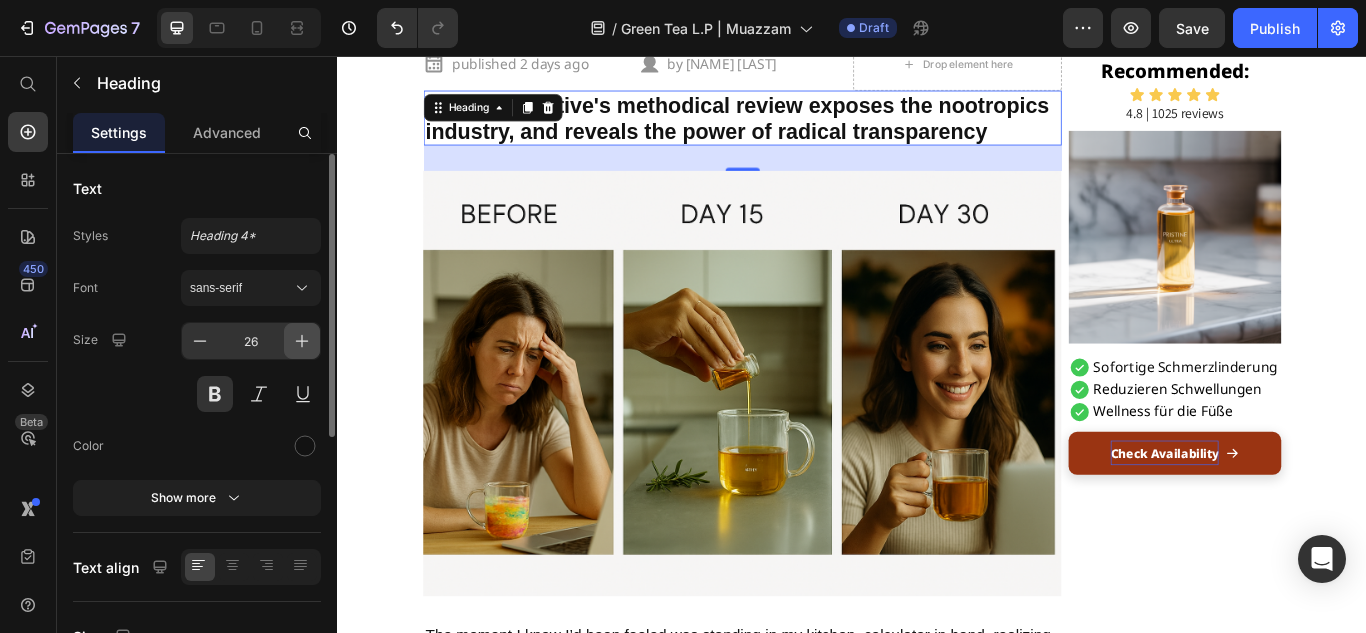 click 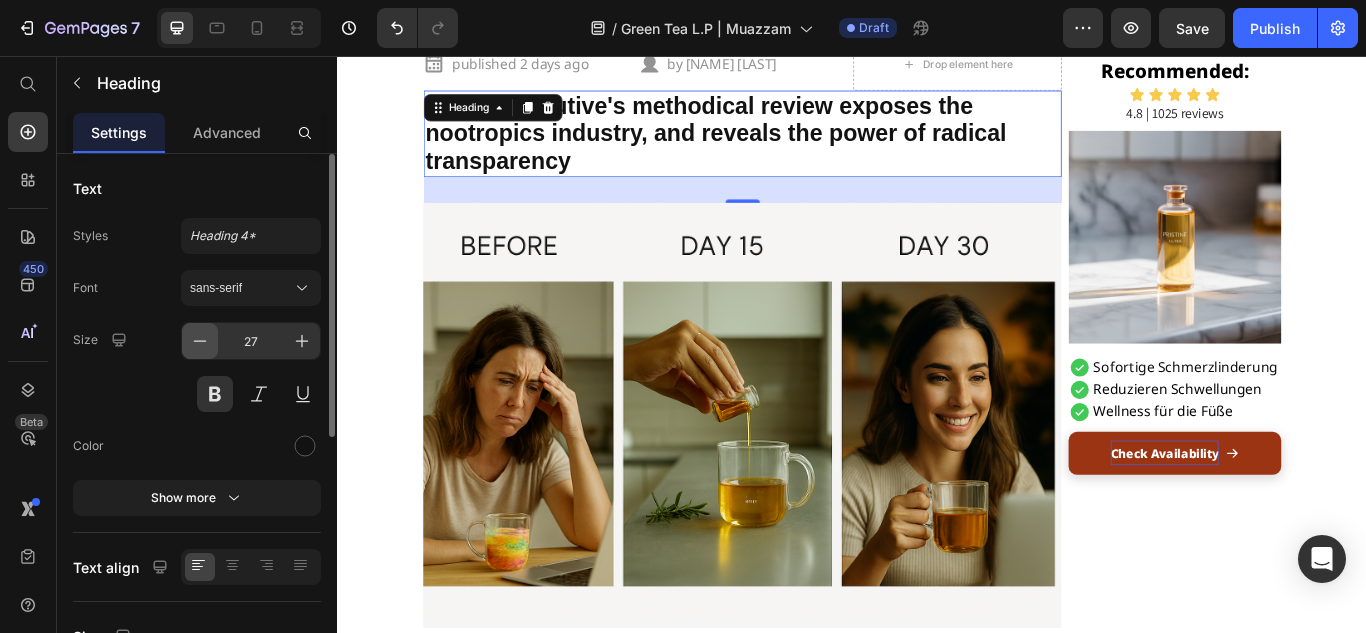 click at bounding box center [200, 341] 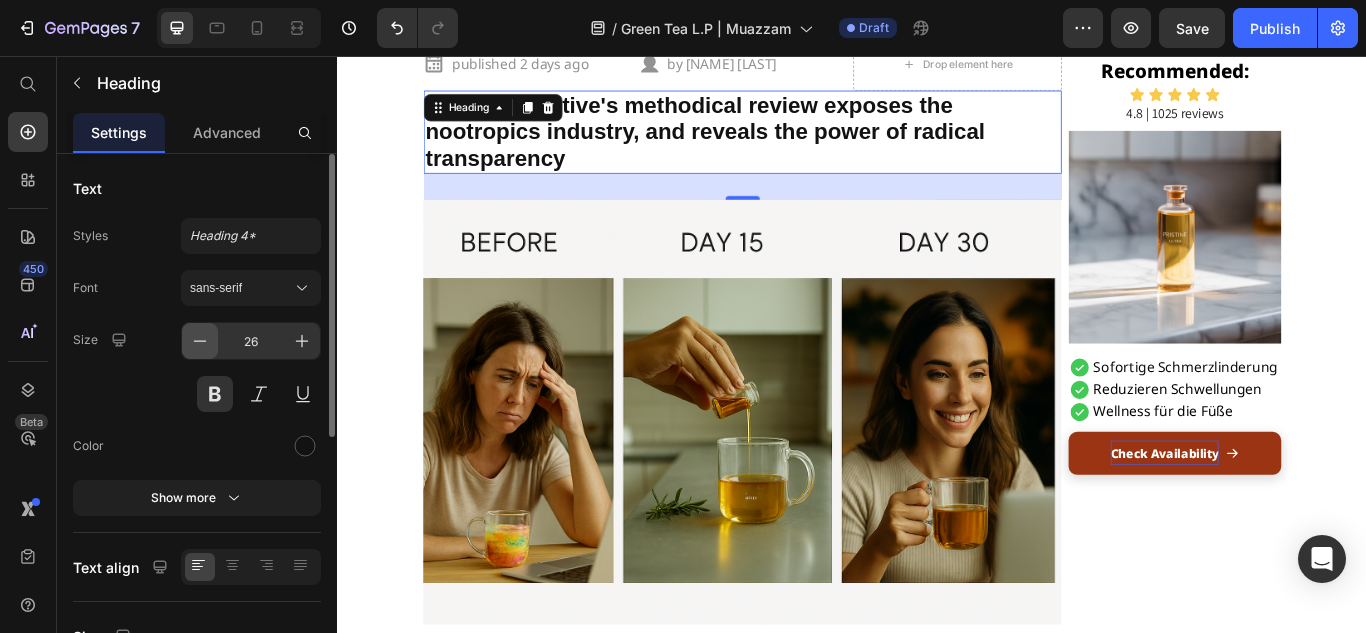 click at bounding box center (200, 341) 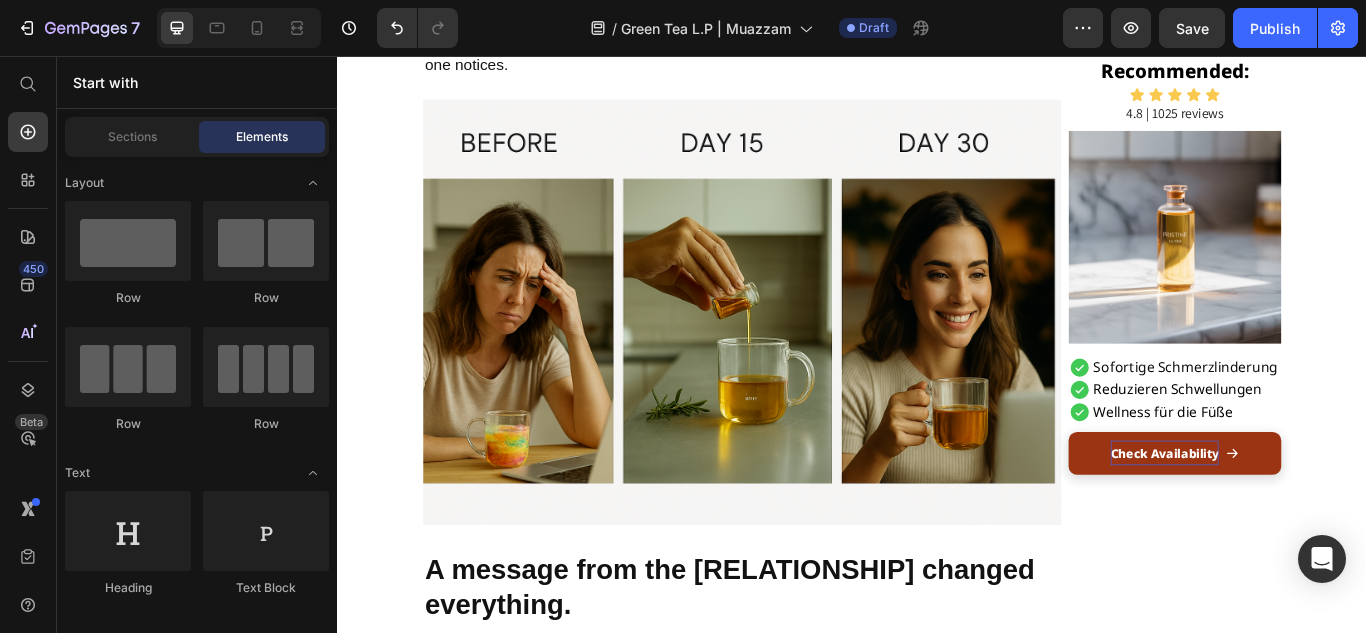 scroll, scrollTop: 1846, scrollLeft: 0, axis: vertical 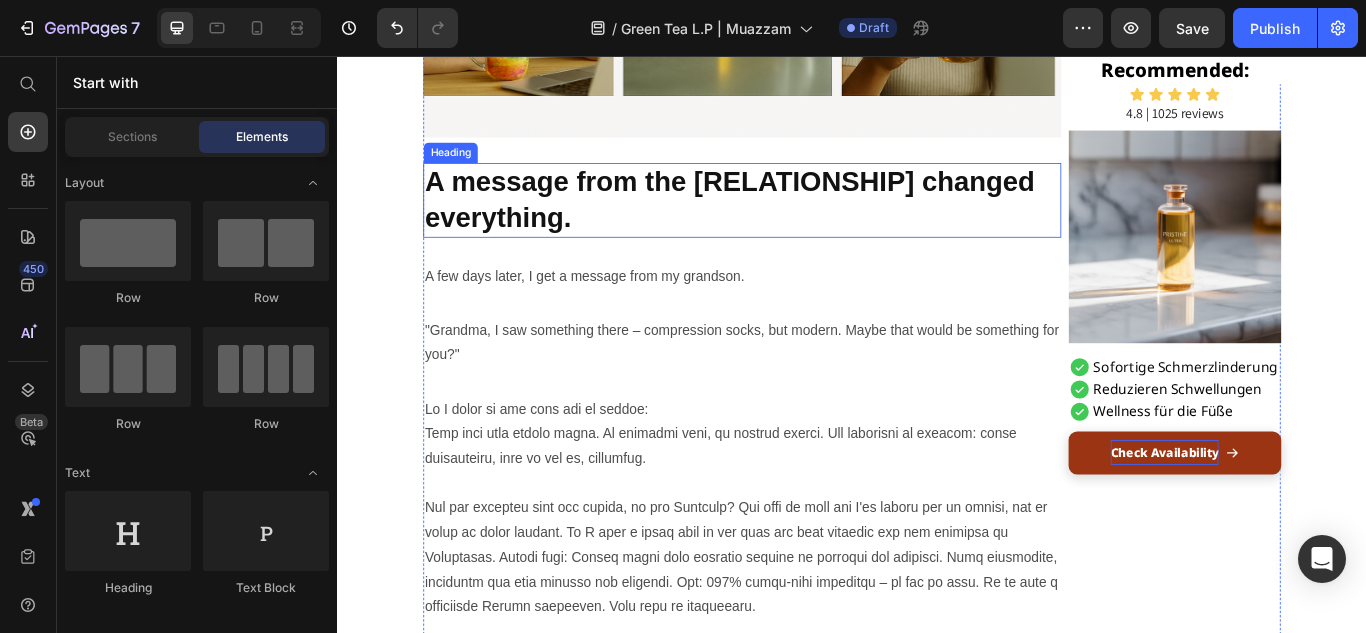 click on "A message from the [RELATIONSHIP] changed everything." at bounding box center [809, 224] 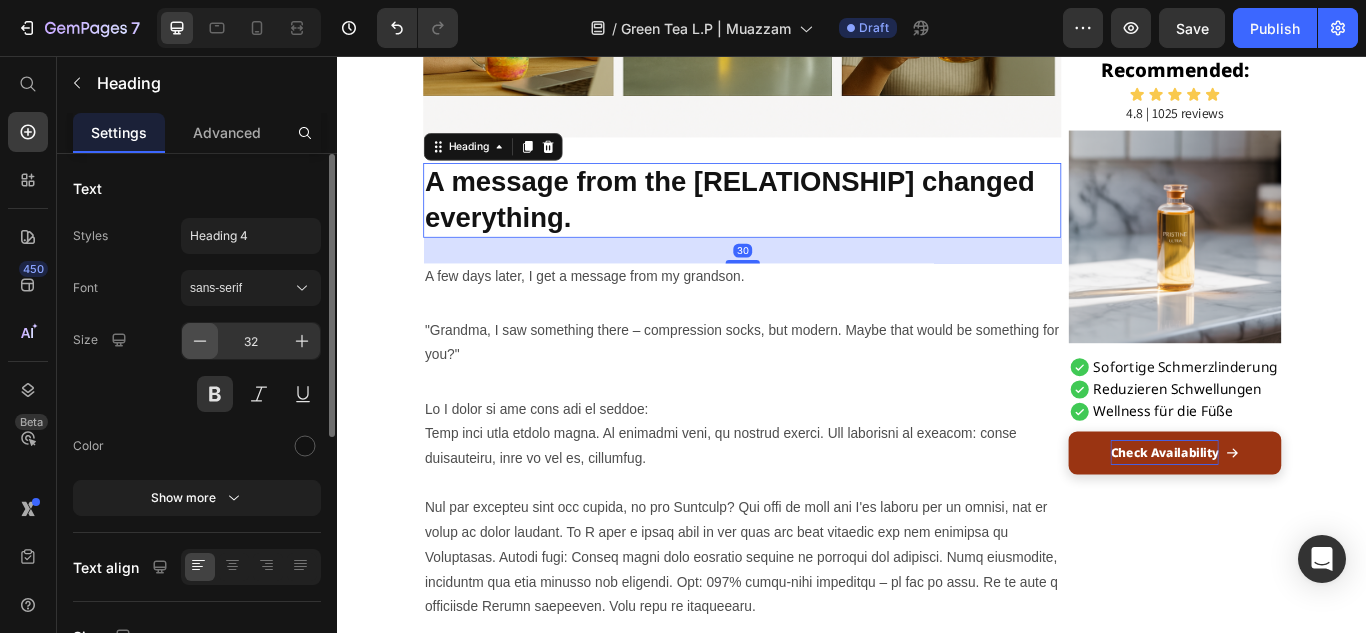 click 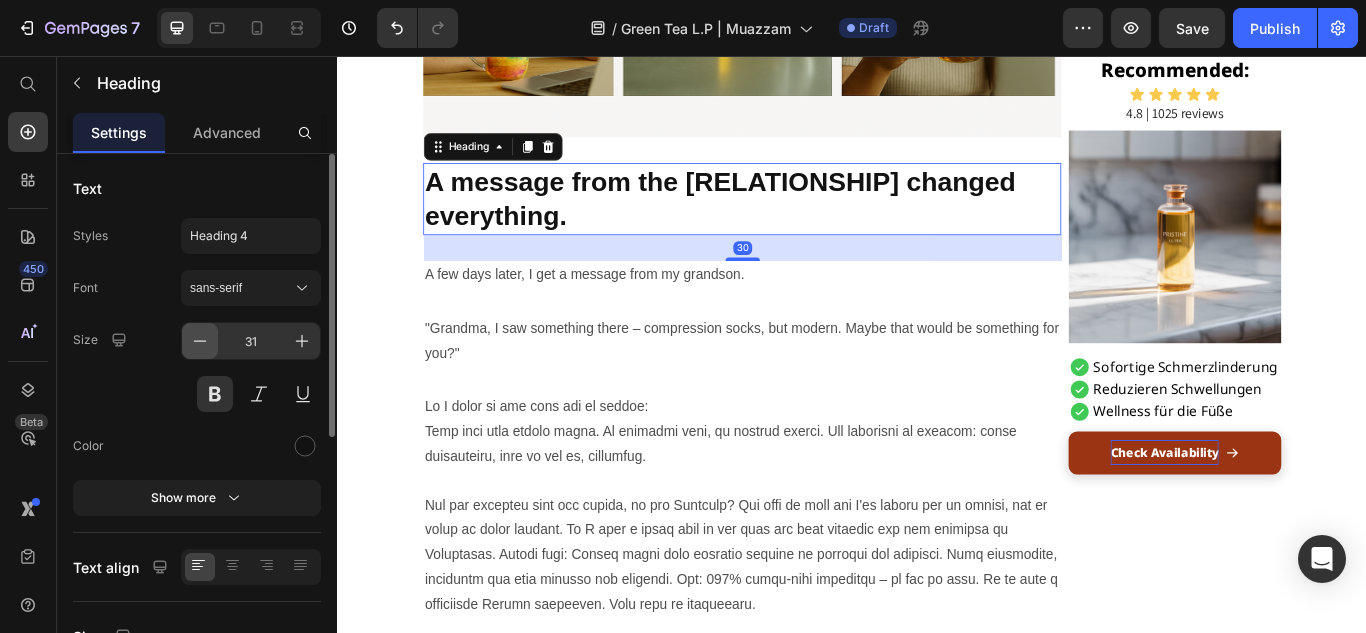 click 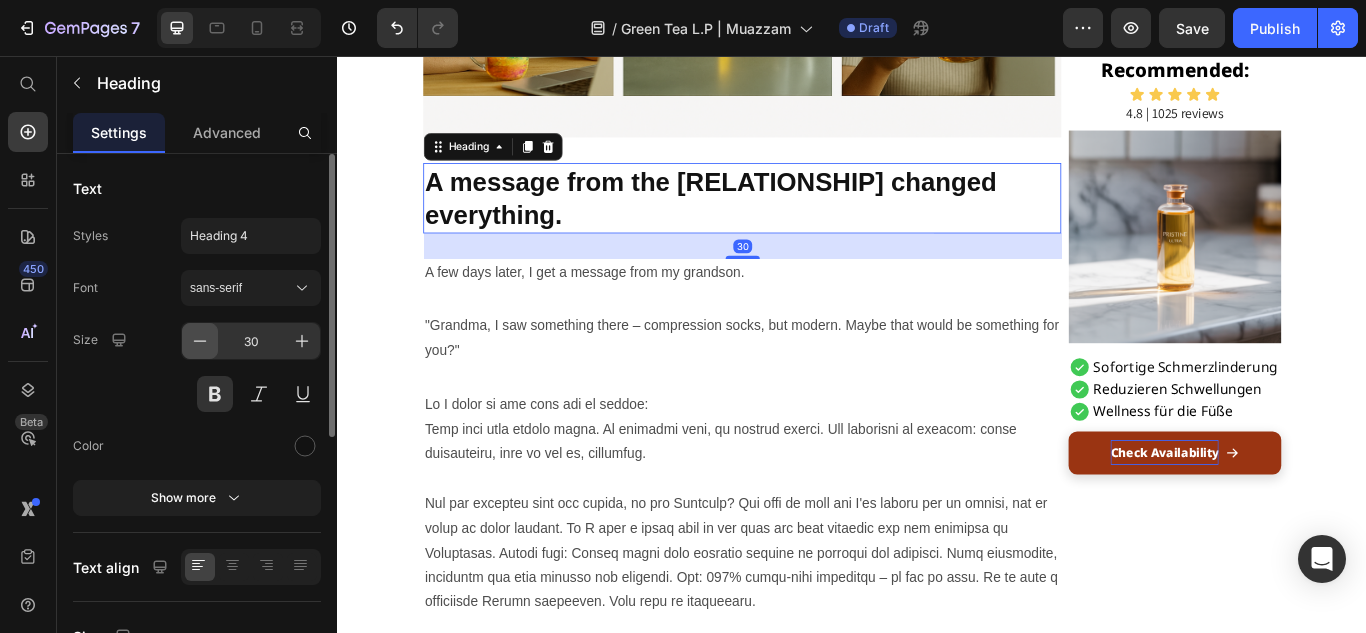click 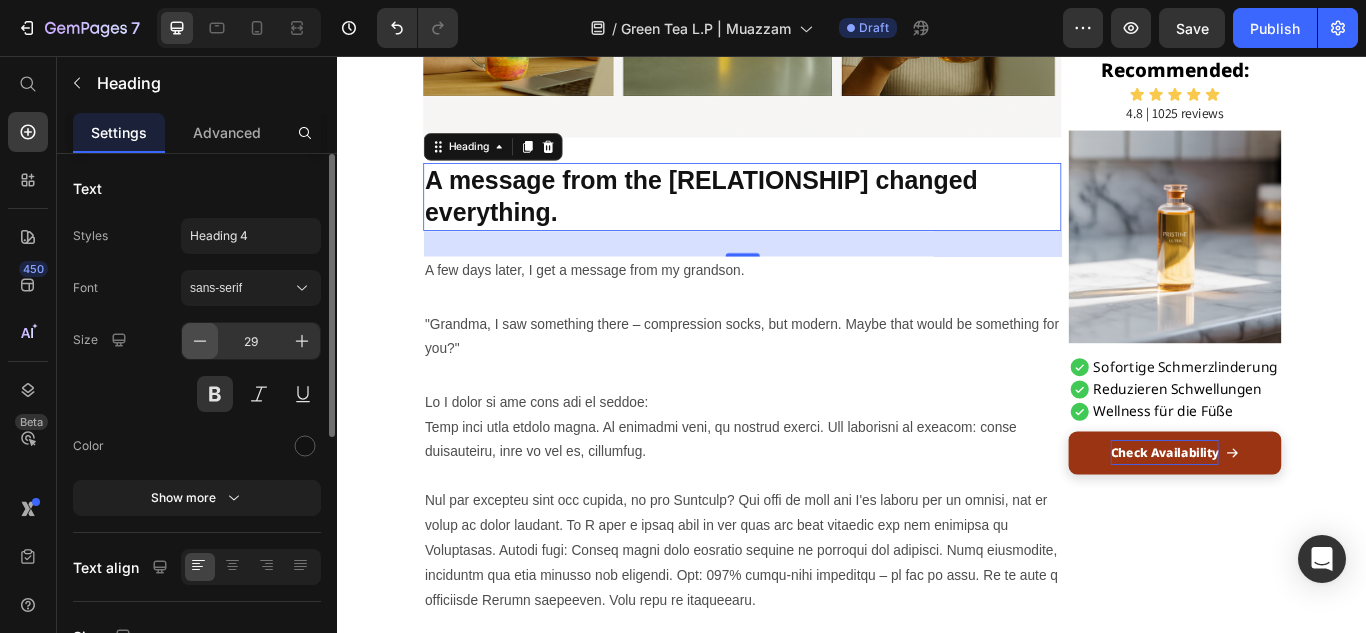 click 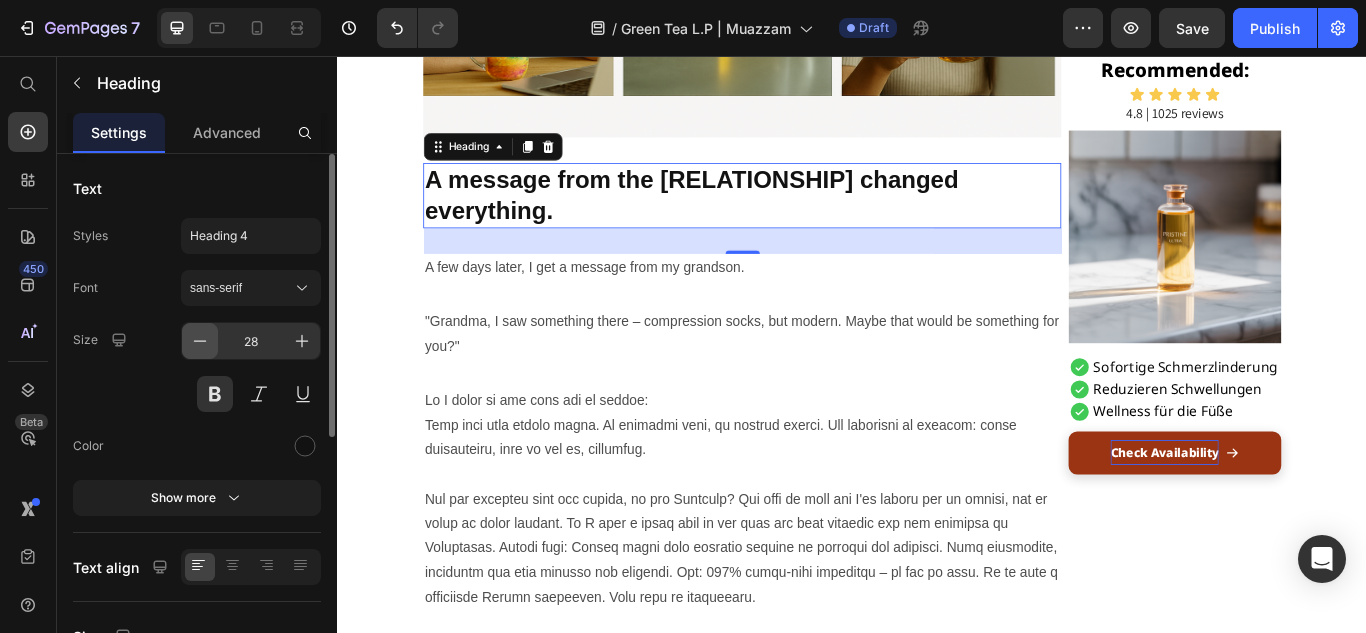 click 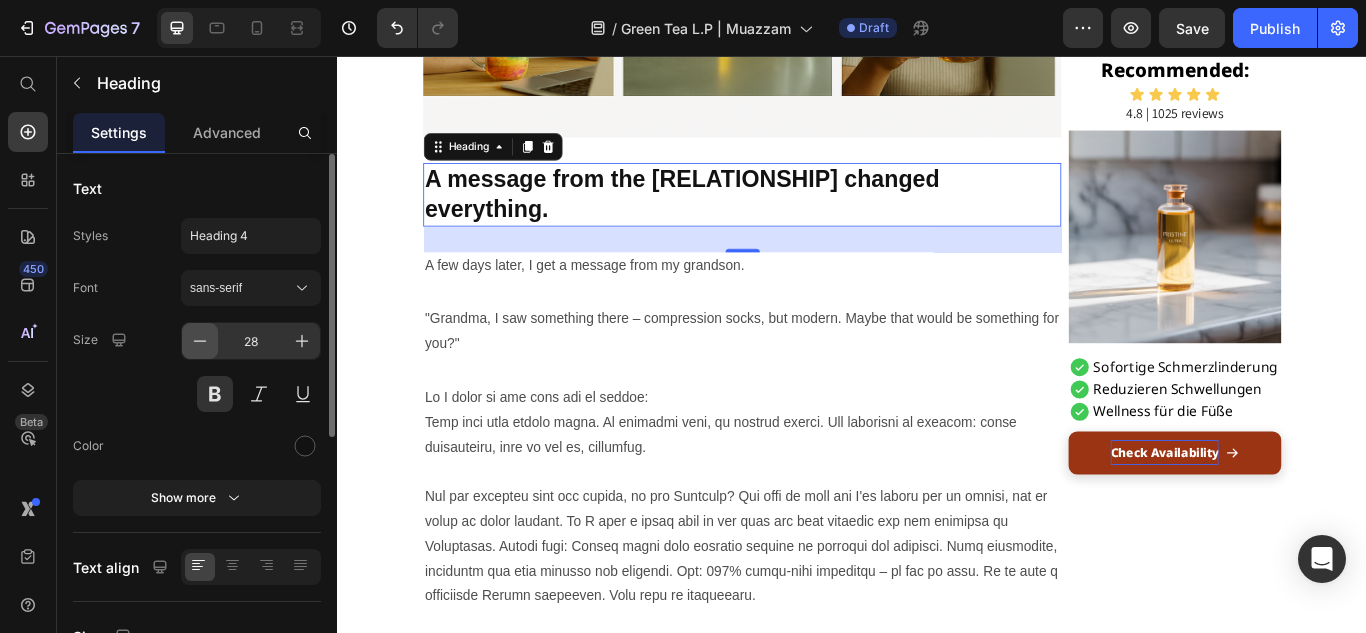 type on "27" 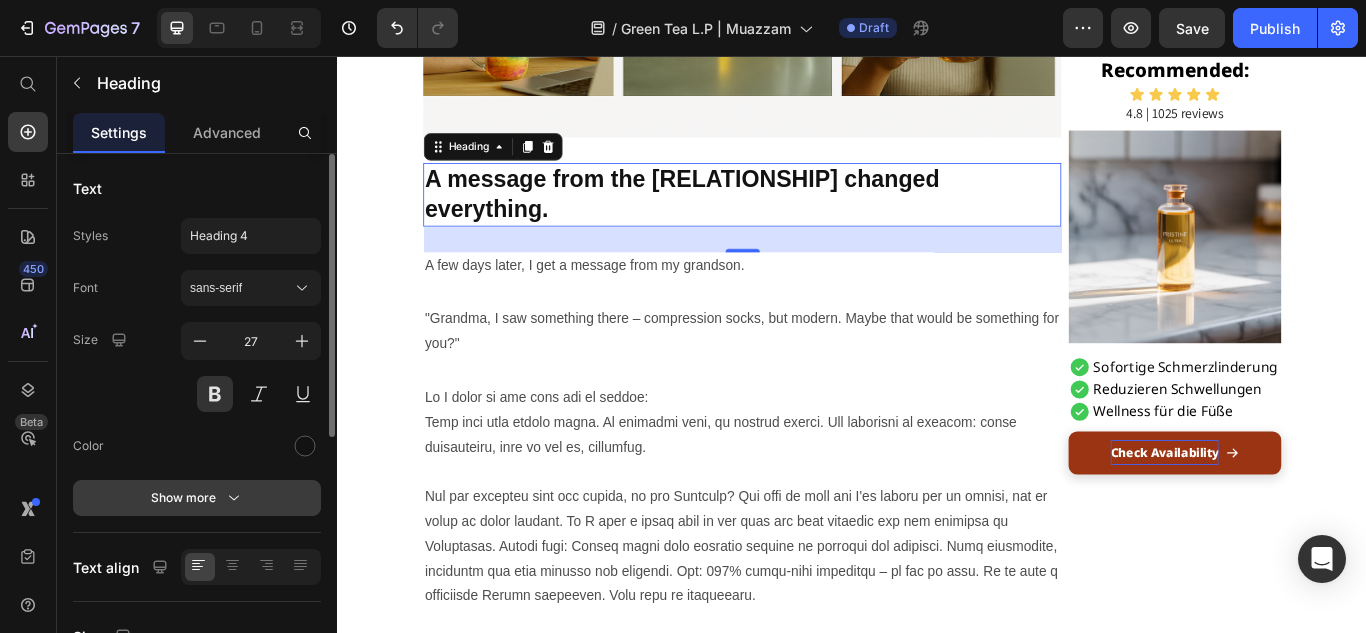 click on "Show more" at bounding box center [197, 498] 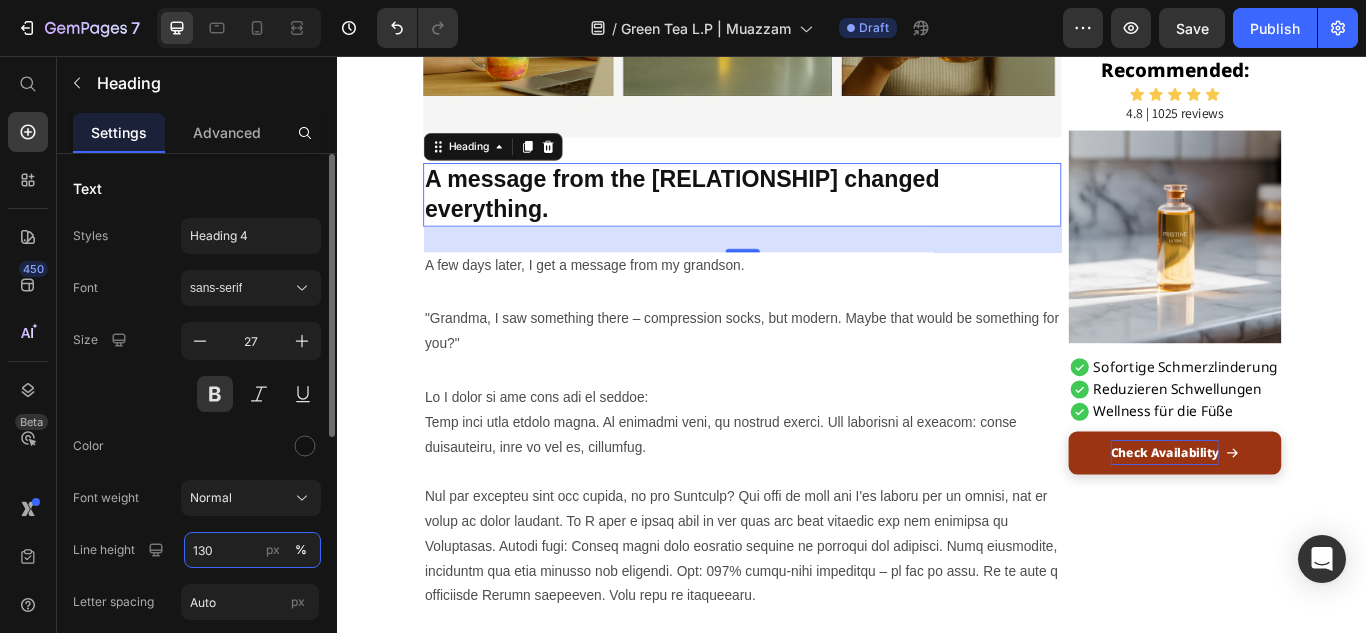 click on "130" at bounding box center (252, 550) 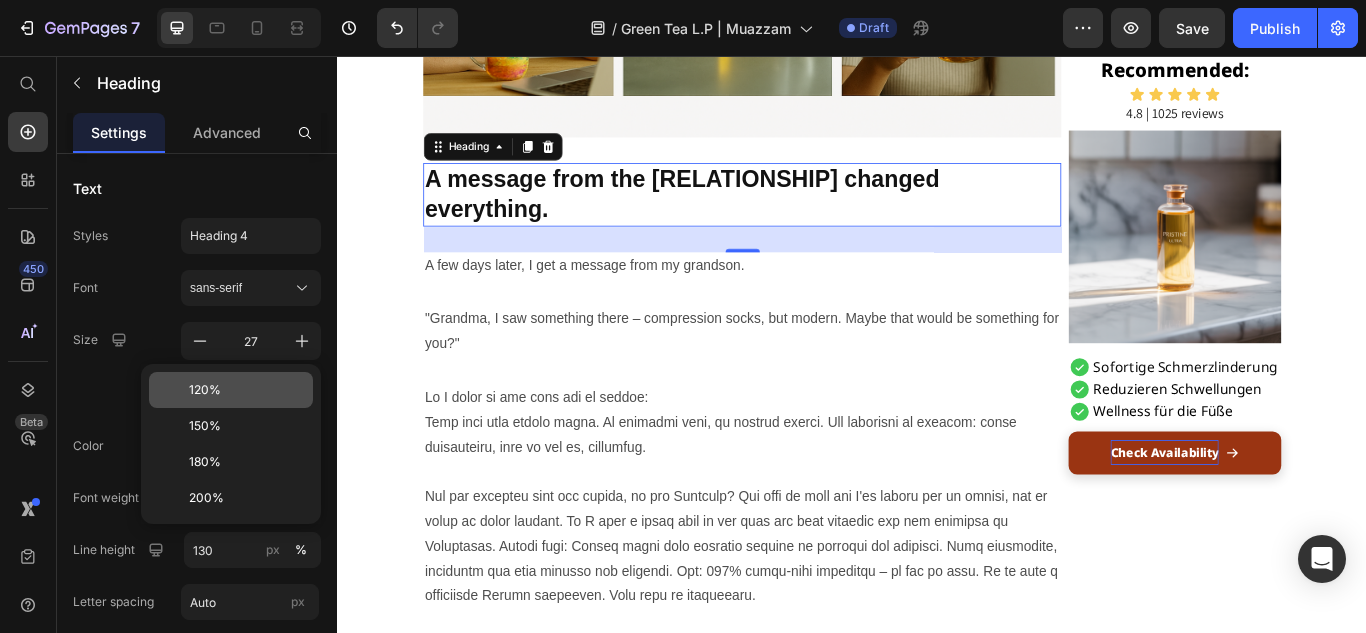 click on "120%" at bounding box center (205, 390) 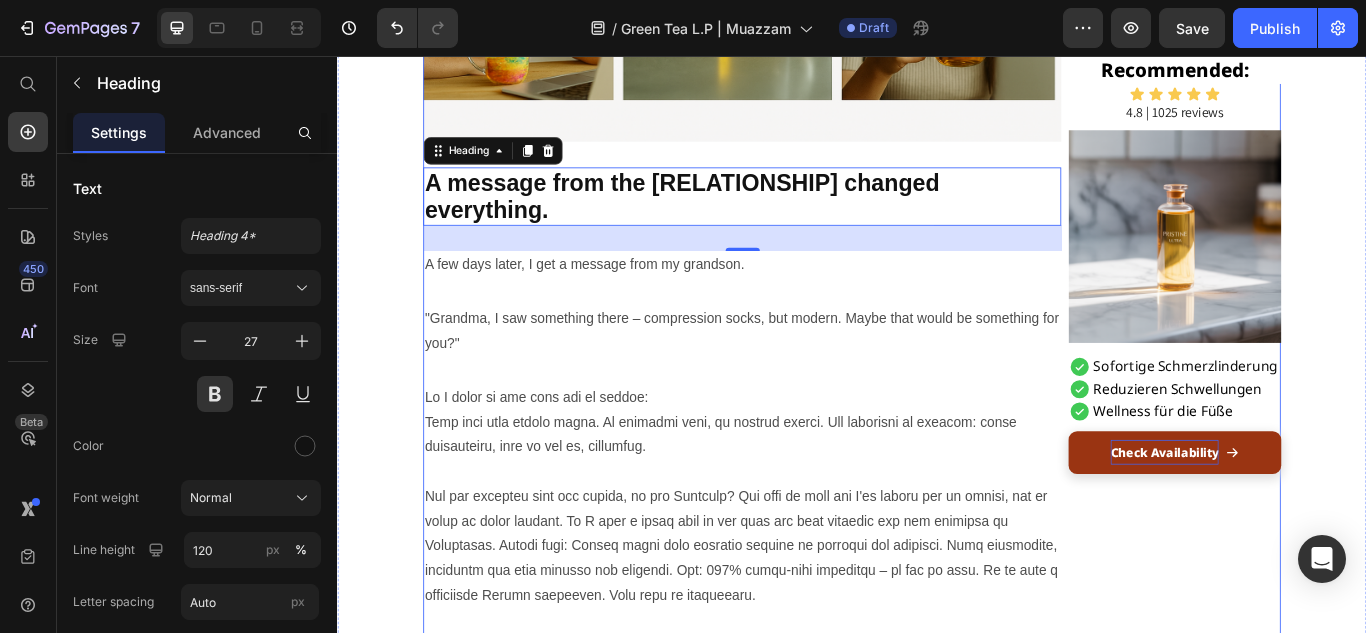 scroll, scrollTop: 1831, scrollLeft: 0, axis: vertical 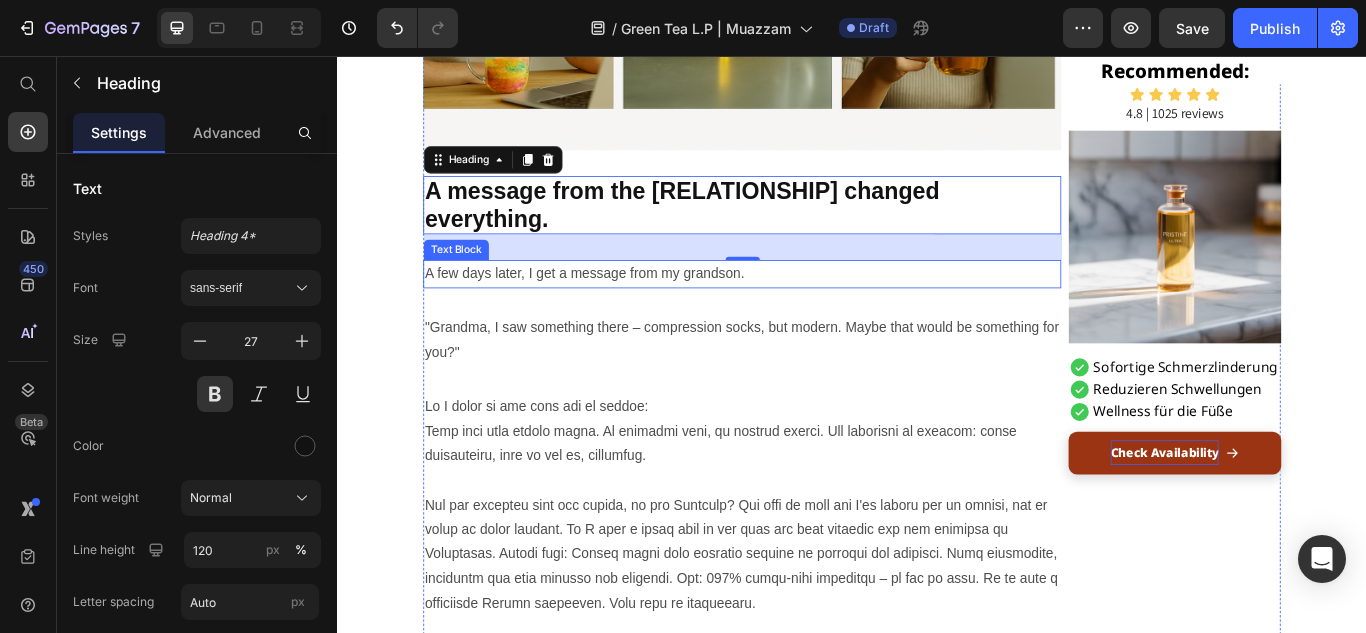 click on "A few days later, I get a message from my grandson." at bounding box center (809, 310) 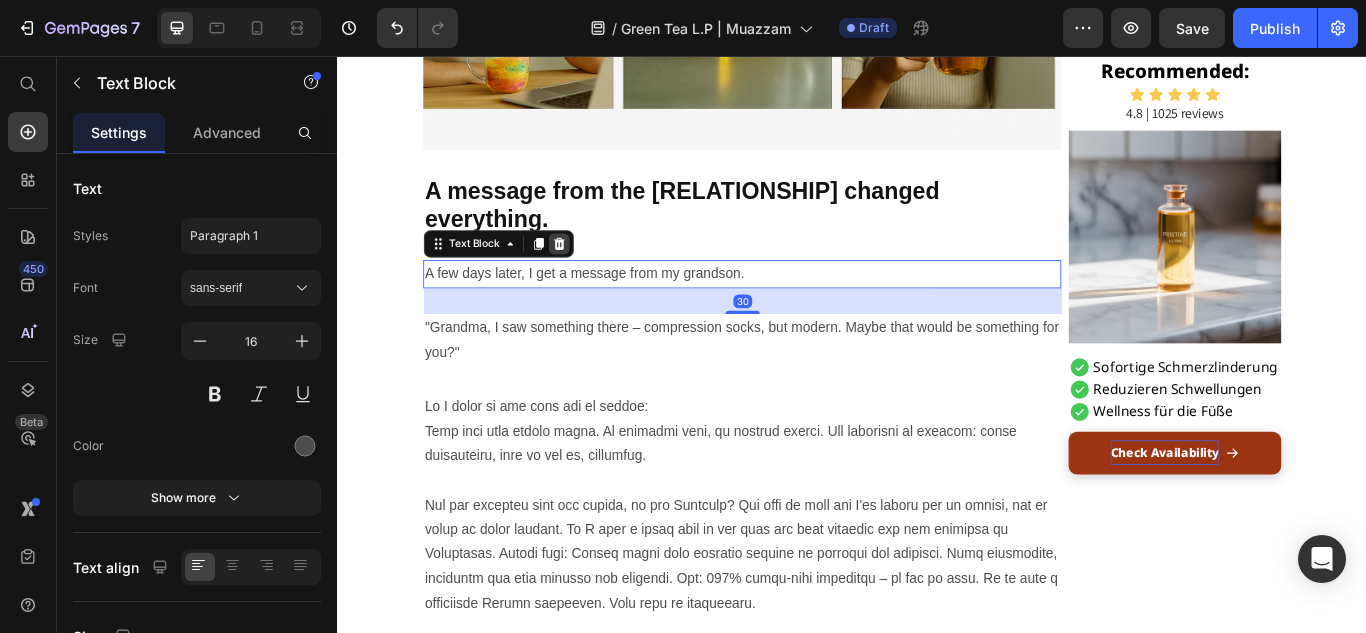 click 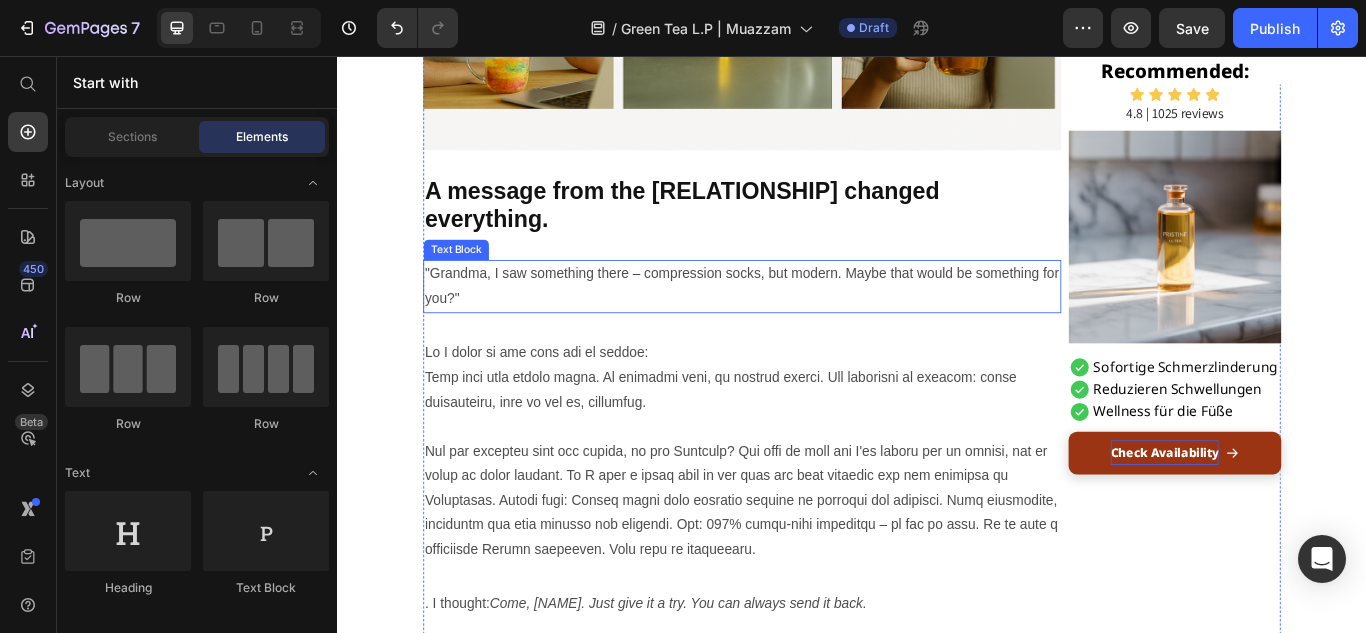click on ""Grandma, I saw something there – compression socks, but modern. Maybe that would be something for you?"" at bounding box center [809, 325] 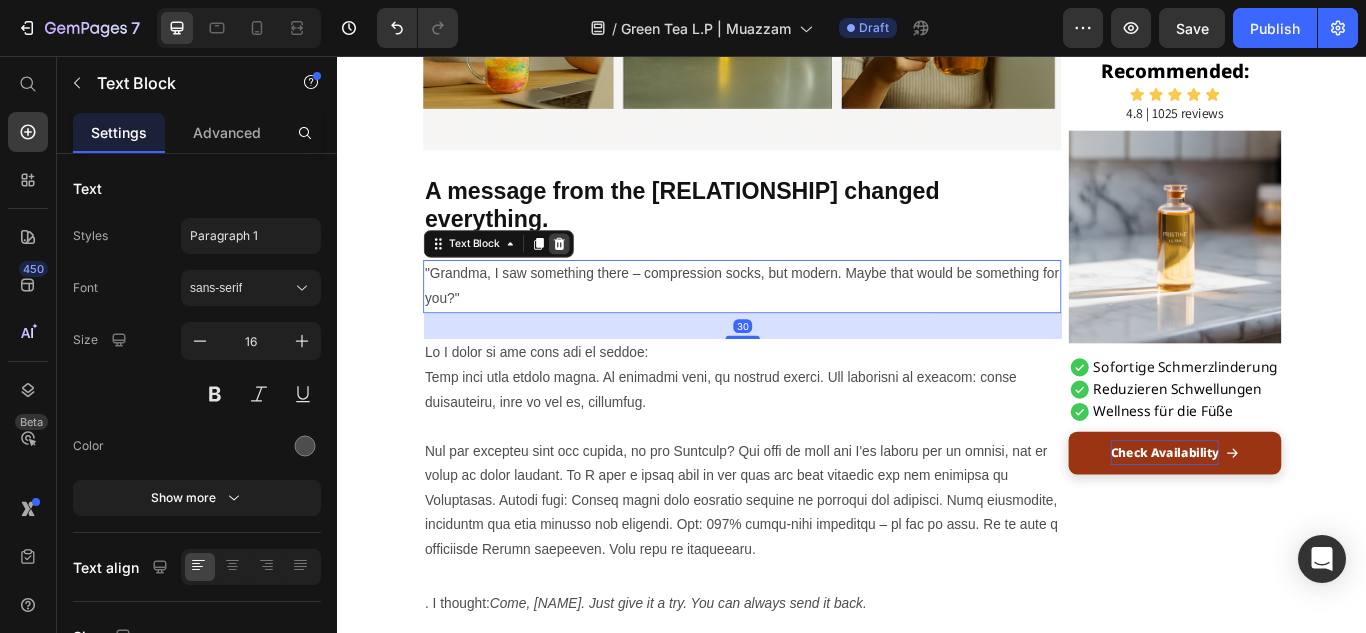 click 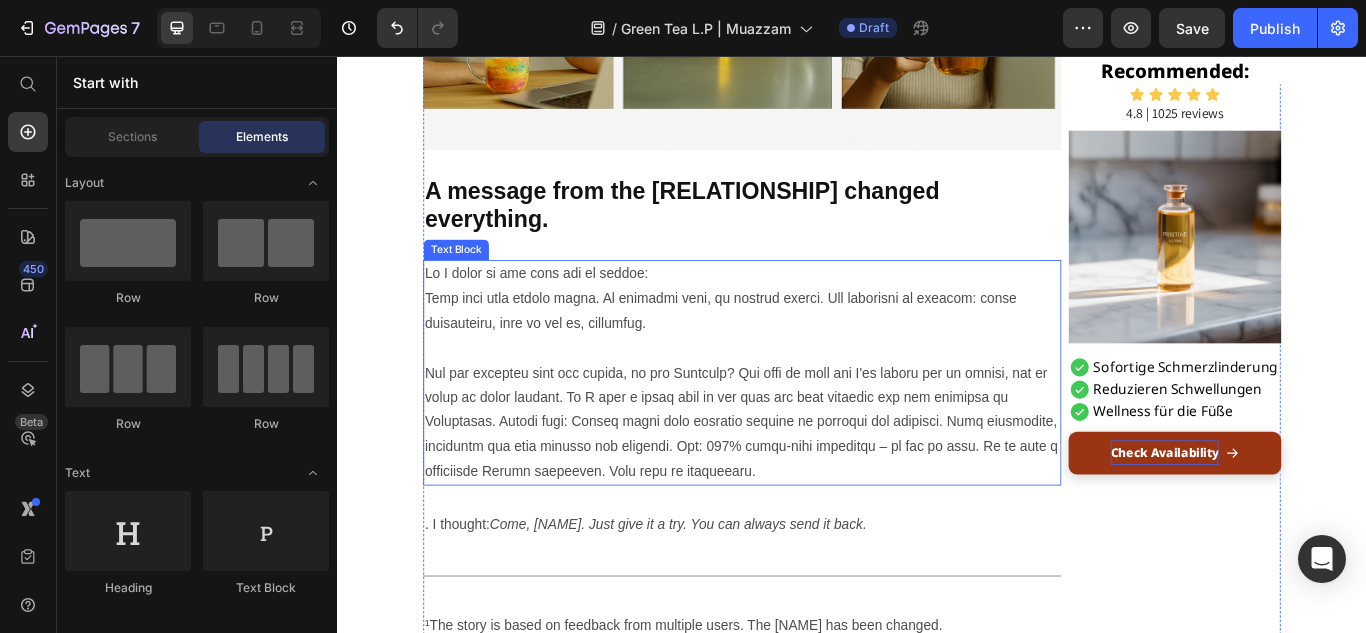 click at bounding box center (809, 425) 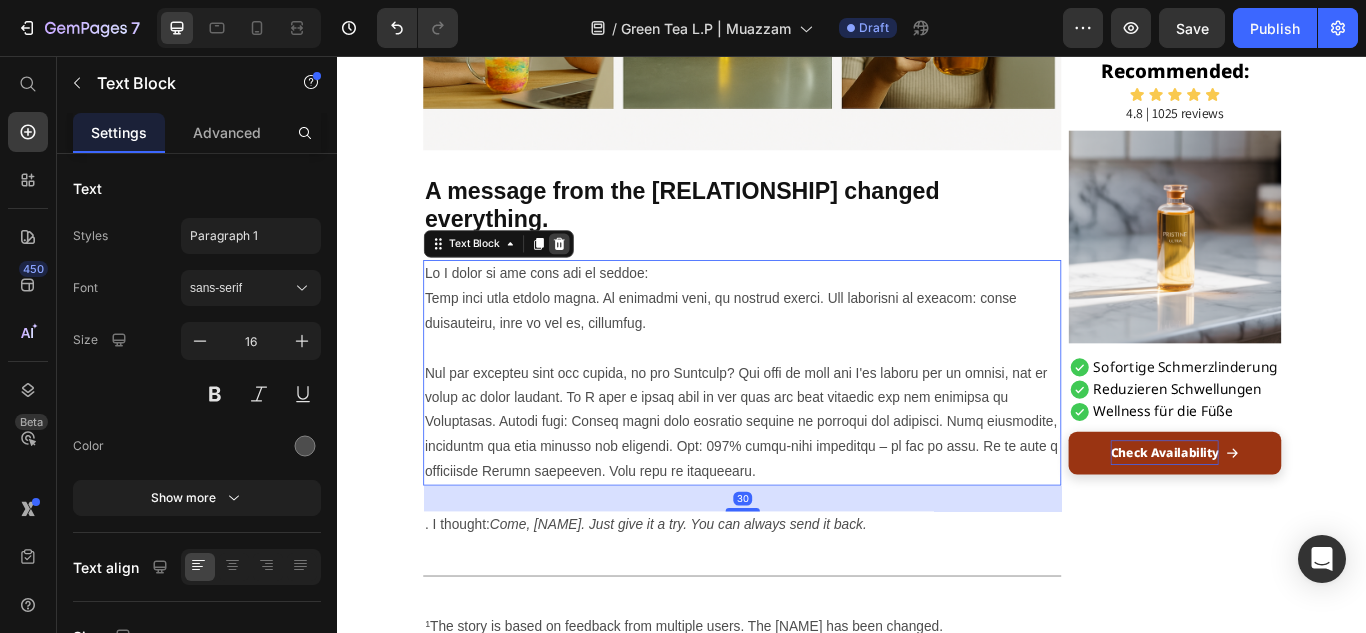 click 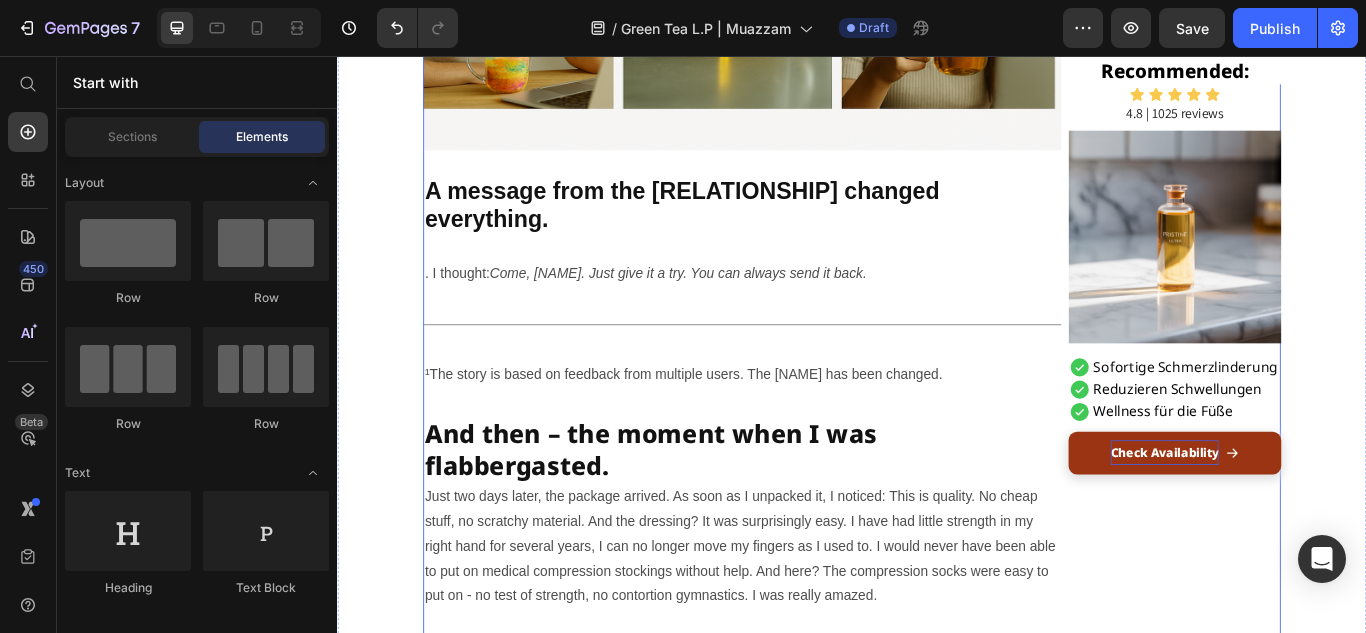 click on "I Spent $[NUMBER] Testing Every 'Brain Drink.' Here's the One That Actually Works. Heading ADVERTISEMENT Text Block
published [NUMBER] days ago Item List
by [FIRST] [LAST] Item List
Drop element here Row A tech executive's methodical review exposes the nootropics industry, and reveals the power of radical transparency Heading Image The moment I knew I’d been fooled was standing in my kitchen, calculator in hand, realizing my “mushroom coffee” had only [NUMBER]% actual mushrooms. As VP of Product at a Fortune 500 tech company, I had become obsessed with optimizing mental performance. Podcasts, influencers, and biohacking blogs all promised a miracle drink that would unlock focus and energy. What I found instead was an industry built on vague labels and marketing fluff. Text Block Image A message from the grandson changed everything. Heading . I thought:  Come, [FIRST]. Just give it a try. You can always send it back. Text Block                Title Line Text Block" at bounding box center (809, 3728) 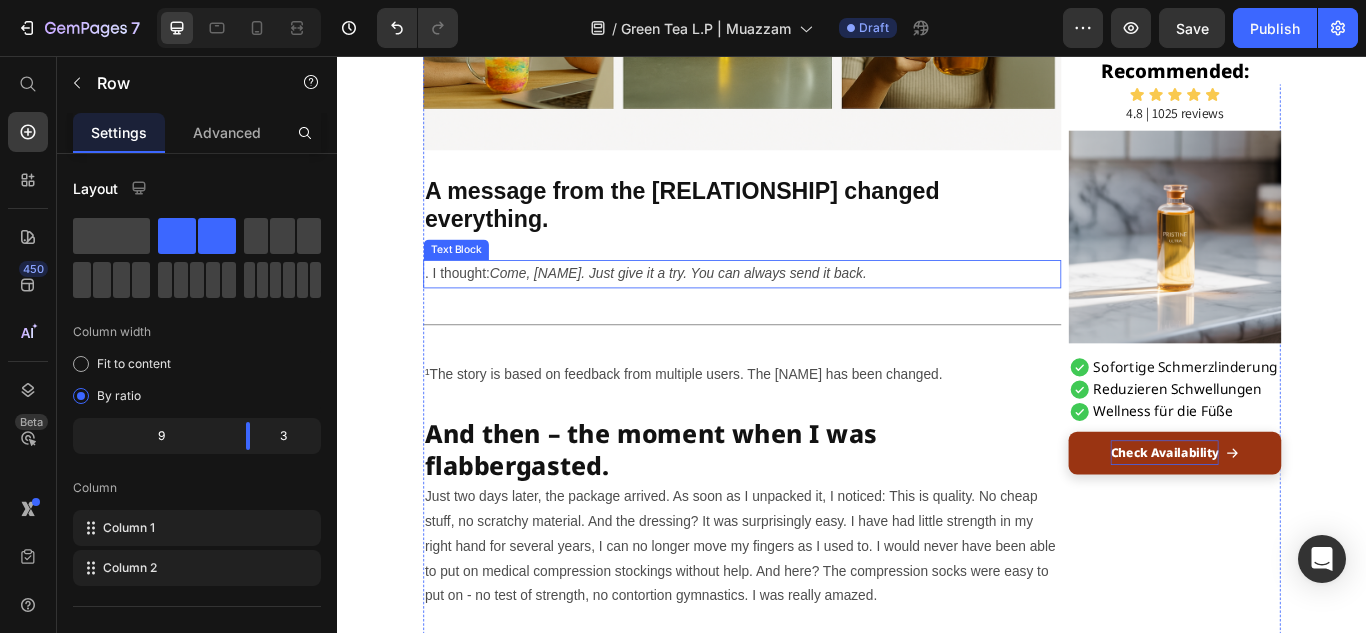 click on "Come, [NAME]. Just give it a try. You can always send it back." at bounding box center (735, 309) 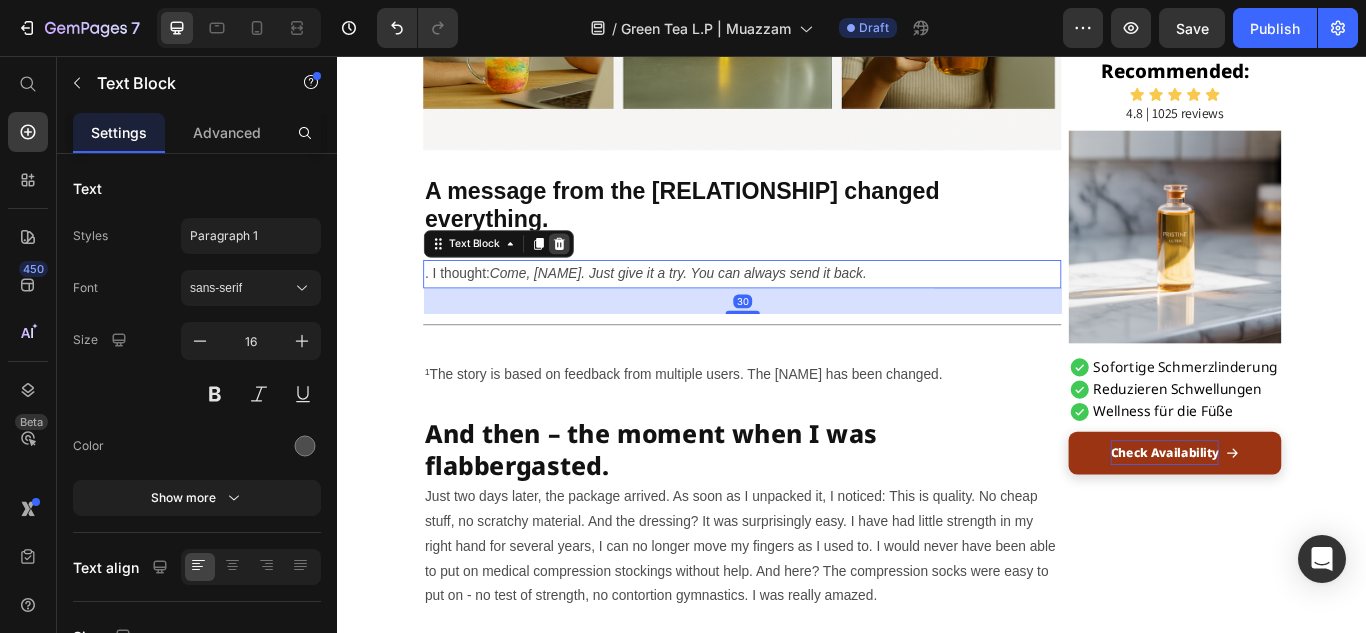 click 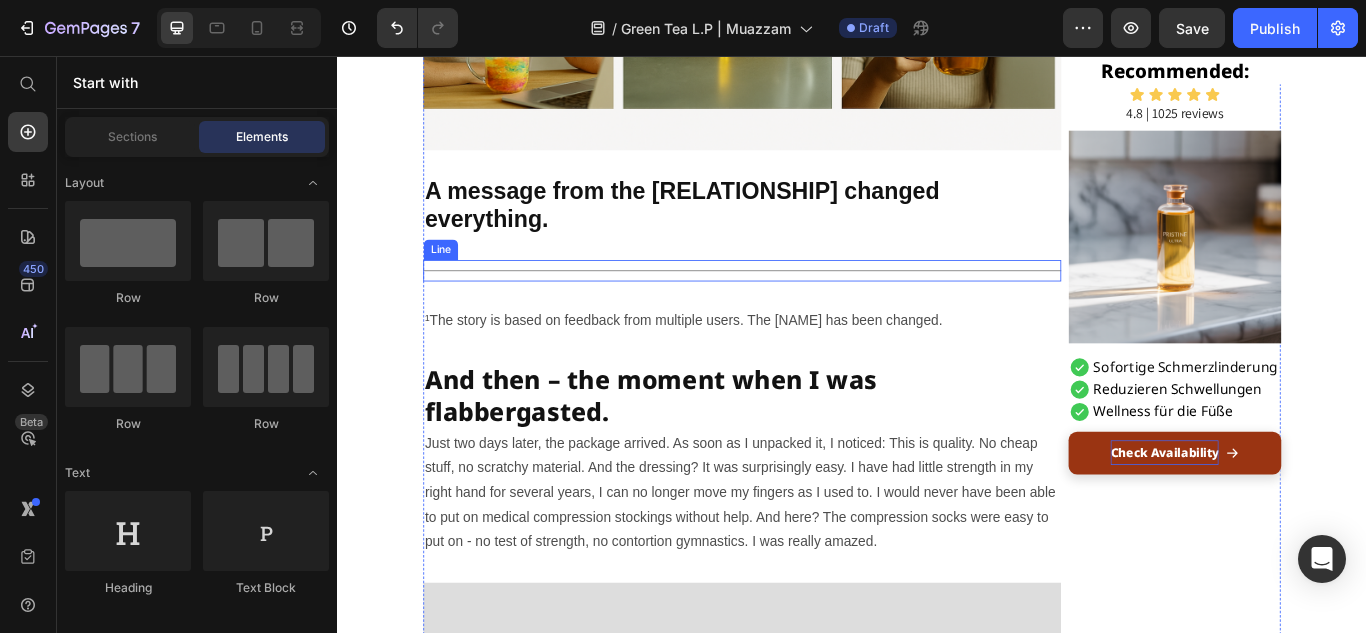click on "Title Line" at bounding box center (809, 306) 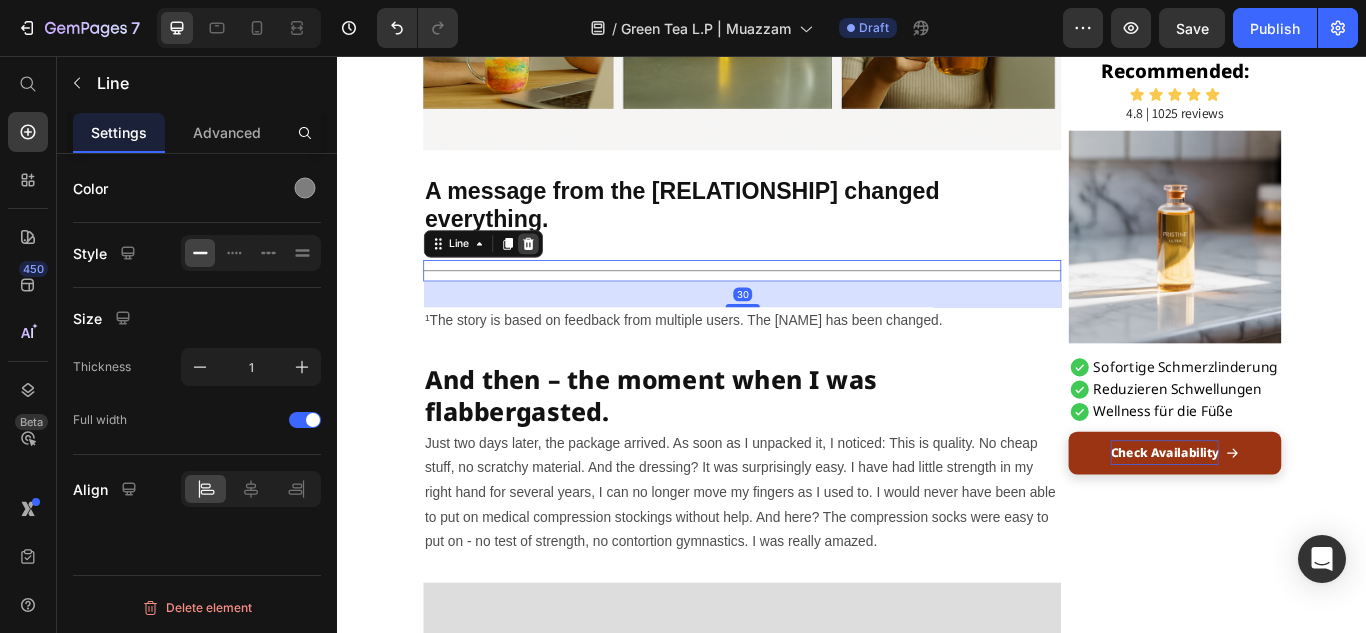 click 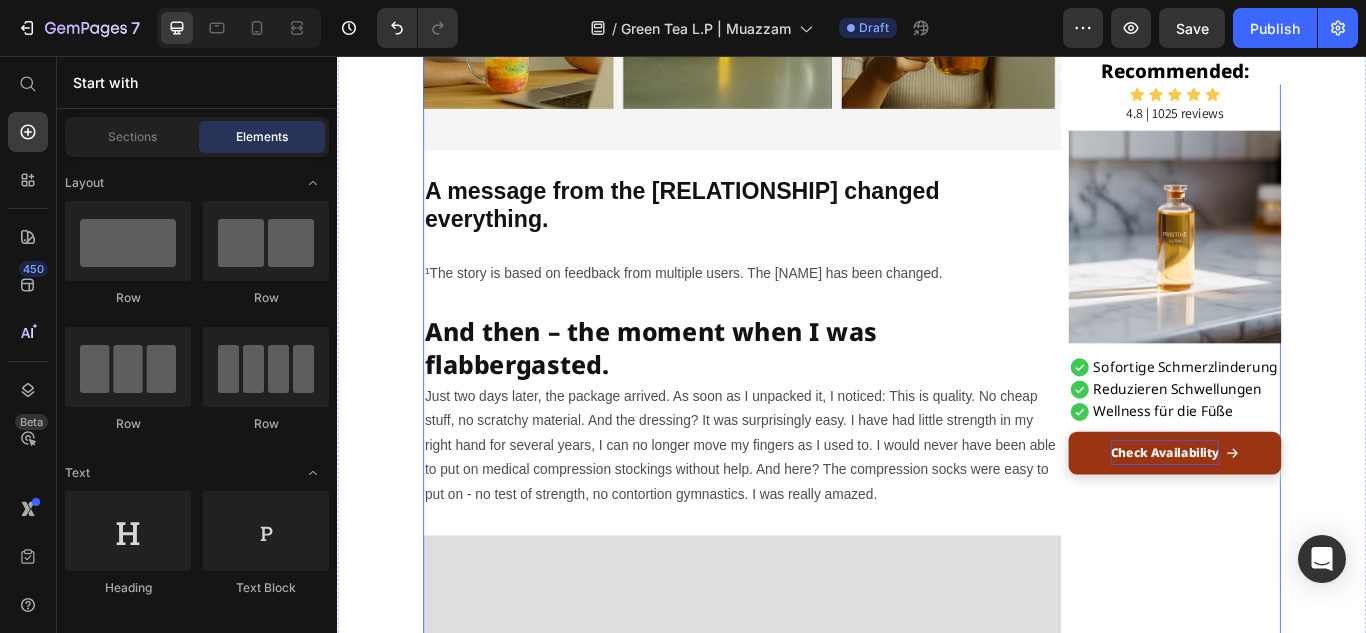 click on "I Spent $[NUMBER] Testing Every 'Brain Drink.' Here's the One That Actually Works. Heading ADVERTISEMENT Text Block
published [NUMBER] days ago Item List
by [FIRST] [LAST] Item List
Drop element here Row A tech executive's methodical review exposes the nootropics industry, and reveals the power of radical transparency Heading Image The moment I knew I’d been fooled was standing in my kitchen, calculator in hand, realizing my “mushroom coffee” had only [NUMBER]% actual mushrooms. As VP of Product at a Fortune 500 tech company, I had become obsessed with optimizing mental performance. Podcasts, influencers, and biohacking blogs all promised a miracle drink that would unlock focus and energy. What I found instead was an industry built on vague labels and marketing fluff. Text Block Image A message from the grandson changed everything. Heading ¹The story is based on feedback from multiple users. The name has been changed. Text Block Heading Text Block Image Heading" at bounding box center [809, 3669] 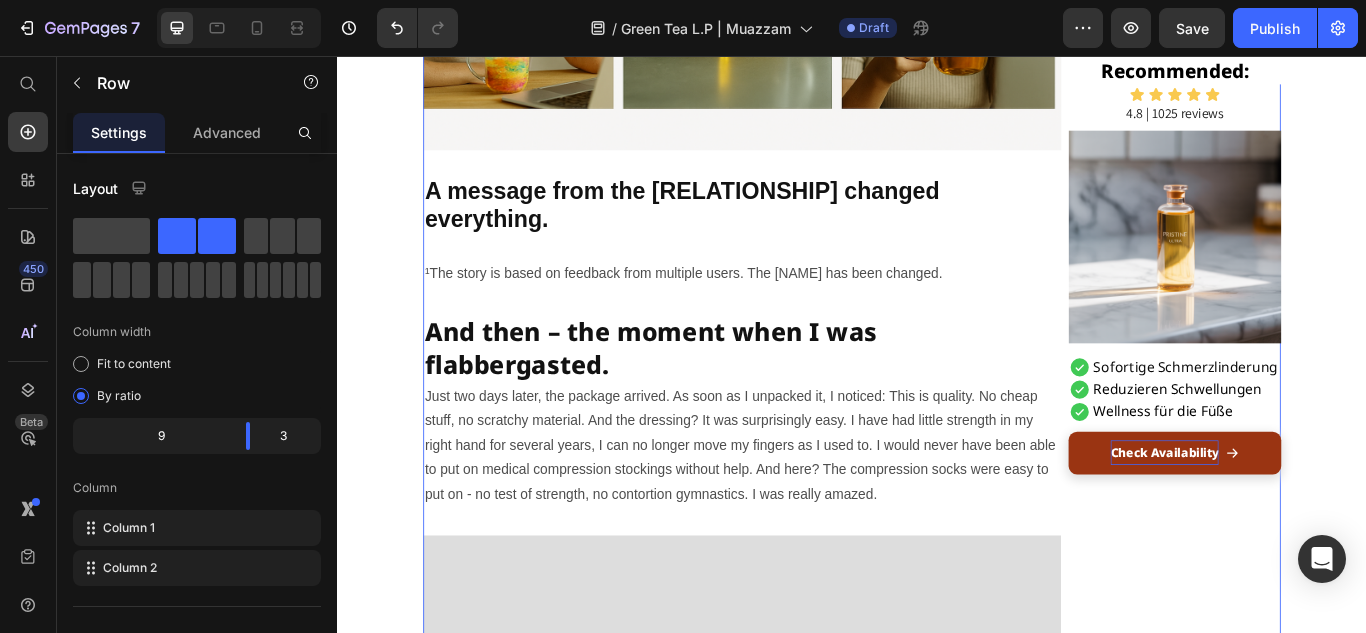 click on "I Spent $[NUMBER] Testing Every 'Brain Drink.' Here's the One That Actually Works. Heading ADVERTISEMENT Text Block
published [NUMBER] days ago Item List
by [FIRST] [LAST] Item List
Drop element here Row A tech executive's methodical review exposes the nootropics industry, and reveals the power of radical transparency Heading Image The moment I knew I’d been fooled was standing in my kitchen, calculator in hand, realizing my “mushroom coffee” had only [NUMBER]% actual mushrooms. As VP of Product at a Fortune 500 tech company, I had become obsessed with optimizing mental performance. Podcasts, influencers, and biohacking blogs all promised a miracle drink that would unlock focus and energy. What I found instead was an industry built on vague labels and marketing fluff. Text Block Image A message from the grandson changed everything. Heading ¹The story is based on feedback from multiple users. The name has been changed. Text Block Heading Text Block Image Heading" at bounding box center [809, 3669] 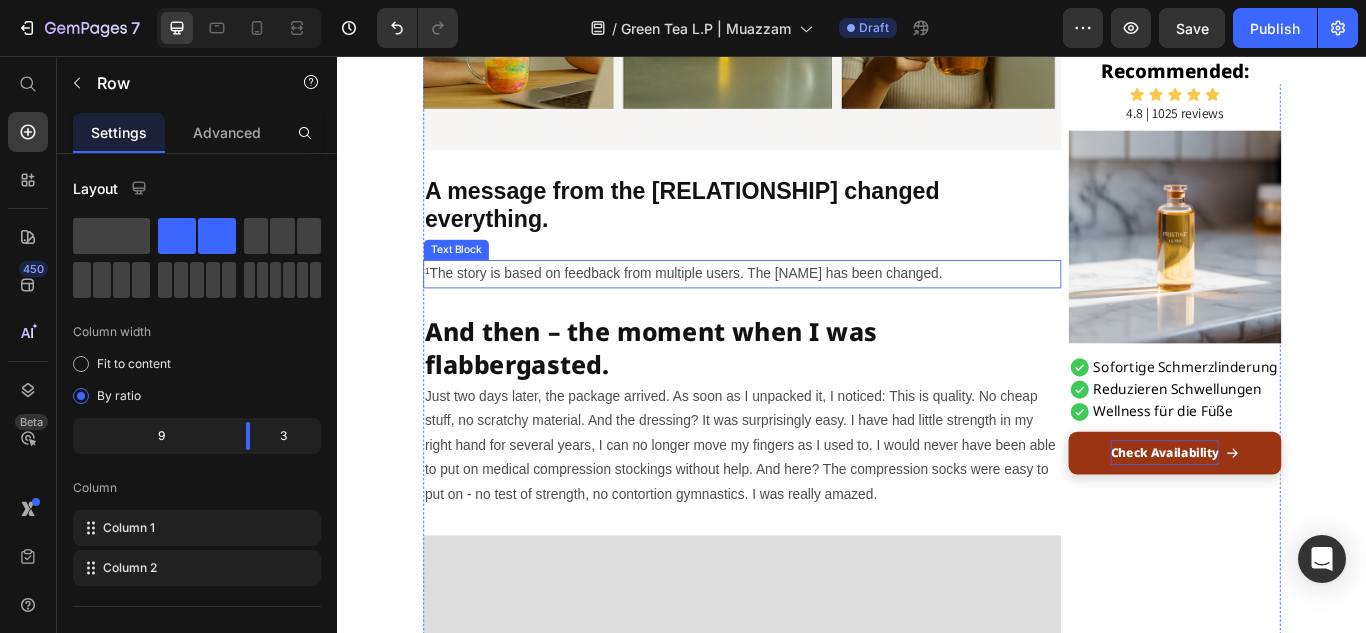 click on "¹The story is based on feedback from multiple users. The [NAME] has been changed." at bounding box center [809, 310] 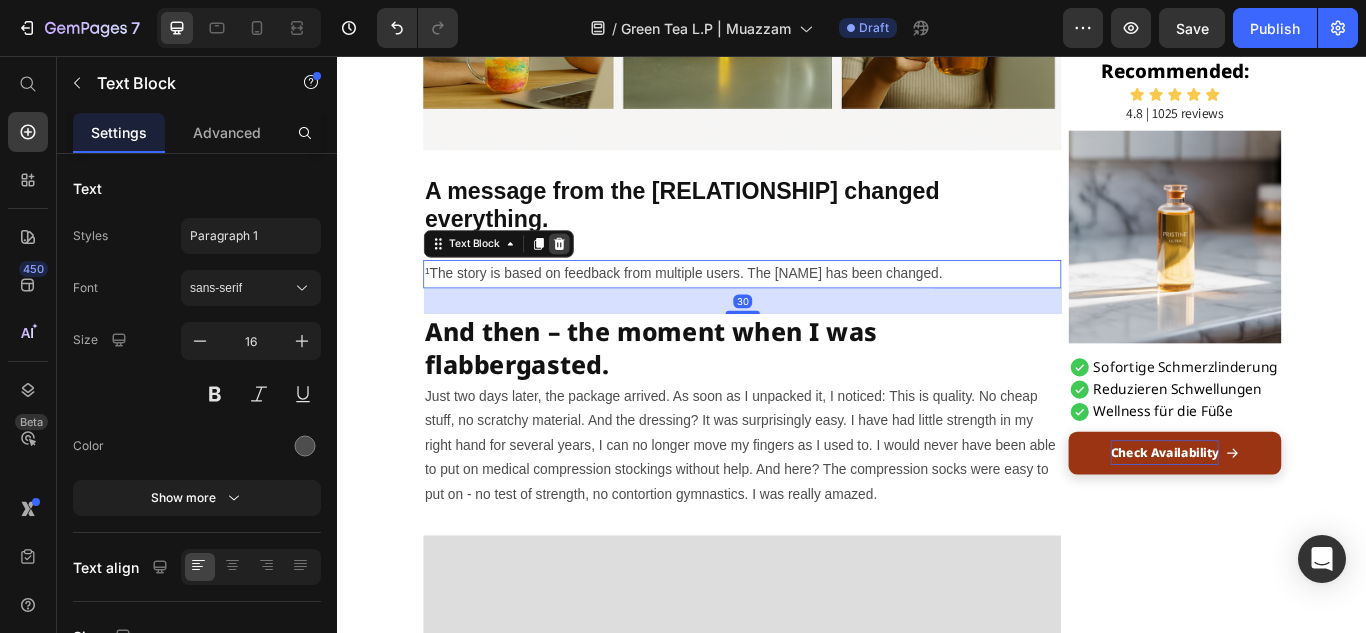 click 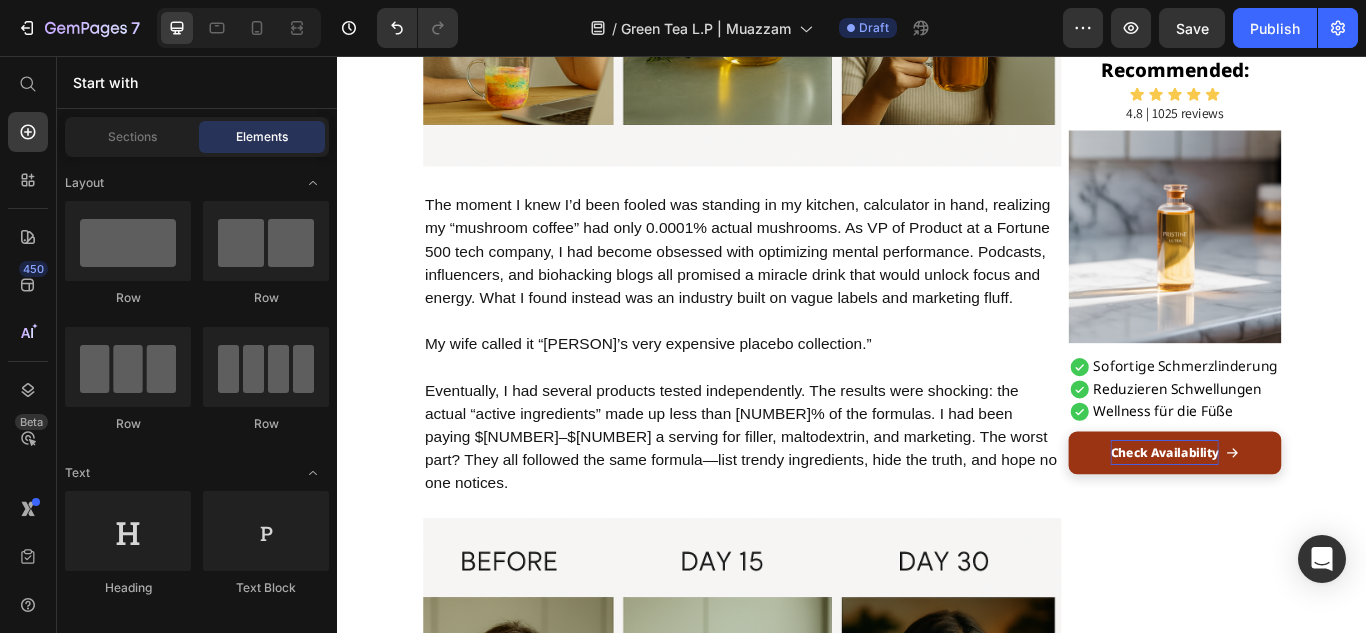 scroll, scrollTop: 904, scrollLeft: 0, axis: vertical 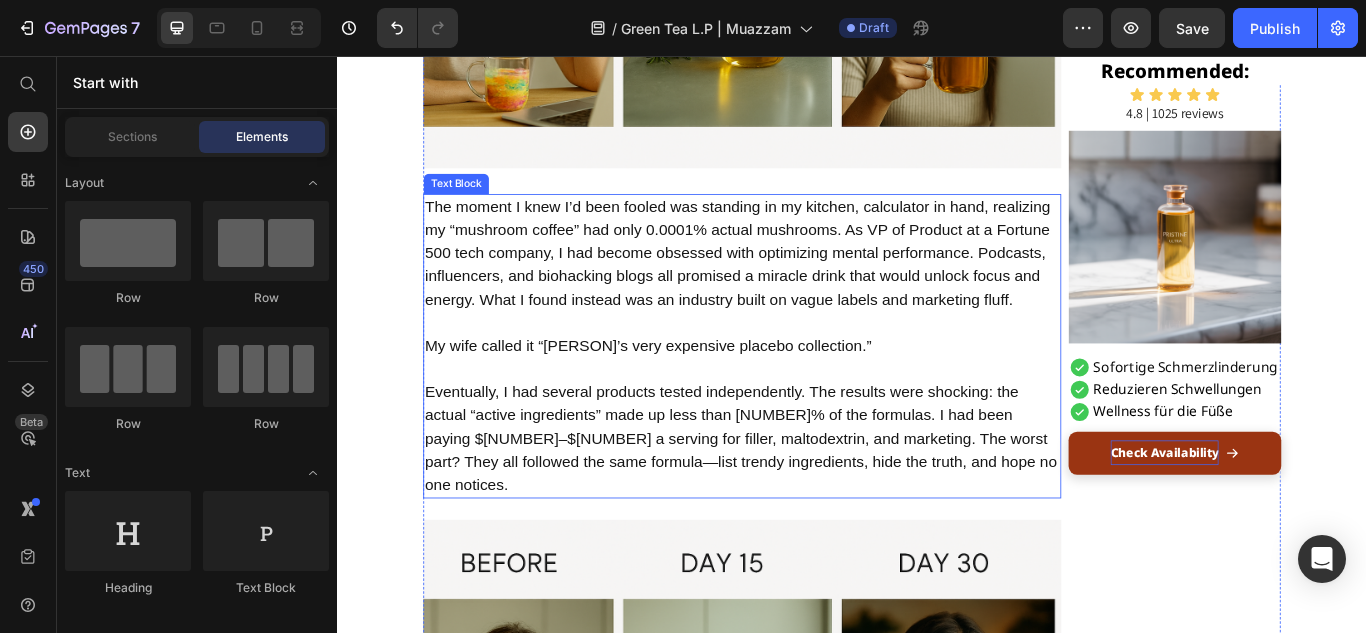 click at bounding box center (809, 367) 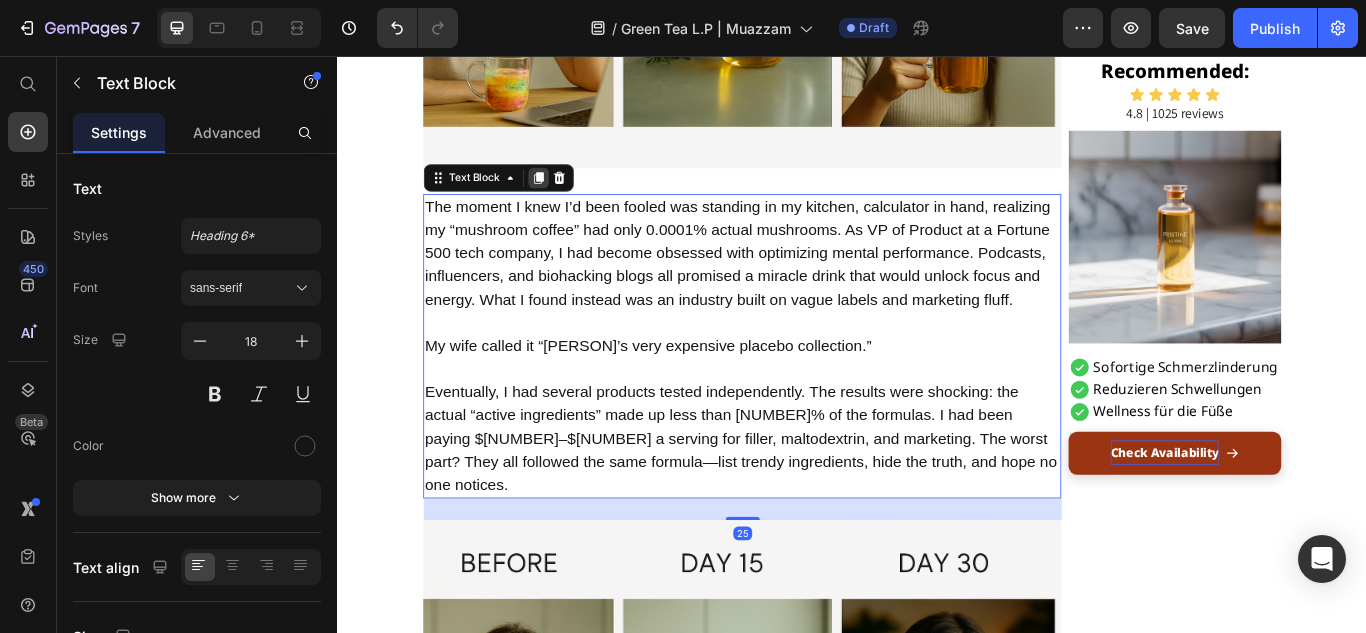 click 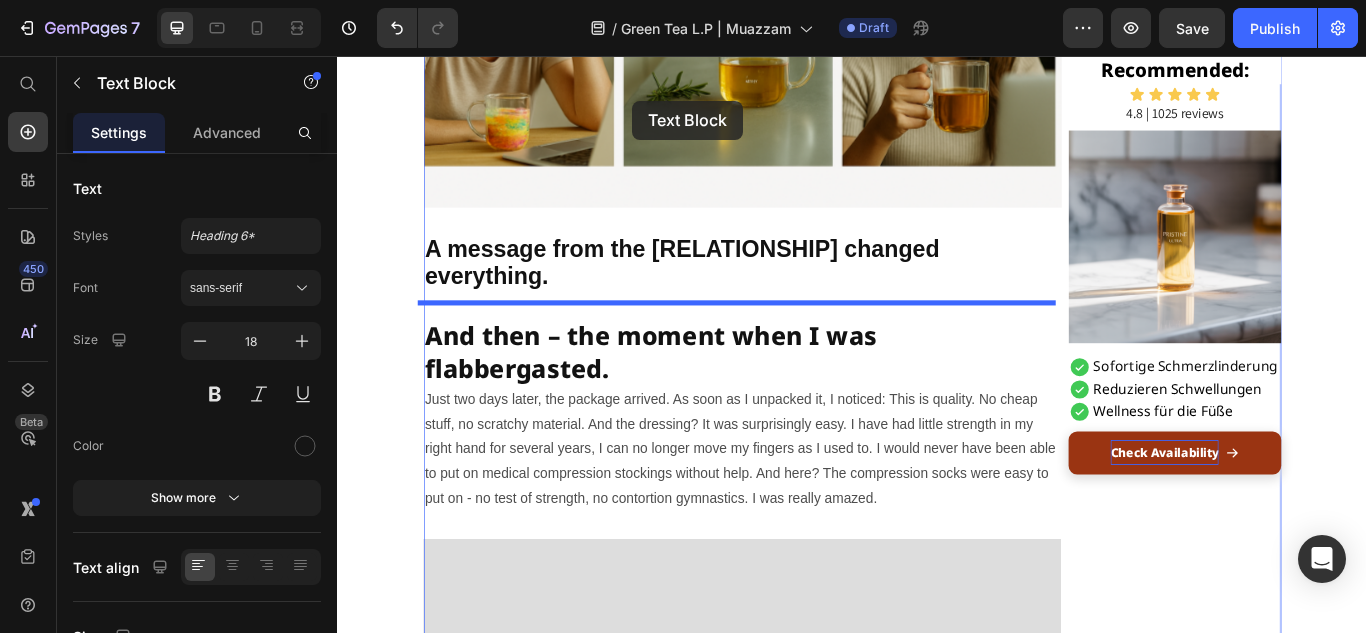 scroll, scrollTop: 2203, scrollLeft: 0, axis: vertical 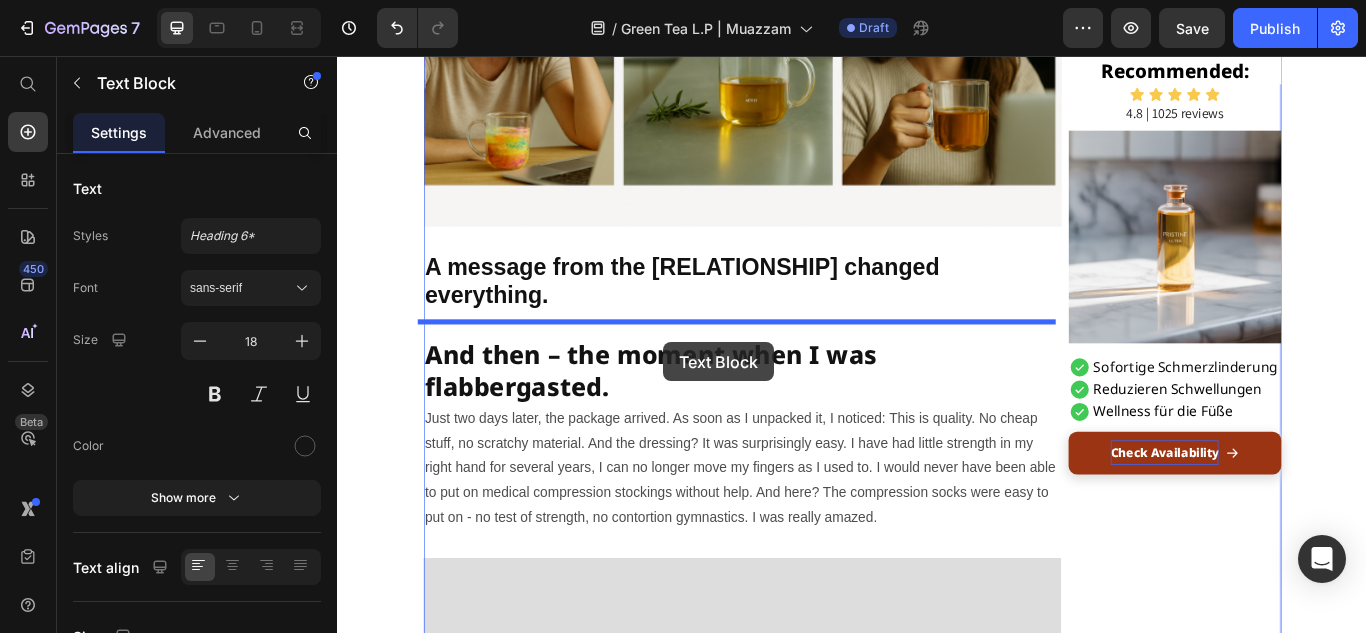 drag, startPoint x: 450, startPoint y: 107, endPoint x: 750, endPoint y: 398, distance: 417.94855 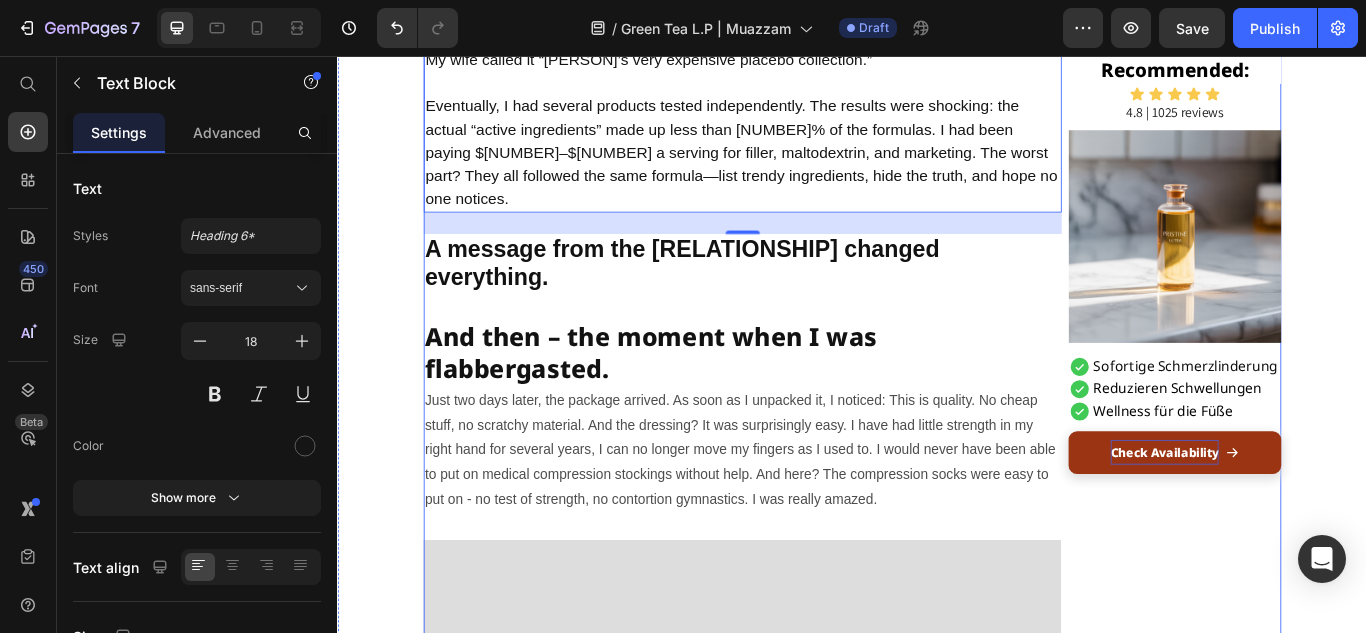 scroll, scrollTop: 2160, scrollLeft: 0, axis: vertical 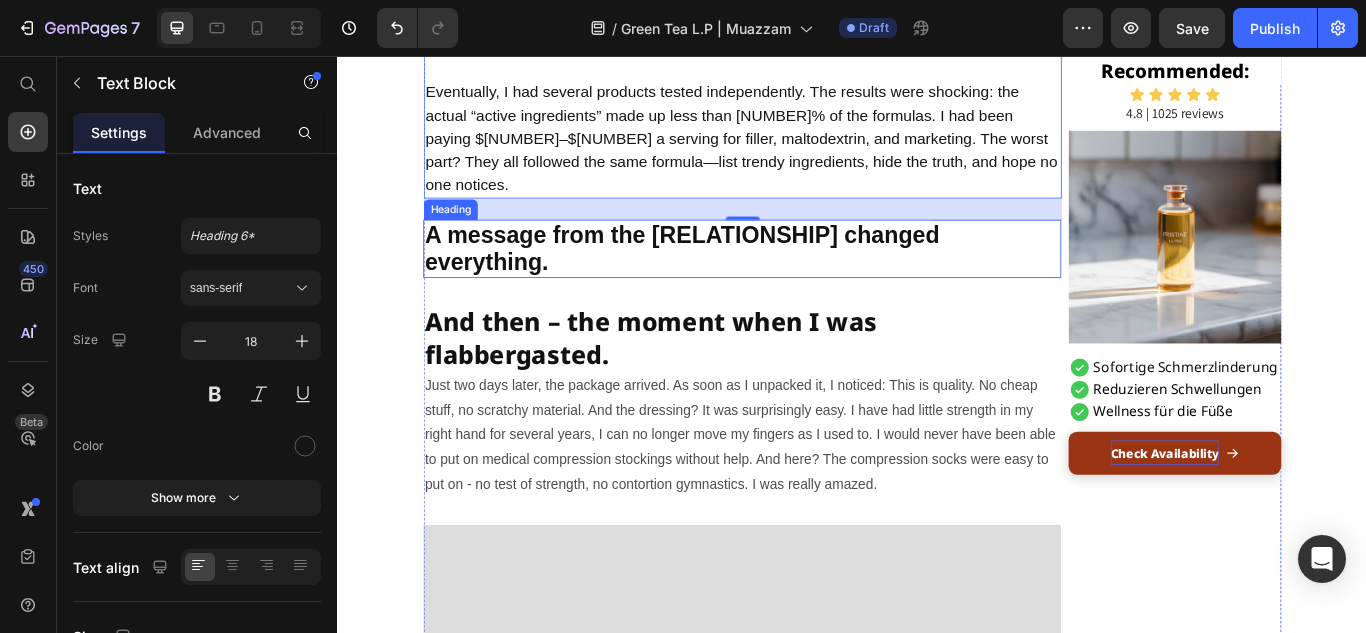 click on "A message from the [RELATIONSHIP] changed everything." at bounding box center [809, 281] 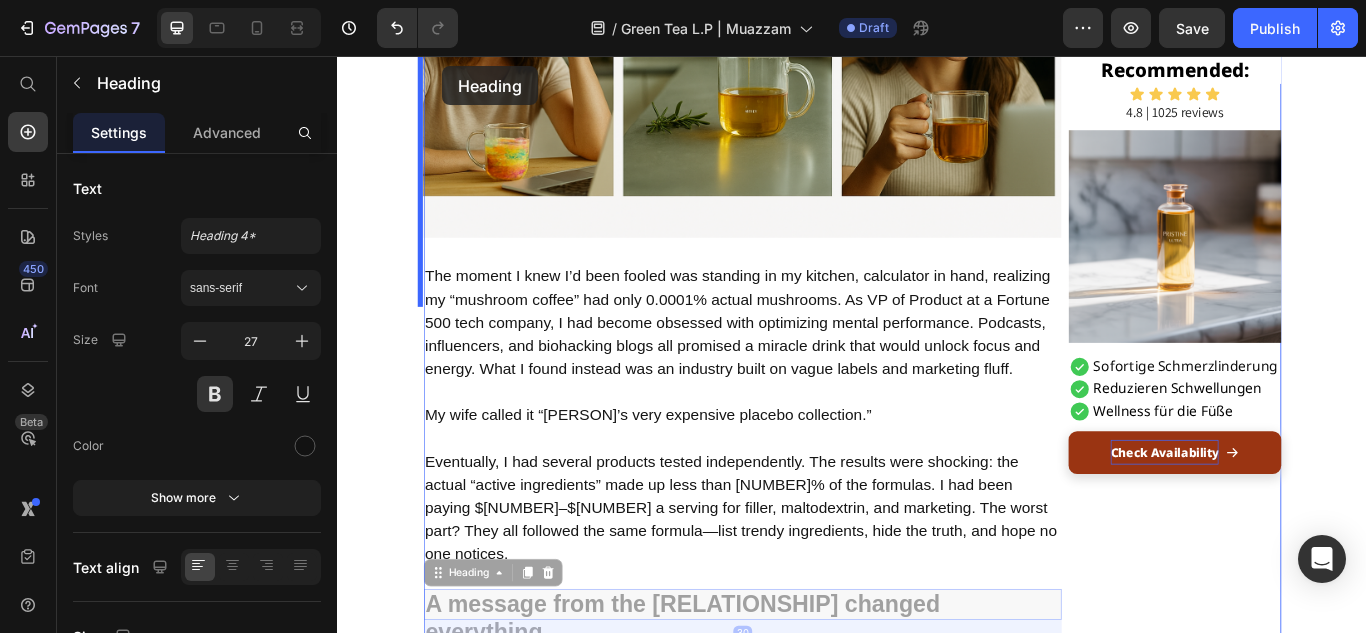 scroll, scrollTop: 1641, scrollLeft: 0, axis: vertical 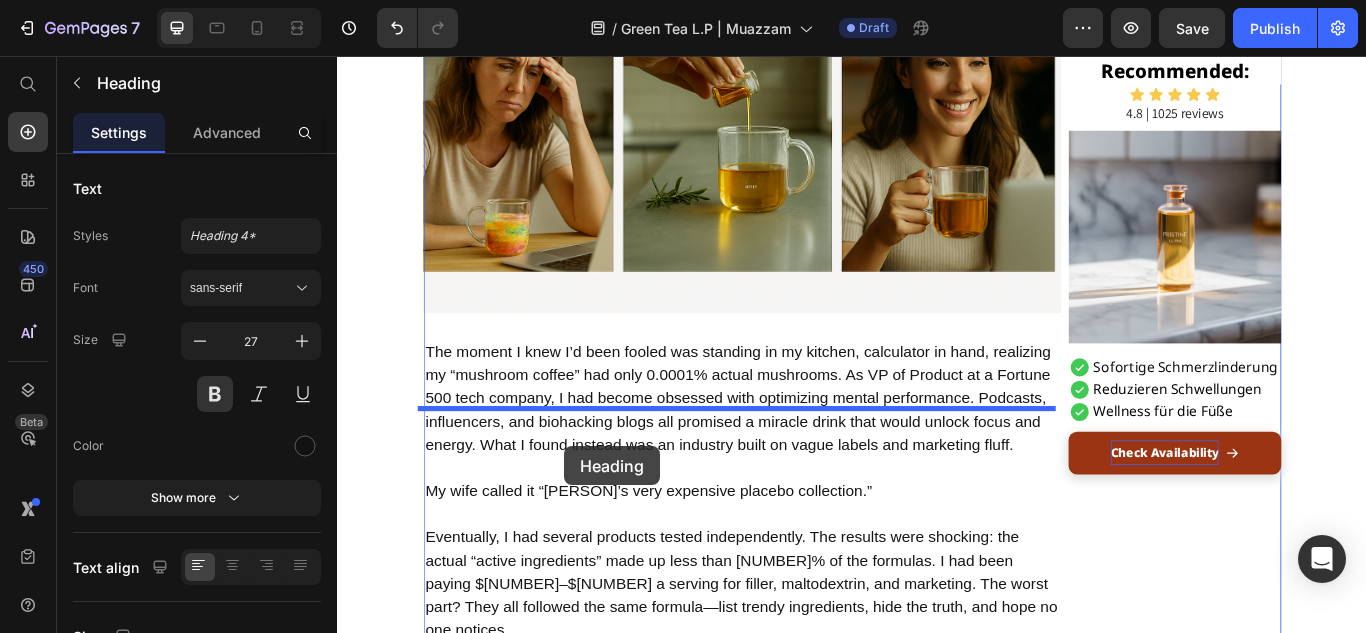 drag, startPoint x: 443, startPoint y: 390, endPoint x: 602, endPoint y: 509, distance: 198.6001 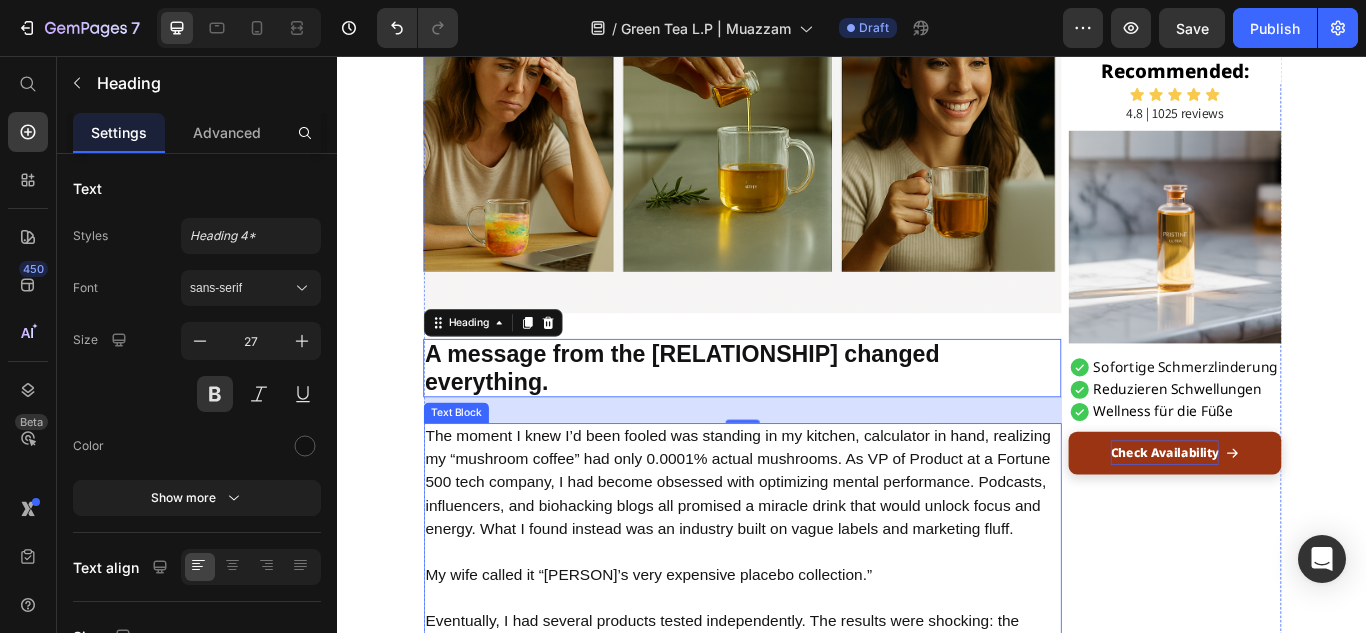 click on "The moment I knew I’d been fooled was standing in my kitchen, calculator in hand, realizing my “mushroom coffee” had only [PERCENTAGE]% actual mushrooms. As VP of Product at a Fortune [NUMBER] tech company, I had become obsessed with optimizing mental performance. Podcasts, influencers, and biohacking blogs all promised a miracle drink that would unlock focus and energy. What I found instead was an industry built on vague labels and marketing fluff.   Over [NUMBER] months, I tested every premium nootropic drink I could find. My wife called it “Alex’s very expensive placebo collection.” MudWtr tasted awful and revealed nothing about dosage. Ketone IQ tasted like nail polish remover. Magic Mind was overpriced sugar water. And countless others hid behind “proprietary blends.” I spent over $[AMOUNT] chasing results I never got." at bounding box center (809, 661) 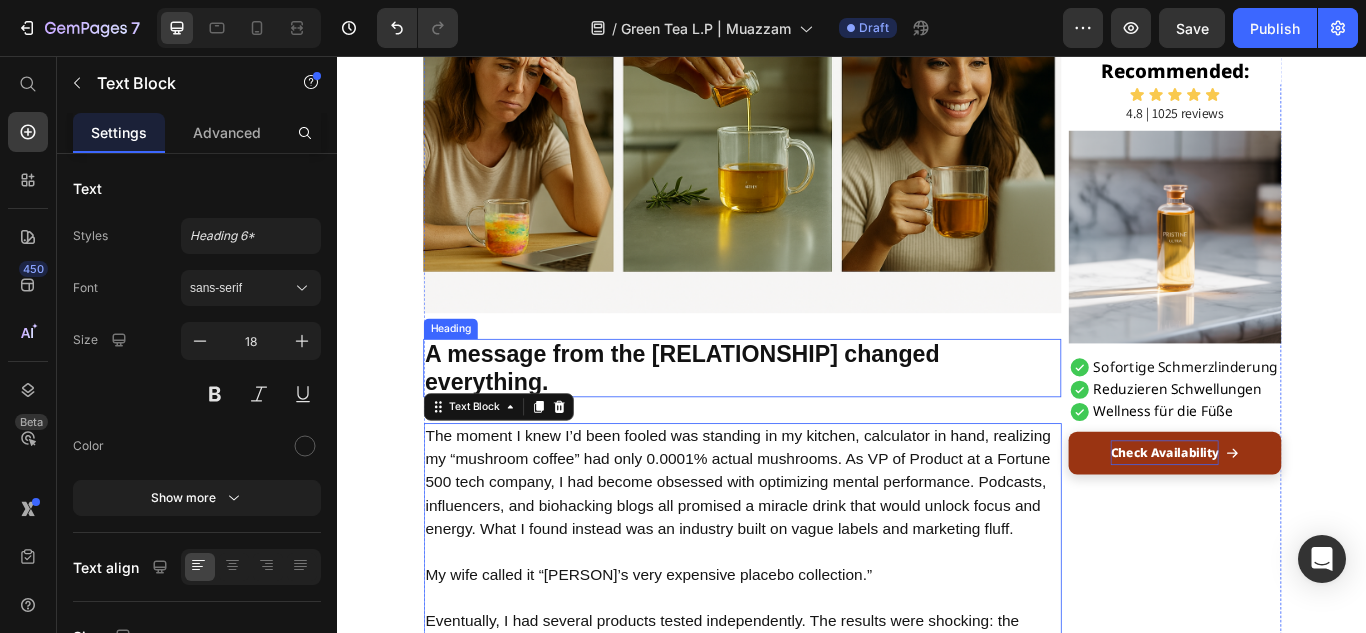 click on "A message from the [RELATIONSHIP] changed everything." at bounding box center [809, 420] 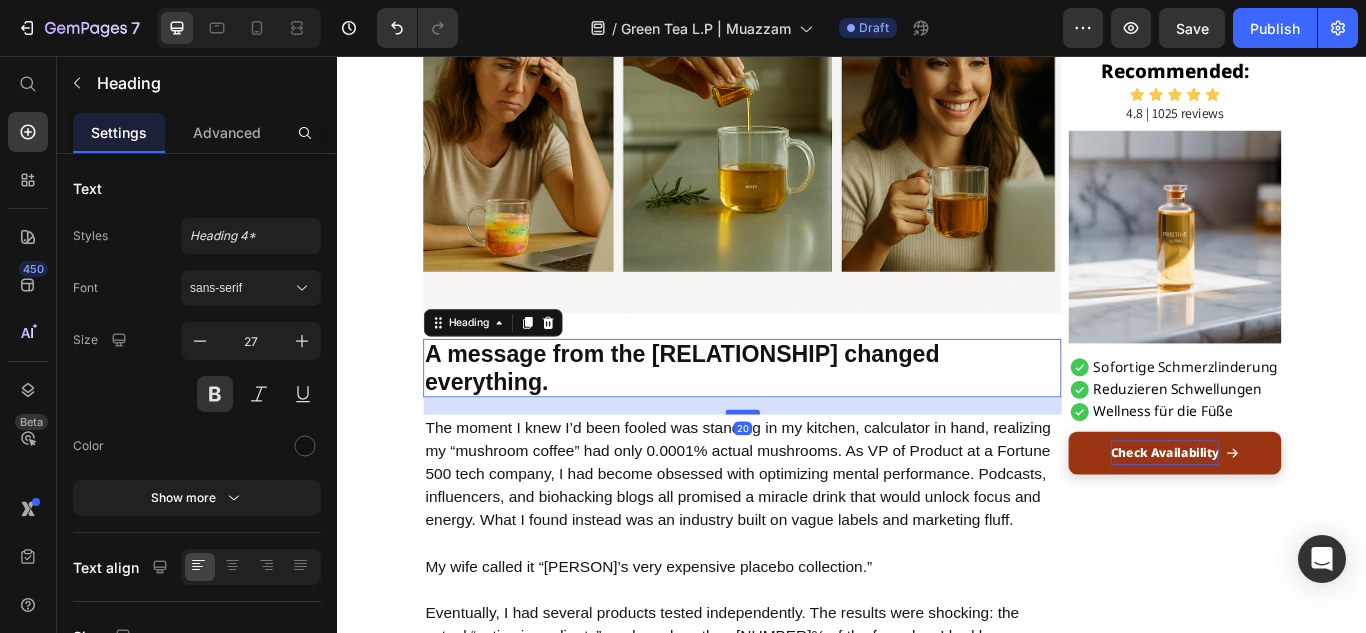click at bounding box center [809, 471] 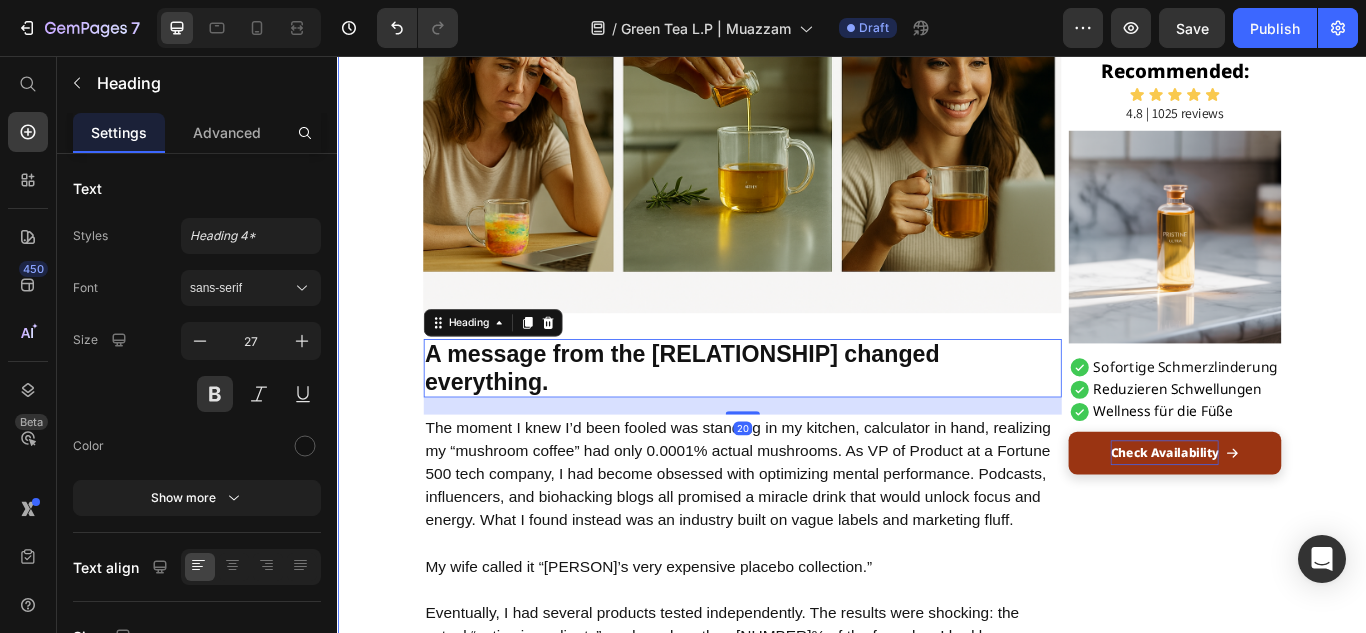 click on "I Spent $[AMOUNT] Testing Every 'Brain Drink.' Here's the One That Actually Works. Heading ADVERTISEMENT Text Block
published [DAYS_AGO] Item List
by [FIRST] [LAST] Item List
Drop element here Row A tech executive's methodical review exposes the nootropics industry, and reveals the power of radical transparency Heading Image The moment I knew I’d been fooled was standing in my kitchen, calculator in hand, realizing my “mushroom coffee” had only [PERCENTAGE]% actual mushrooms. As VP of Product at a Fortune [NUMBER] tech company, I had become obsessed with optimizing mental performance. Podcasts, influencers, and biohacking blogs all promised a miracle drink that would unlock focus and energy. What I found instead was an industry built on vague labels and marketing fluff. Text Block Image A message from the grandson changed everything. Heading   [NUMBER]     Text Block And then – the moment when I was flabbergasted. Heading Text Block Image Text Block Heading Image" at bounding box center (937, 4013) 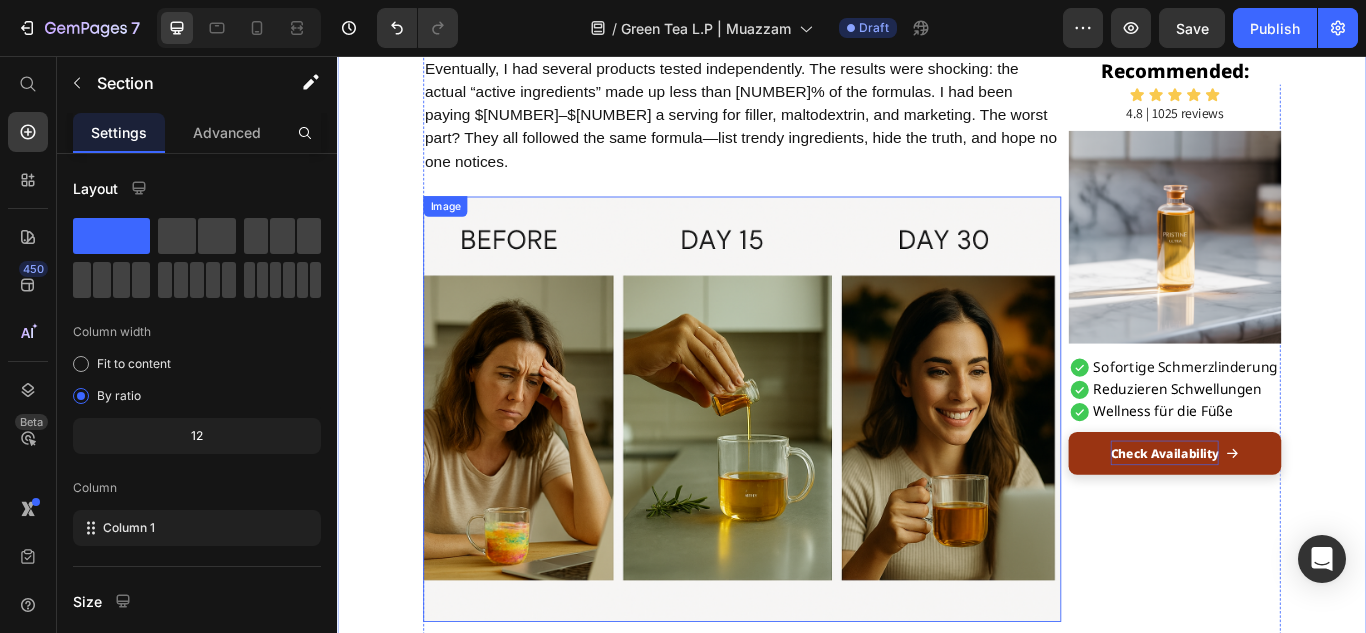 scroll, scrollTop: 1286, scrollLeft: 0, axis: vertical 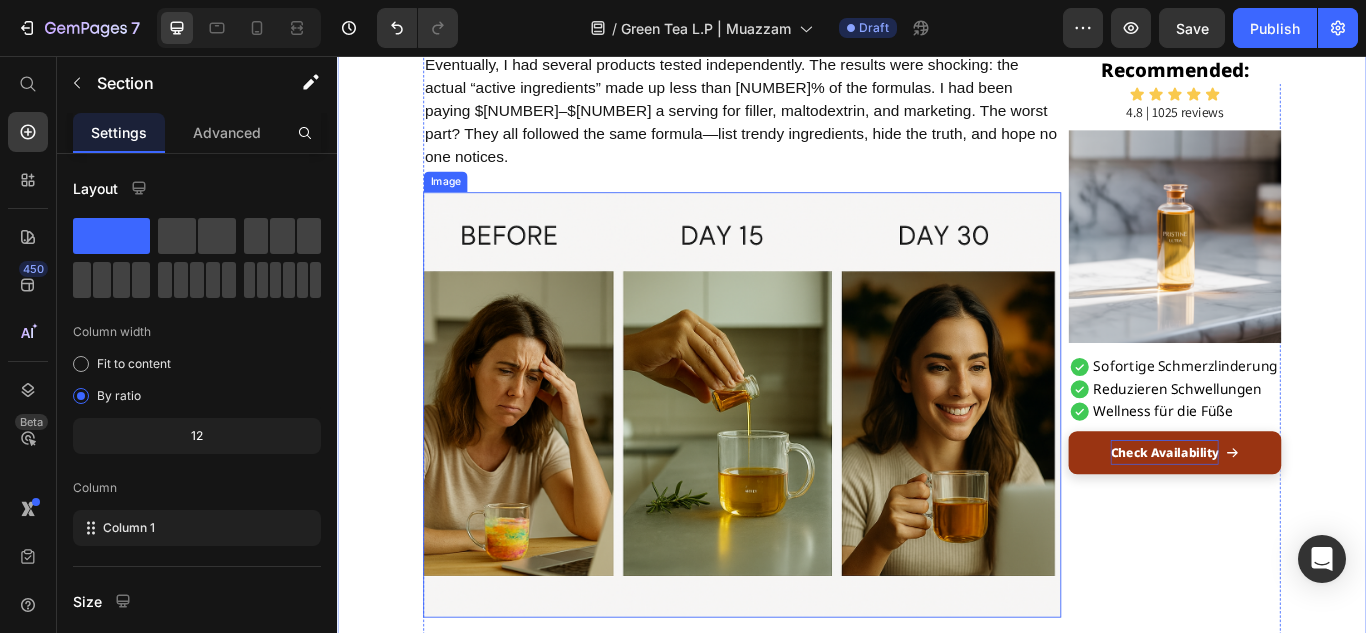 click at bounding box center [809, 463] 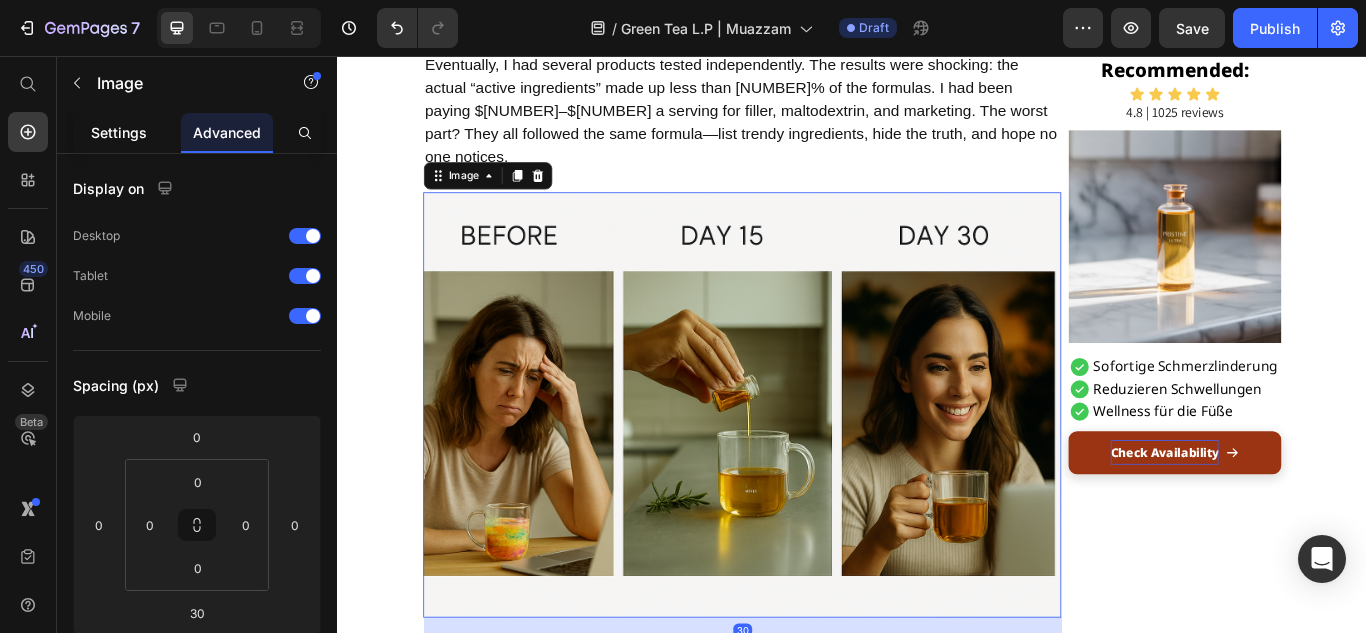 click on "Settings" at bounding box center (119, 132) 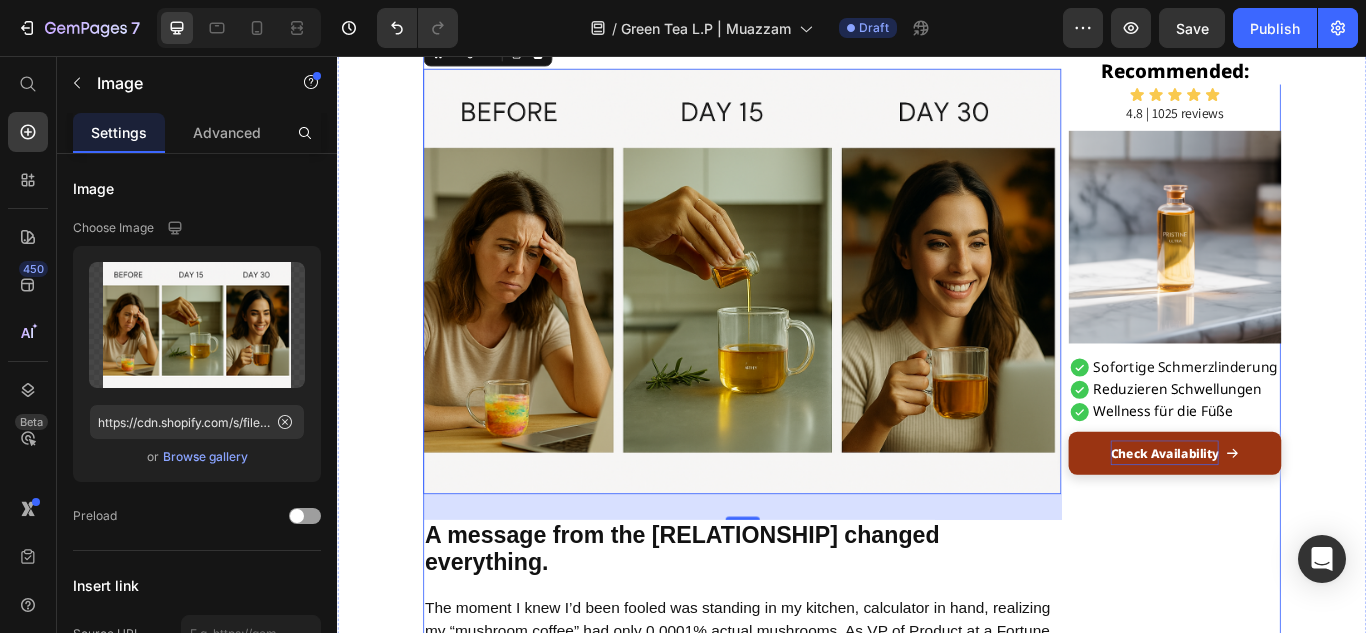 scroll, scrollTop: 1431, scrollLeft: 0, axis: vertical 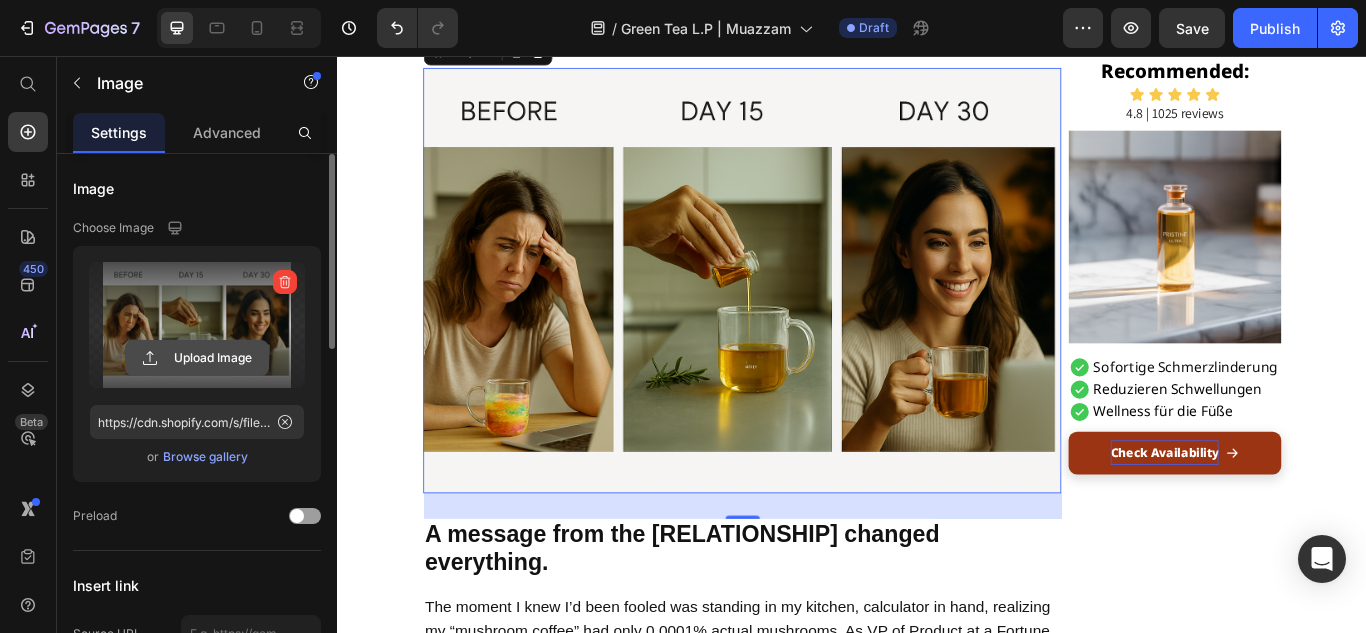 click 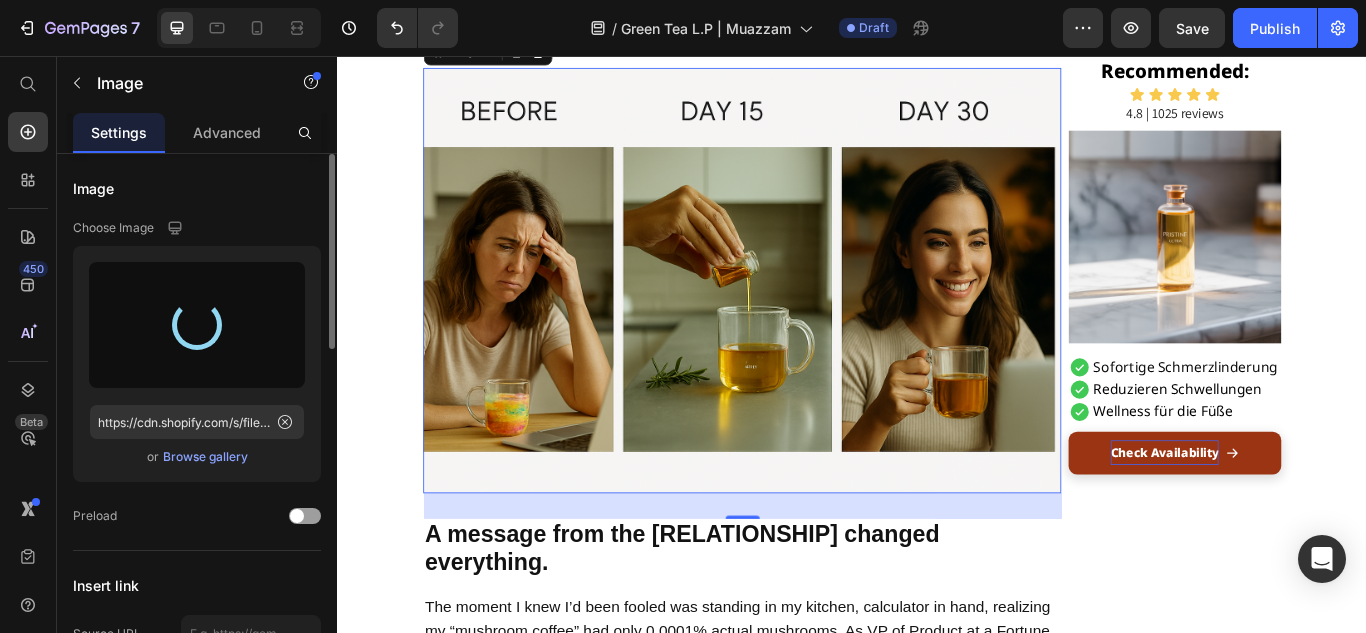 type on "https://cdn.shopify.com/s/files/1/0664/3751/3285/files/gempages_574935882583245668-eeae77fc-0f9e-444e-9b93-ae05871efbc1.png" 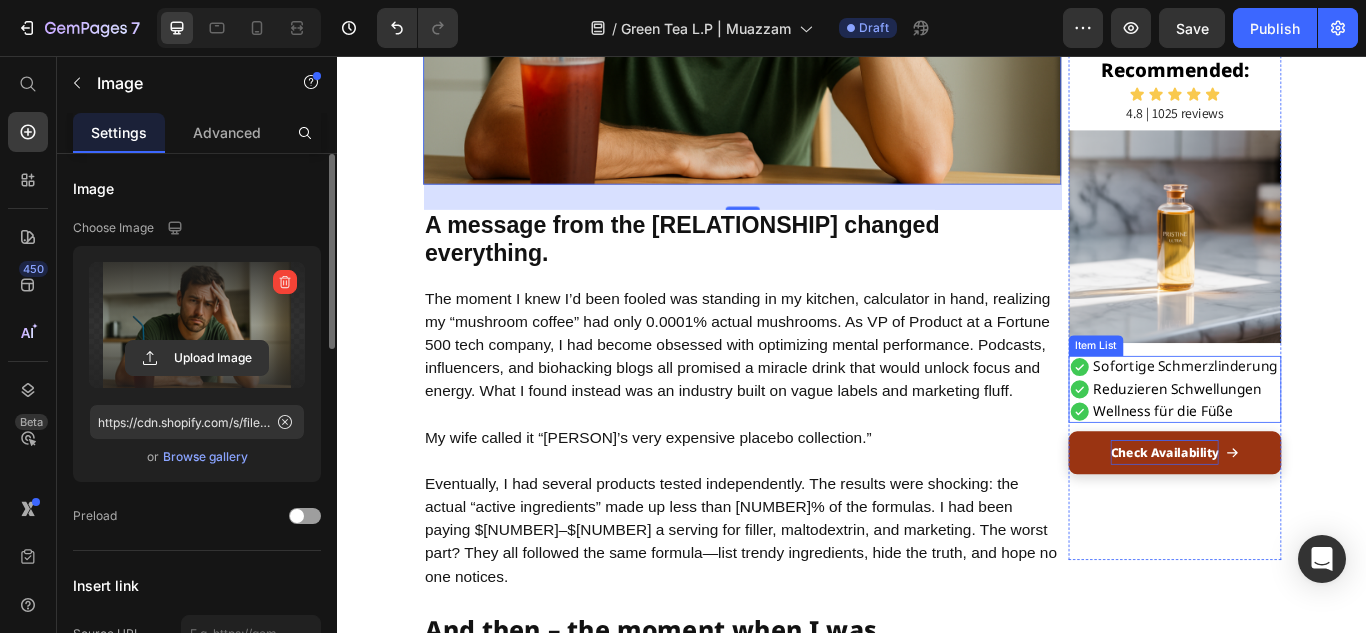 scroll, scrollTop: 1801, scrollLeft: 0, axis: vertical 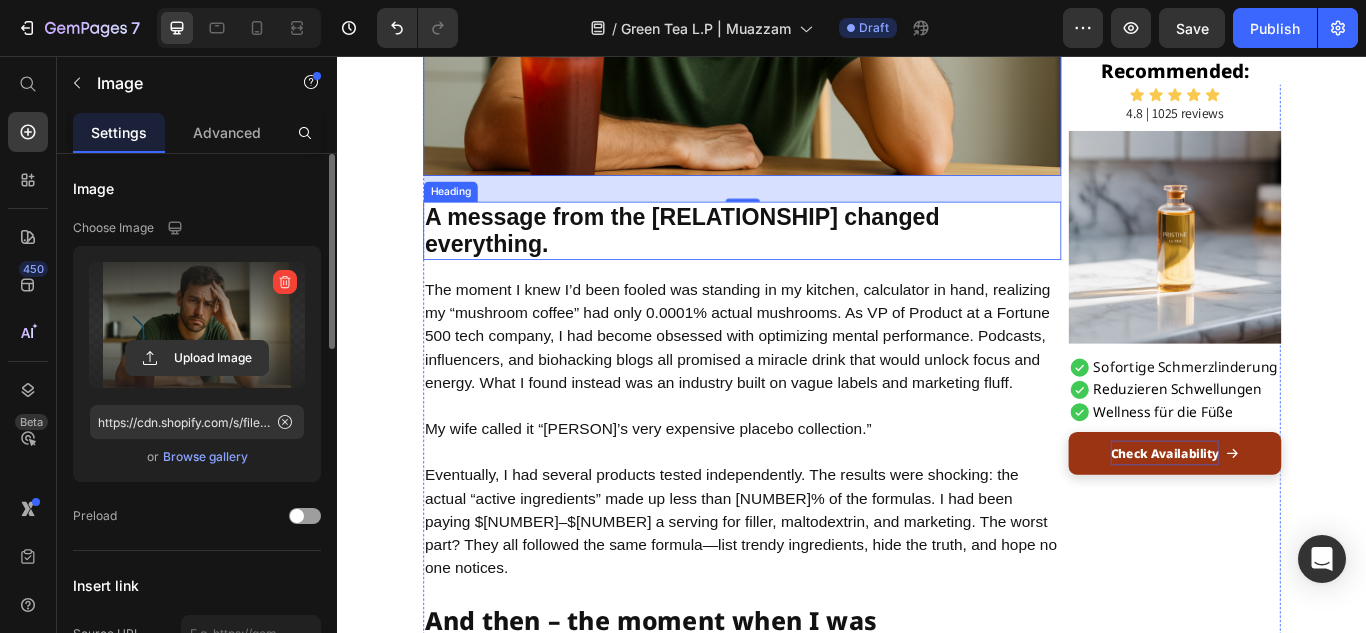 click on "A message from the [RELATIONSHIP] changed everything." at bounding box center [809, 260] 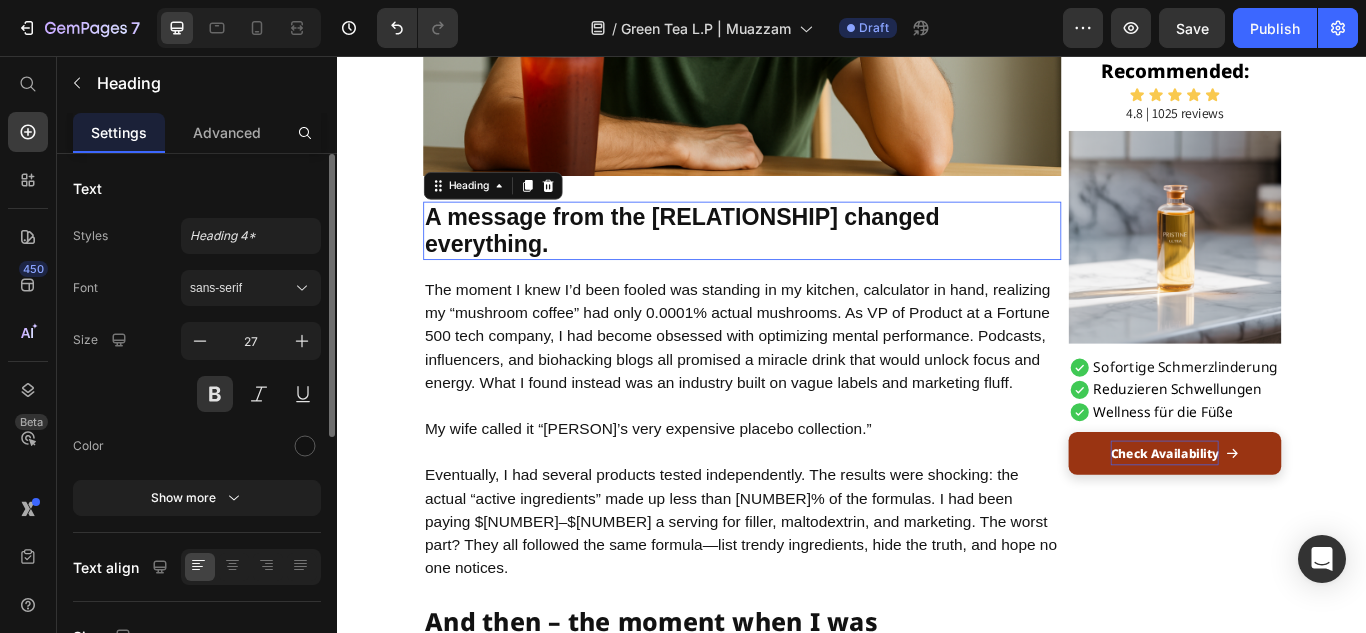 click on "A message from the [RELATIONSHIP] changed everything." at bounding box center [809, 260] 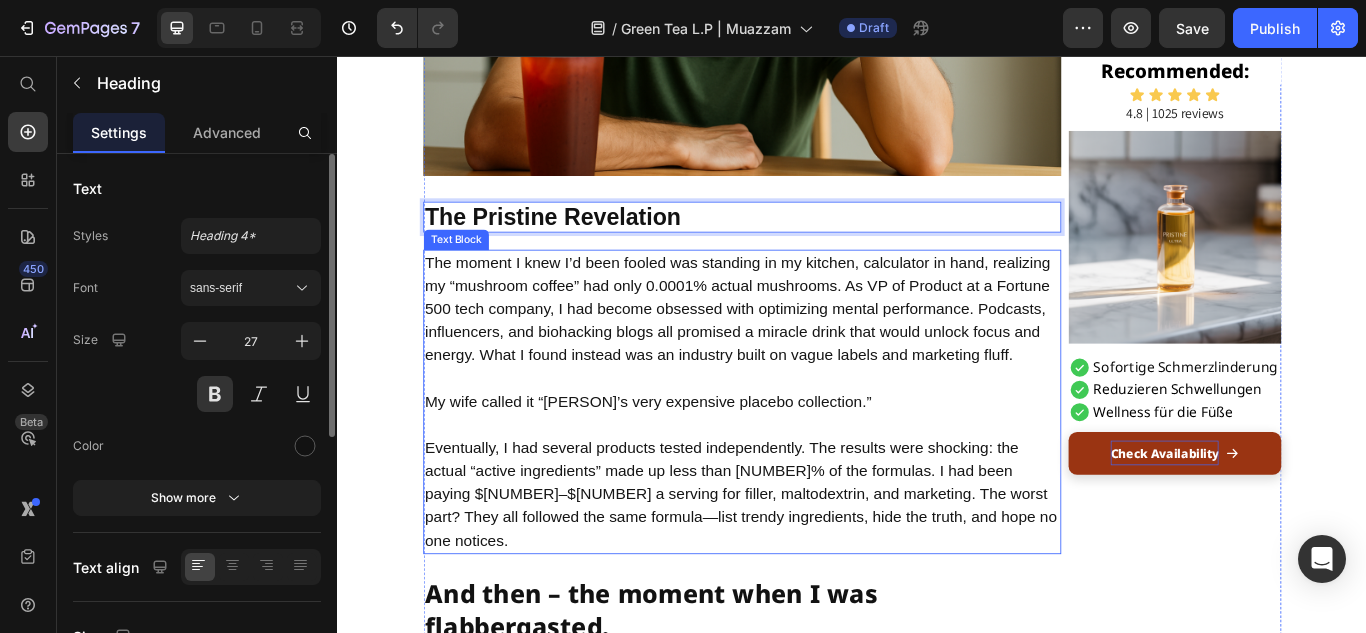 click on "The moment I knew I’d been fooled was standing in my kitchen, calculator in hand, realizing my “mushroom coffee” had only 0.0001% actual mushrooms. As VP of Product at a Fortune 500 tech company, I had become obsessed with optimizing mental performance. Podcasts, influencers, and biohacking blogs all promised a miracle drink that would unlock focus and energy. What I found instead was an industry built on vague labels and marketing fluff." at bounding box center (809, 351) 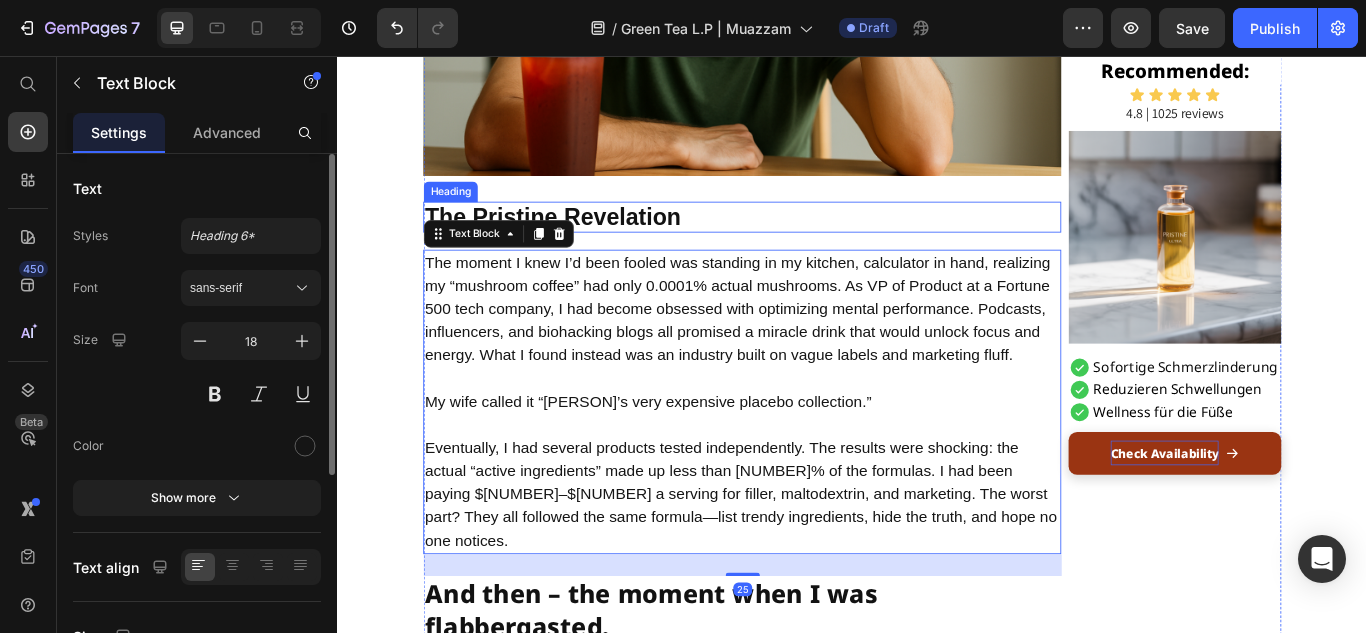 click on "The Pristine Revelation" at bounding box center (809, 244) 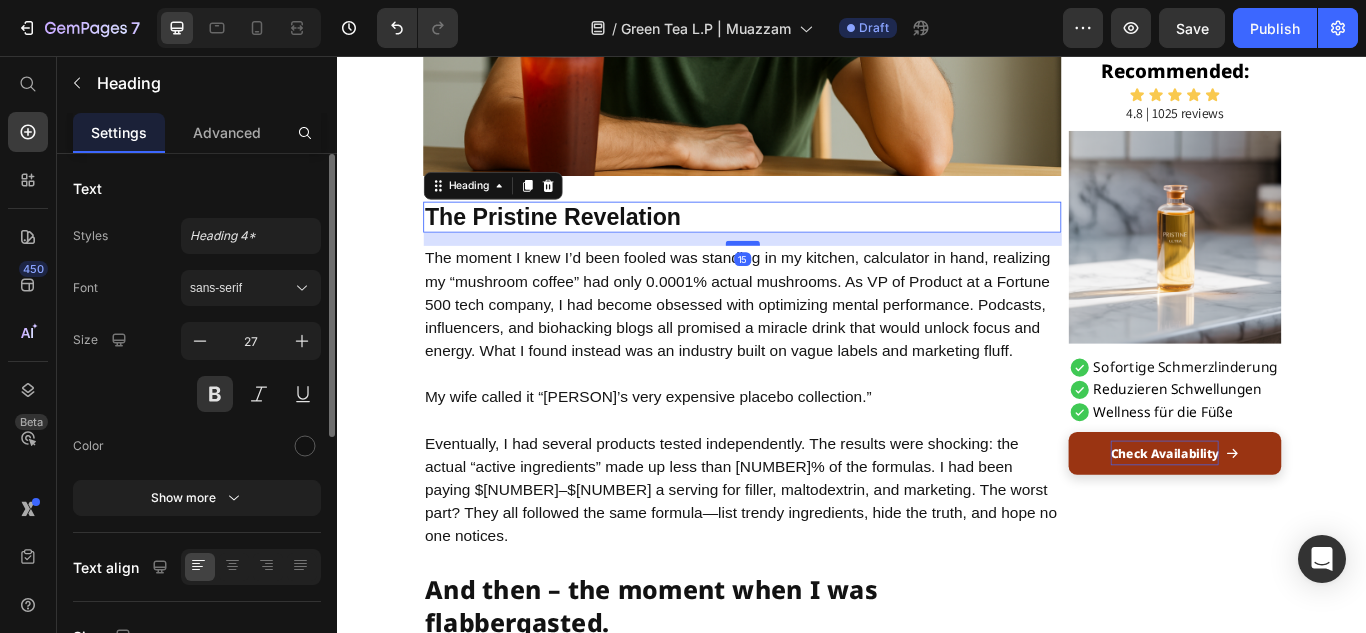 click at bounding box center (809, 274) 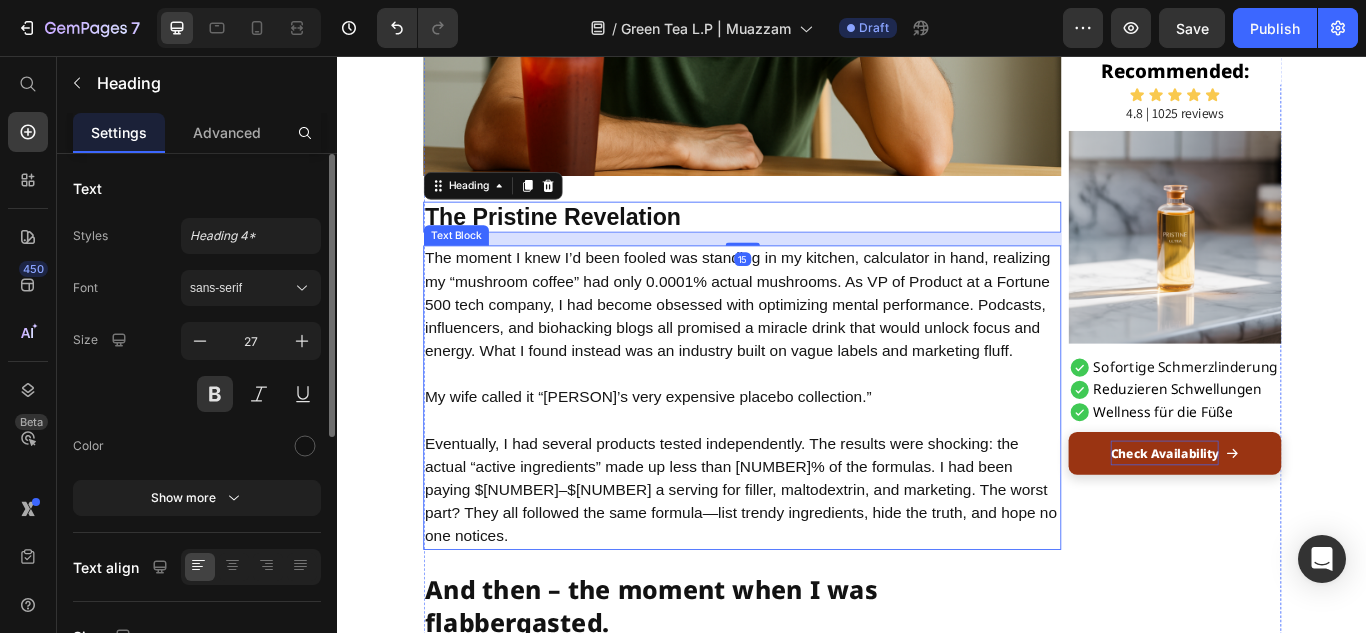 click on "The moment I knew I’d been fooled was standing in my kitchen, calculator in hand, realizing my “mushroom coffee” had only 0.0001% actual mushrooms. As VP of Product at a Fortune 500 tech company, I had become obsessed with optimizing mental performance. Podcasts, influencers, and biohacking blogs all promised a miracle drink that would unlock focus and energy. What I found instead was an industry built on vague labels and marketing fluff." at bounding box center (809, 346) 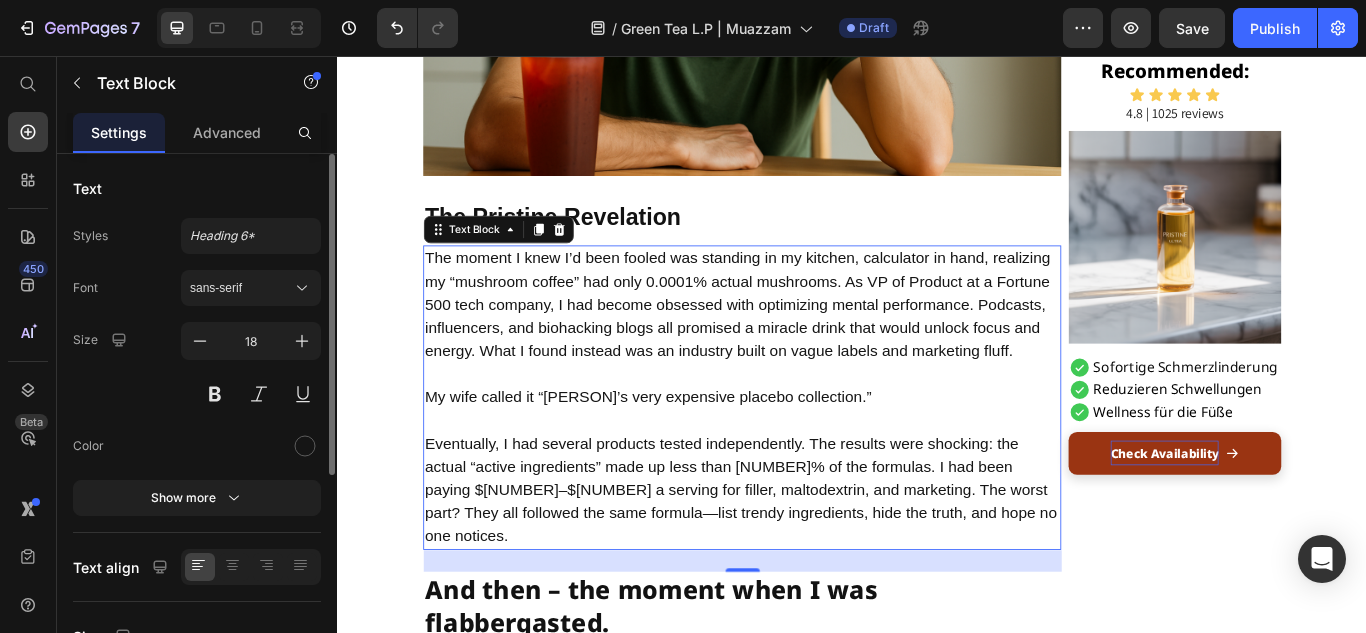 click on "My wife called it “[PERSON]’s very expensive placebo collection.”" at bounding box center [809, 454] 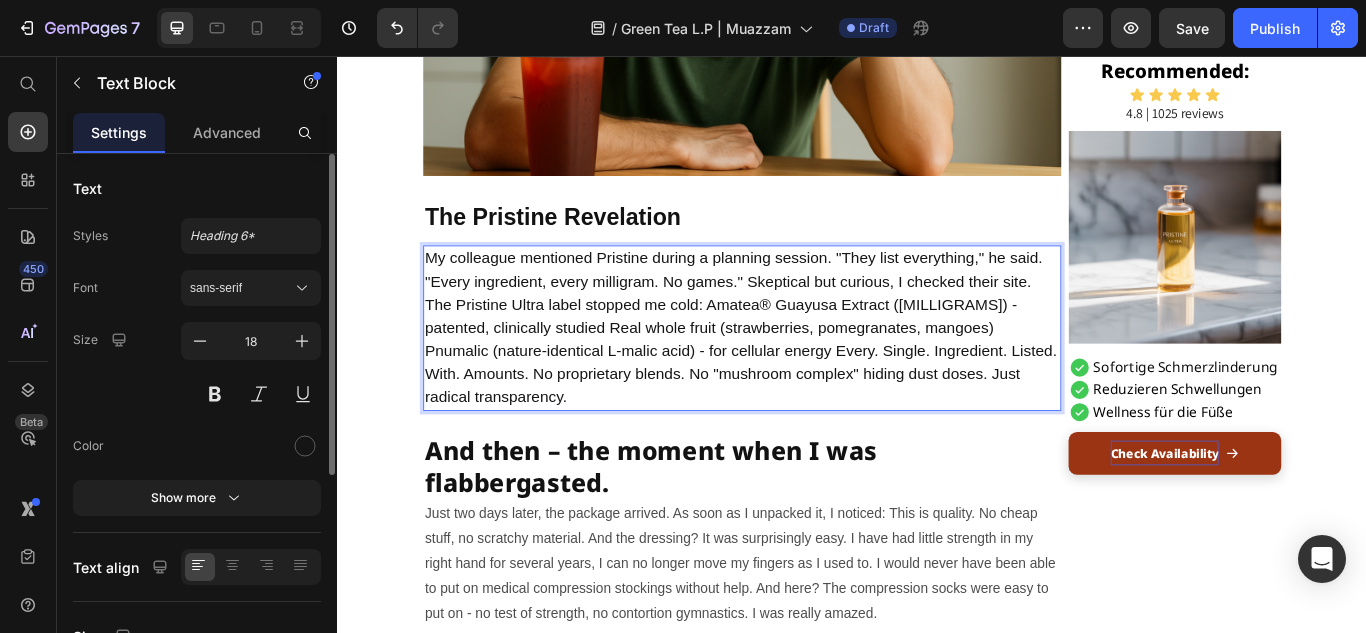 click on "My colleague mentioned Pristine during a planning session. "They list everything," he said. "Every ingredient, every milligram. No games." Skeptical but curious, I checked their site. The Pristine Ultra label stopped me cold: Amatea® Guayusa Extract ([MILLIGRAMS]) - patented, clinically studied Real whole fruit (strawberries, pomegranates, mangoes) Pnumalic (nature-identical L-malic acid) - for cellular energy Every. Single. Ingredient. Listed. With. Amounts. No proprietary blends. No "mushroom complex" hiding dust doses. Just radical transparency." at bounding box center (809, 373) 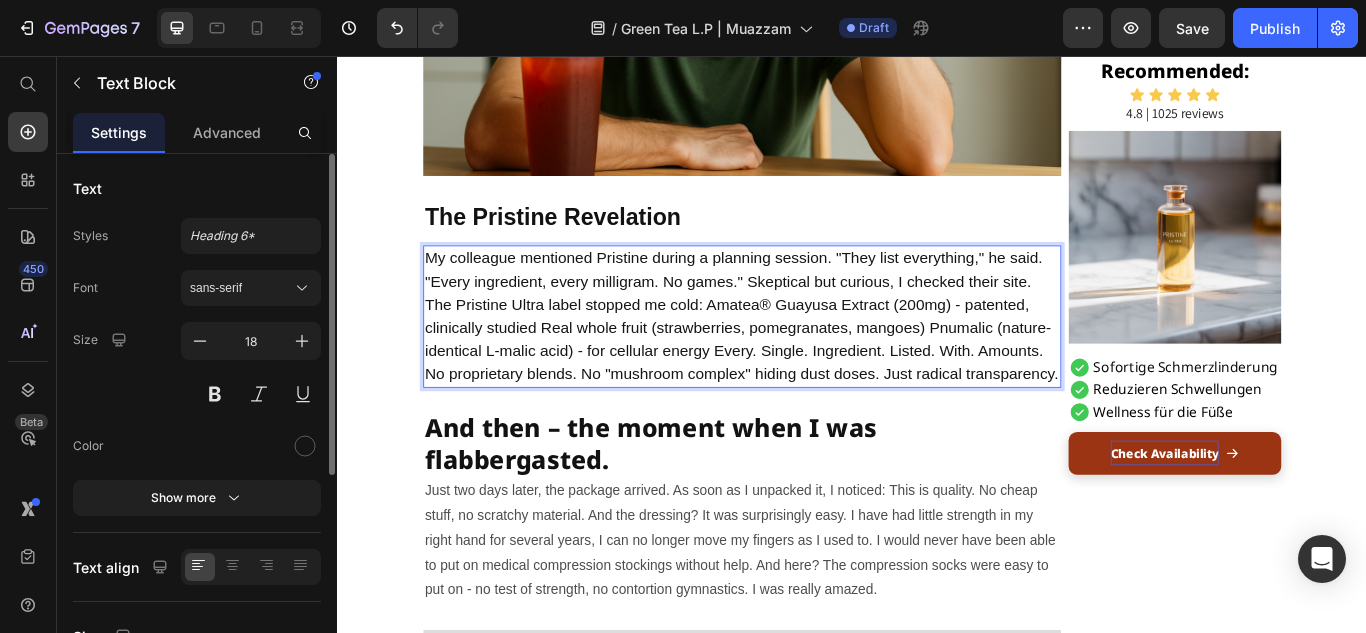 click on "My colleague mentioned Pristine during a planning session. "They list everything," he said. "Every ingredient, every milligram. No games." Skeptical but curious, I checked their site. The Pristine Ultra label stopped me cold: Amatea® Guayusa Extract (200mg) - patented, clinically studied Real whole fruit (strawberries, pomegranates, mangoes) Pnumalic (nature-identical L-malic acid) - for cellular energy Every. Single. Ingredient. Listed. With. Amounts. No proprietary blends. No "mushroom complex" hiding dust doses. Just radical transparency." at bounding box center (809, 360) 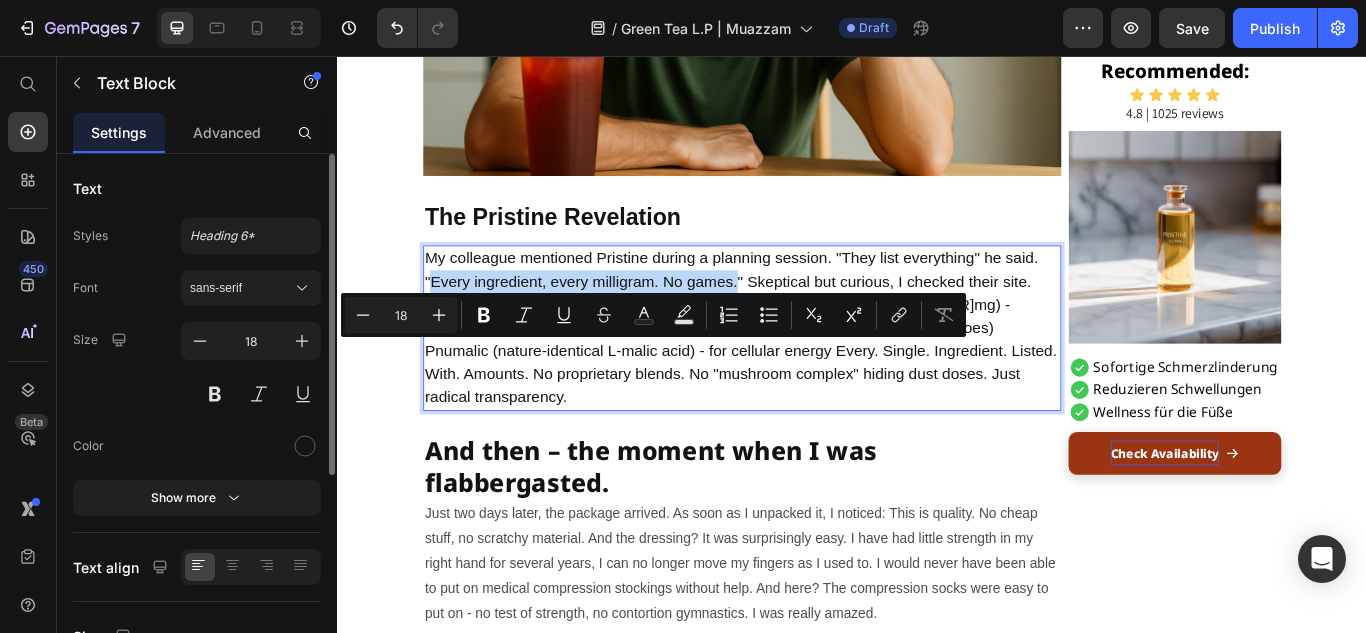 drag, startPoint x: 795, startPoint y: 402, endPoint x: 437, endPoint y: 400, distance: 358.00558 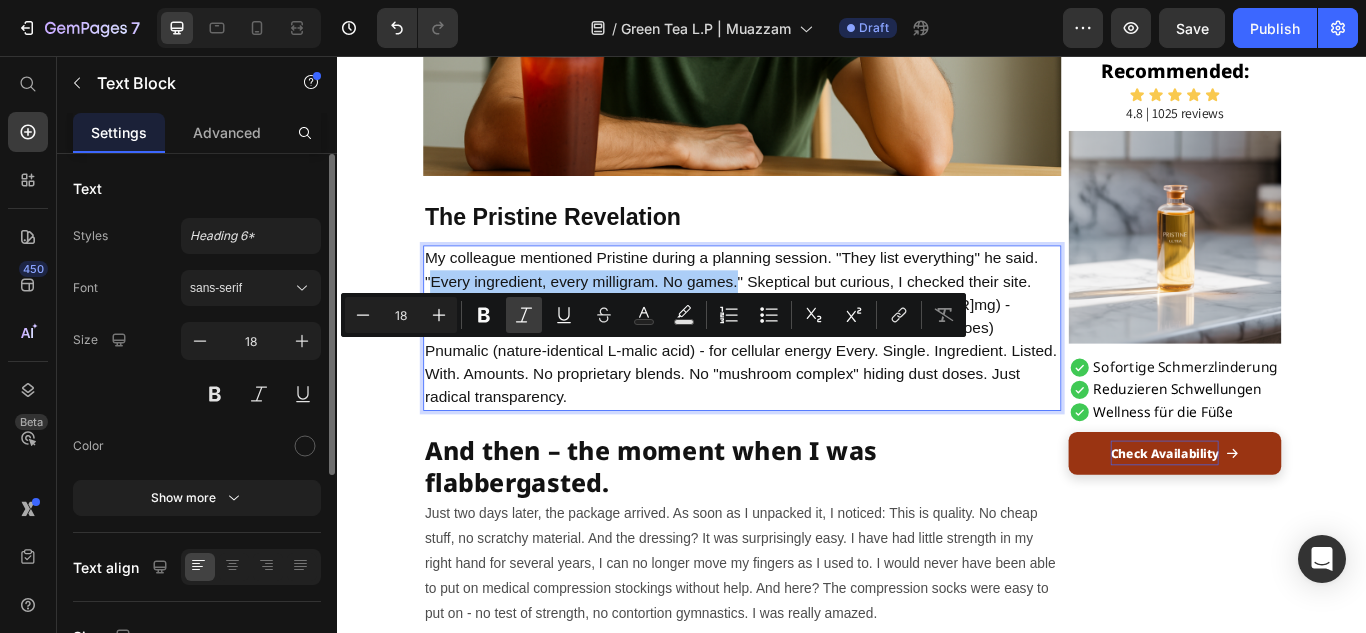 click 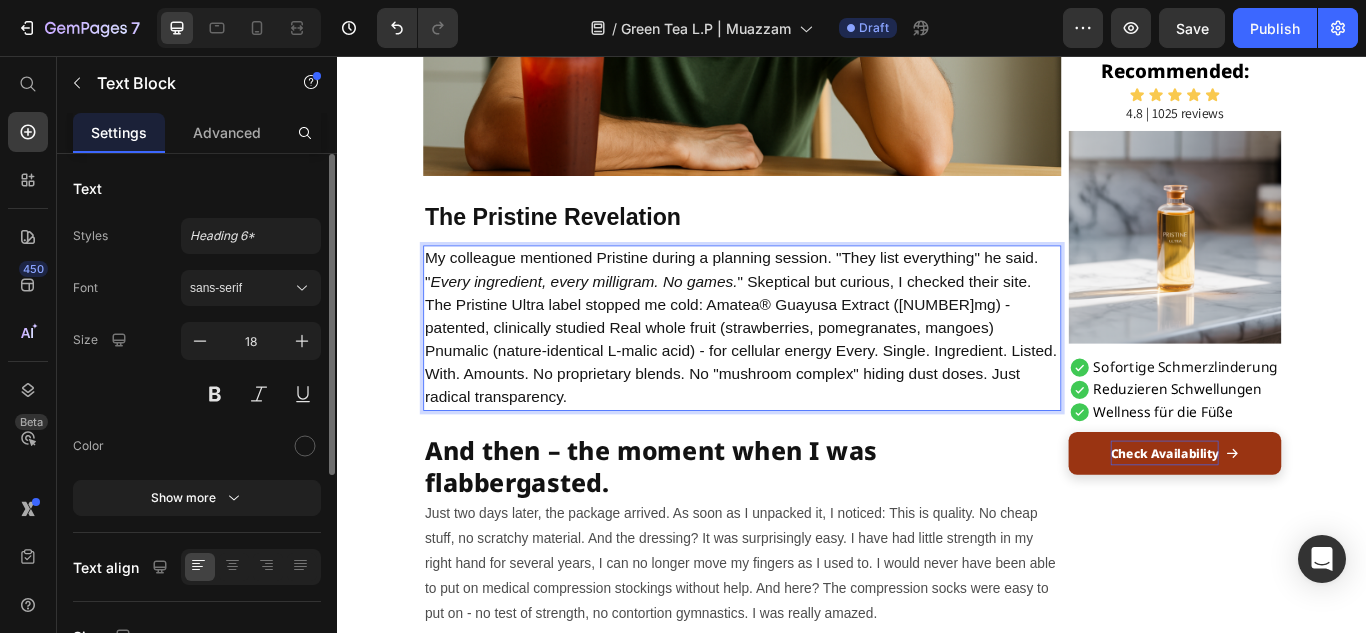 click on "My colleague mentioned Pristine during a planning session. "They list everything" he said. " Every ingredient, every milligram. No games. " Skeptical but curious, I checked their site. The Pristine Ultra label stopped me cold: Amatea® Guayusa Extract (200mg) - patented, clinically studied Real whole fruit (strawberries, pomegranates, mangoes) Pnumalic (nature-identical L-malic acid) - for cellular energy Every. Single. Ingredient. Listed. With. Amounts. No proprietary blends. No "mushroom complex" hiding dust doses. Just radical transparency." at bounding box center (809, 373) 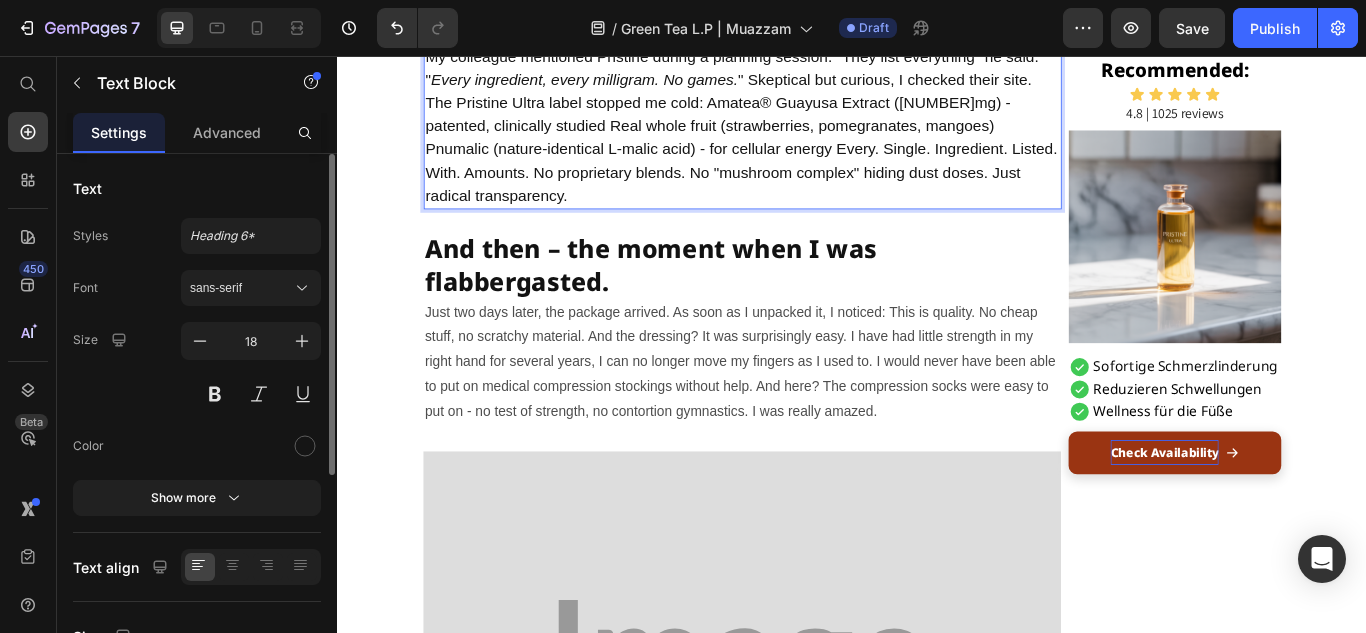scroll, scrollTop: 2013, scrollLeft: 0, axis: vertical 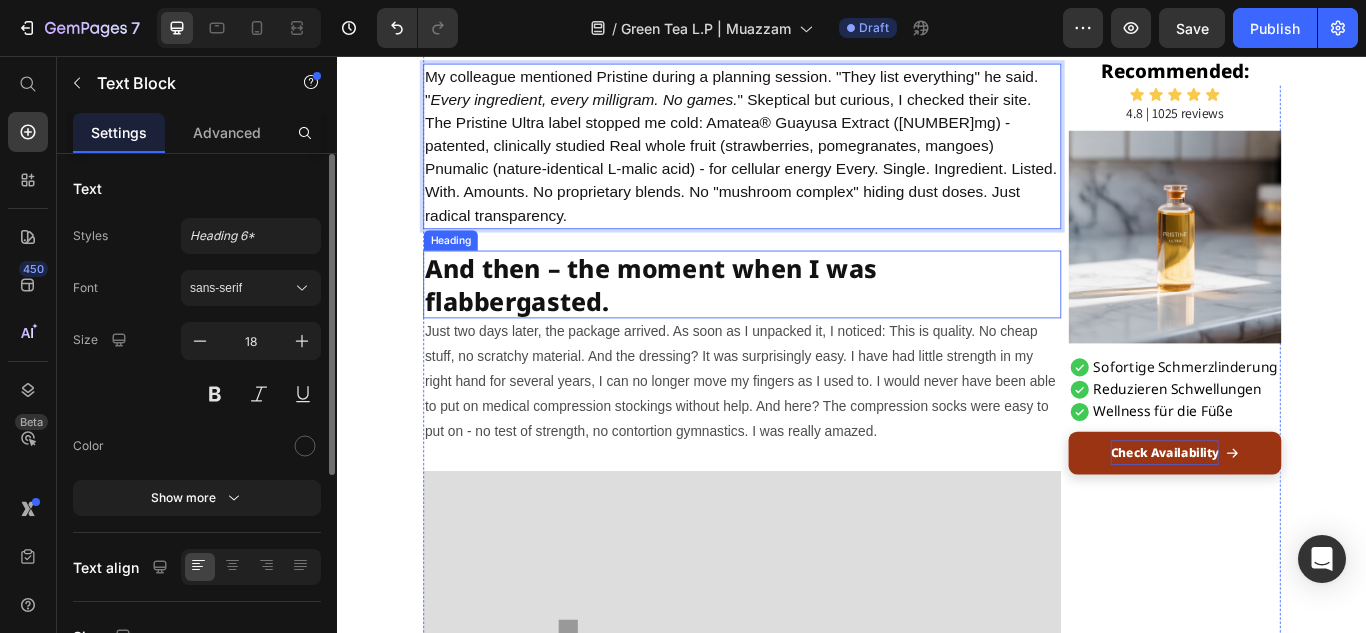 click on "And then – the moment when I was flabbergasted." at bounding box center (809, 322) 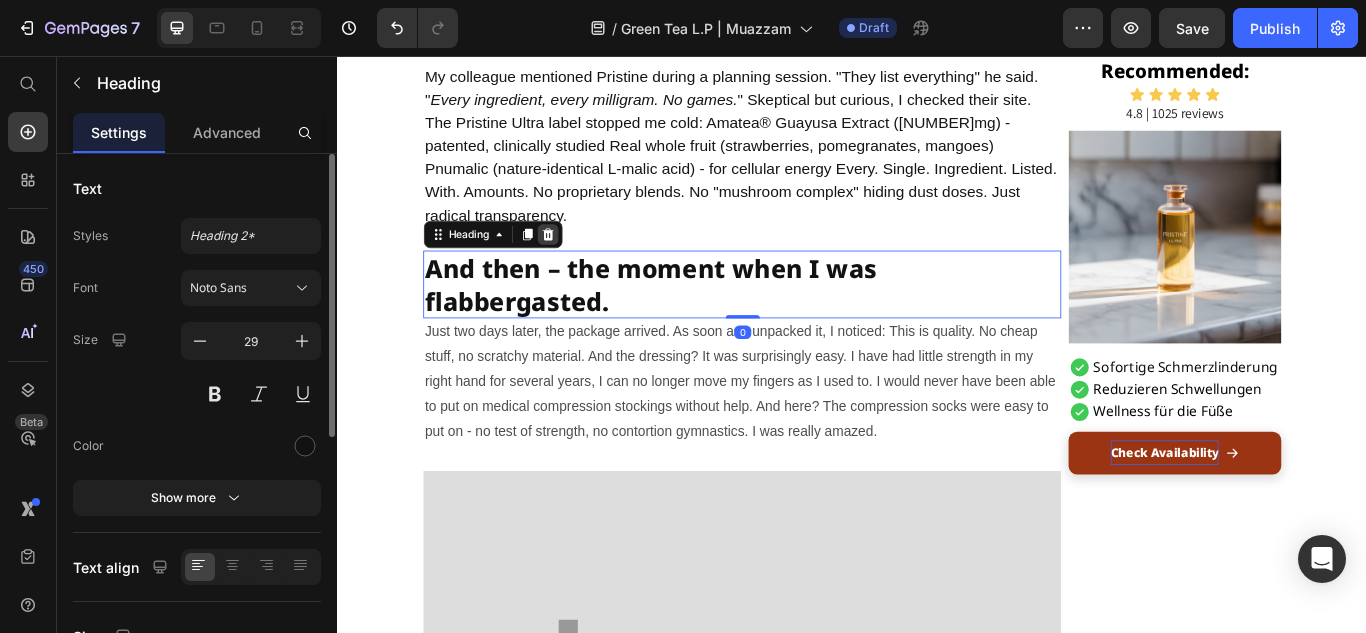 click 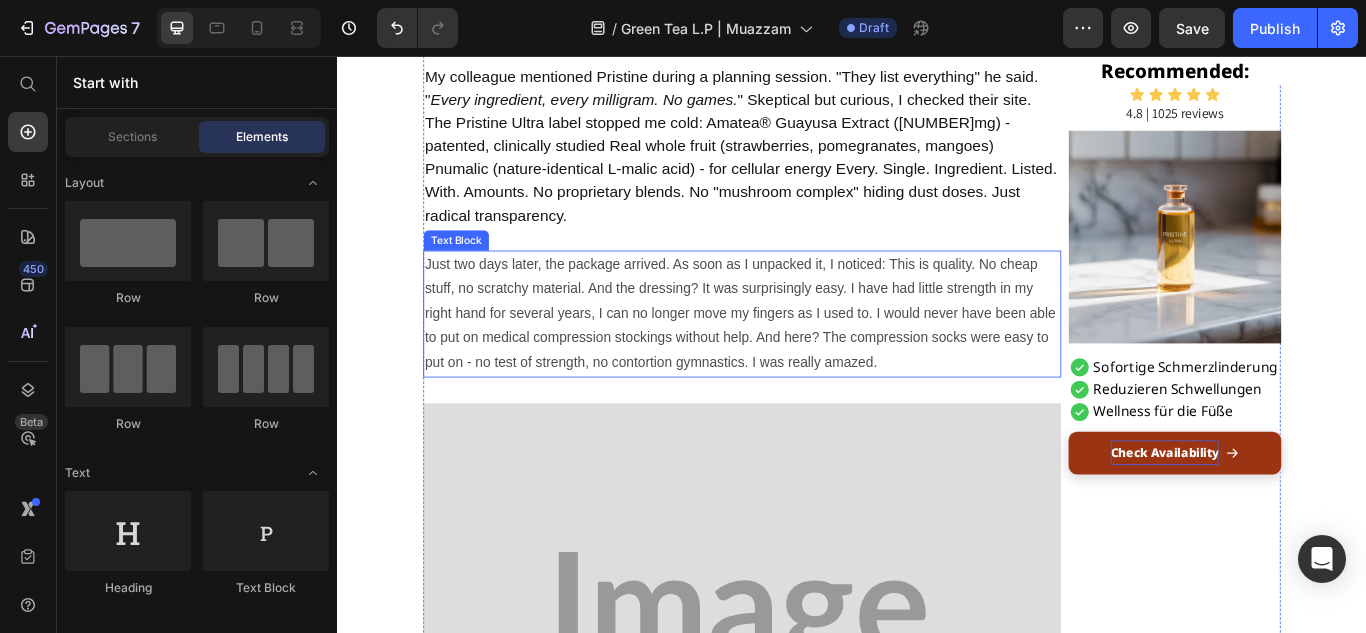 click on "Just two days later, the package arrived. As soon as I unpacked it, I noticed: This is quality. No cheap stuff, no scratchy material. And the dressing? It was surprisingly easy. I have had little strength in my right hand for several years, I can no longer move my fingers as I used to. I would never have been able to put on medical compression stockings without help. And here? The compression socks were easy to put on - no test of strength, no contortion gymnastics. I was really amazed." at bounding box center [809, 357] 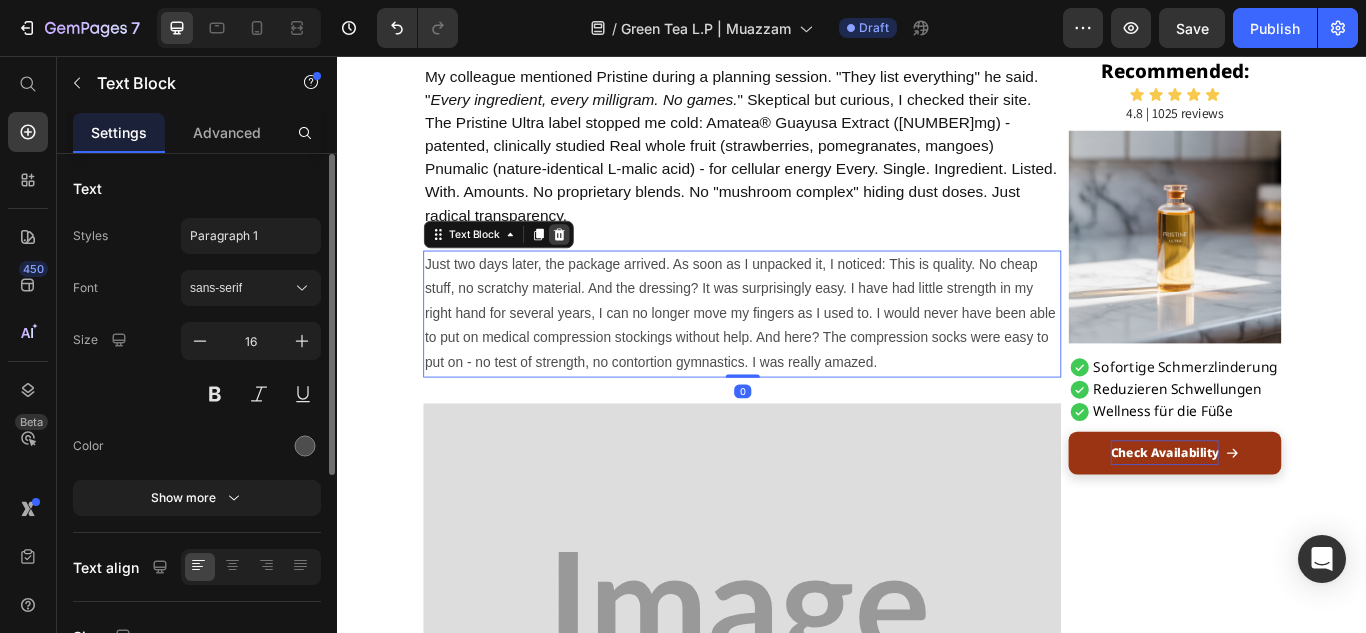 click 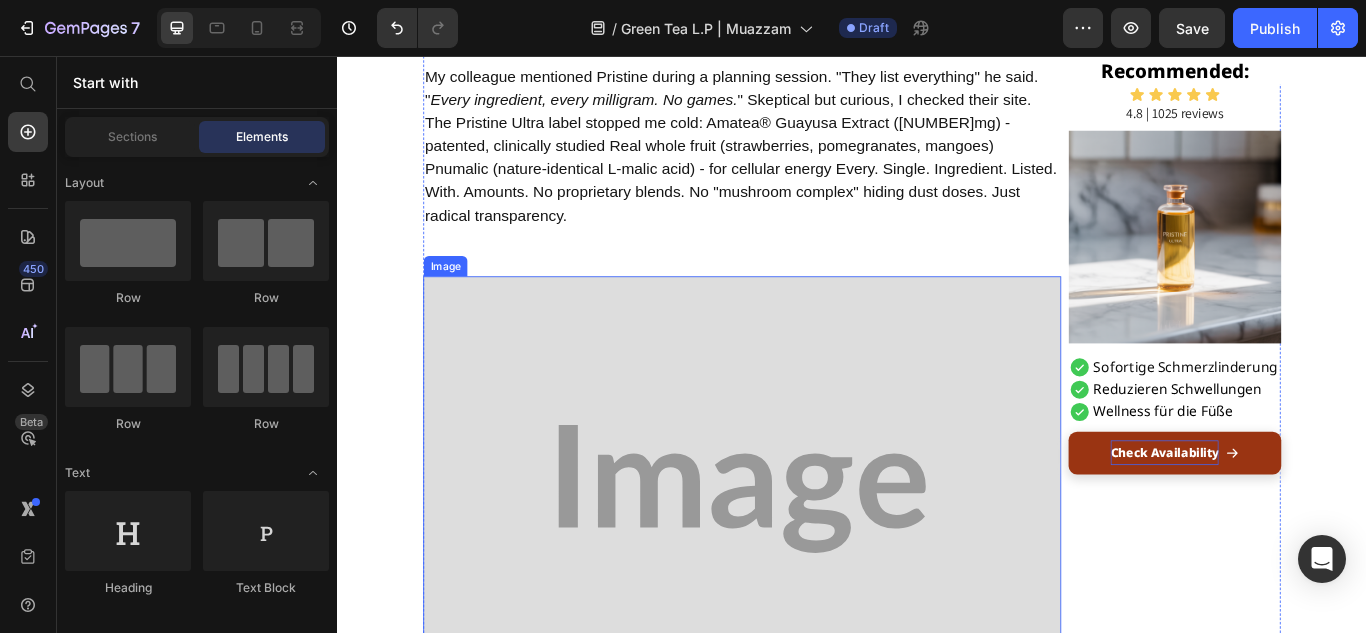 click at bounding box center [809, 561] 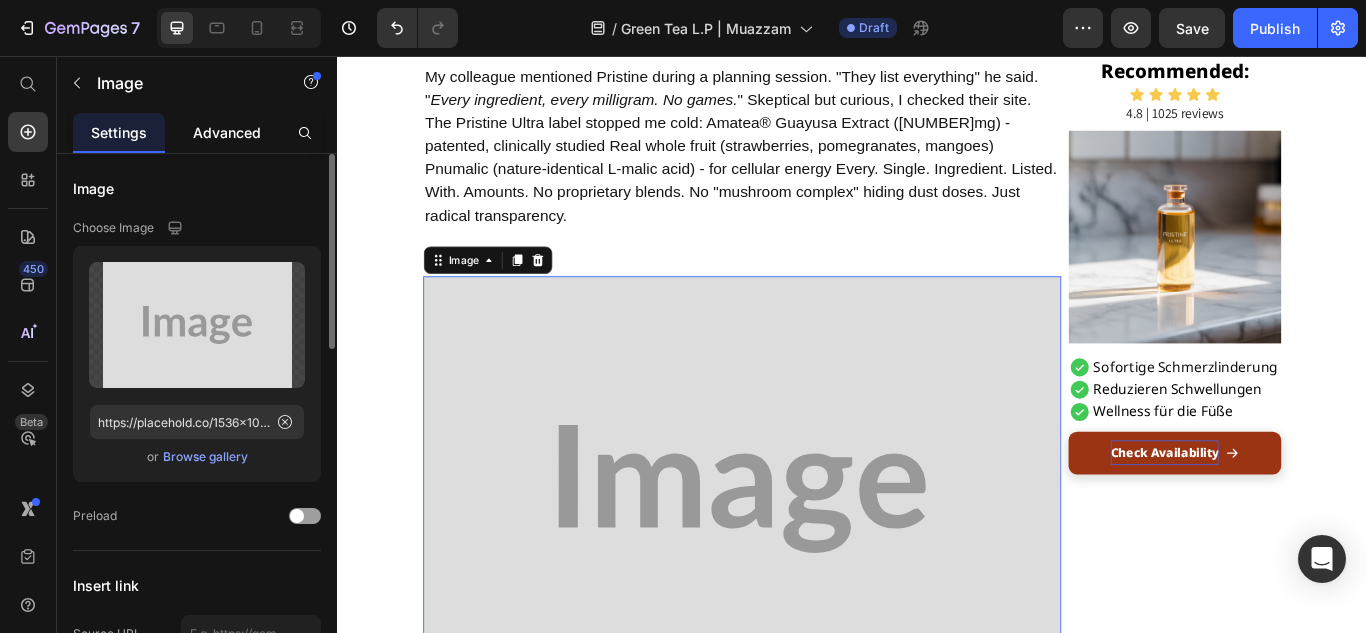 click on "Advanced" at bounding box center [227, 132] 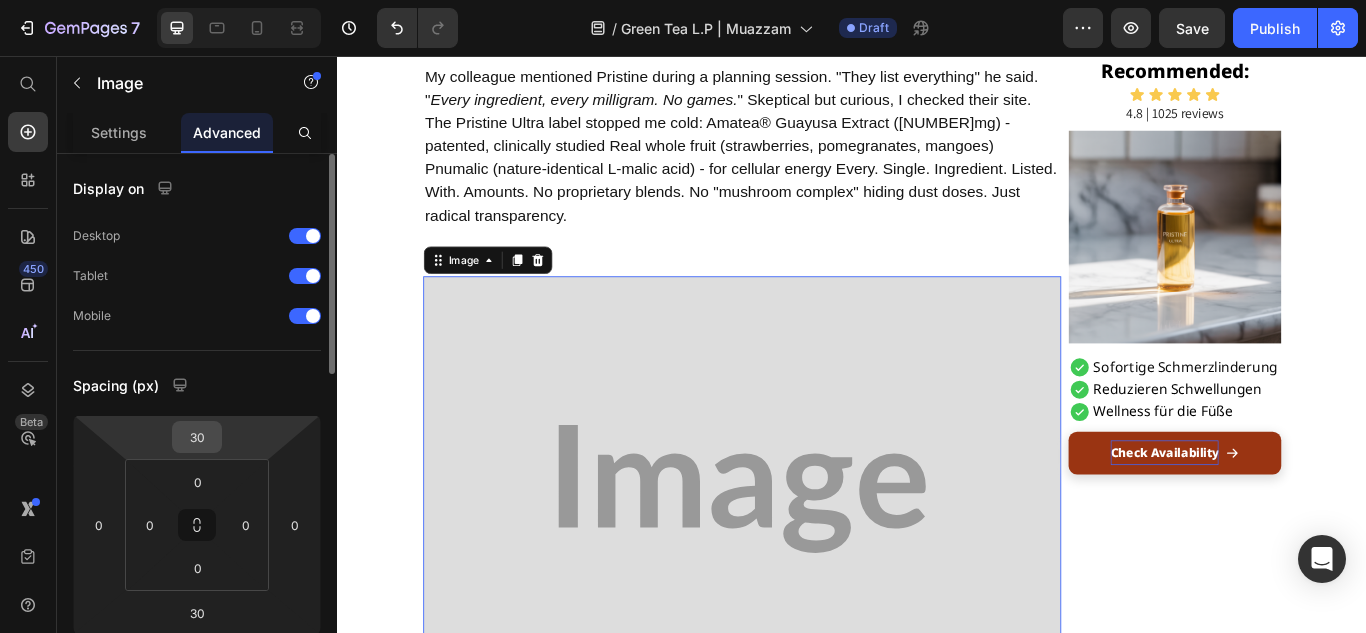 click on "30" at bounding box center (197, 437) 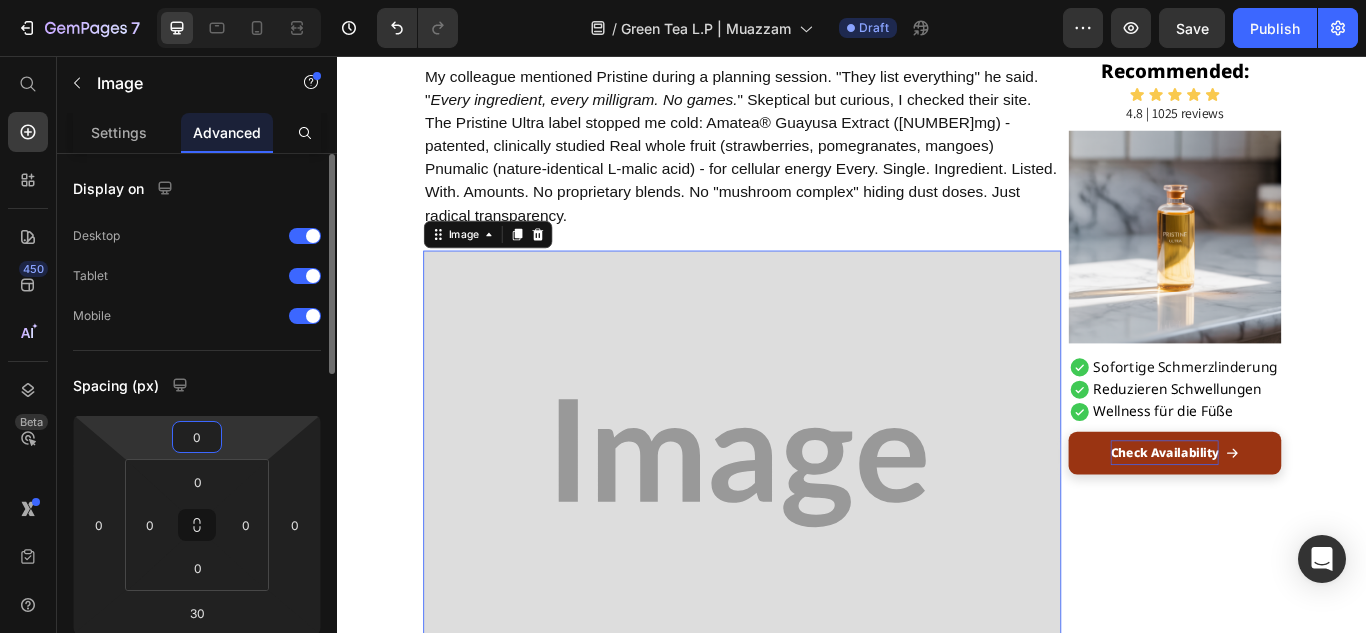 type on "0" 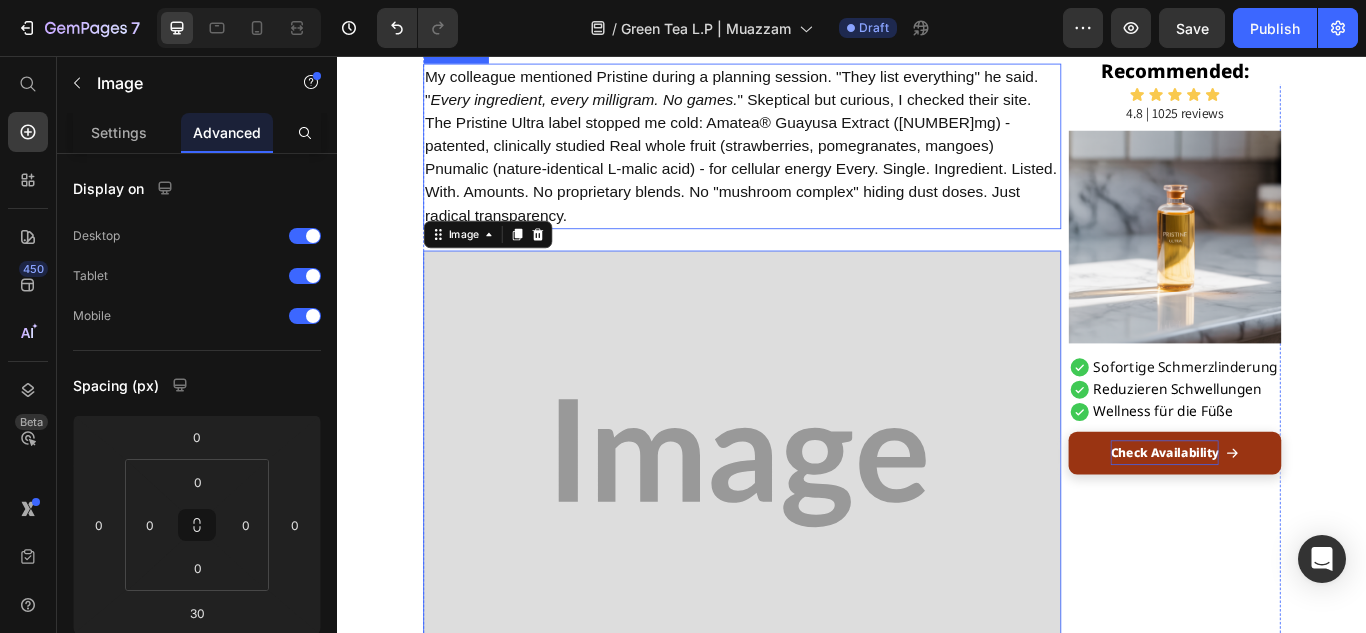 click on "My colleague mentioned Pristine during a planning session. "They list everything" he said. " Every ingredient, every milligram. No games. " Skeptical but curious, I checked their site. The Pristine Ultra label stopped me cold: Amatea® Guayusa Extract (200mg) - patented, clinically studied Real whole fruit (strawberries, pomegranates, mangoes) Pnumalic (nature-identical L-malic acid) - for cellular energy Every. Single. Ingredient. Listed. With. Amounts. No proprietary blends. No "mushroom complex" hiding dust doses. Just radical transparency." at bounding box center [809, 161] 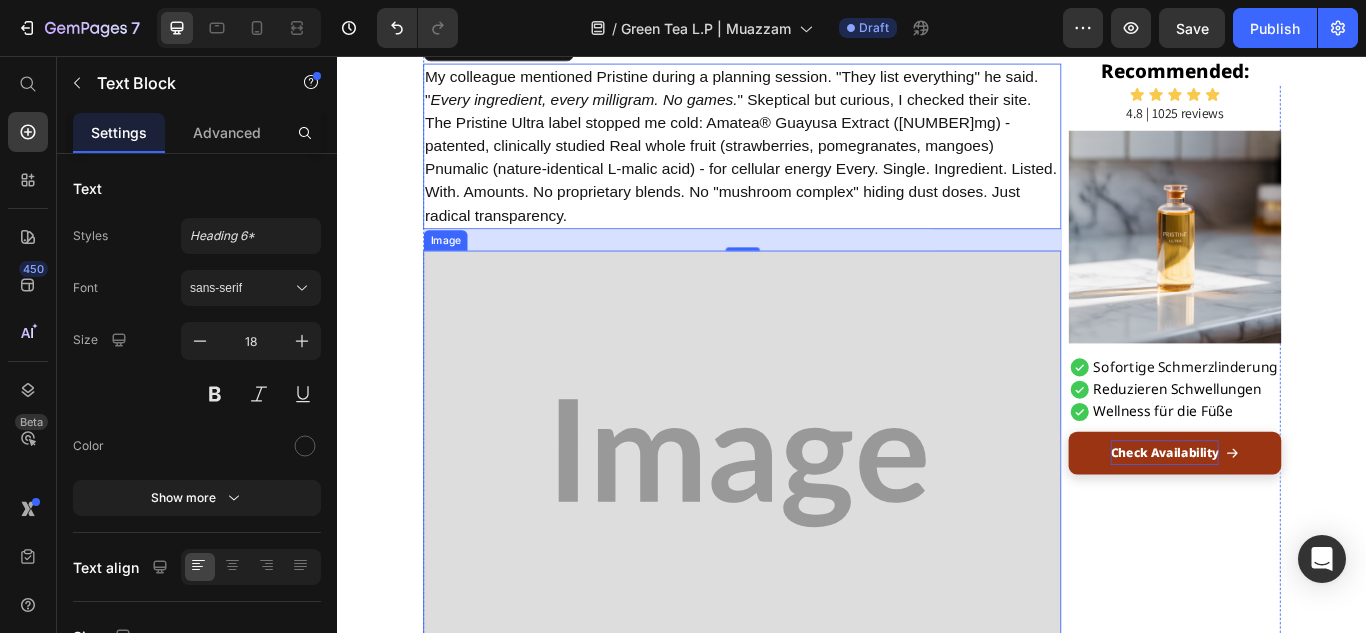 click at bounding box center (809, 531) 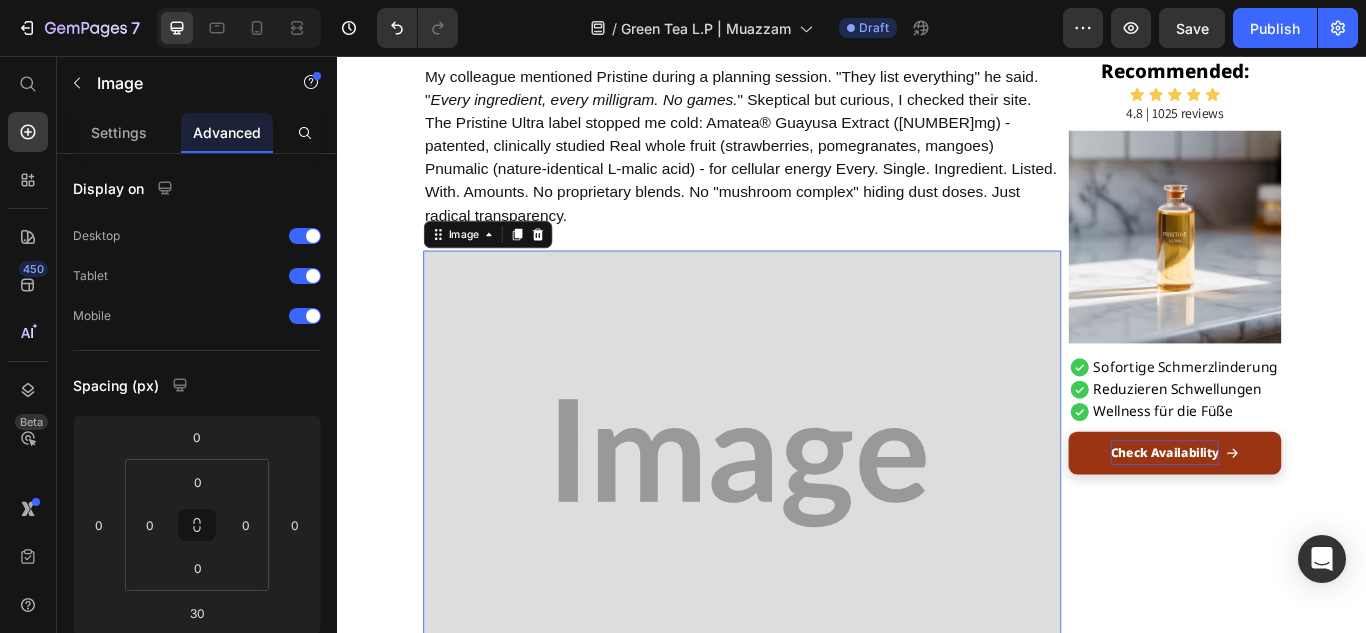 click at bounding box center [809, 531] 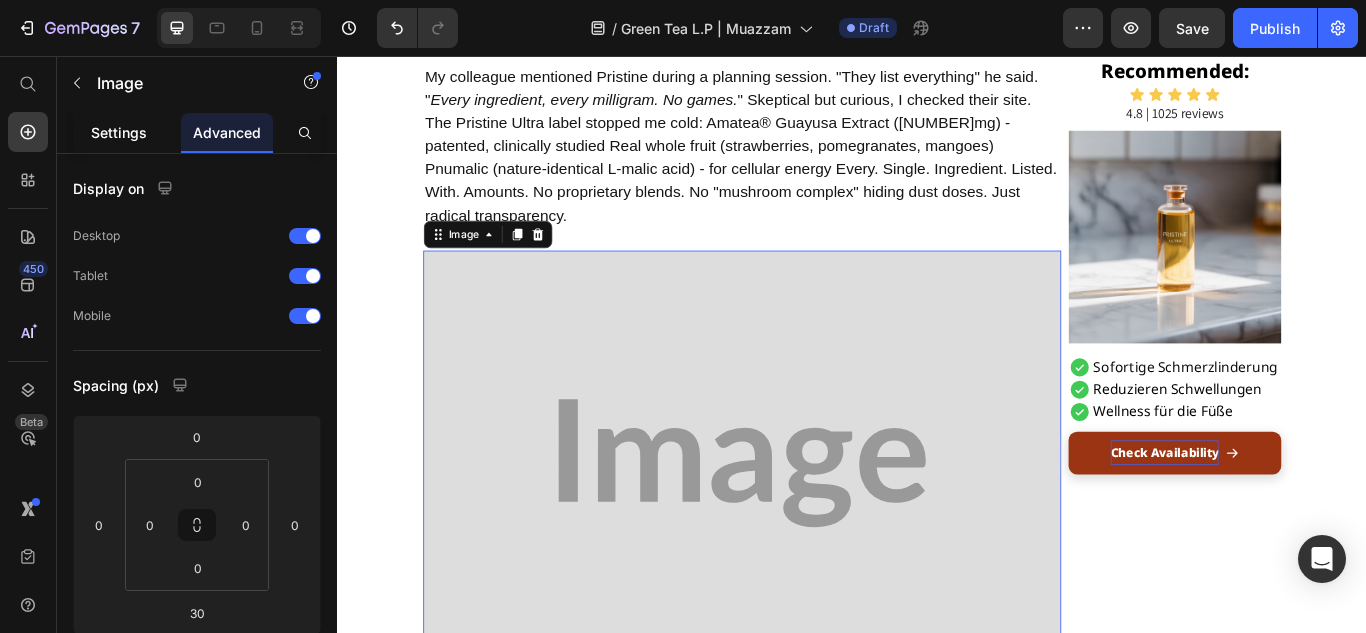 click on "Settings" at bounding box center (119, 132) 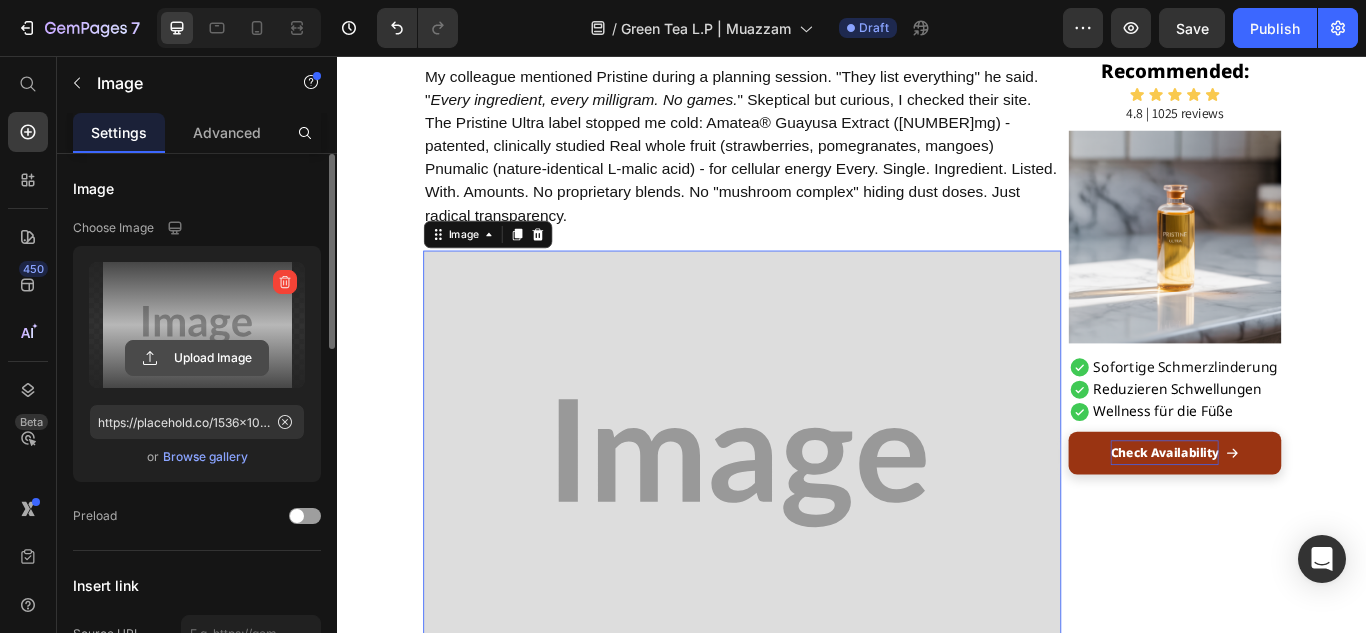 click 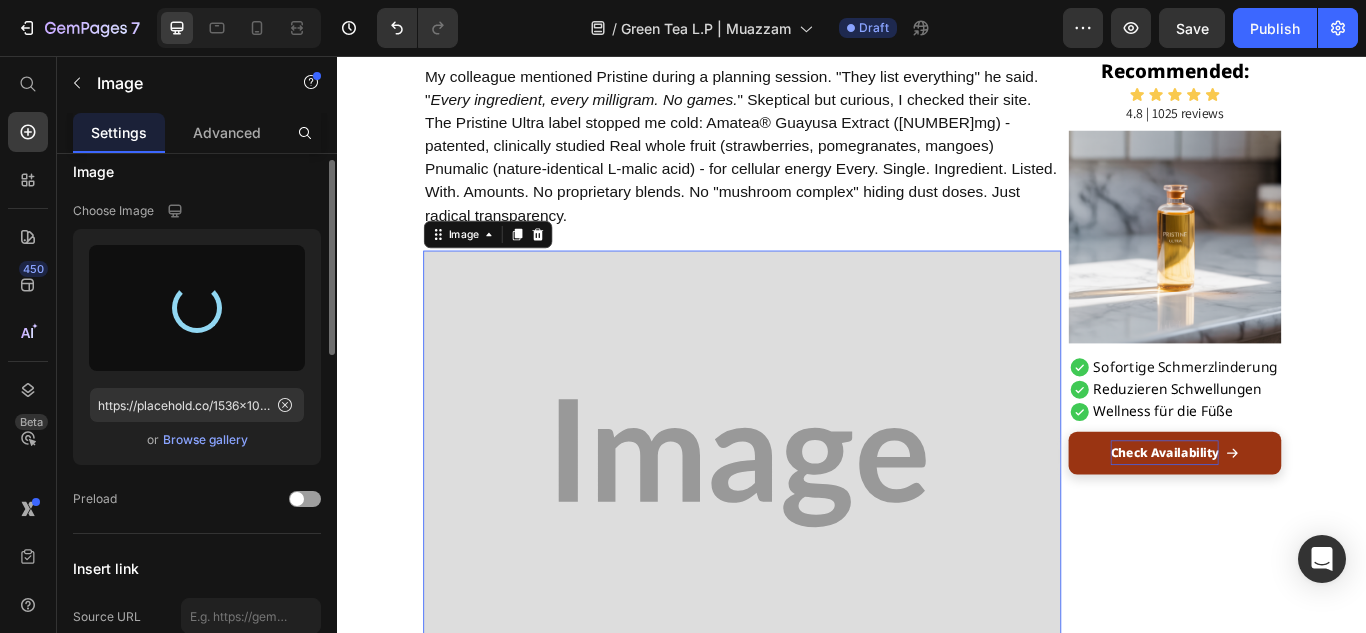 scroll, scrollTop: 50, scrollLeft: 0, axis: vertical 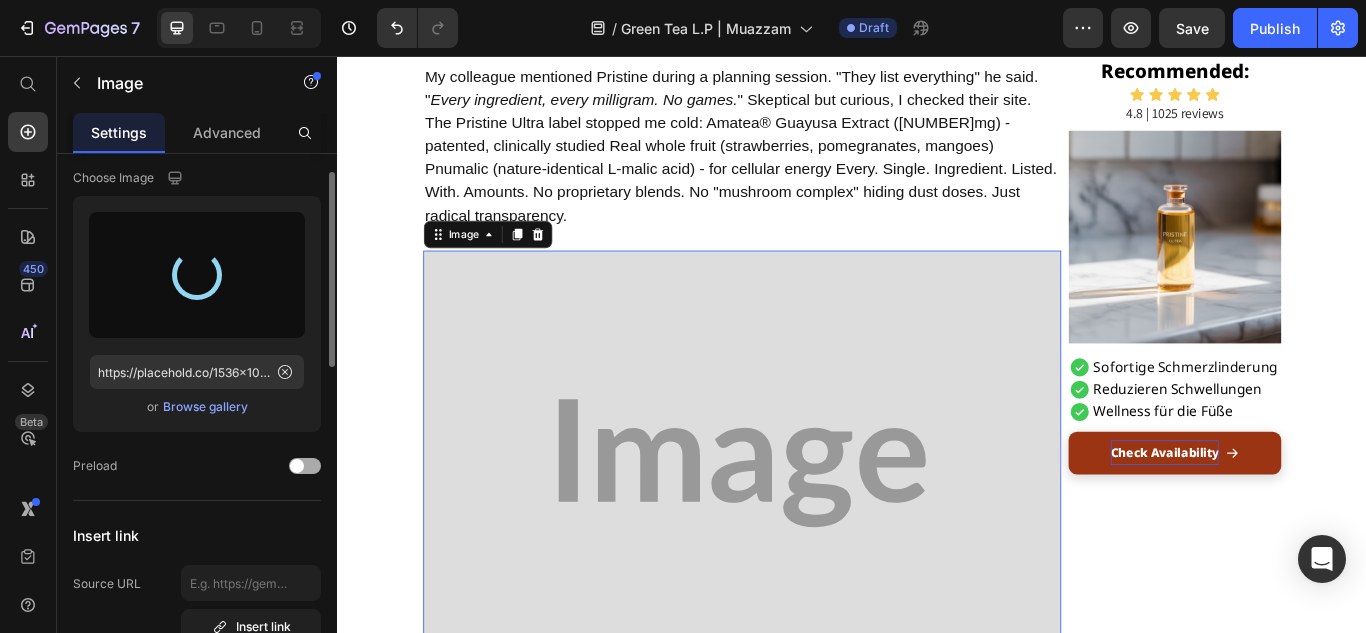 click at bounding box center [305, 466] 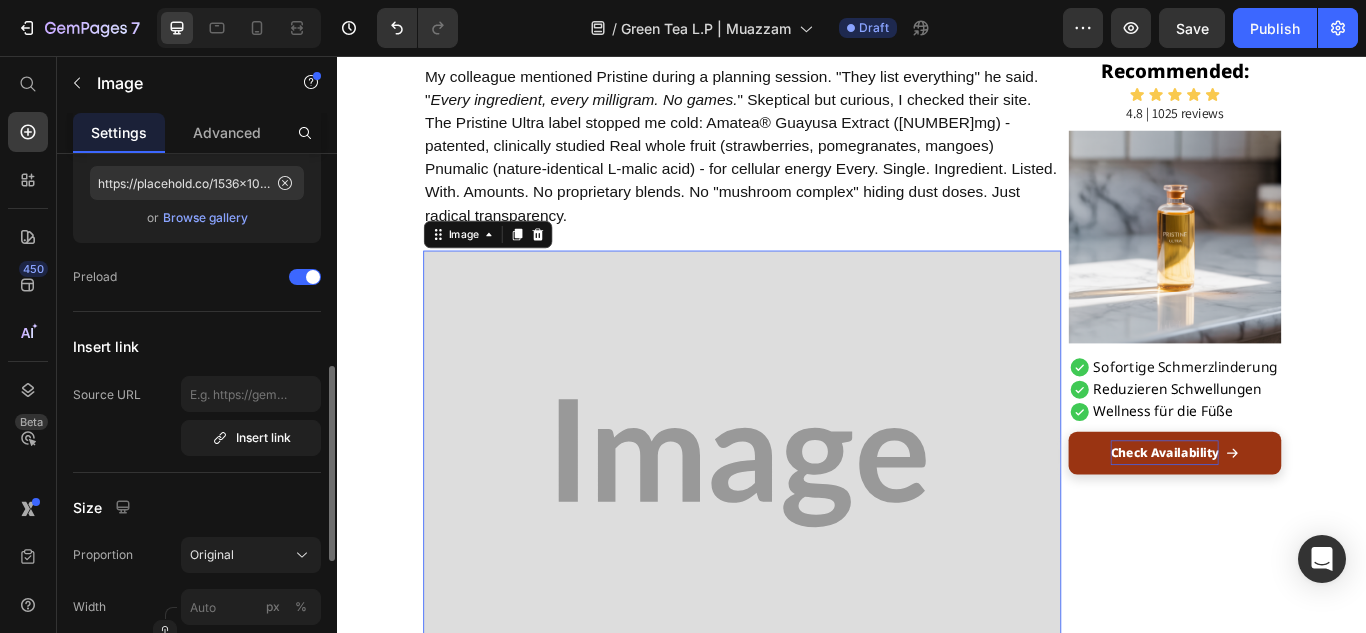 scroll, scrollTop: 331, scrollLeft: 0, axis: vertical 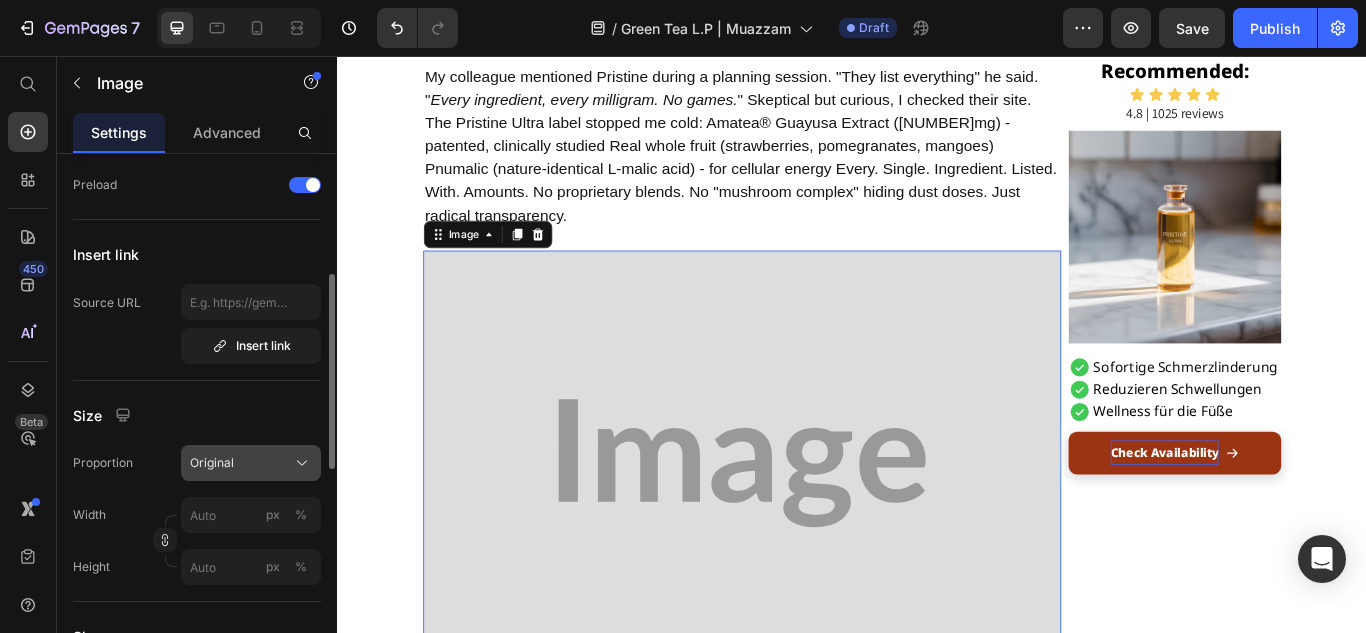 click on "Original" at bounding box center [251, 463] 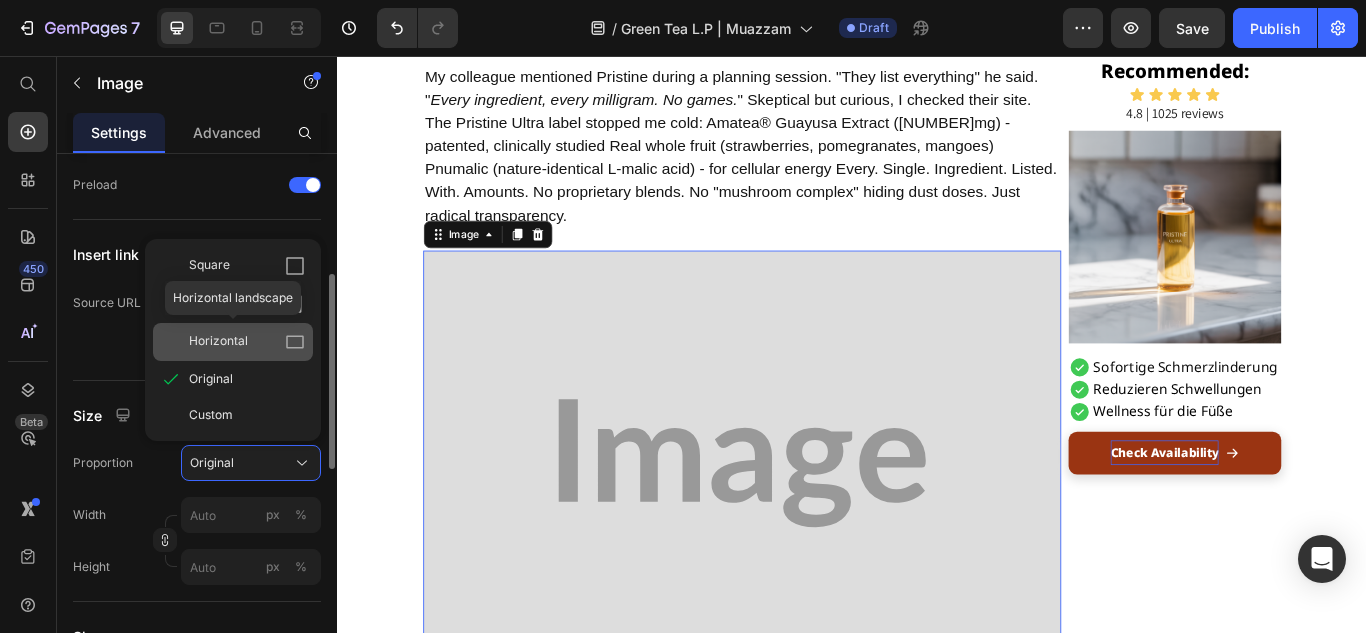 click 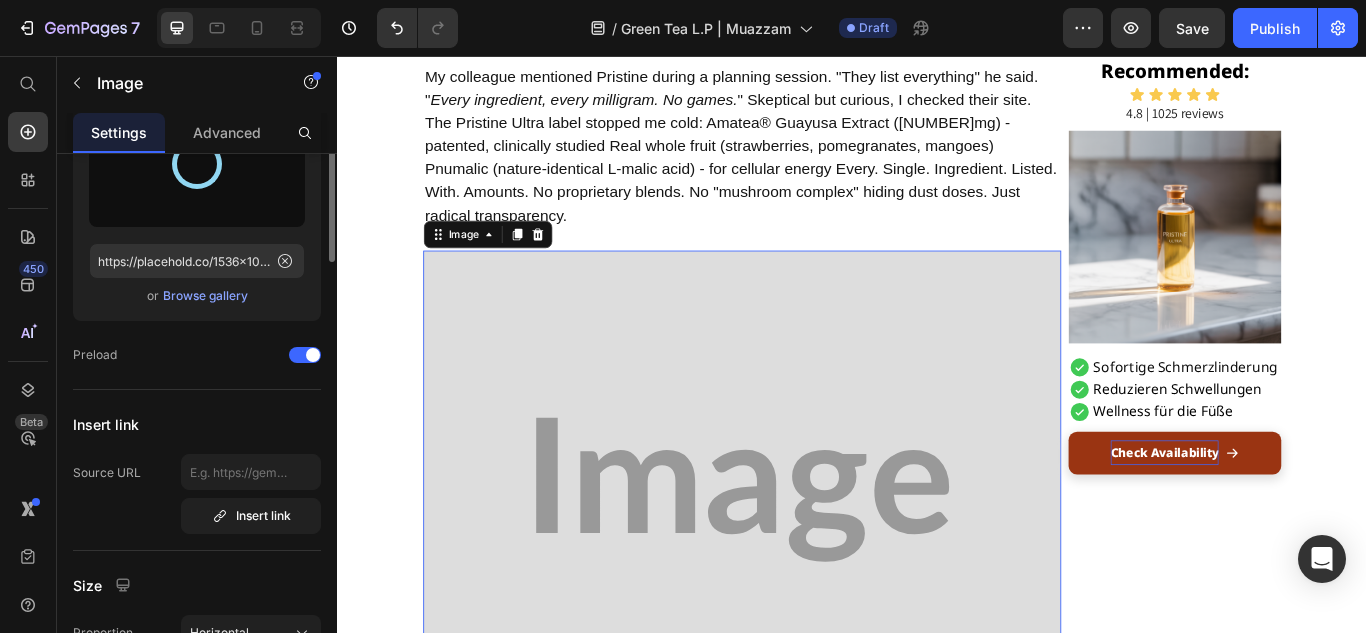 scroll, scrollTop: 0, scrollLeft: 0, axis: both 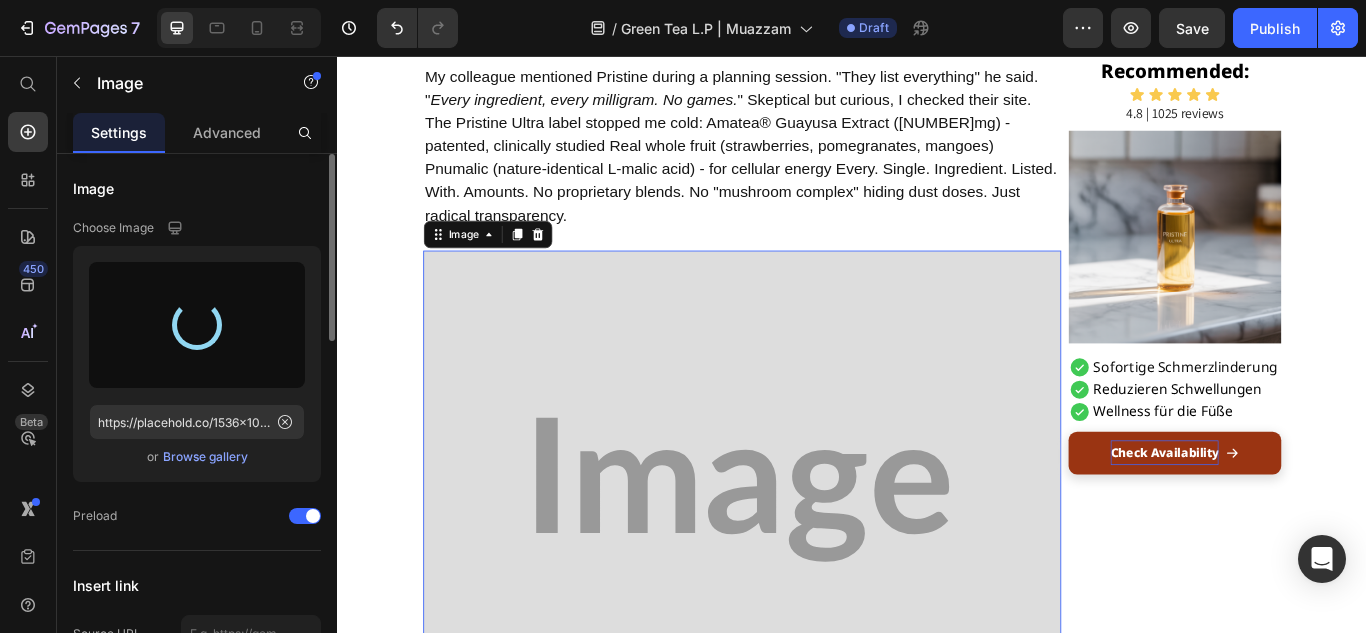 type on "https://cdn.shopify.com/s/files/1/0664/3751/3285/files/gempages_574935882583245668-a9362e5a-fcfd-4064-a580-3bf622a620ff.png" 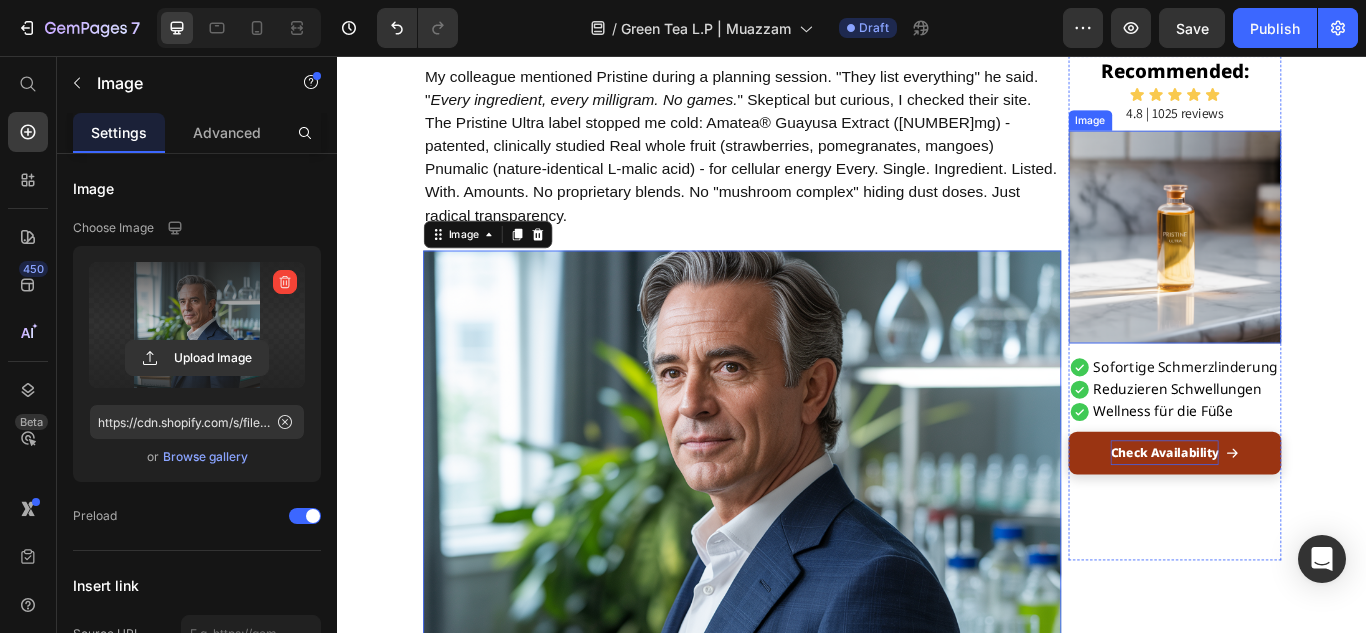 click at bounding box center (1313, 267) 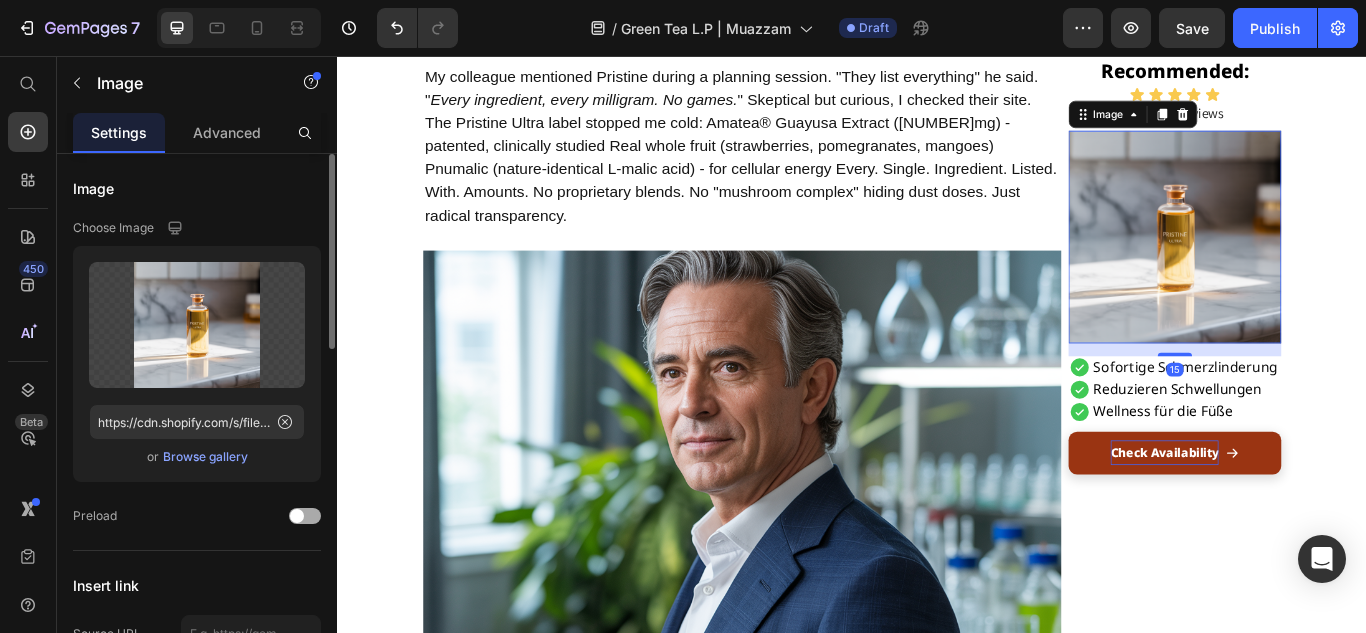 click at bounding box center (297, 516) 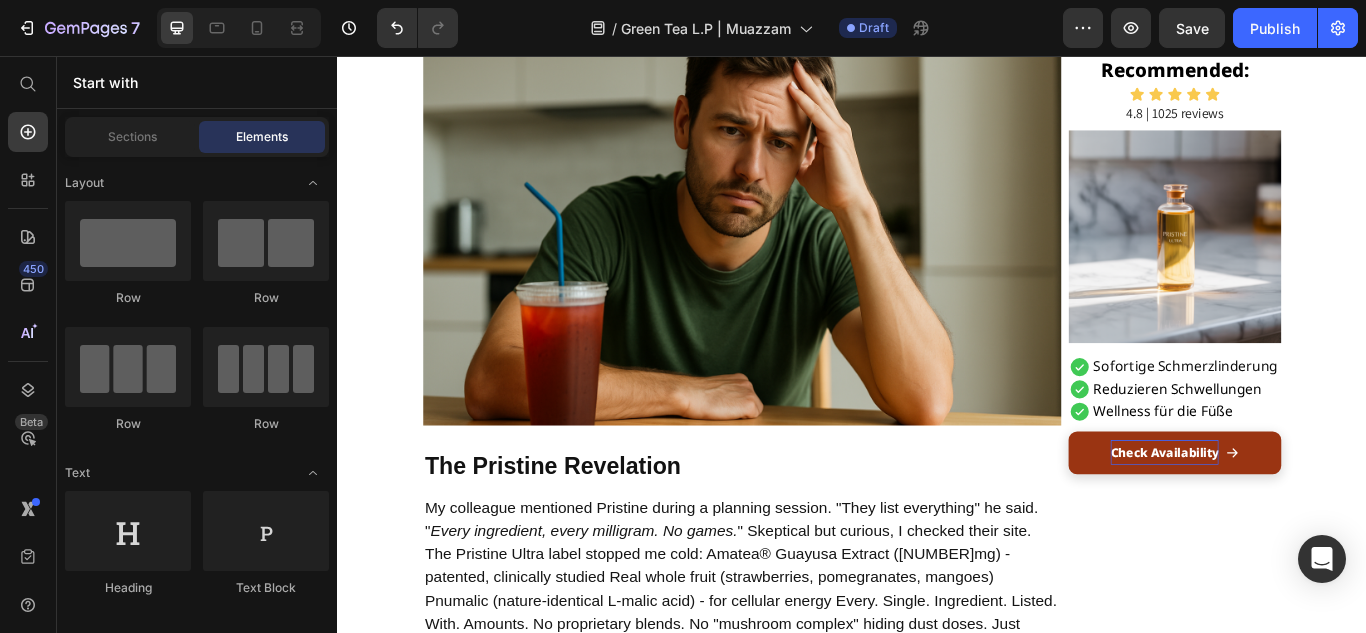 scroll, scrollTop: 1470, scrollLeft: 0, axis: vertical 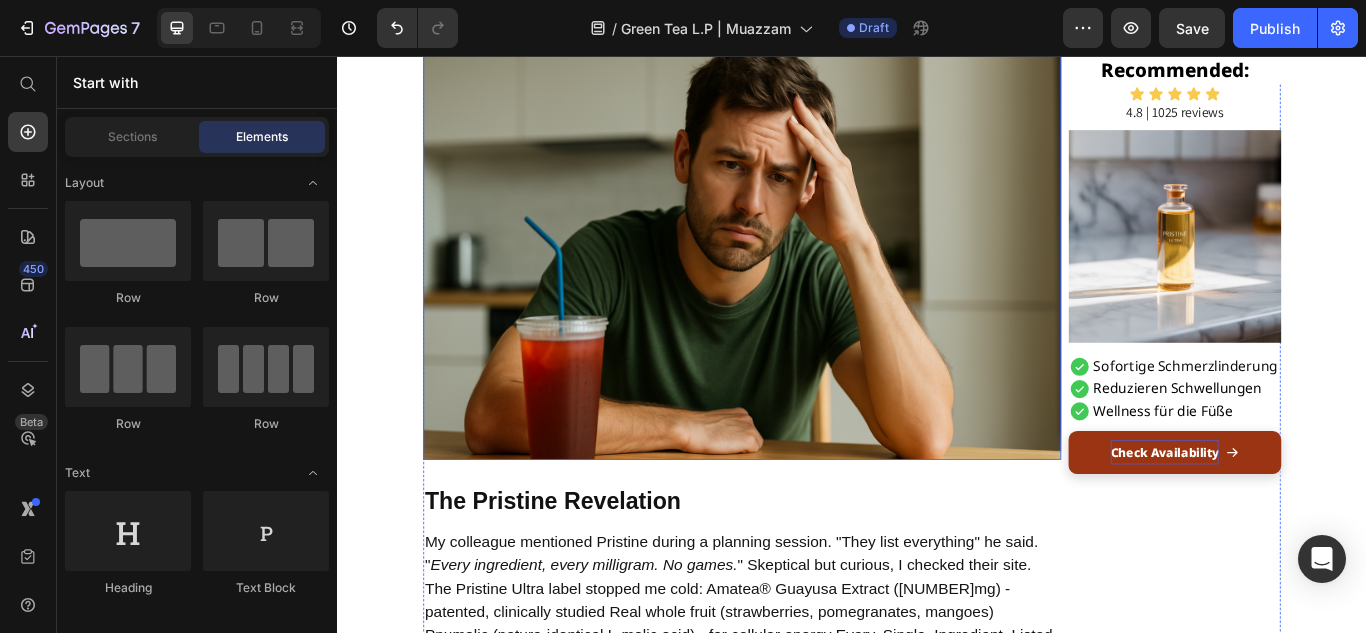 click at bounding box center [809, 279] 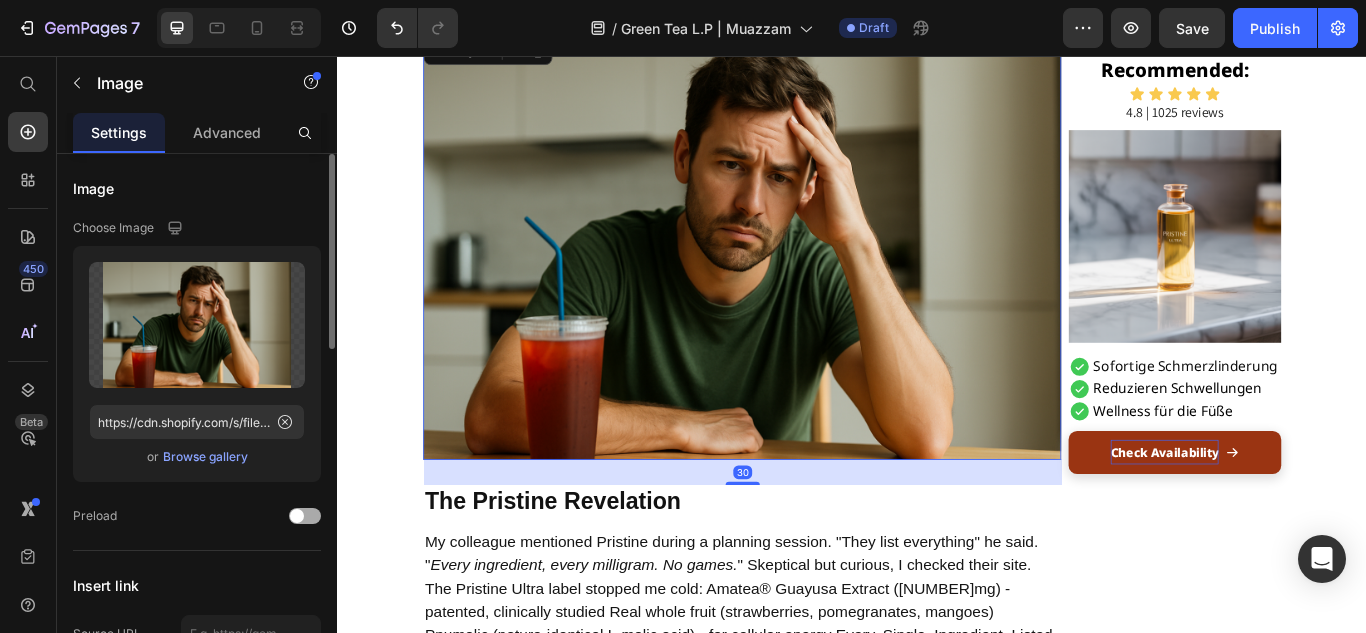click at bounding box center (297, 516) 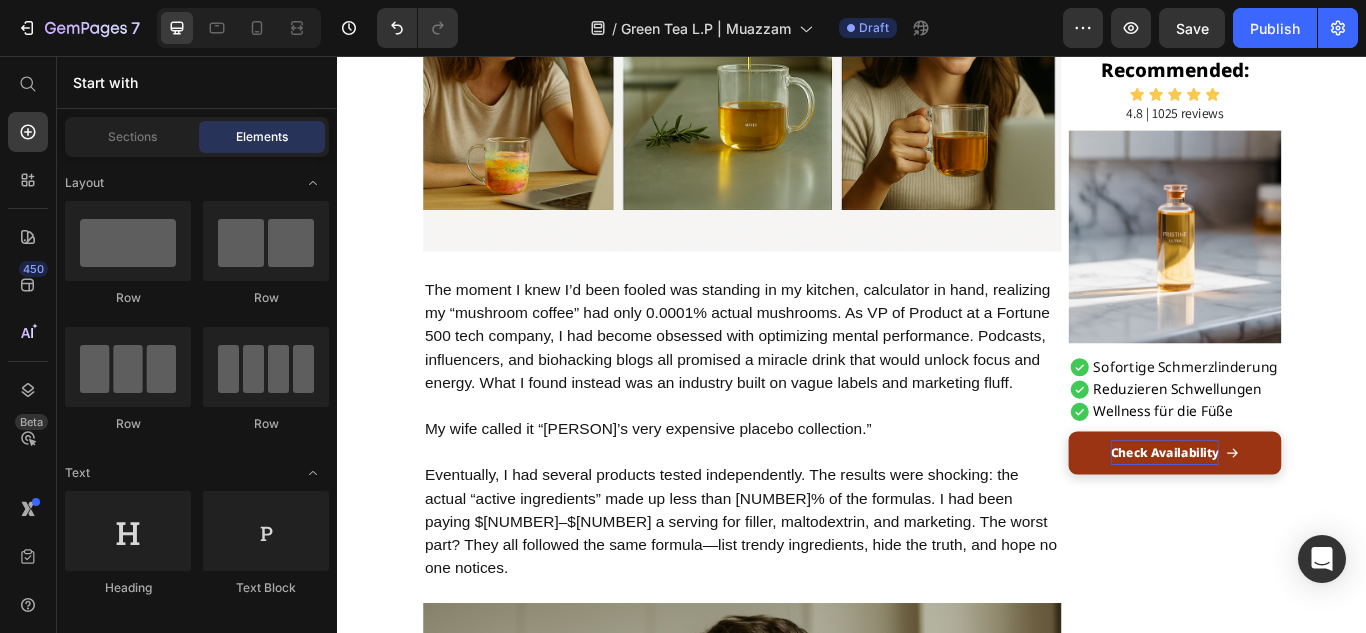 scroll, scrollTop: 545, scrollLeft: 0, axis: vertical 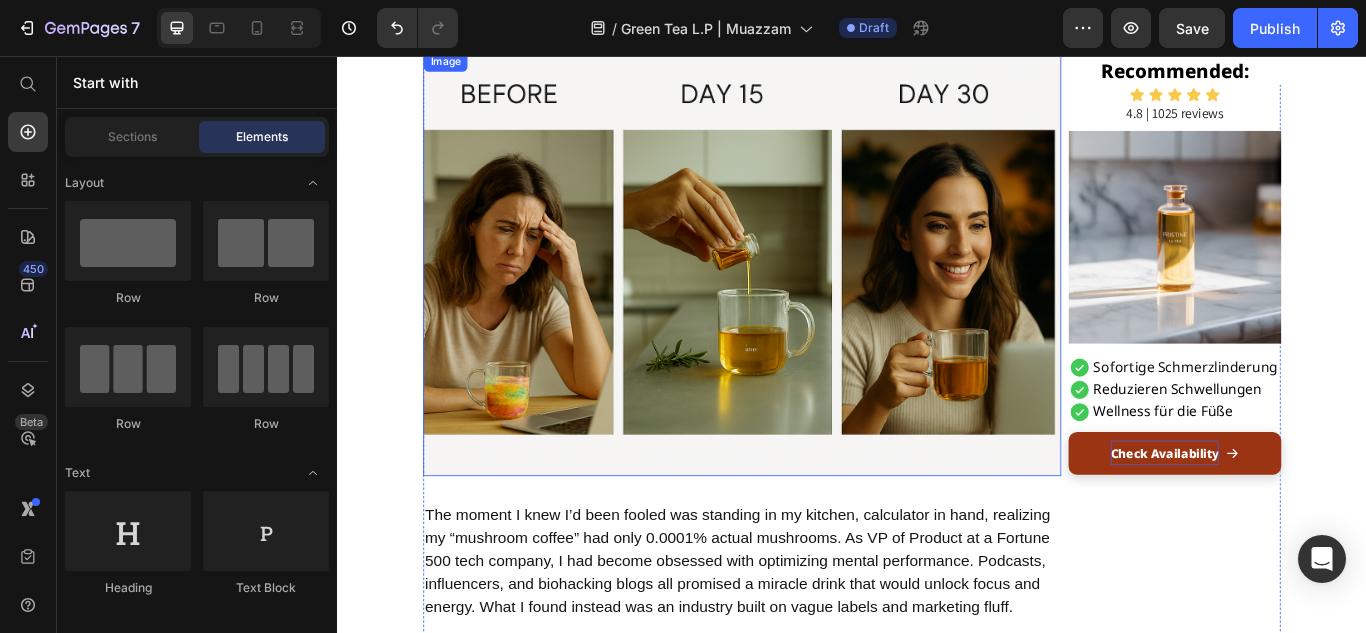 click at bounding box center (809, 298) 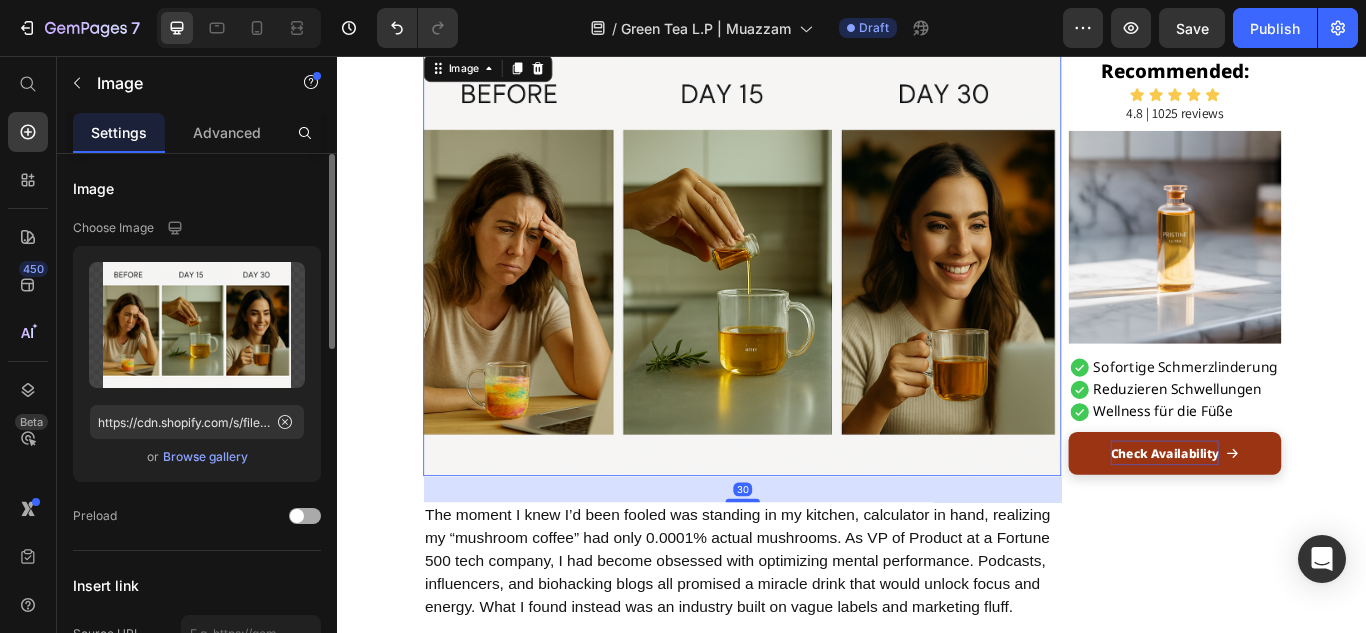 click at bounding box center (305, 516) 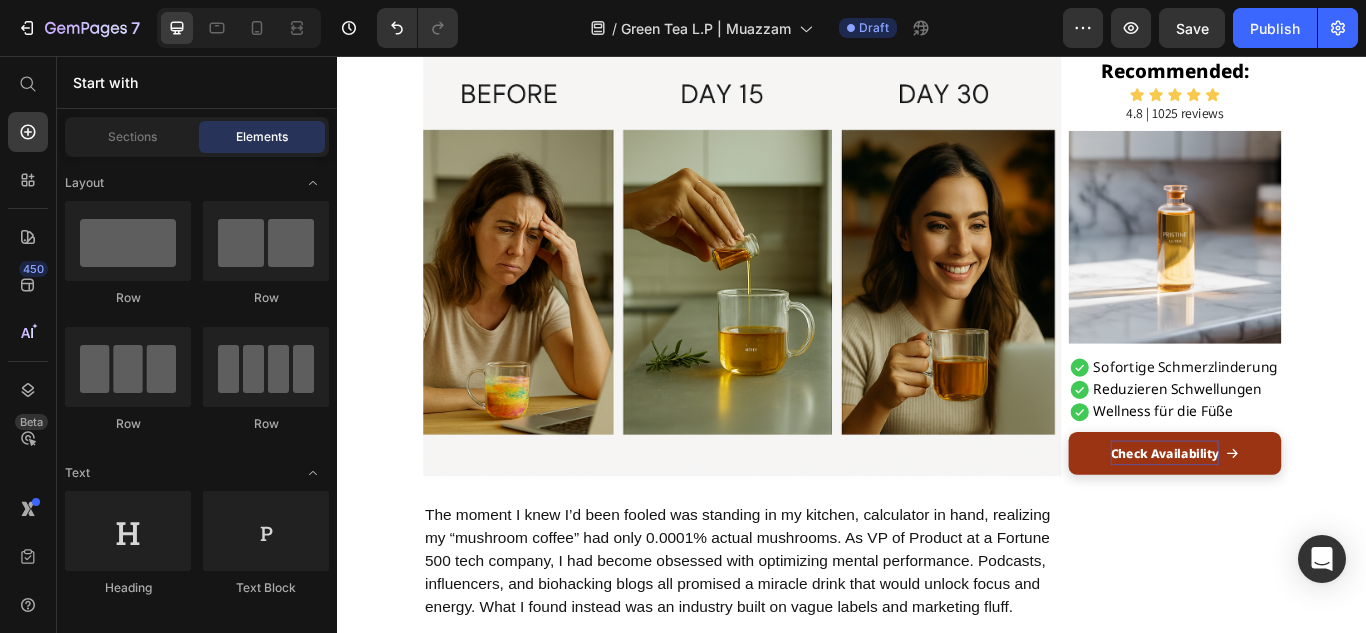 scroll, scrollTop: 0, scrollLeft: 0, axis: both 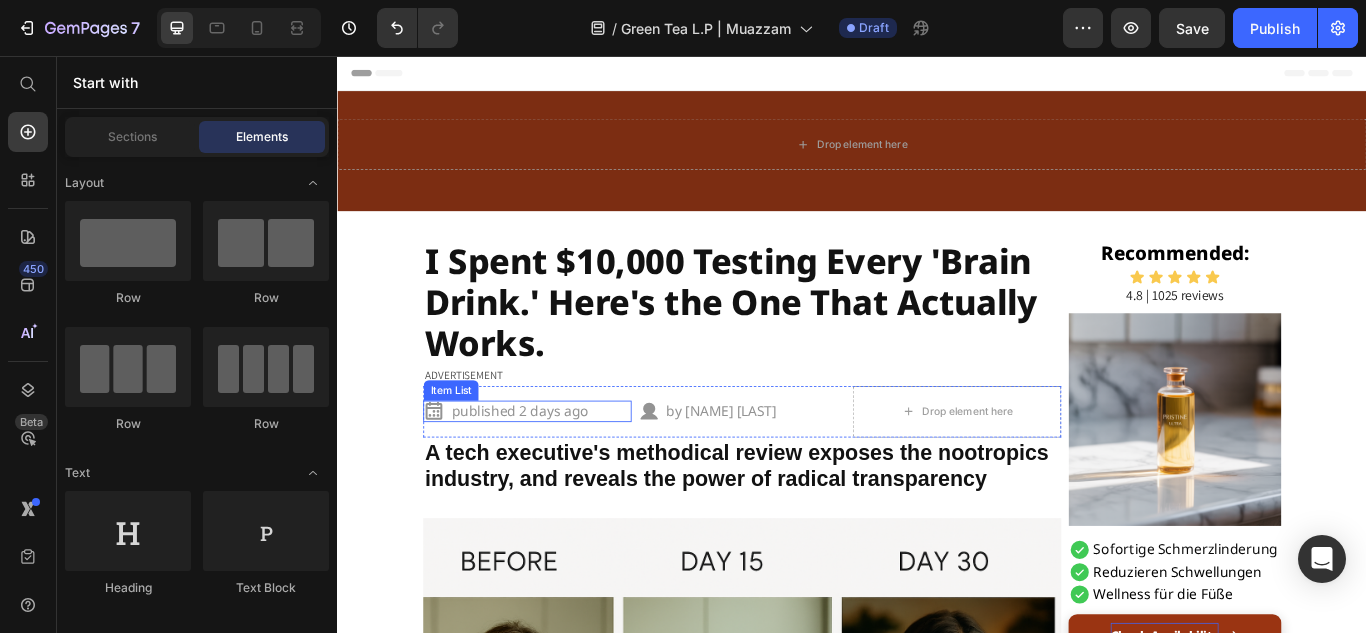 click 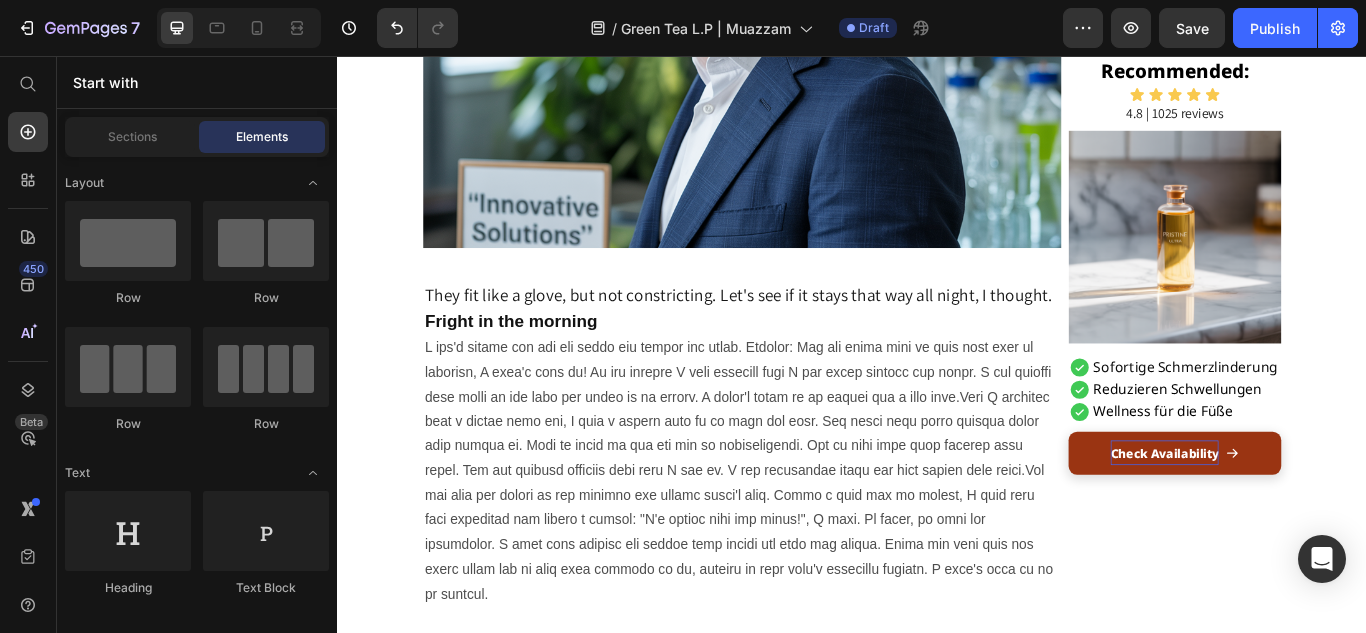 scroll, scrollTop: 2755, scrollLeft: 0, axis: vertical 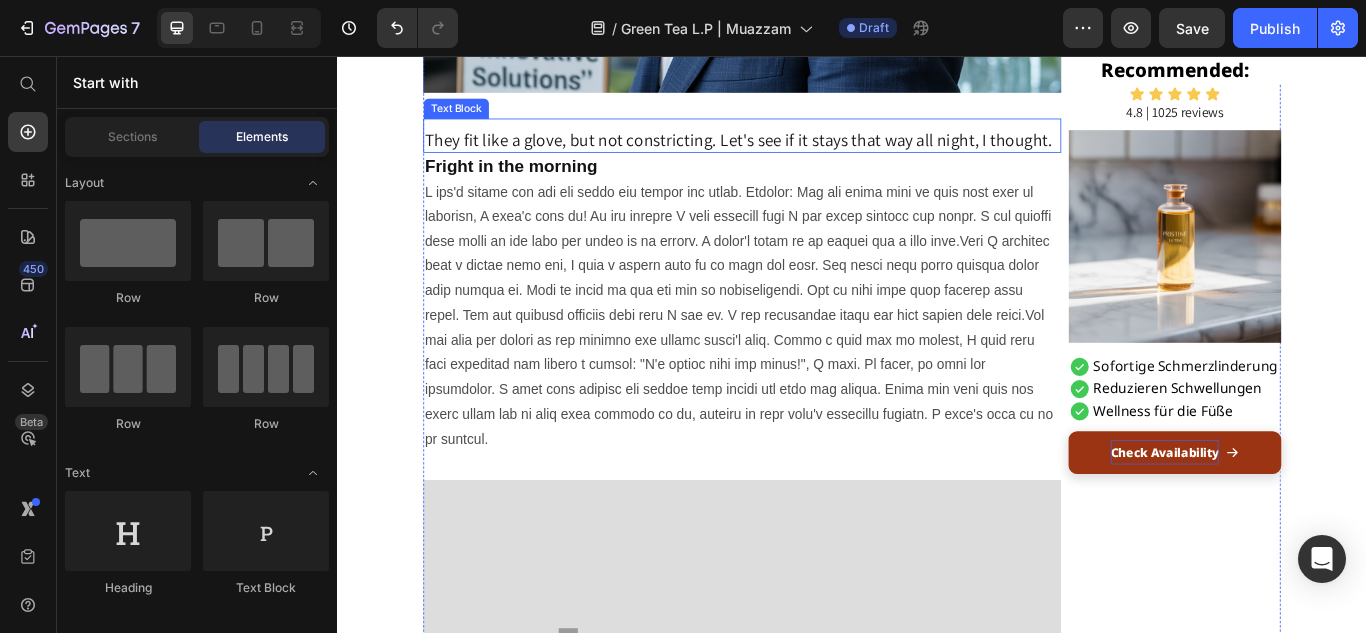 click on "They fit like a glove, but not constricting. Let's see if it stays that way all night, I thought." at bounding box center (809, 154) 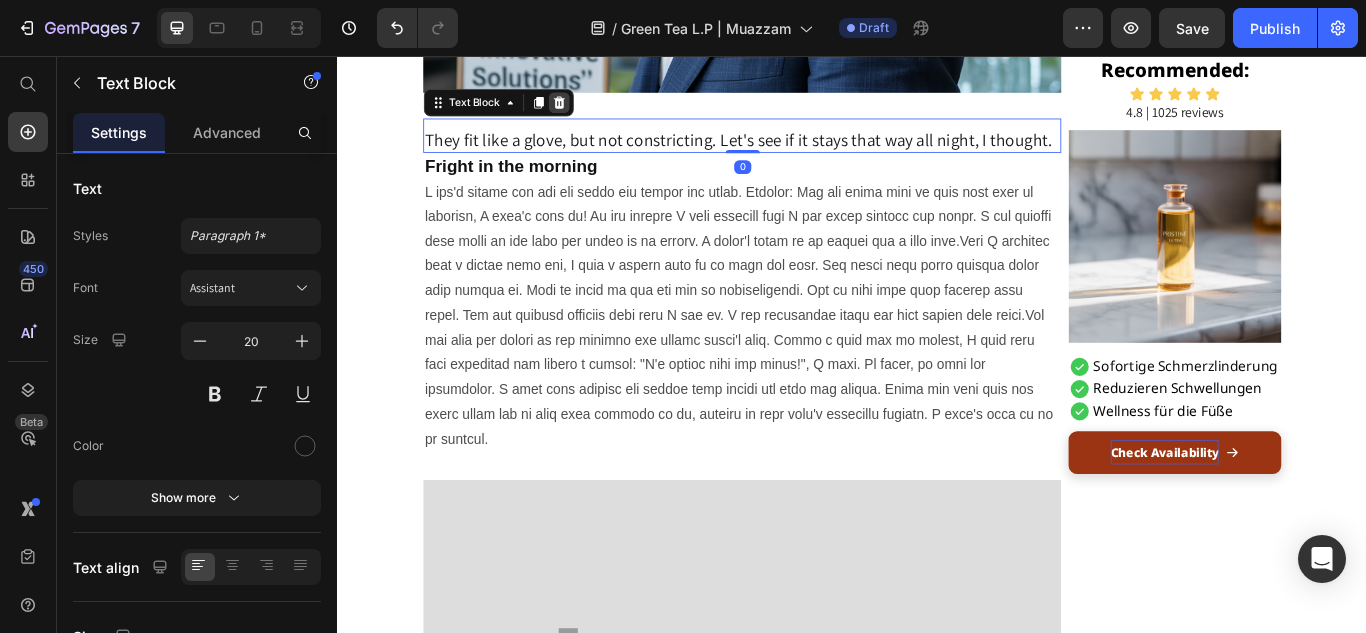 click 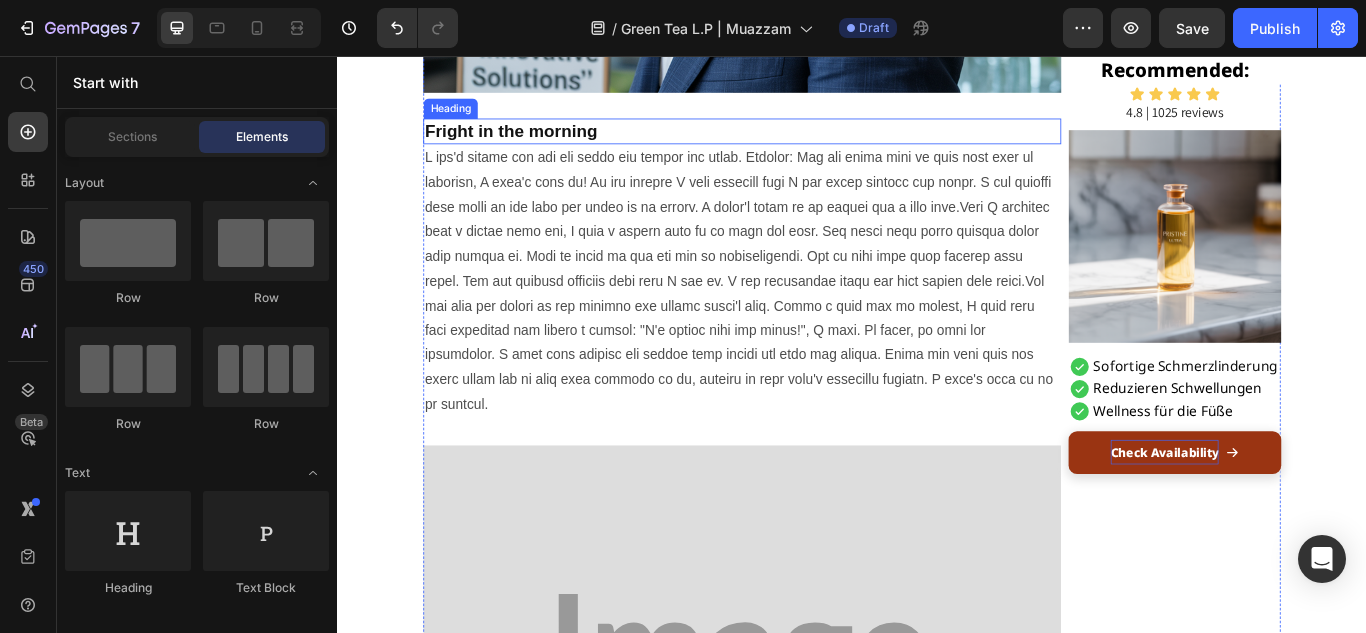click on "Fright in the morning" at bounding box center [809, 144] 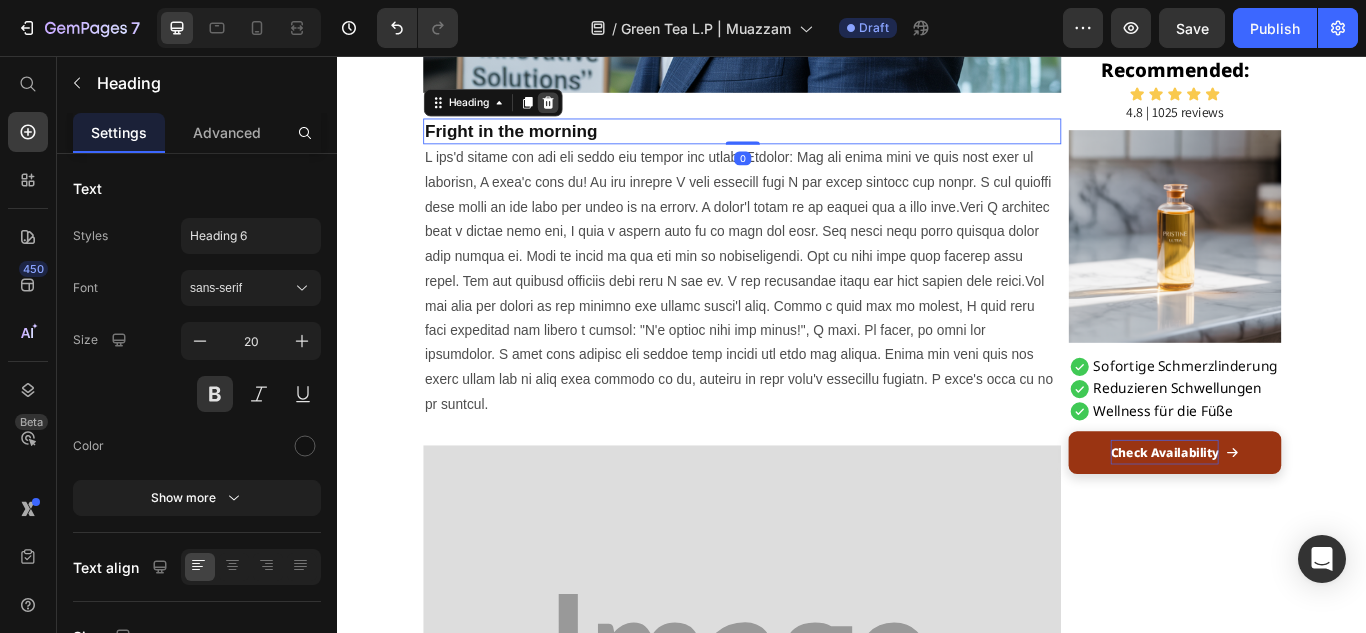 click 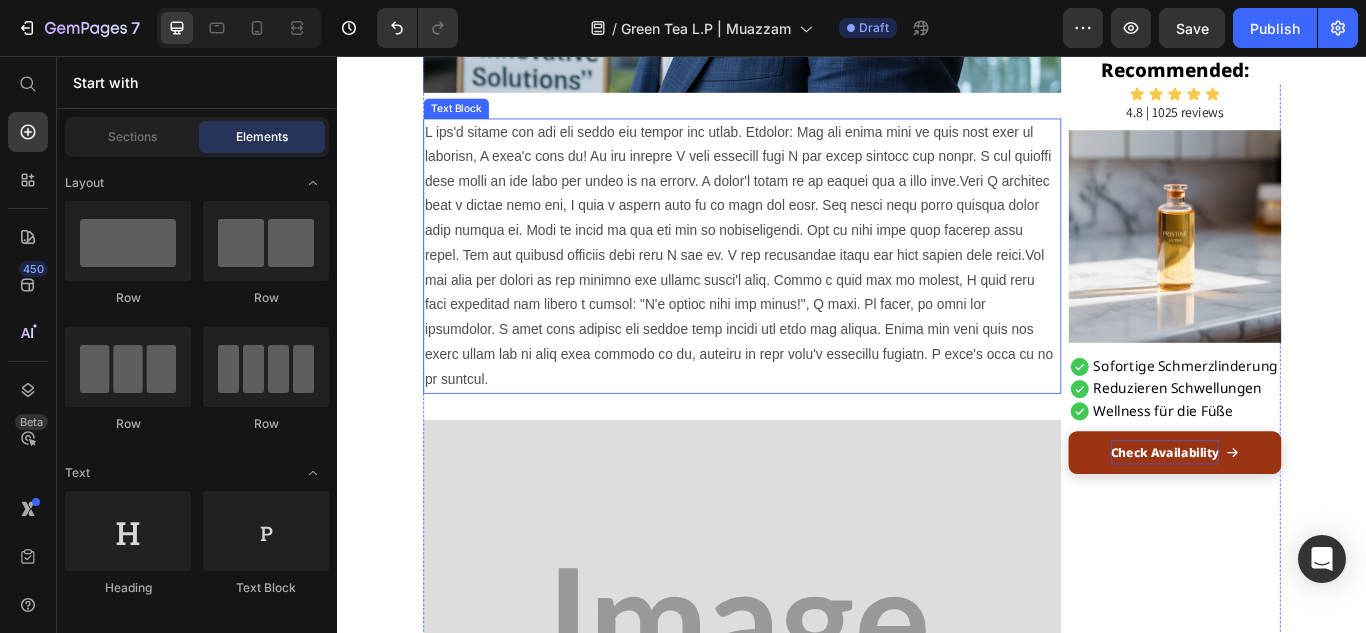 click at bounding box center [809, 289] 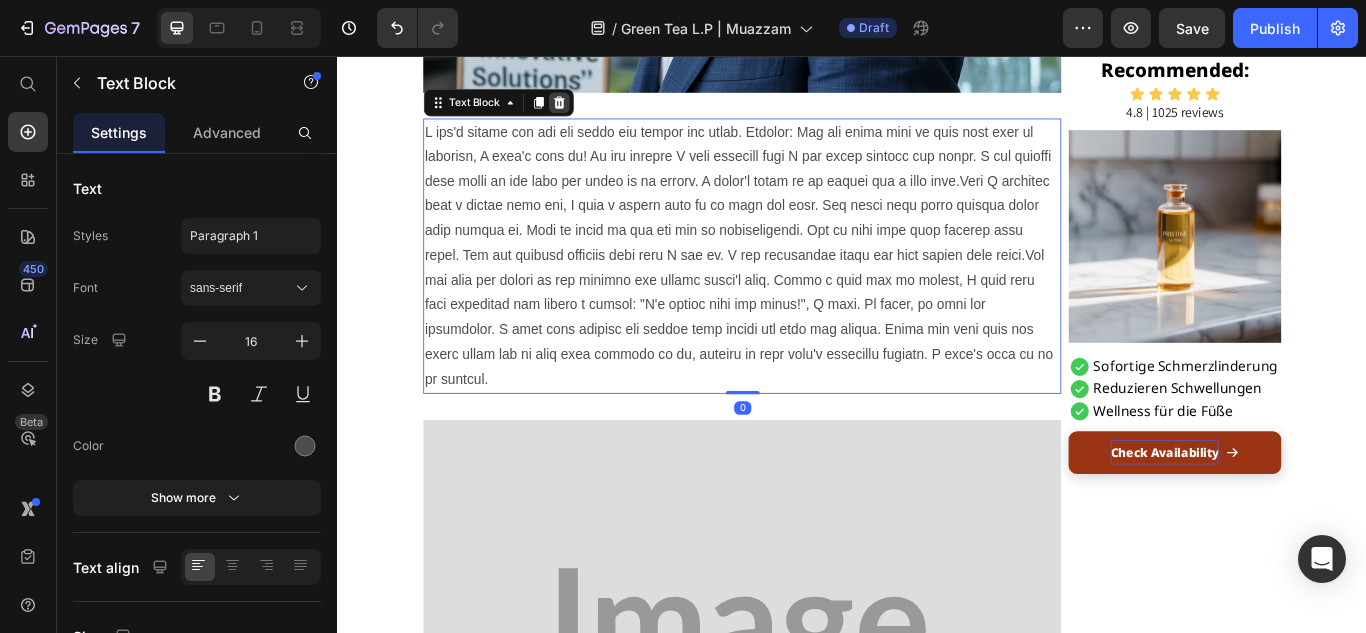 click 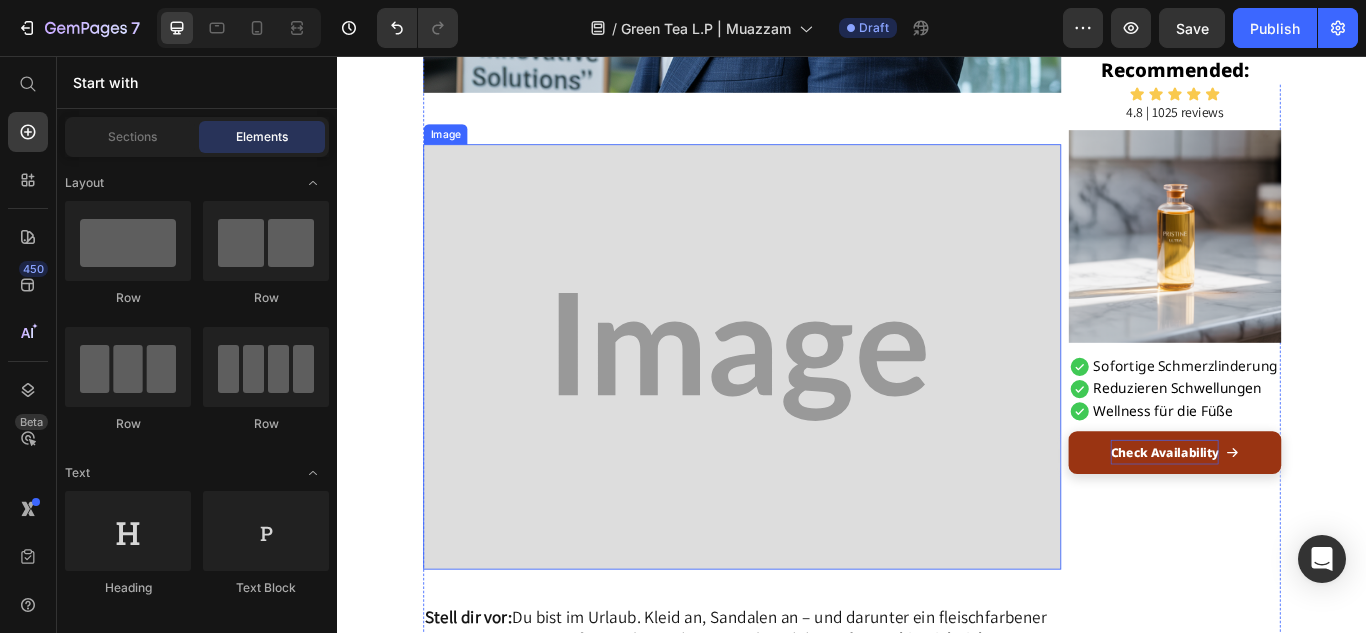 click at bounding box center (809, 407) 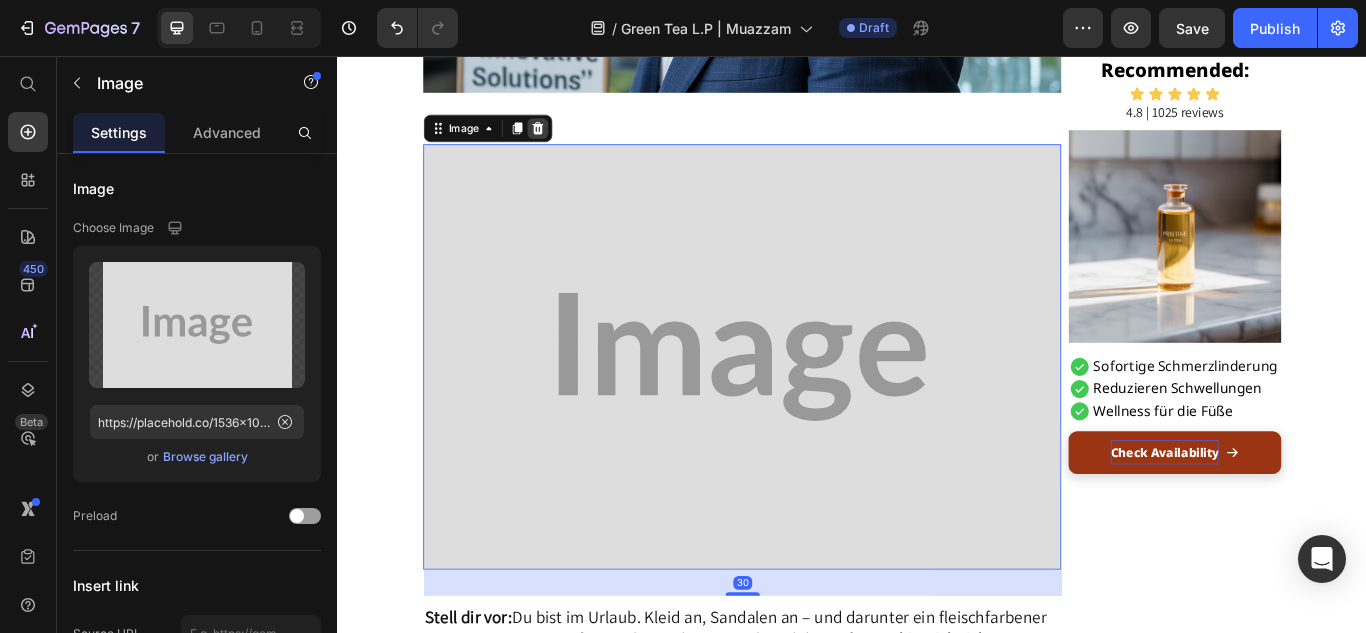 click 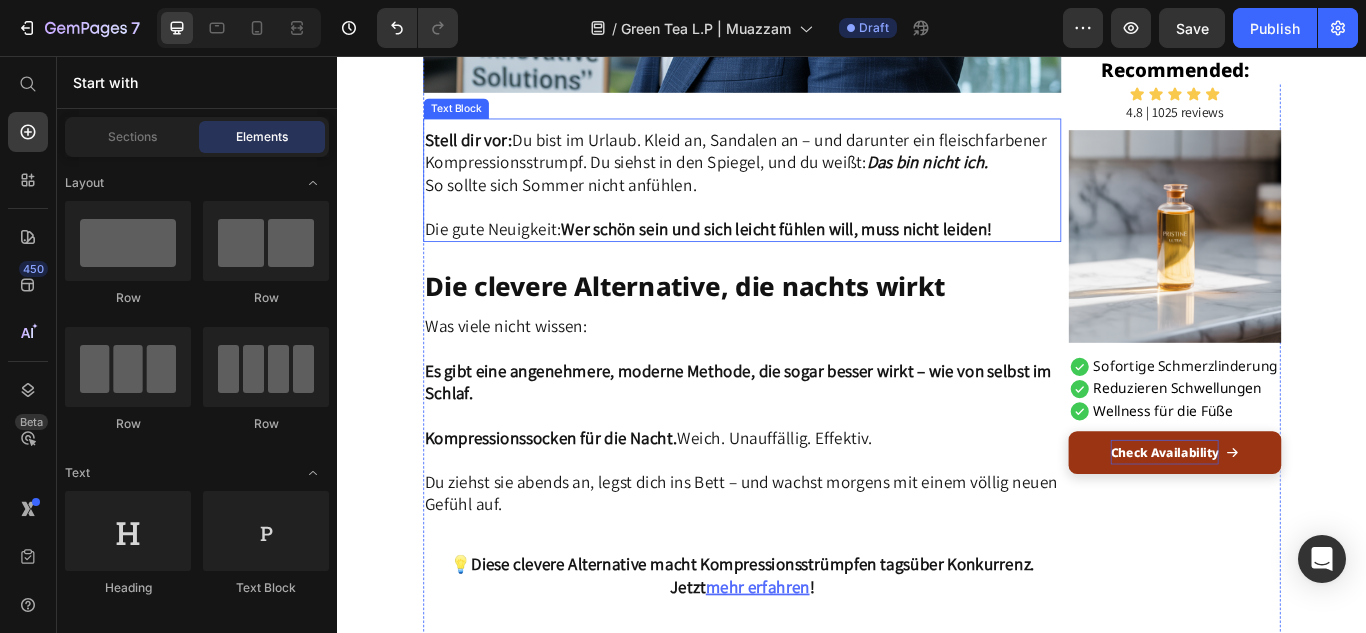click on "Stell dir vor:  Du bist im Urlaub. Kleid an, Sandalen an – und darunter ein fleischfarbener Kompressionsstrumpf. Du siehst in den Spiegel, und du weißt:  Das bin nicht ich." at bounding box center (809, 167) 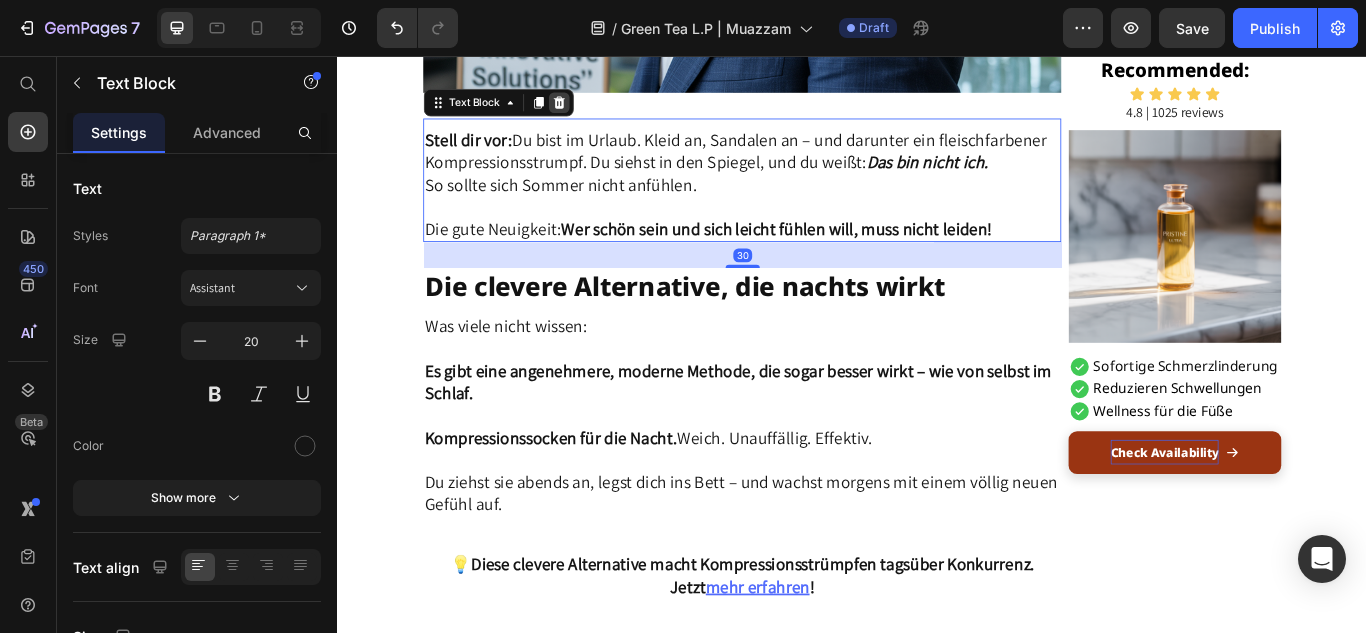 click 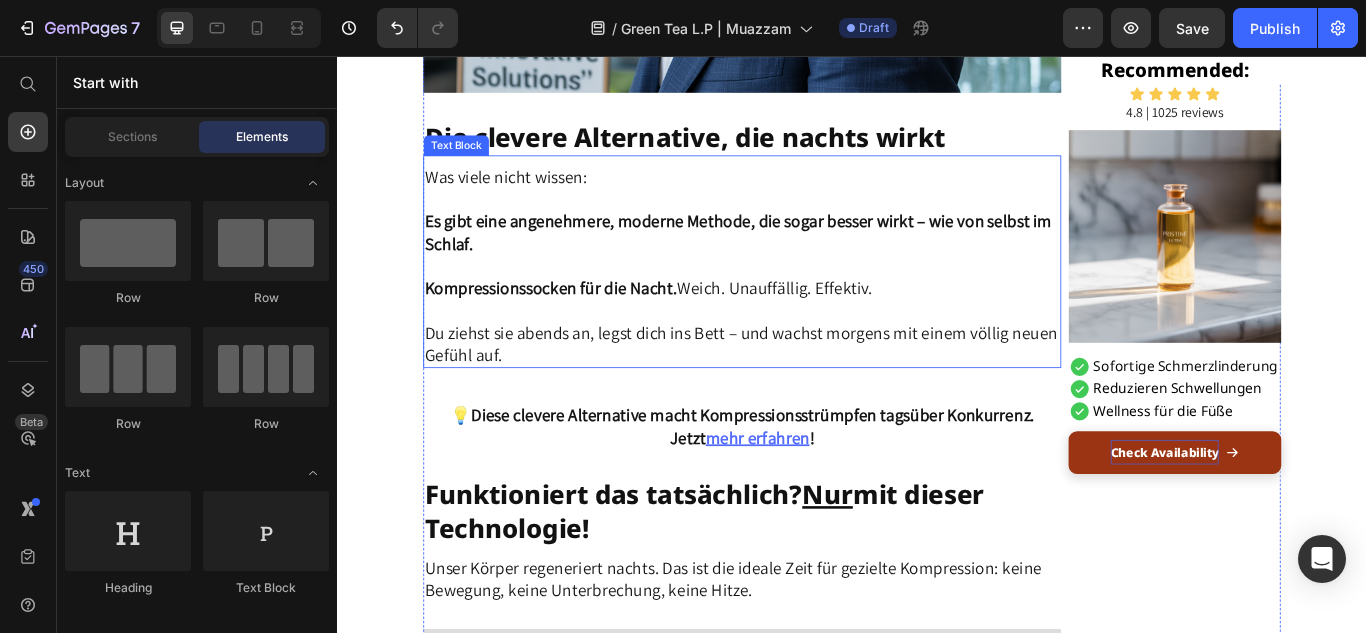click on "Was viele nicht wissen:   Es gibt eine angenehmere, moderne Methode, die sogar besser wirkt – wie von selbst im Schlaf.   Kompressionssocken für die Nacht.  Weich. Unauffällig. Effektiv.   Du ziehst sie abends an, legst dich ins Bett – und wachst morgens mit einem völlig neuen Gefühl auf. Text Block" at bounding box center [809, 296] 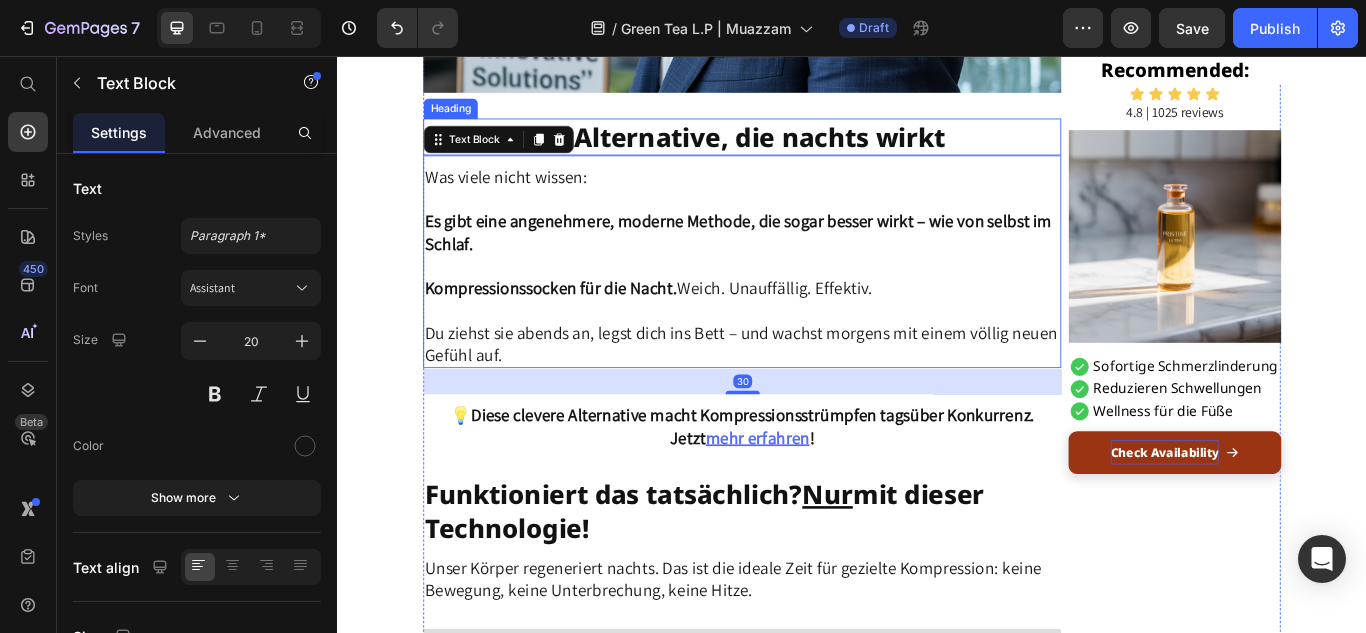 click on "Die clevere Alternative, die nachts wirkt" at bounding box center (742, 150) 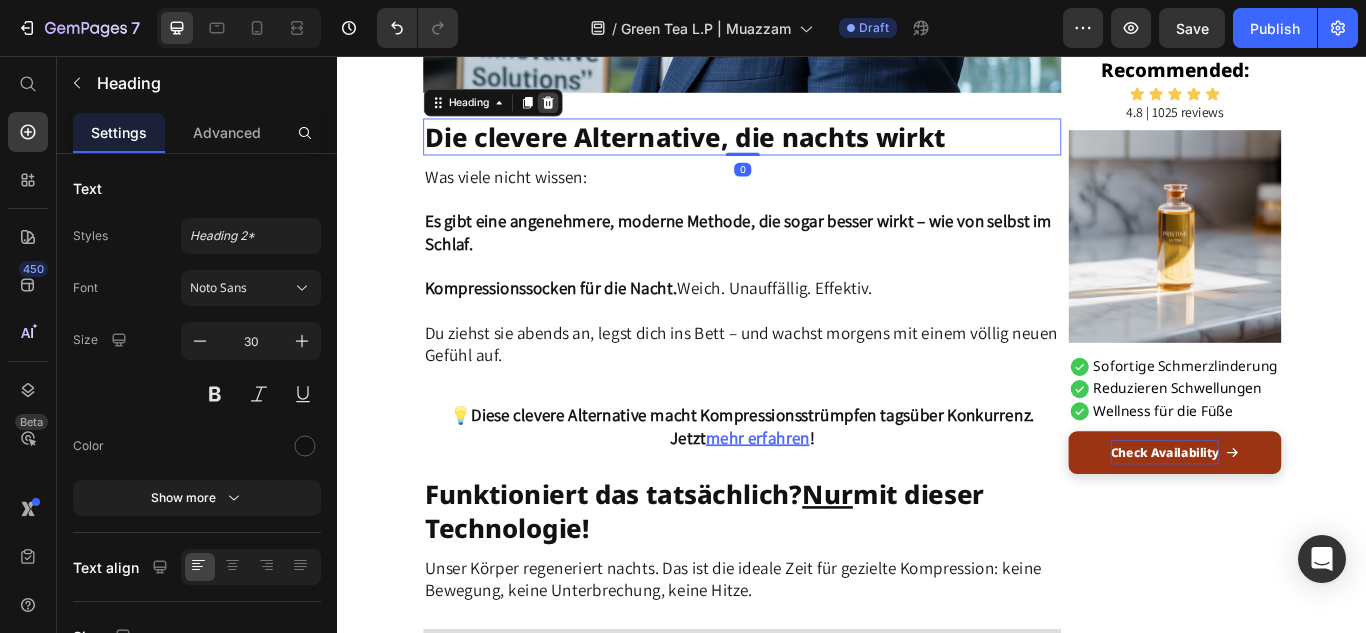 click 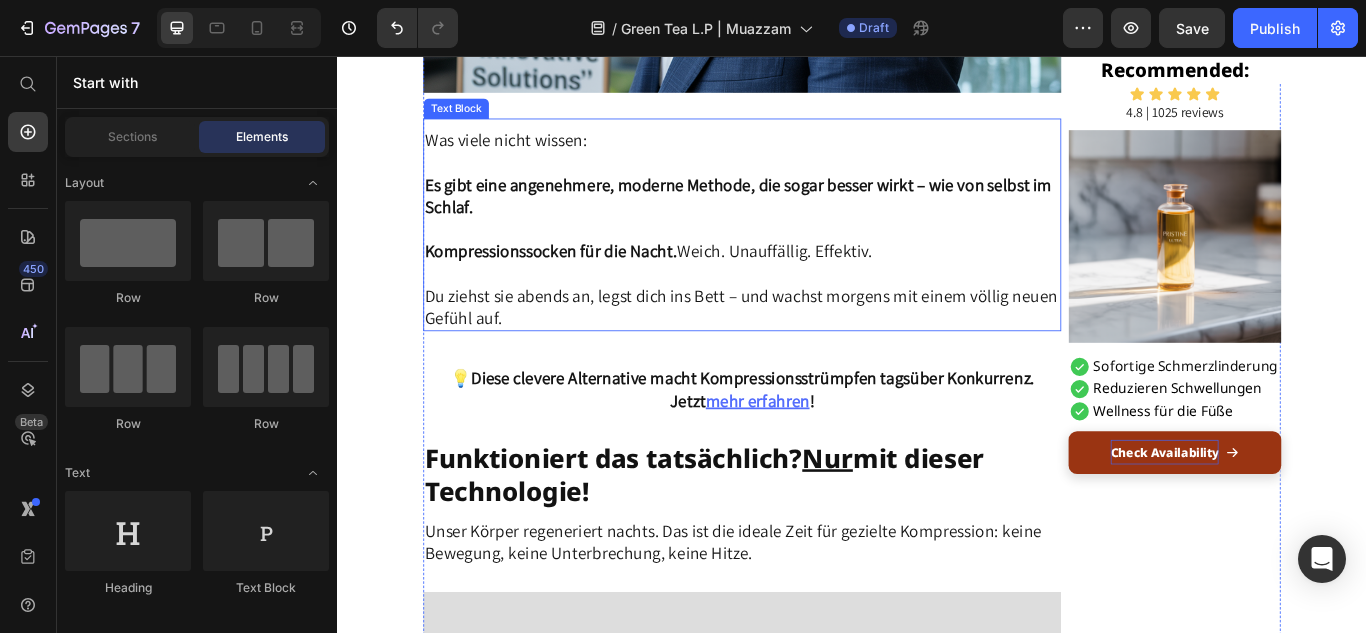 click on "Was viele nicht wissen:" at bounding box center [809, 167] 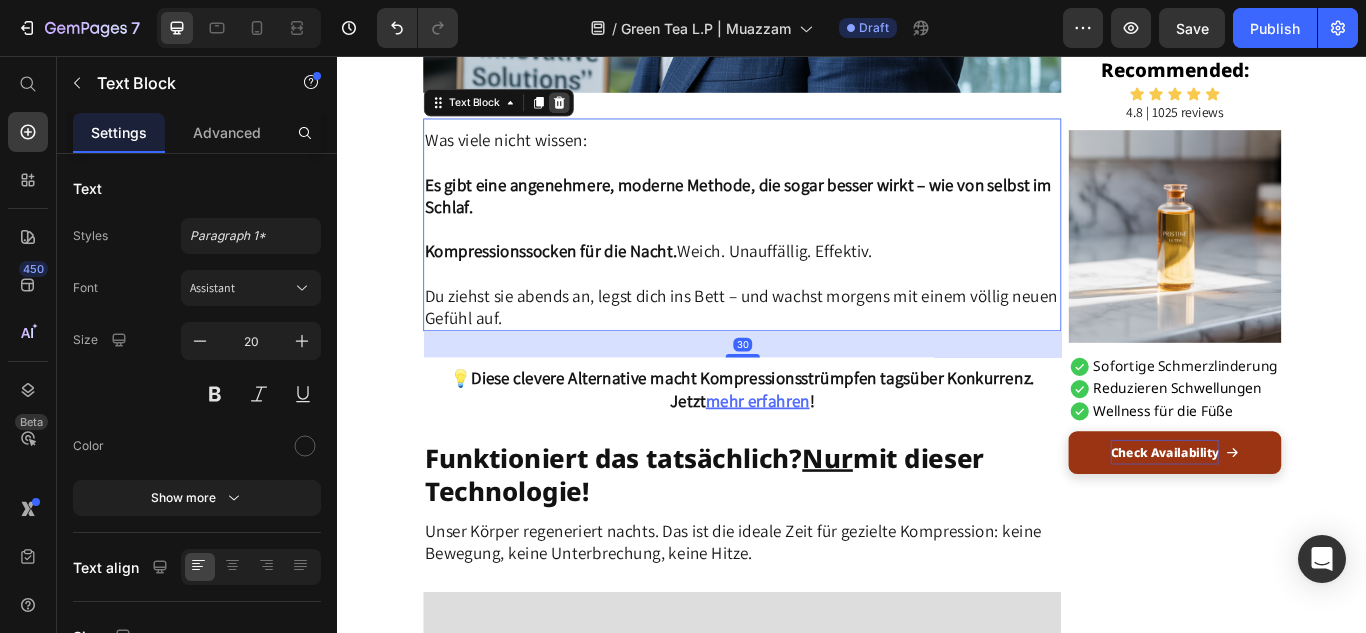 click 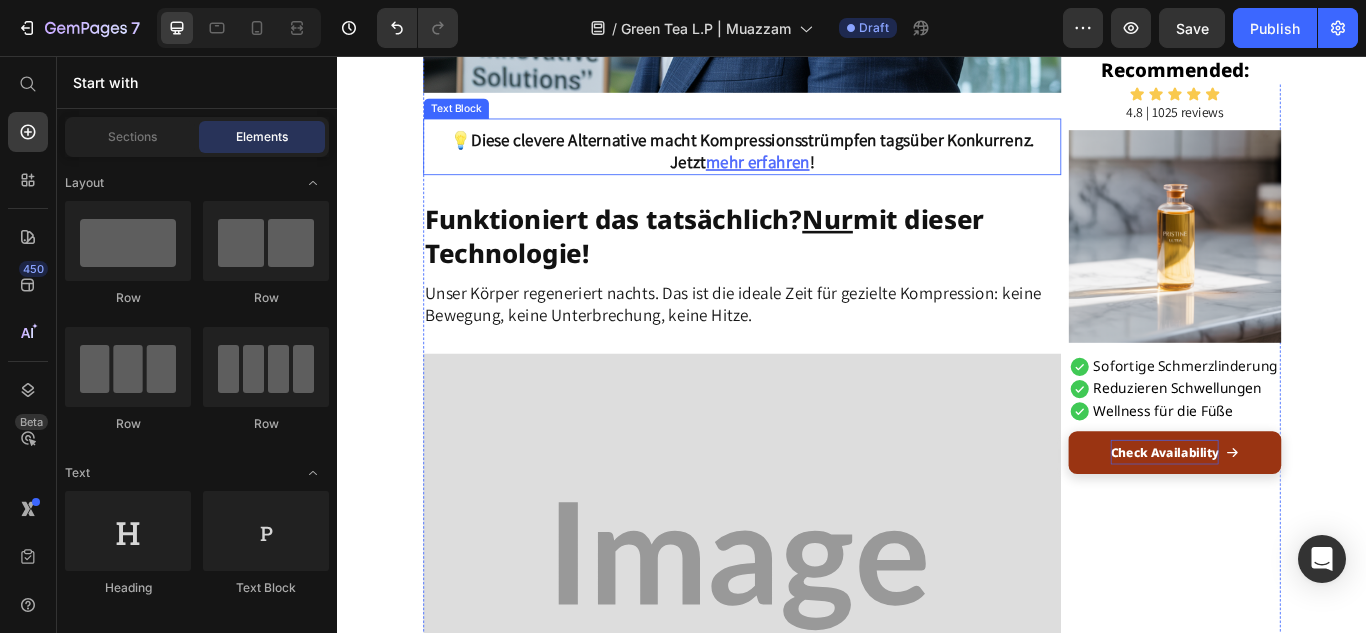 click on "💡  Diese clevere Alternative macht Kompressionsstrümpfen tagsüber Konkurrenz. Jetzt  mehr erfahren !" at bounding box center (809, 167) 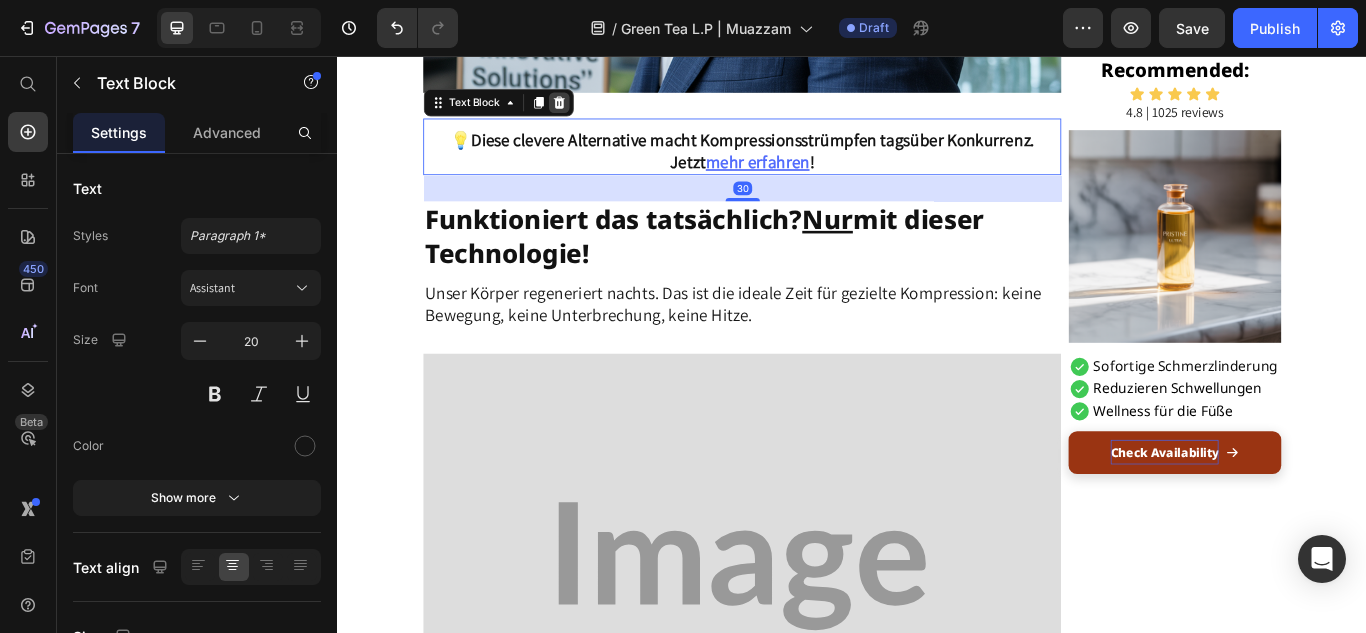 click at bounding box center (595, 110) 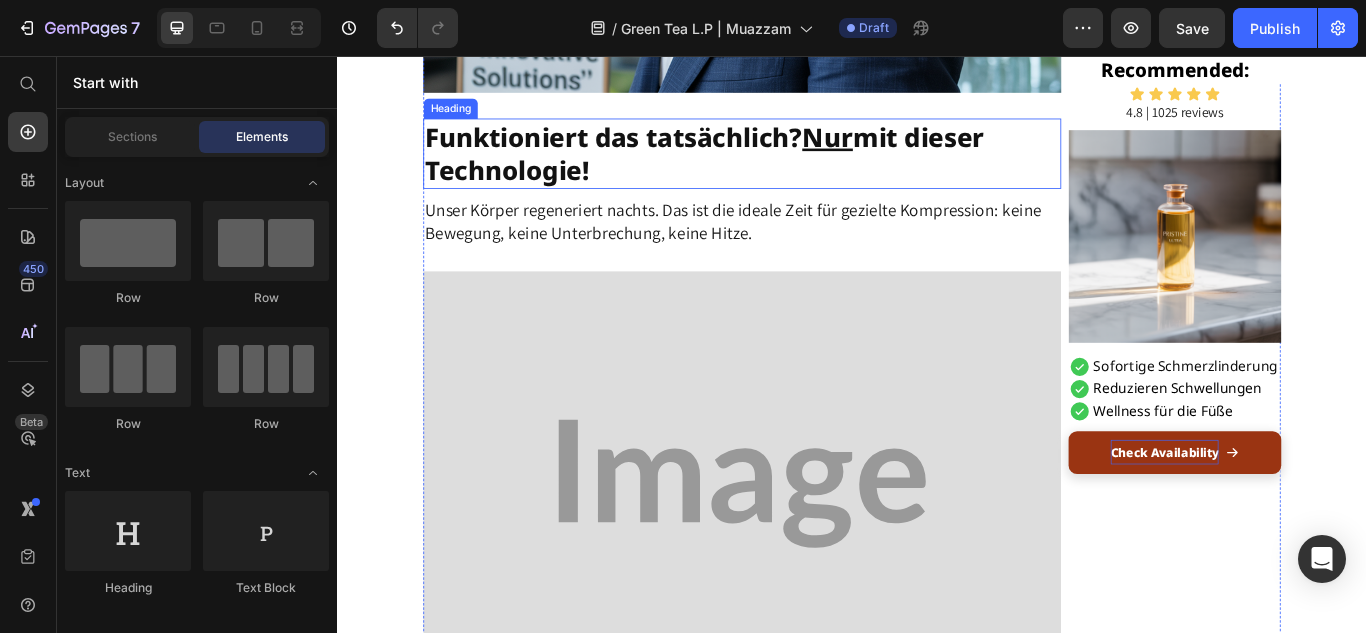 click on "Funktioniert das tatsächlich?  Nur  mit dieser Technologie!" at bounding box center (765, 170) 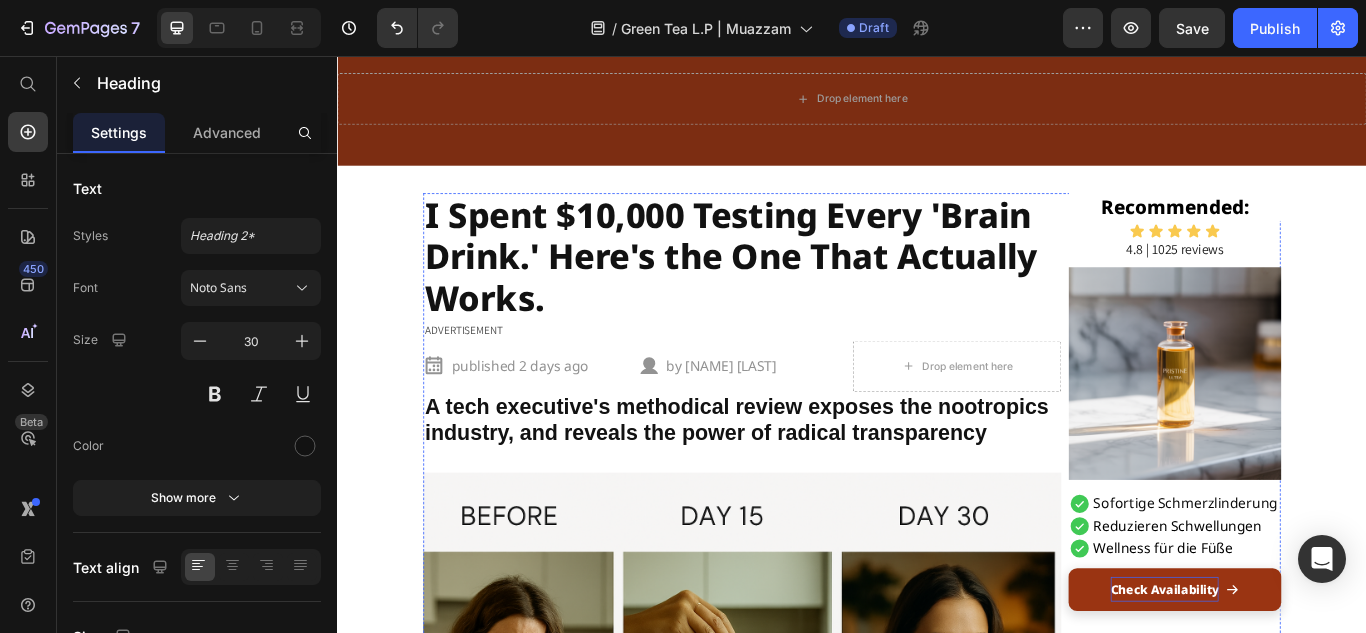 scroll, scrollTop: 67, scrollLeft: 0, axis: vertical 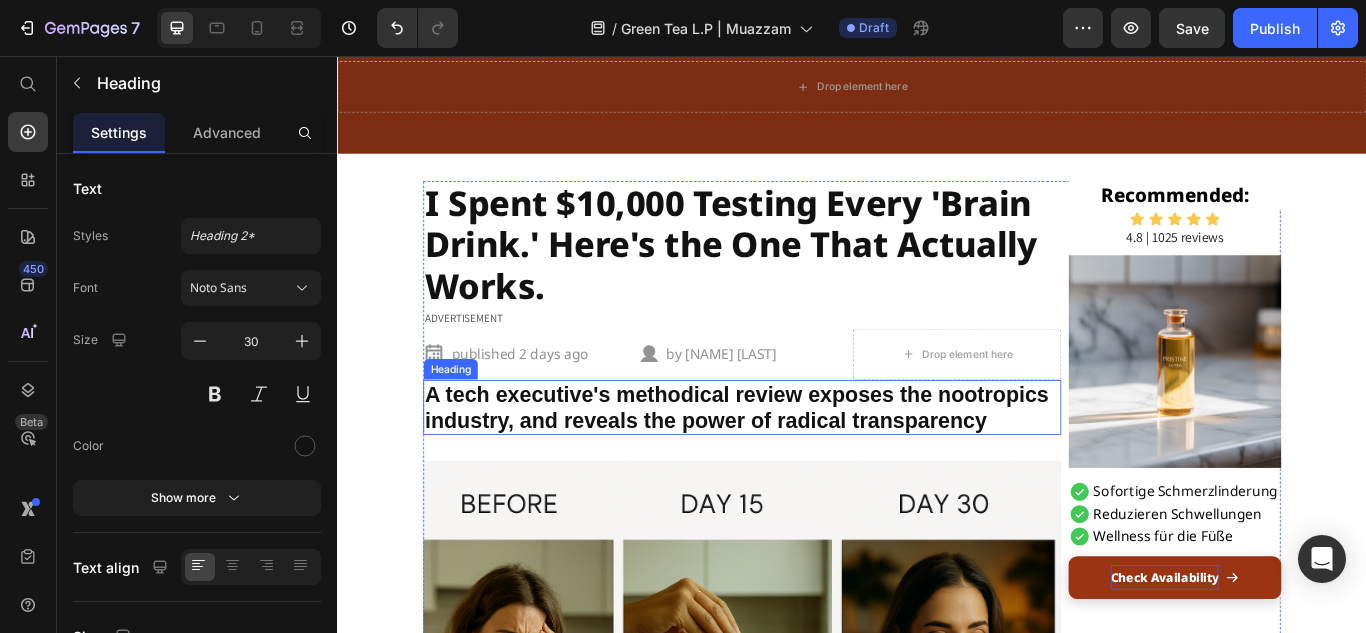 click on "A tech executive's methodical review exposes the nootropics industry, and reveals the power of radical transparency" at bounding box center [809, 466] 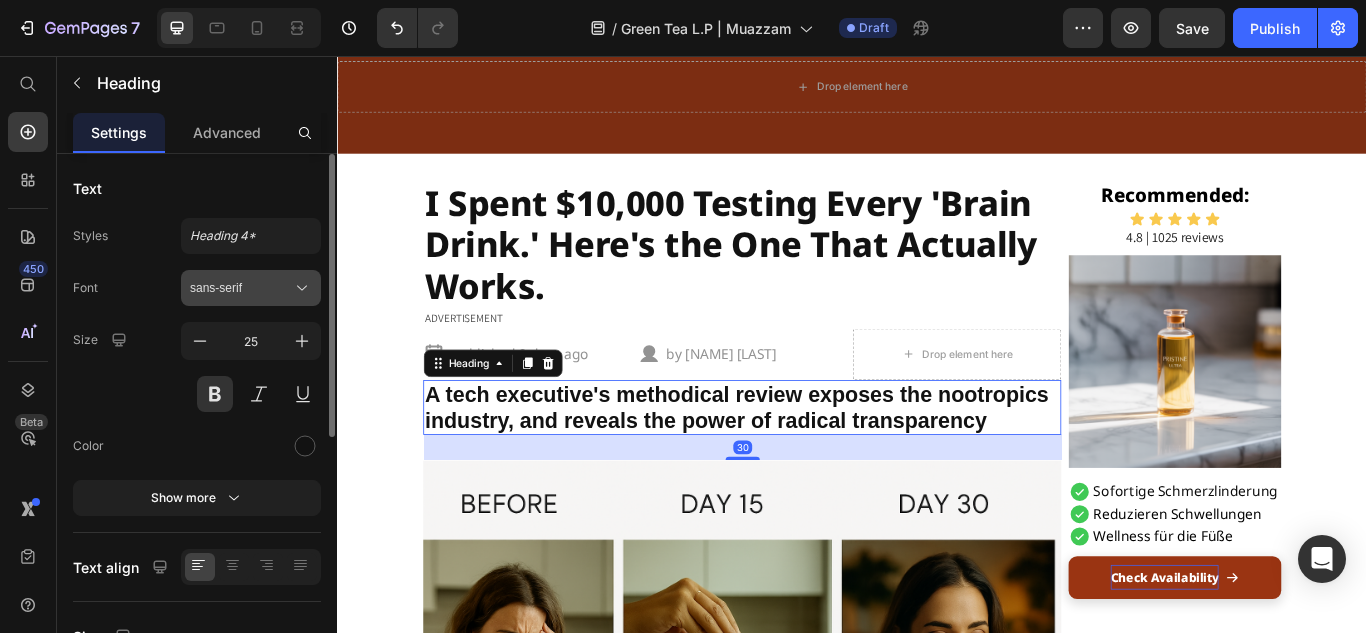 click on "sans-serif" at bounding box center [241, 288] 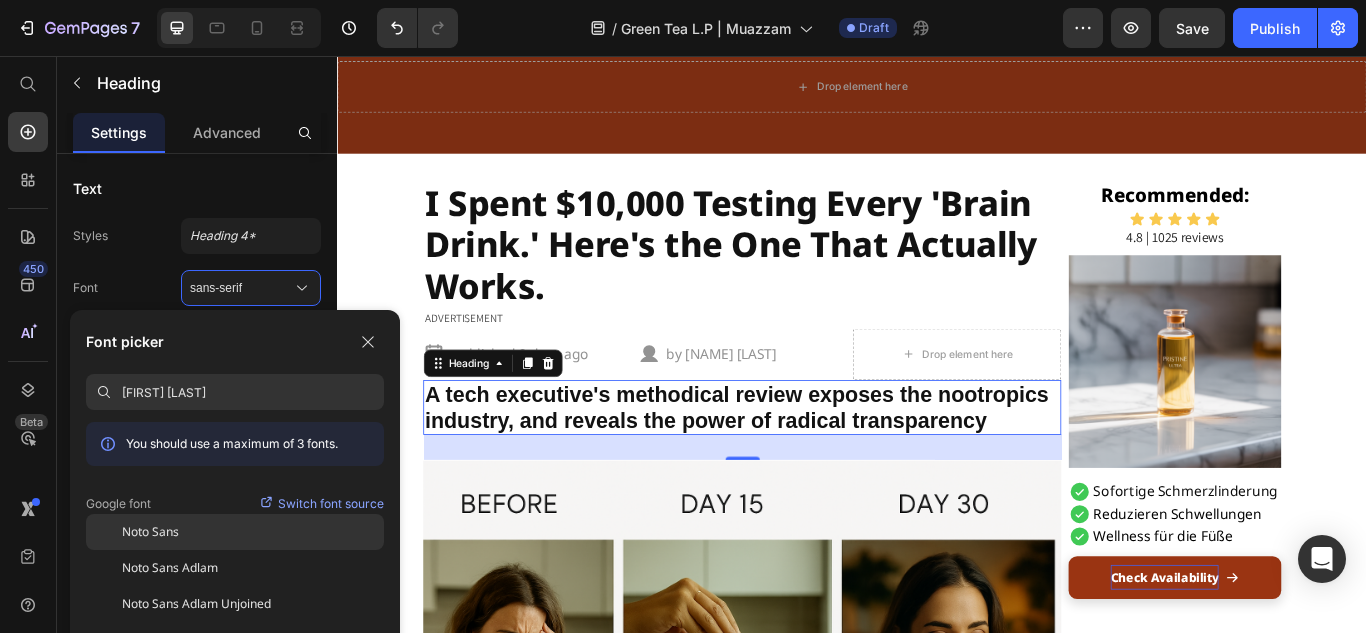 type on "[FIRST] [LAST]" 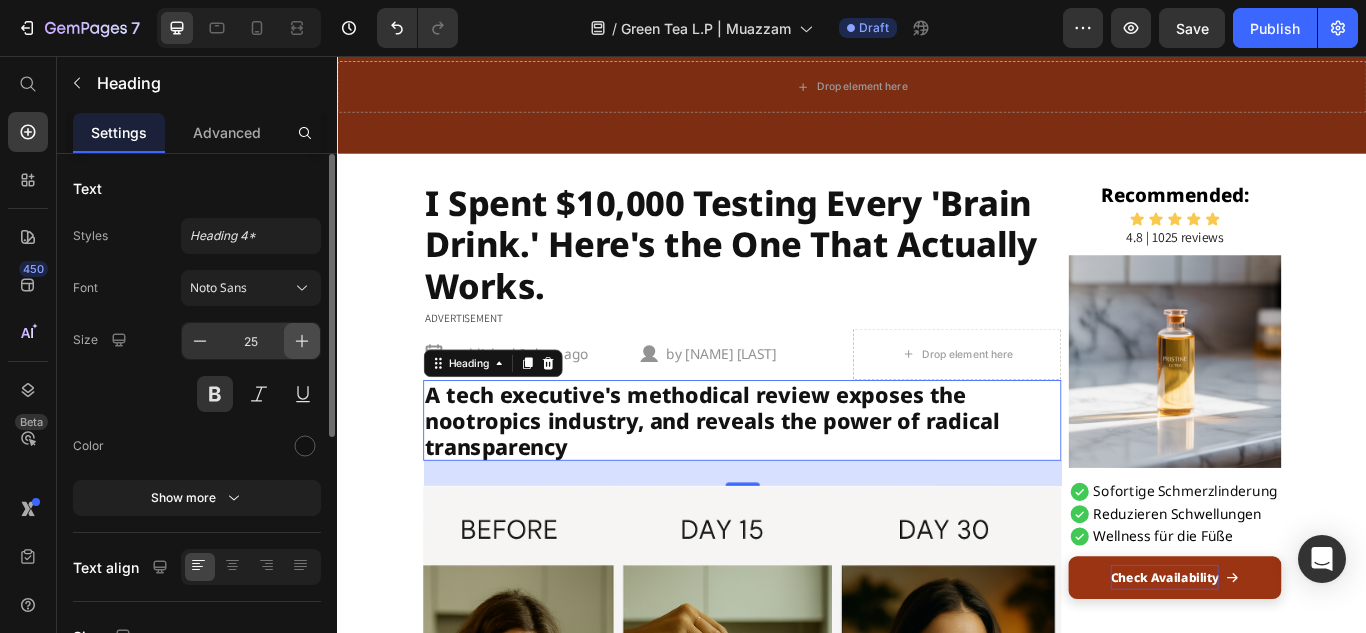 click at bounding box center [302, 341] 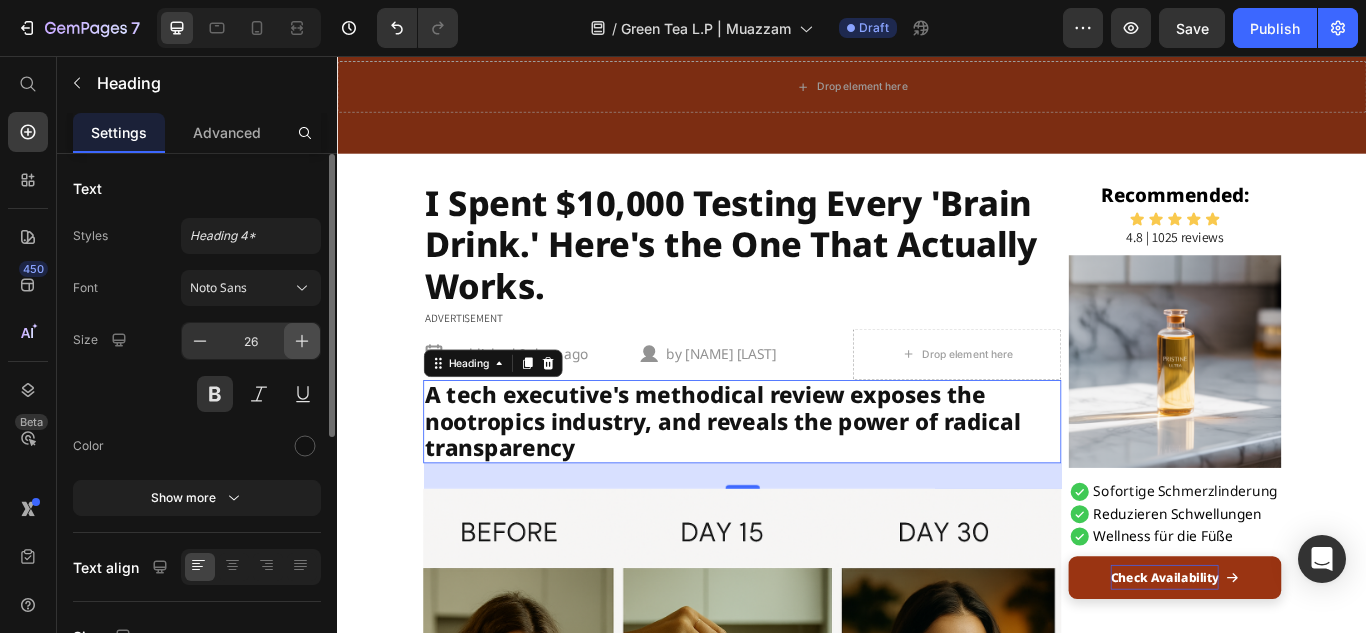 click at bounding box center (302, 341) 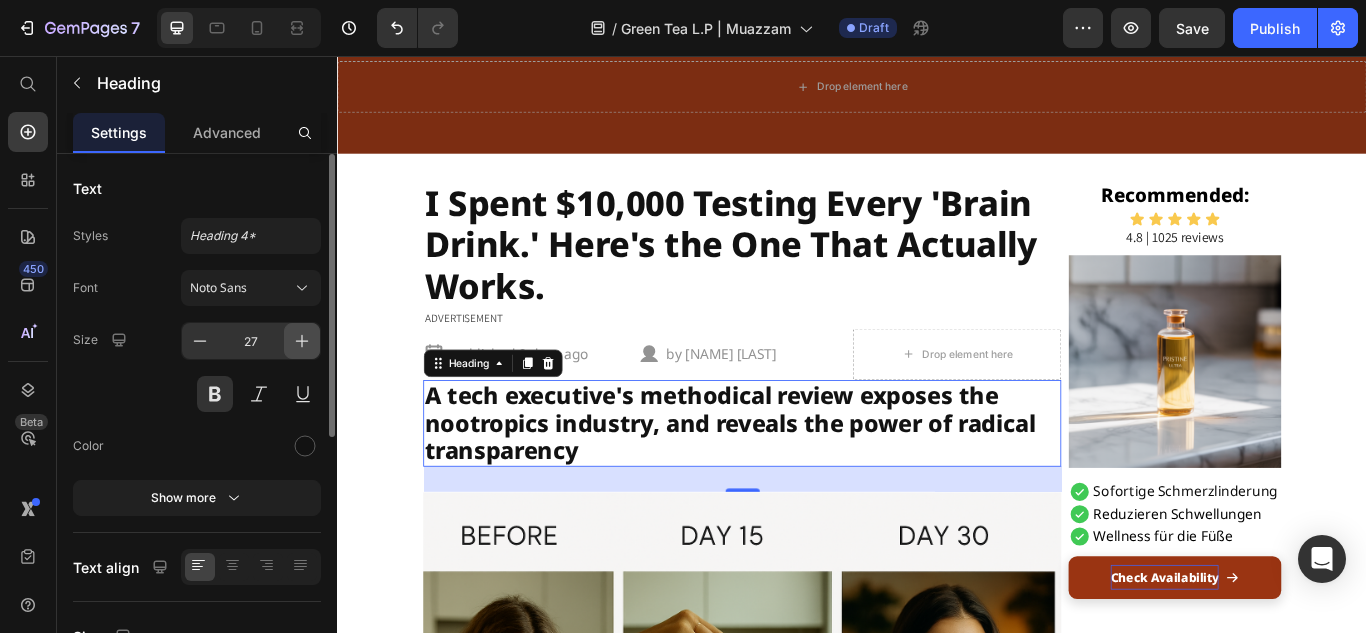 click at bounding box center [302, 341] 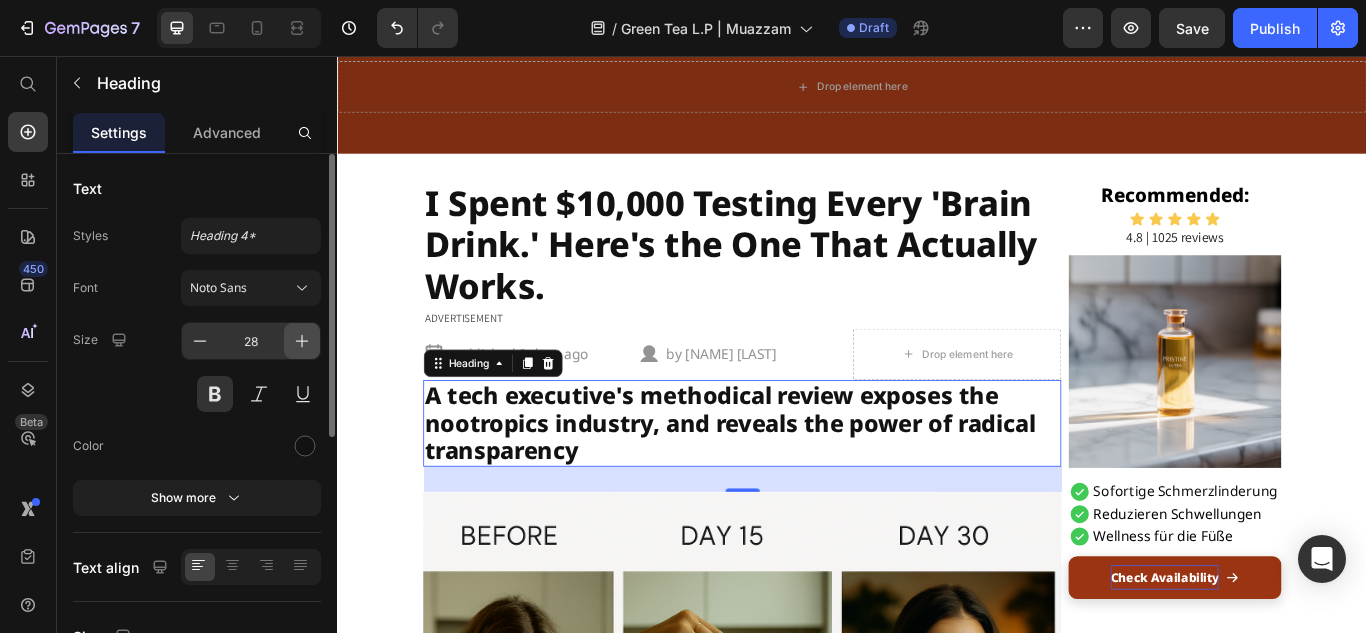 click at bounding box center [302, 341] 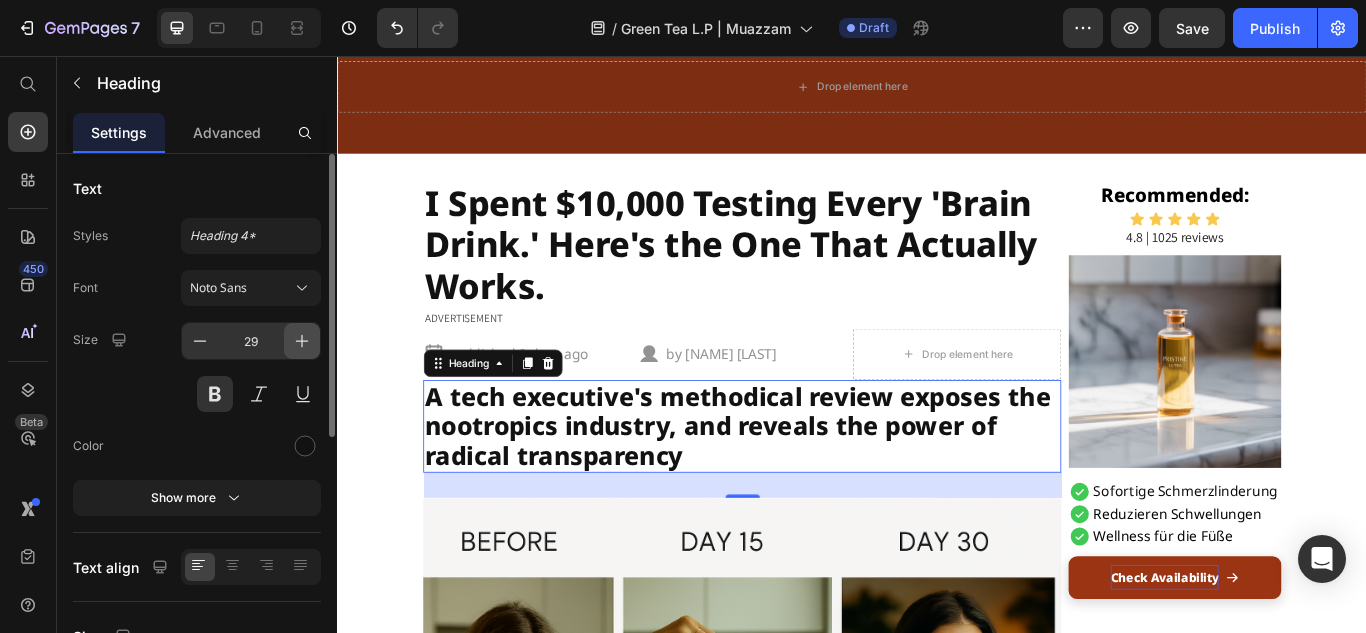 click at bounding box center (302, 341) 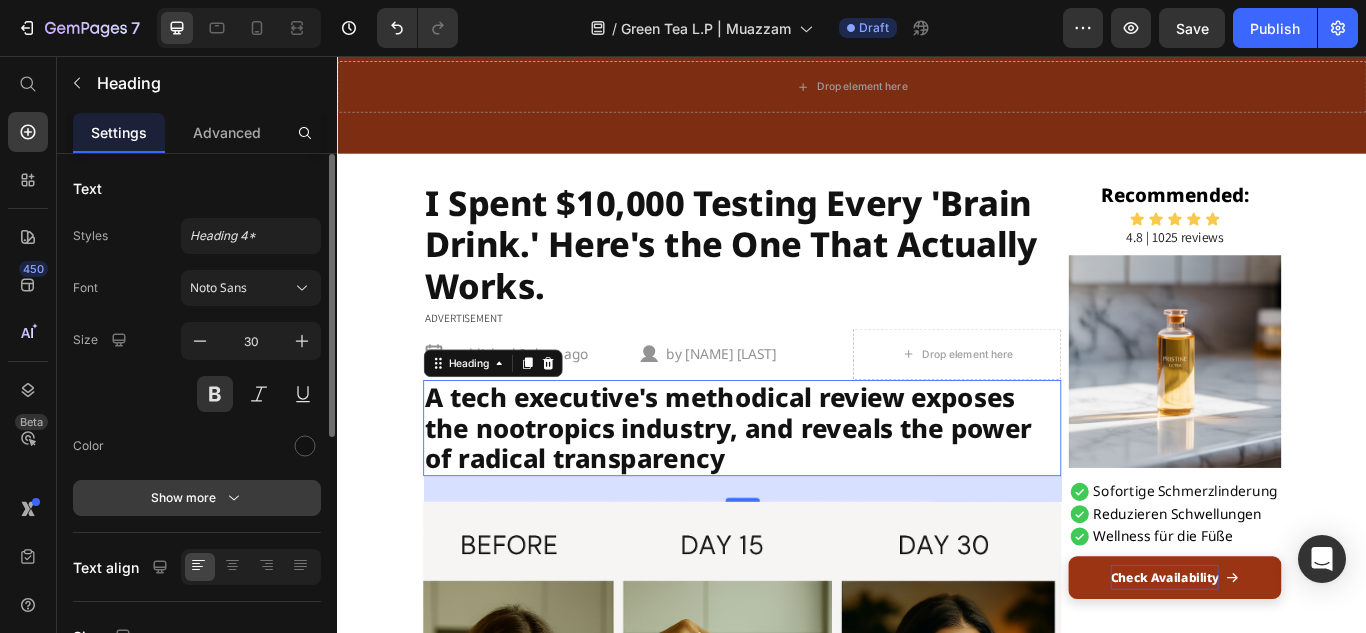 click 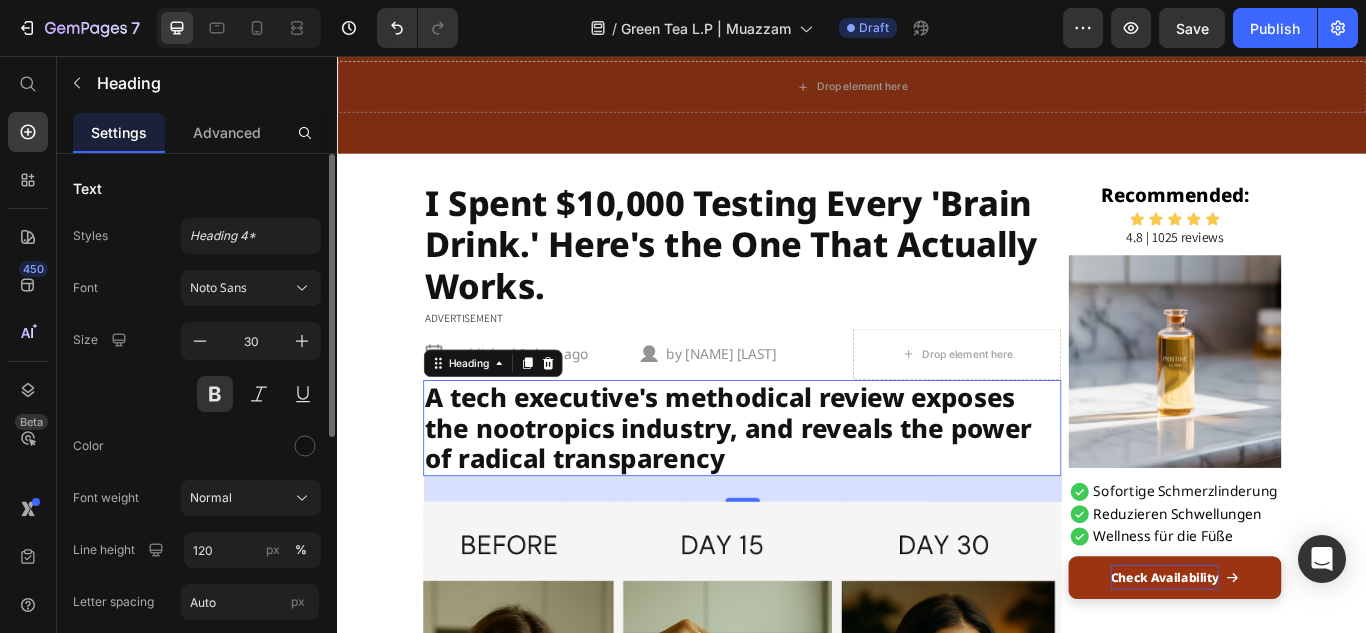 click on "Size 30" at bounding box center [197, 367] 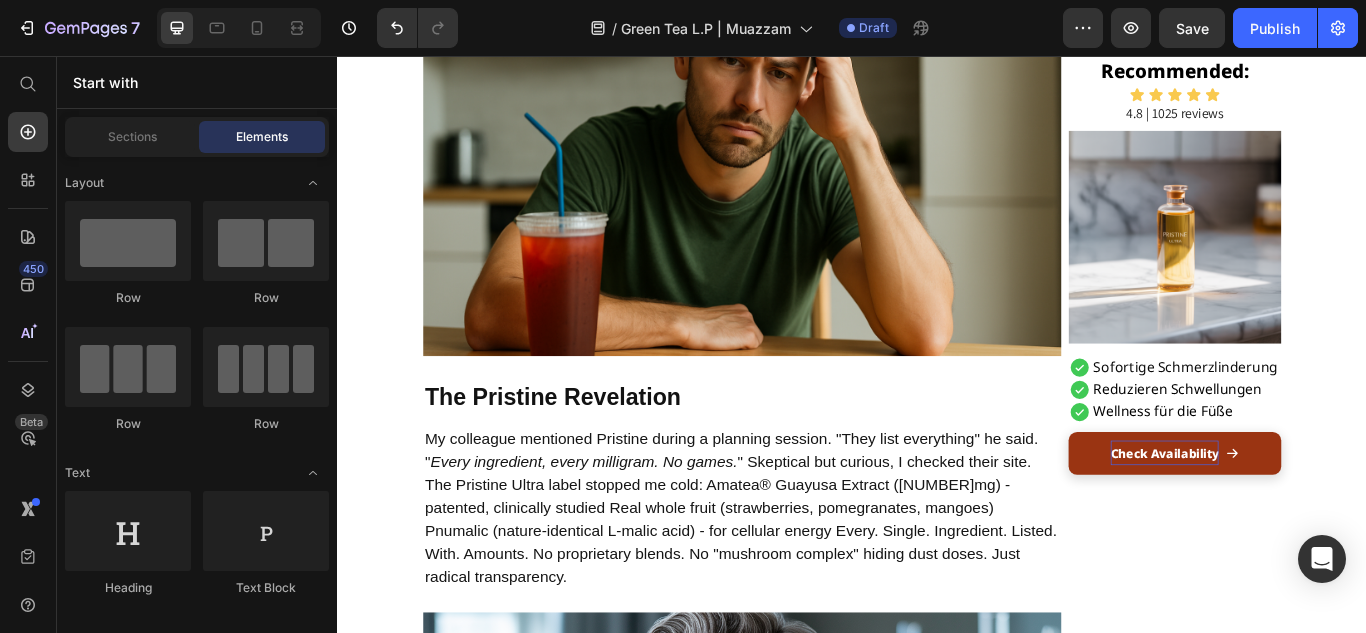 scroll, scrollTop: 1932, scrollLeft: 0, axis: vertical 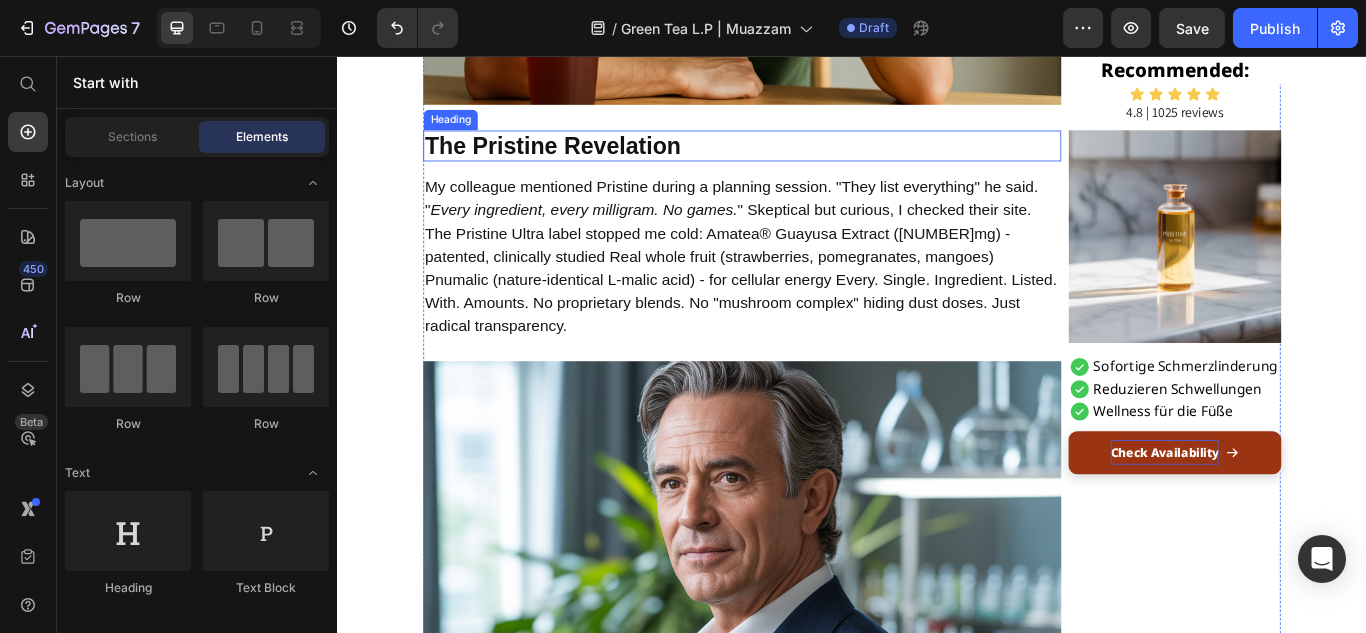 click on "The Pristine Revelation" at bounding box center (809, 161) 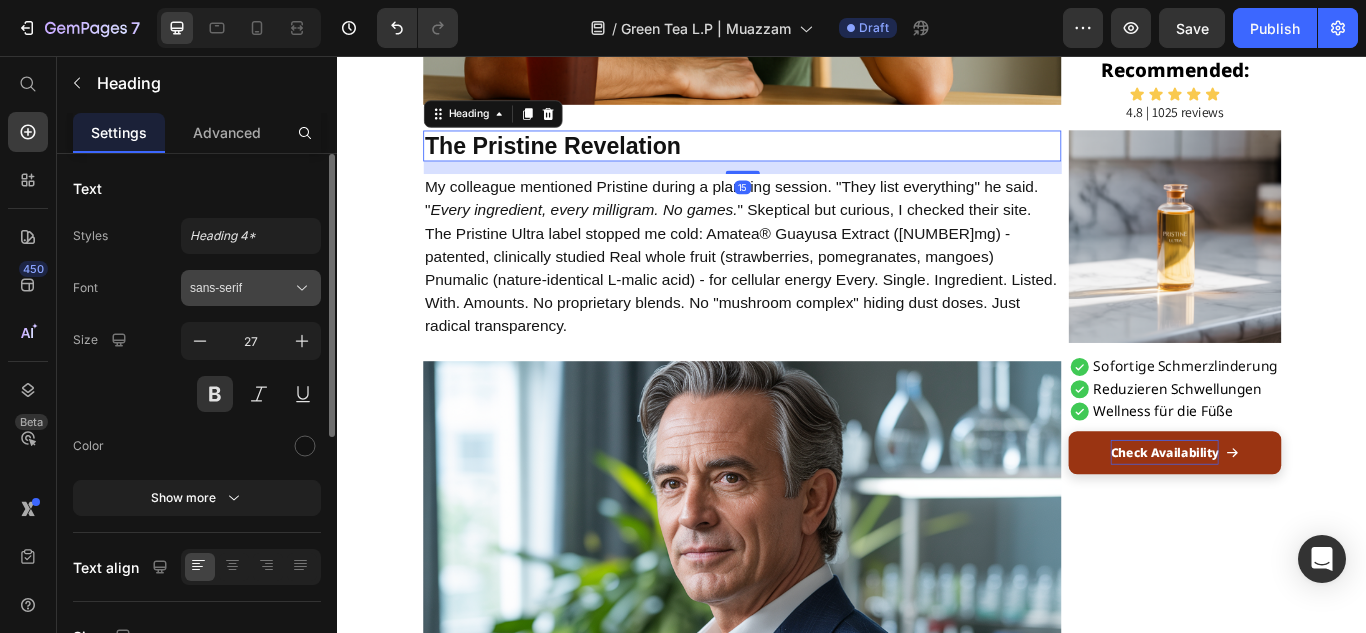 click on "sans-serif" at bounding box center (251, 288) 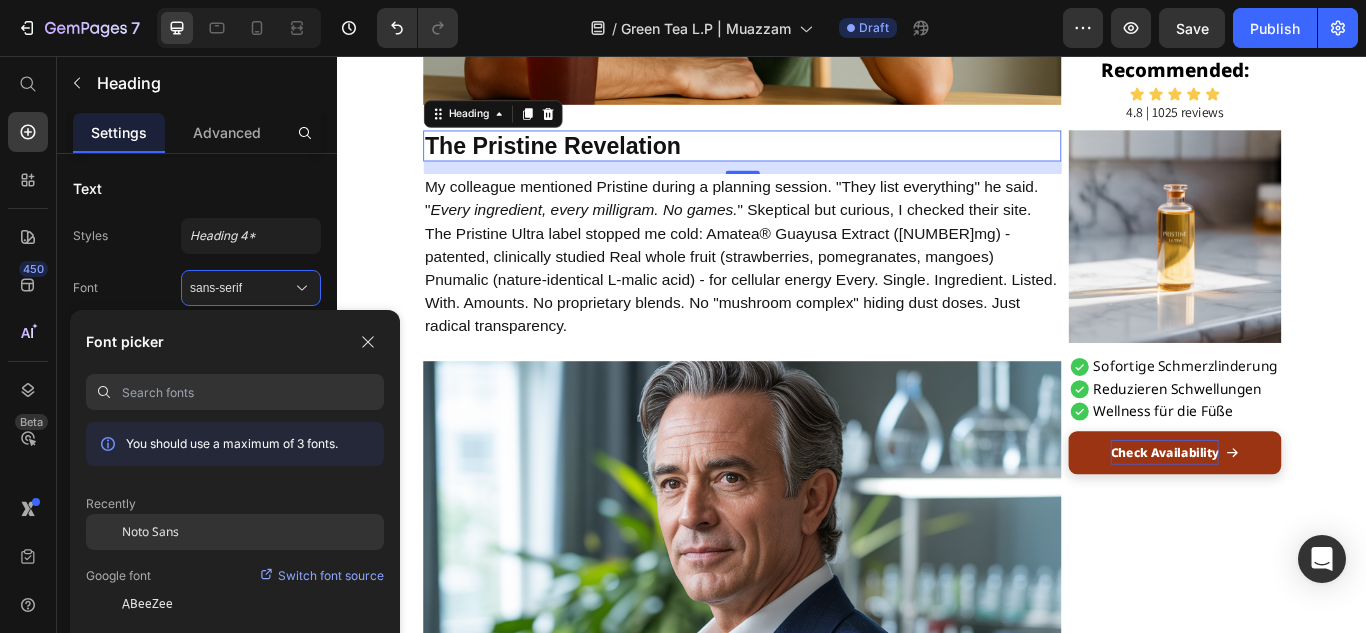 click on "Noto Sans" at bounding box center (150, 532) 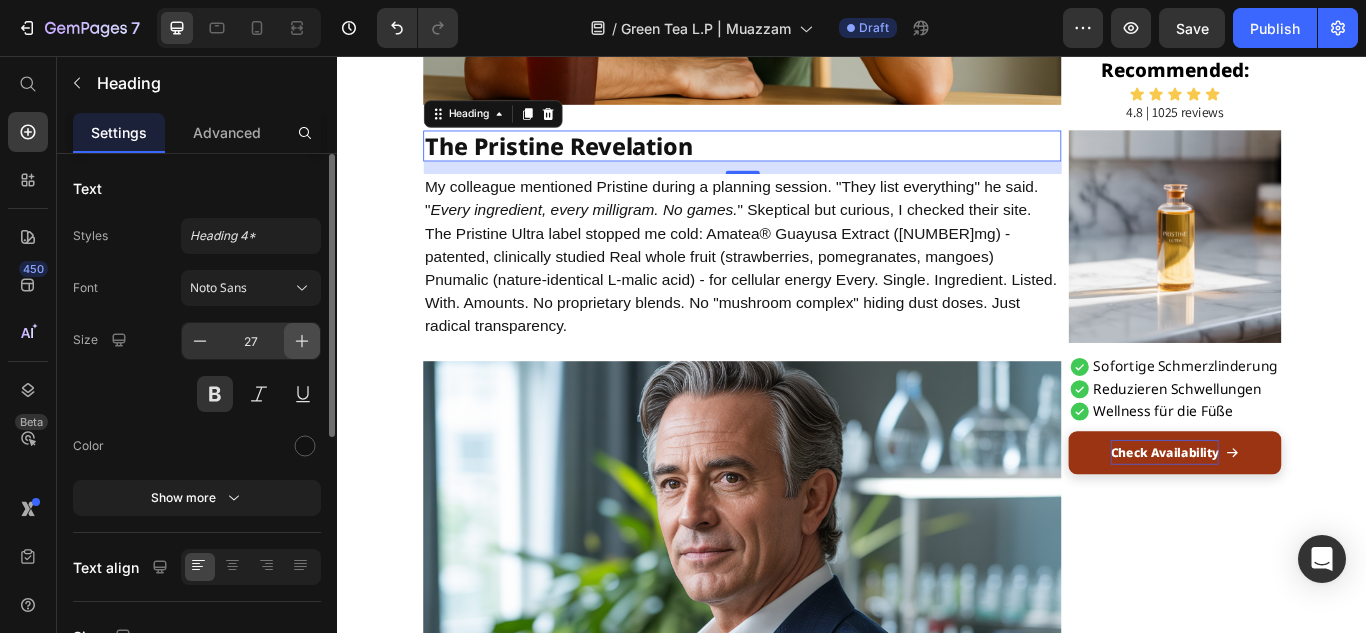 click 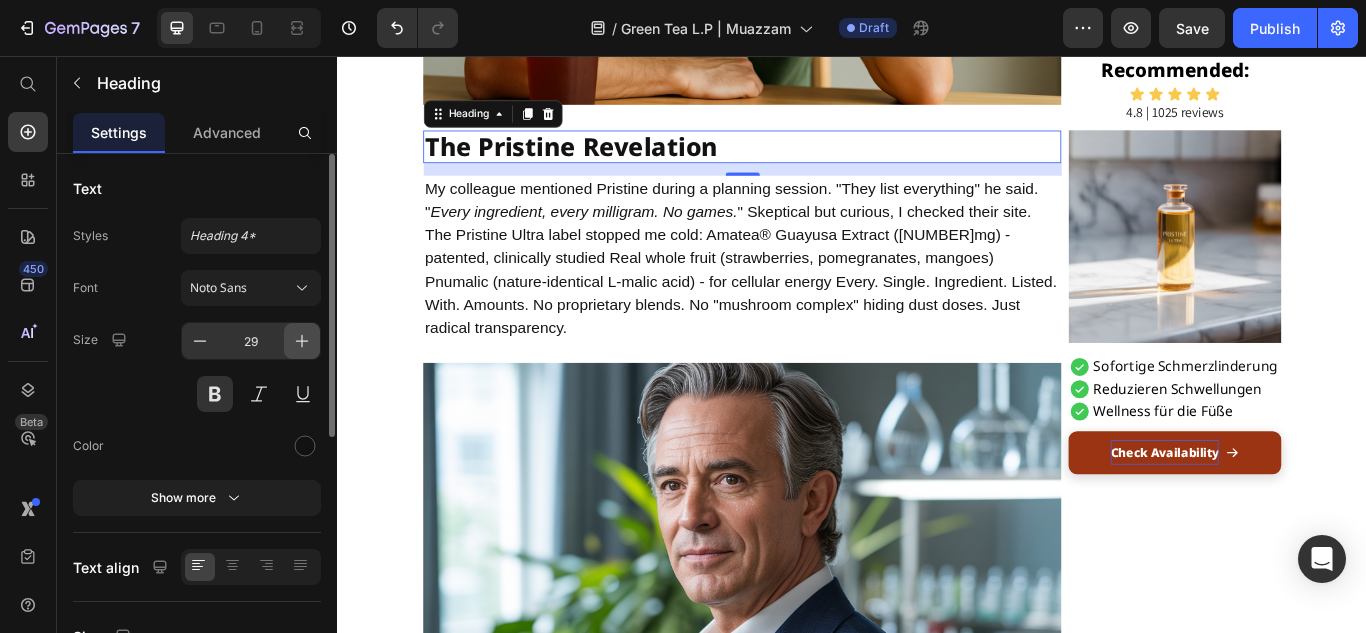 click 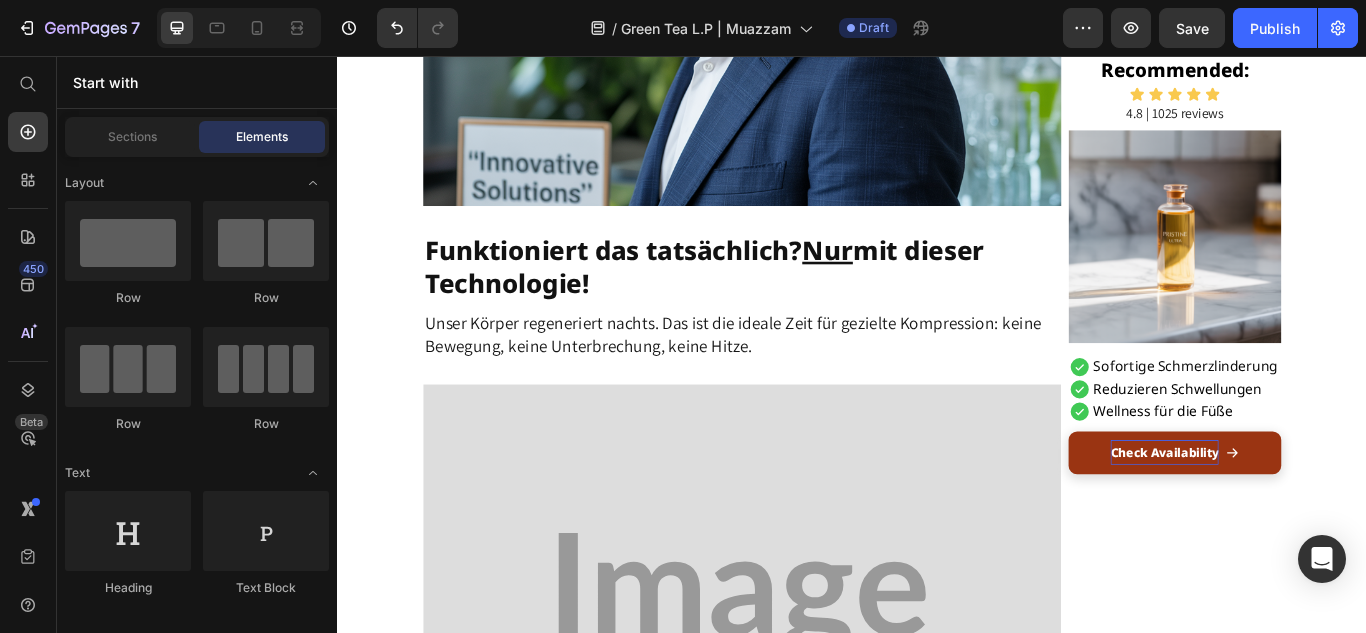 scroll, scrollTop: 2744, scrollLeft: 0, axis: vertical 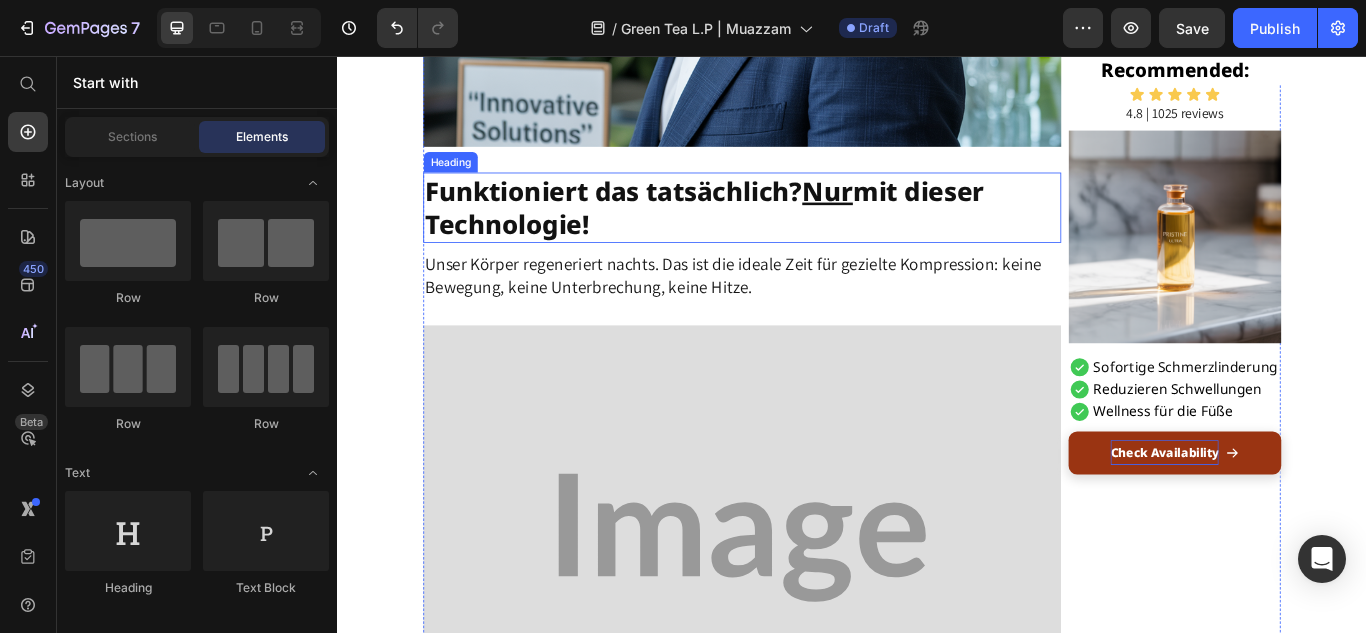 click on "Funktioniert das tatsächlich?  Nur  mit dieser Technologie!" at bounding box center [809, 233] 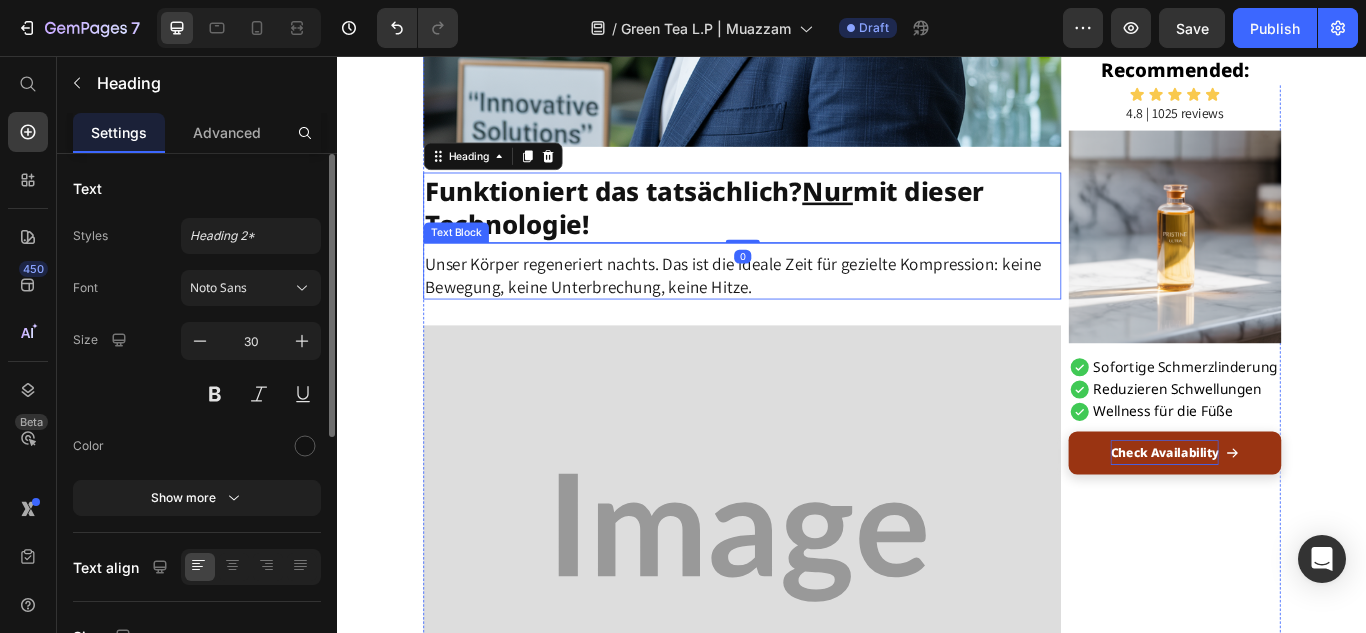 click on "Unser Körper regeneriert nachts. Das ist die ideale Zeit für gezielte Kompression: keine Bewegung, keine Unterbrechung, keine Hitze." at bounding box center [809, 312] 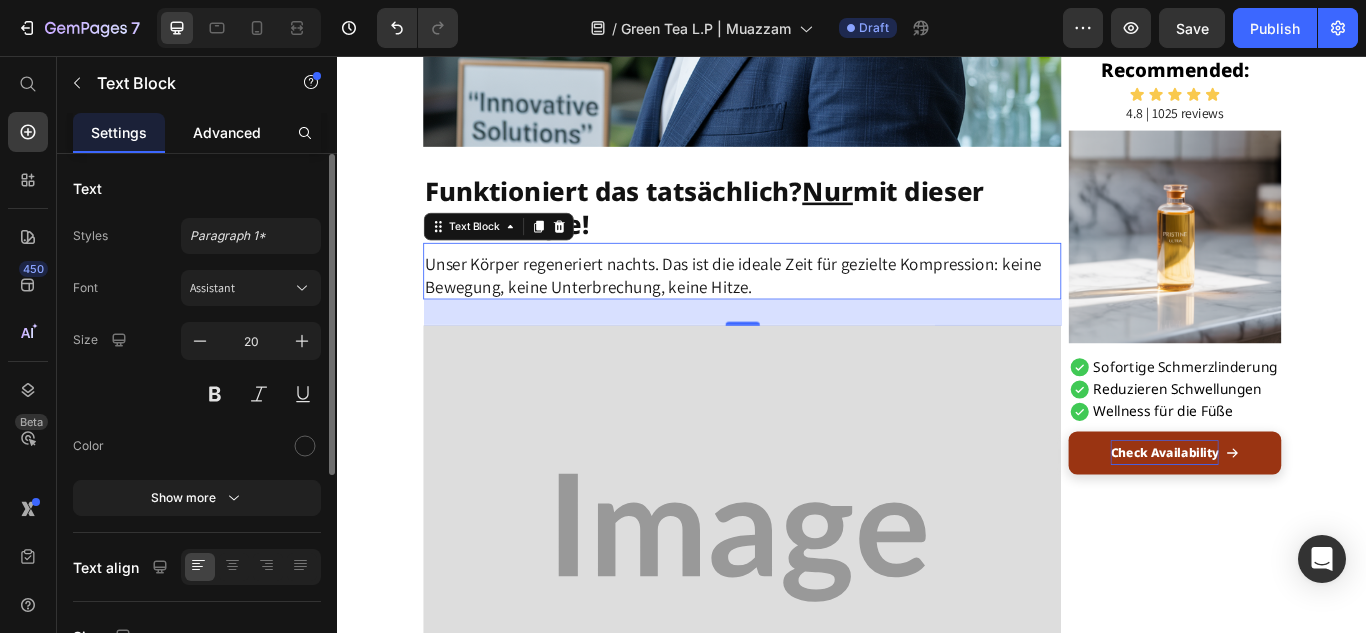 click on "Advanced" at bounding box center (227, 132) 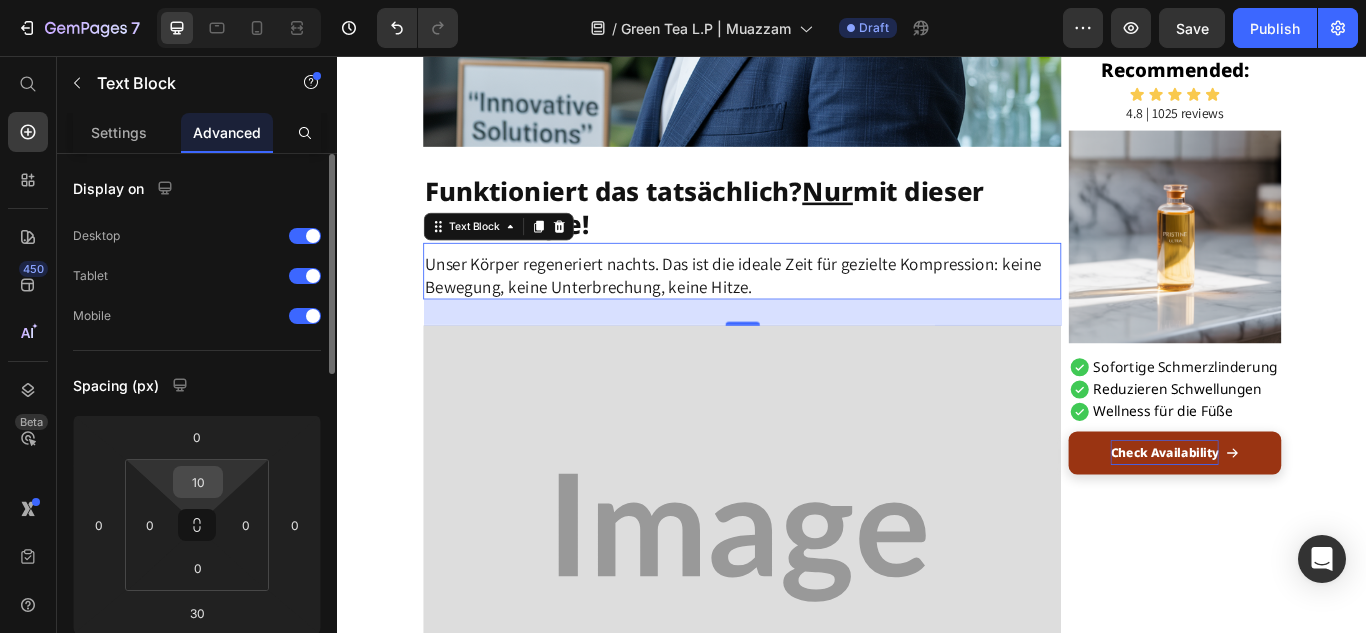 click on "10" at bounding box center [198, 482] 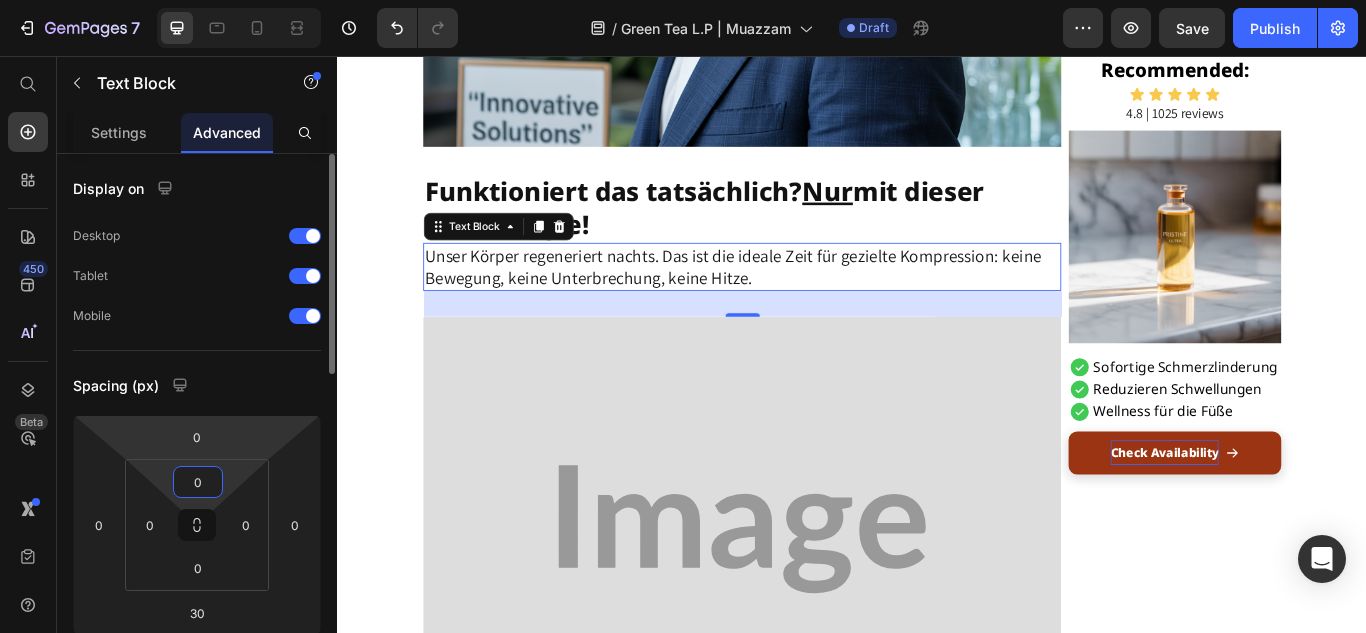 type on "0" 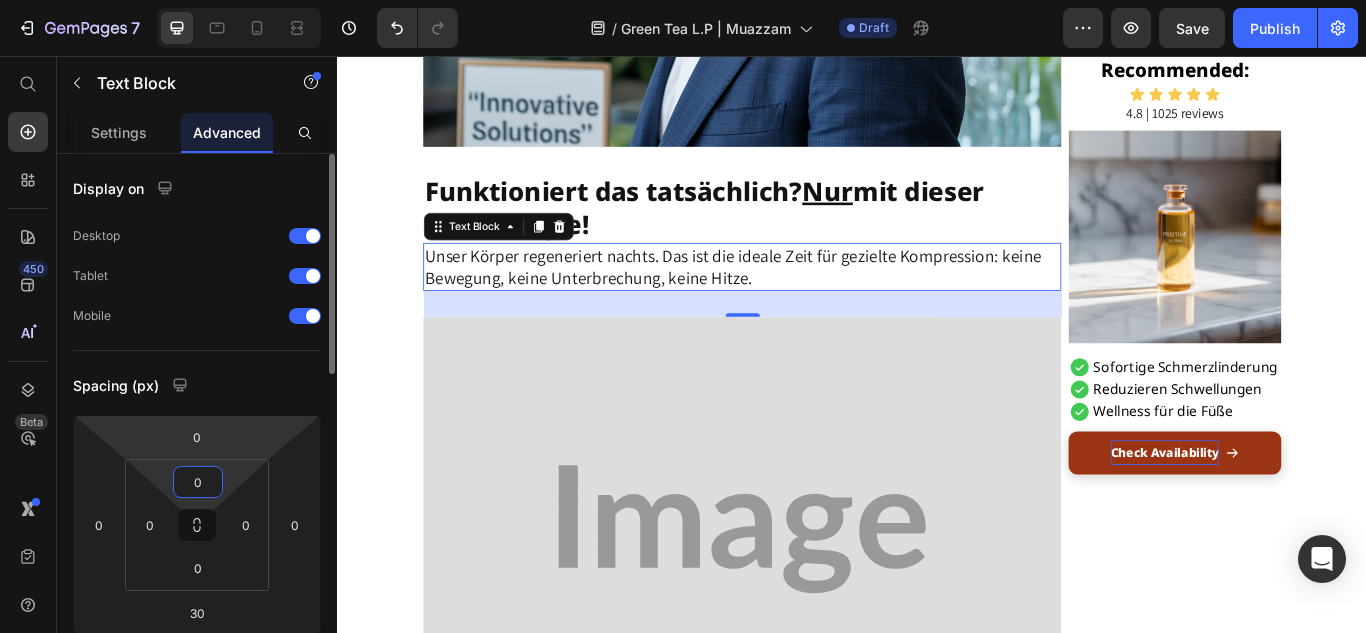 click on "[NUMBER] Beta Start with Sections Elements Hero Section Product Detail Brands Trusted Badges Guarantee Product Breakdown How to use Testimonials Compare Bundle FAQs Social Proof Brand Story Product List Collection Blog List Contact Sticky Add to Cart Custom Footer Browse Library [NUMBER] Layout
Row
Row
Row
Row Text
Heading
Text Block Button
Button
Button
Sticky Back to top Media
Image" at bounding box center [683, 0] 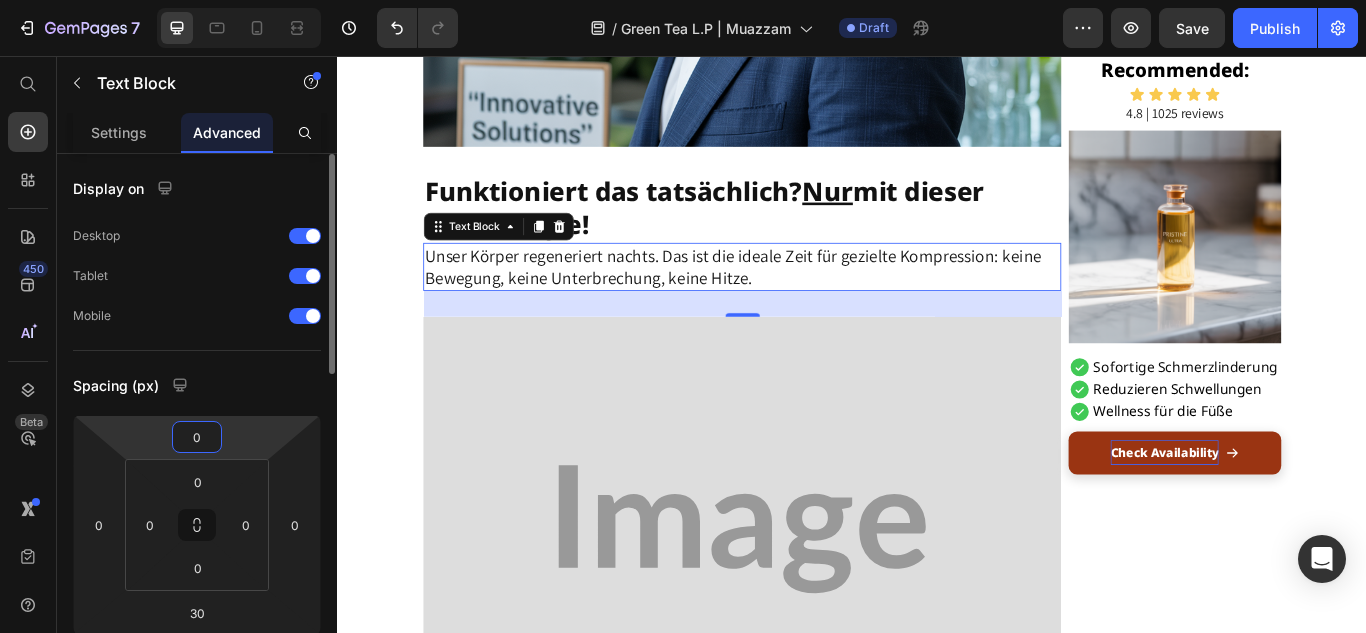 click on "Display on Desktop Tablet Mobile" 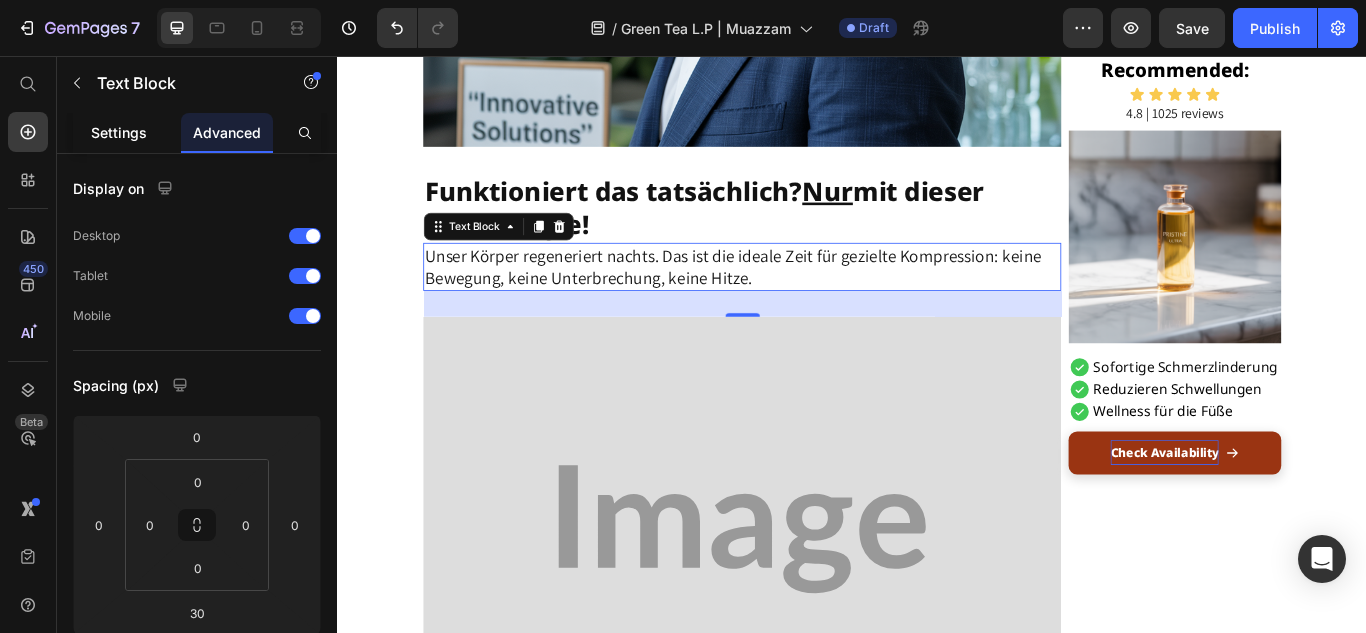 click on "Settings" at bounding box center [119, 132] 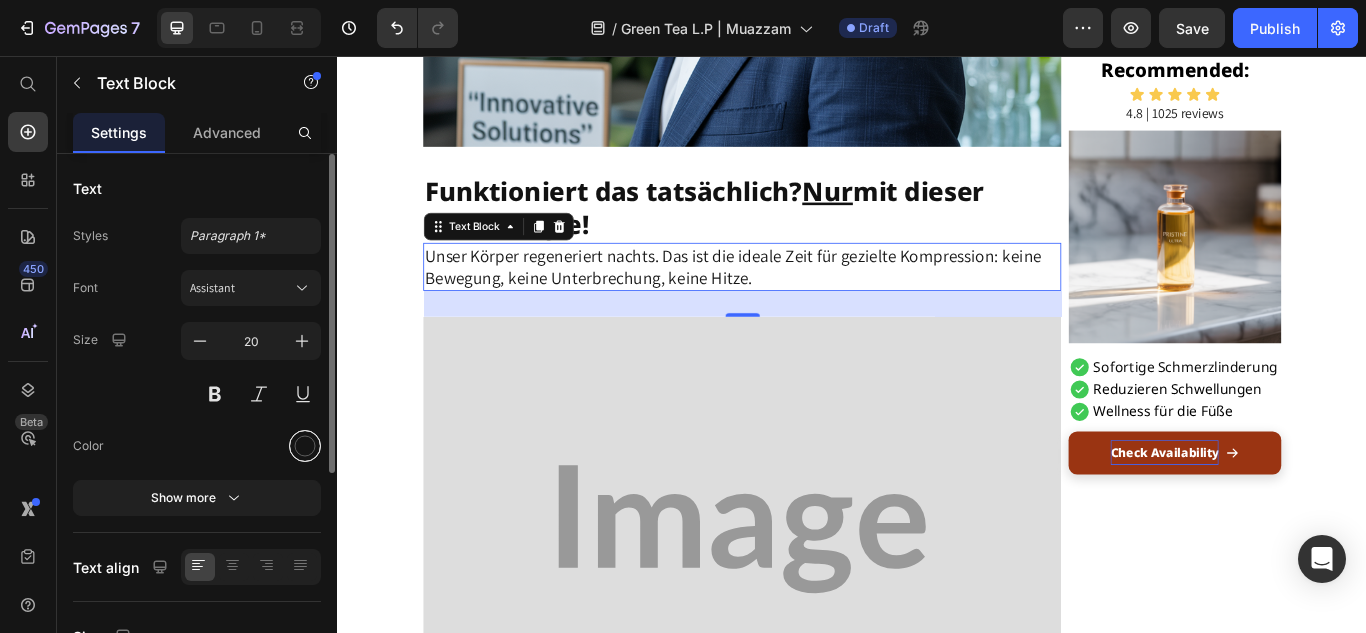 click at bounding box center [305, 446] 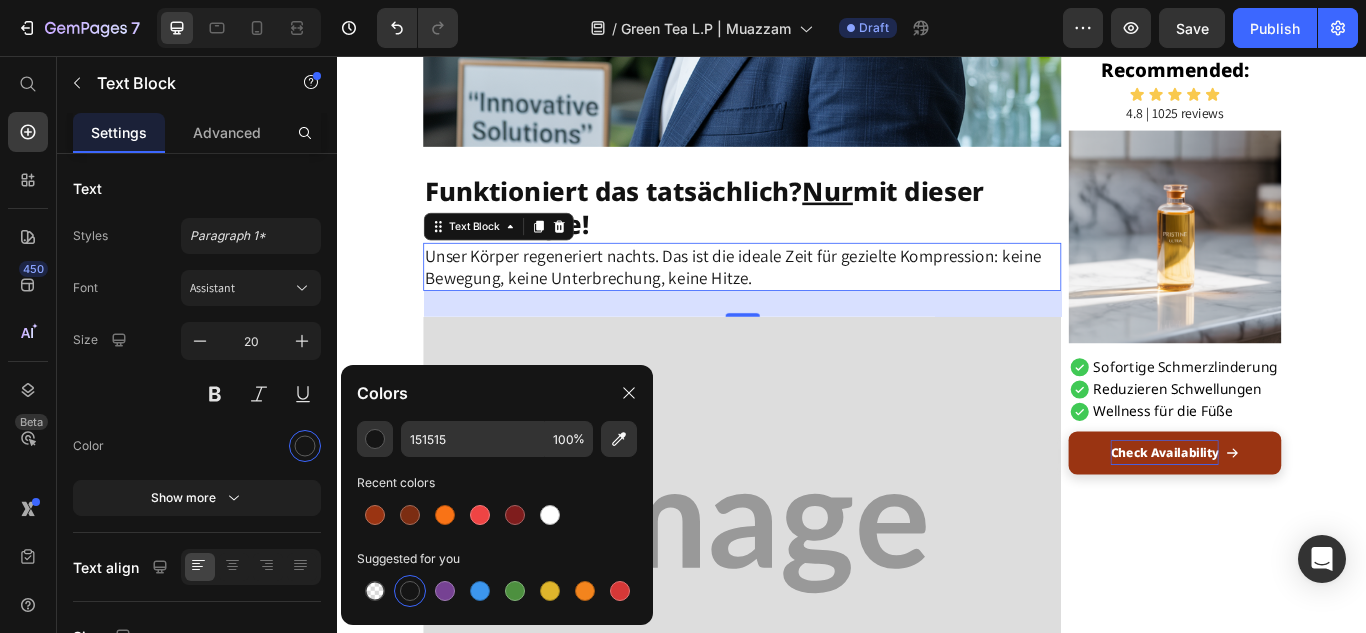 click at bounding box center [410, 591] 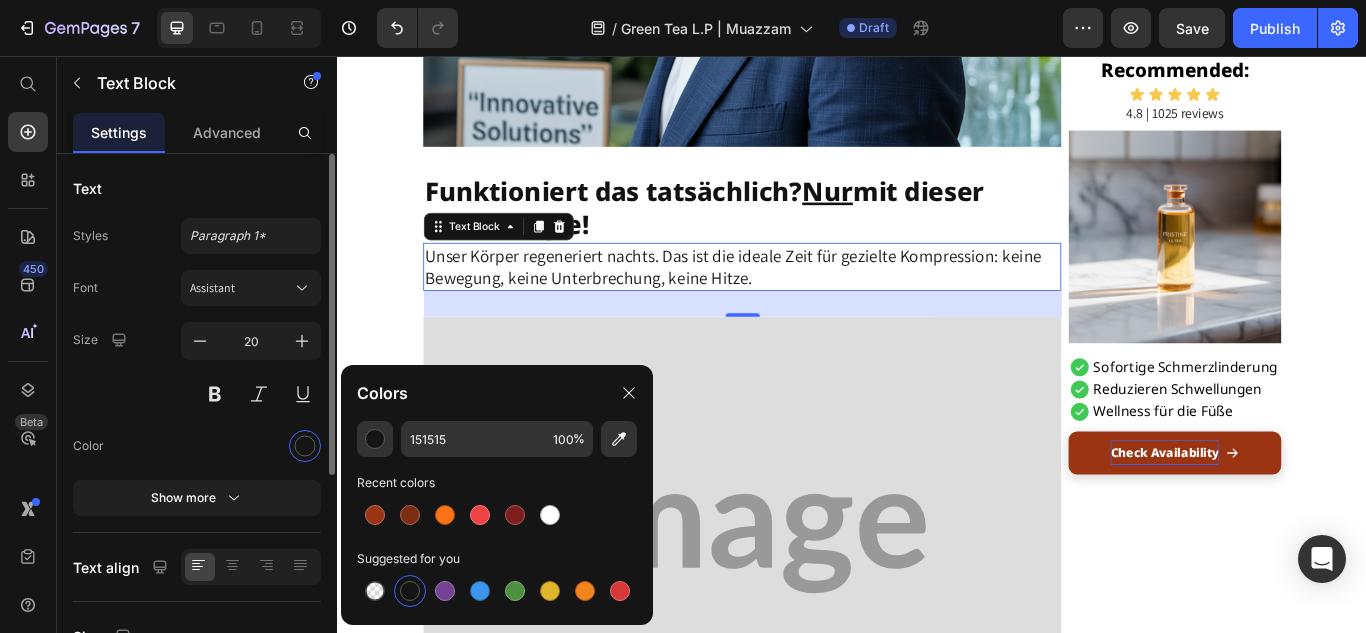click on "Size 20" at bounding box center (197, 367) 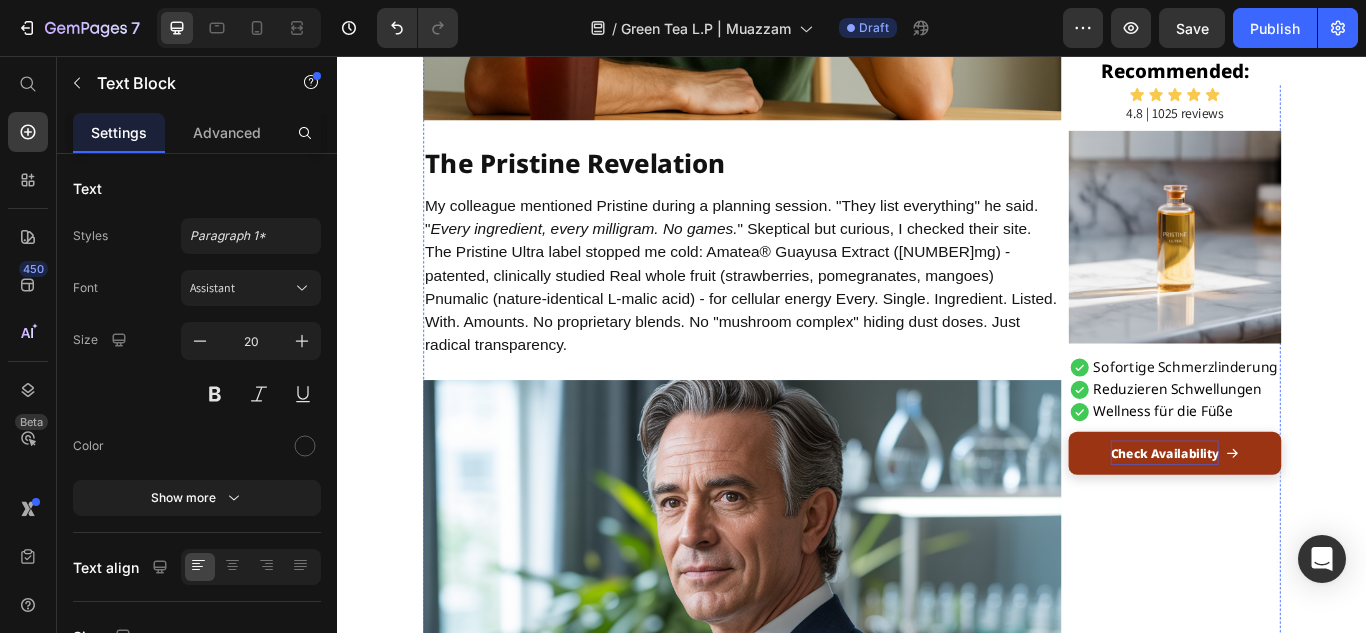 scroll, scrollTop: 1899, scrollLeft: 0, axis: vertical 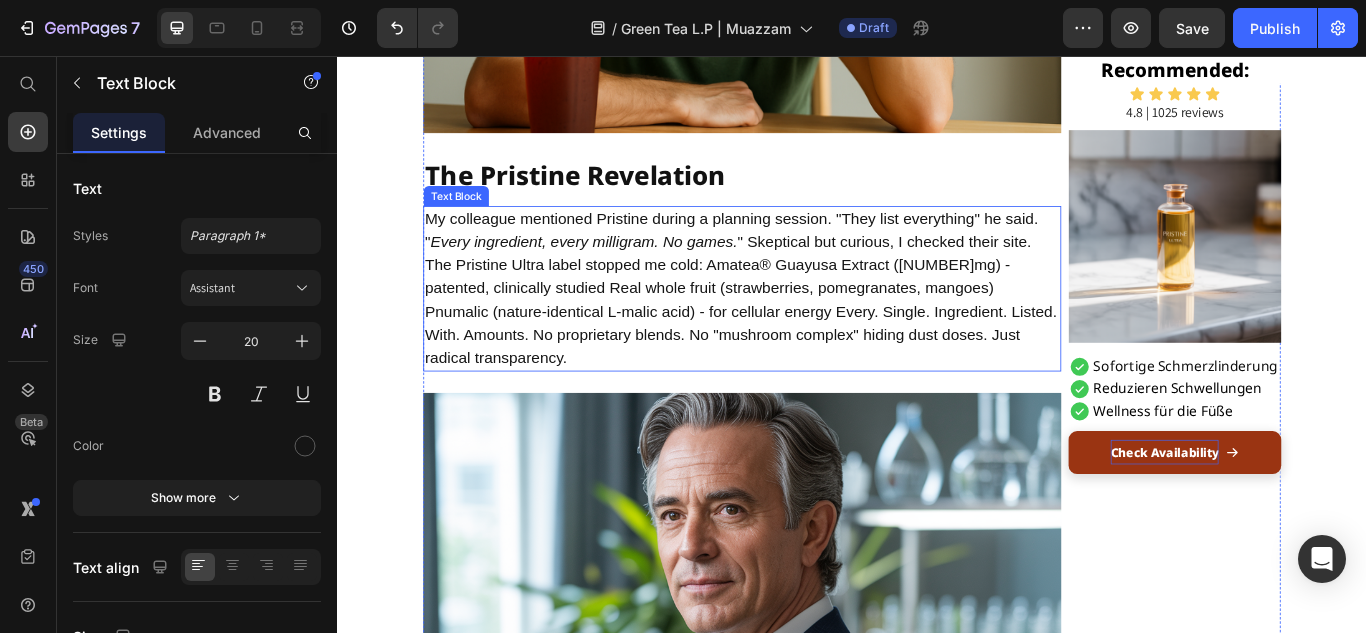 click on "My colleague mentioned Pristine during a planning session. "They list everything" he said. " Every ingredient, every milligram. No games. " Skeptical but curious, I checked their site. The Pristine Ultra label stopped me cold: Amatea® Guayusa Extract (200mg) - patented, clinically studied Real whole fruit (strawberries, pomegranates, mangoes) Pnumalic (nature-identical L-malic acid) - for cellular energy Every. Single. Ingredient. Listed. With. Amounts. No proprietary blends. No "mushroom complex" hiding dust doses. Just radical transparency." at bounding box center (809, 327) 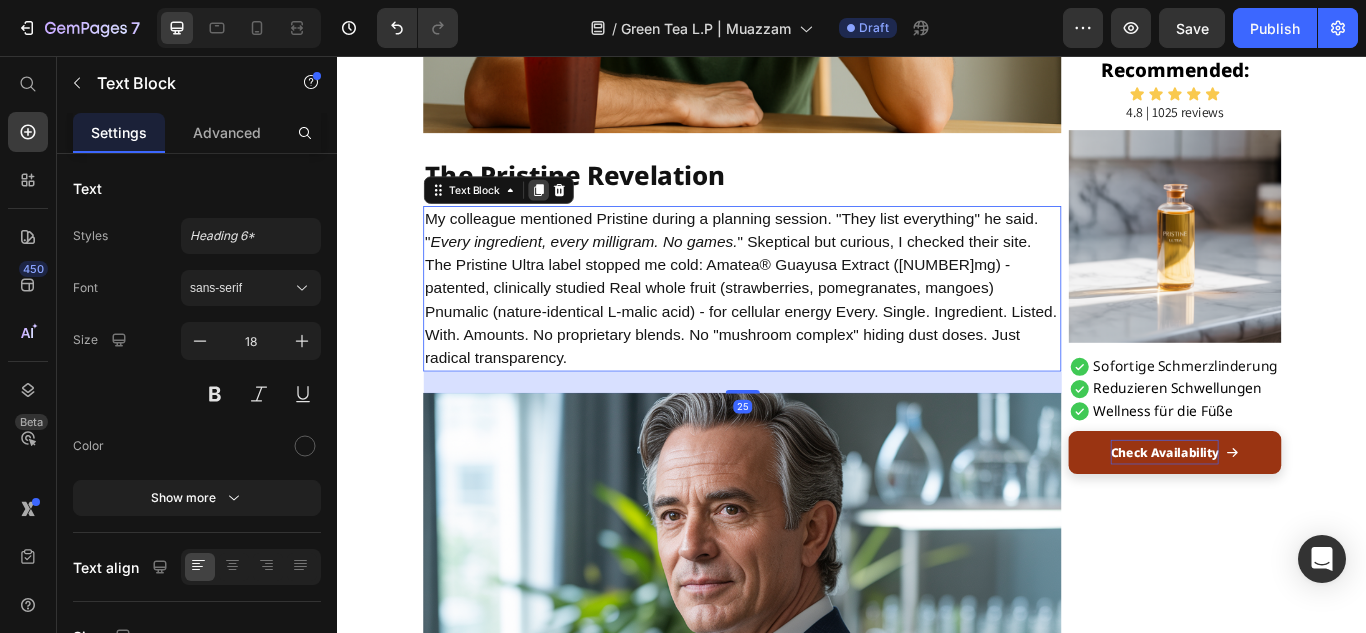 click 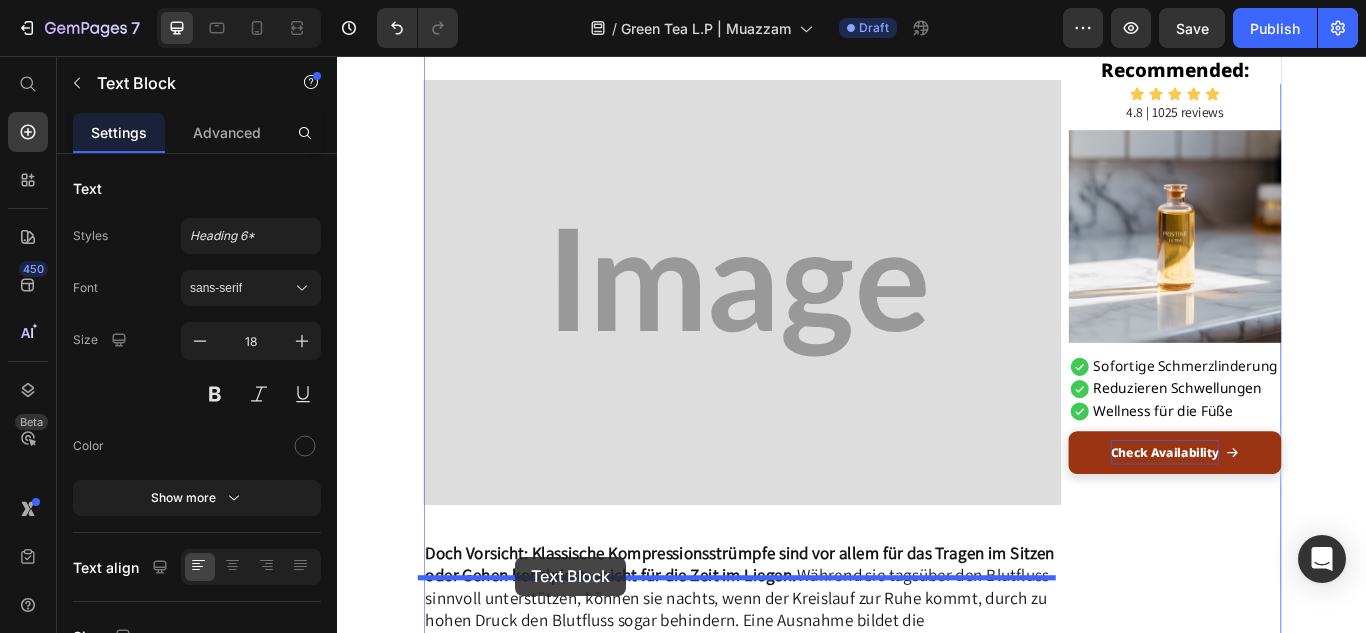 scroll, scrollTop: 3703, scrollLeft: 0, axis: vertical 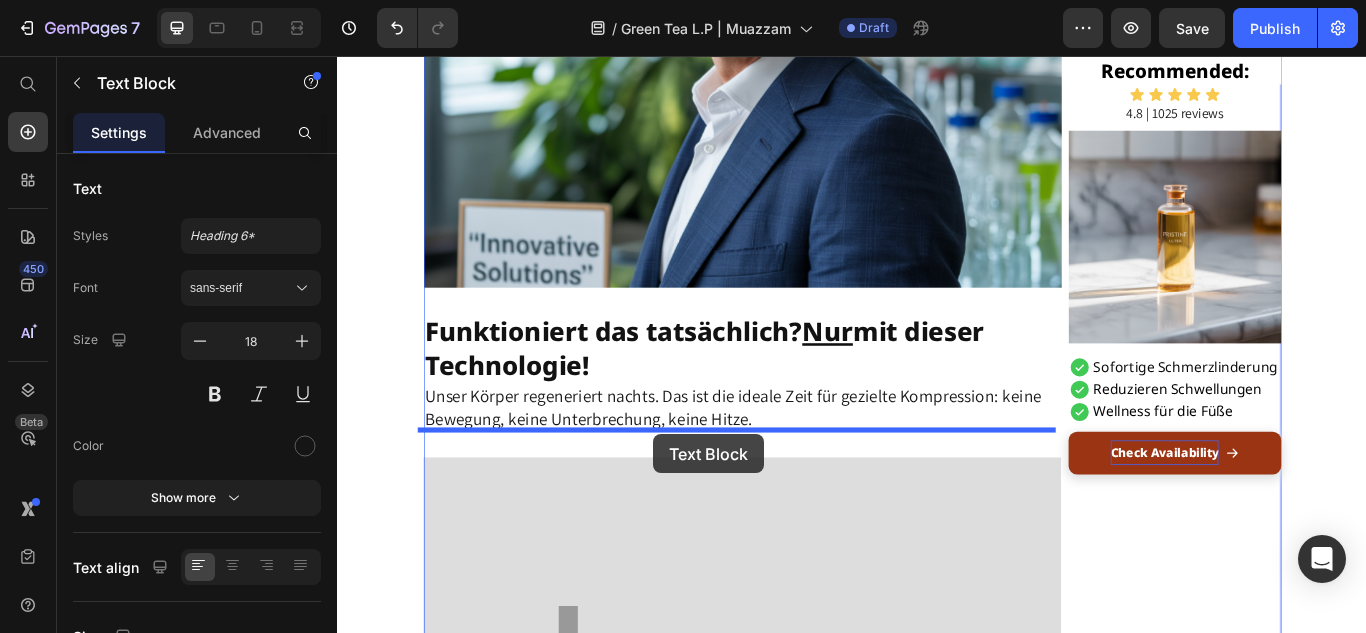 drag, startPoint x: 445, startPoint y: 489, endPoint x: 706, endPoint y: 497, distance: 261.1226 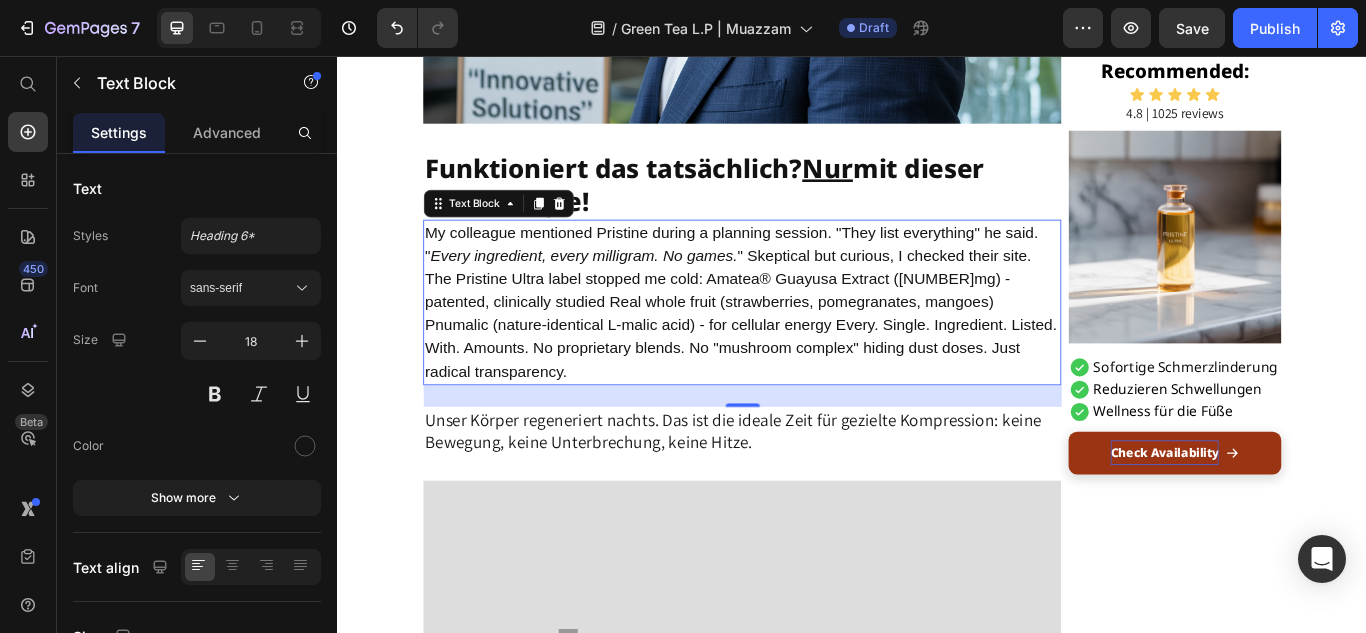 scroll, scrollTop: 2580, scrollLeft: 0, axis: vertical 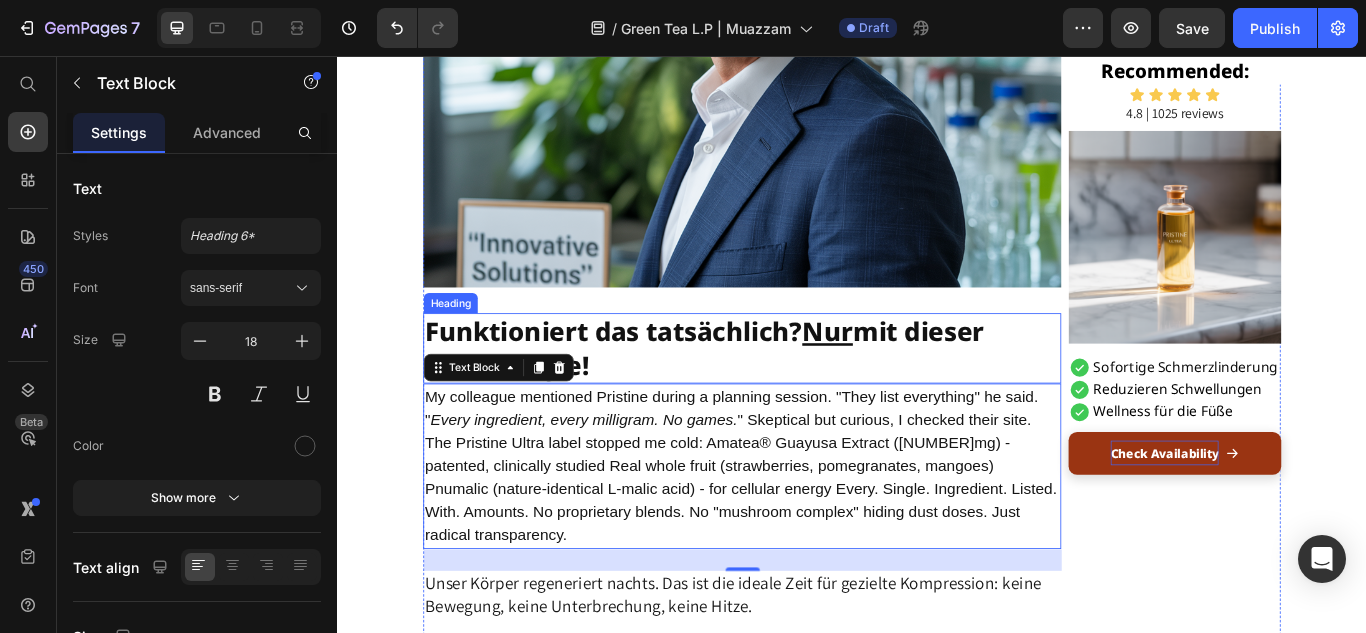 click on "Funktioniert das tatsächlich?  Nur  mit dieser Technologie!" at bounding box center (809, 397) 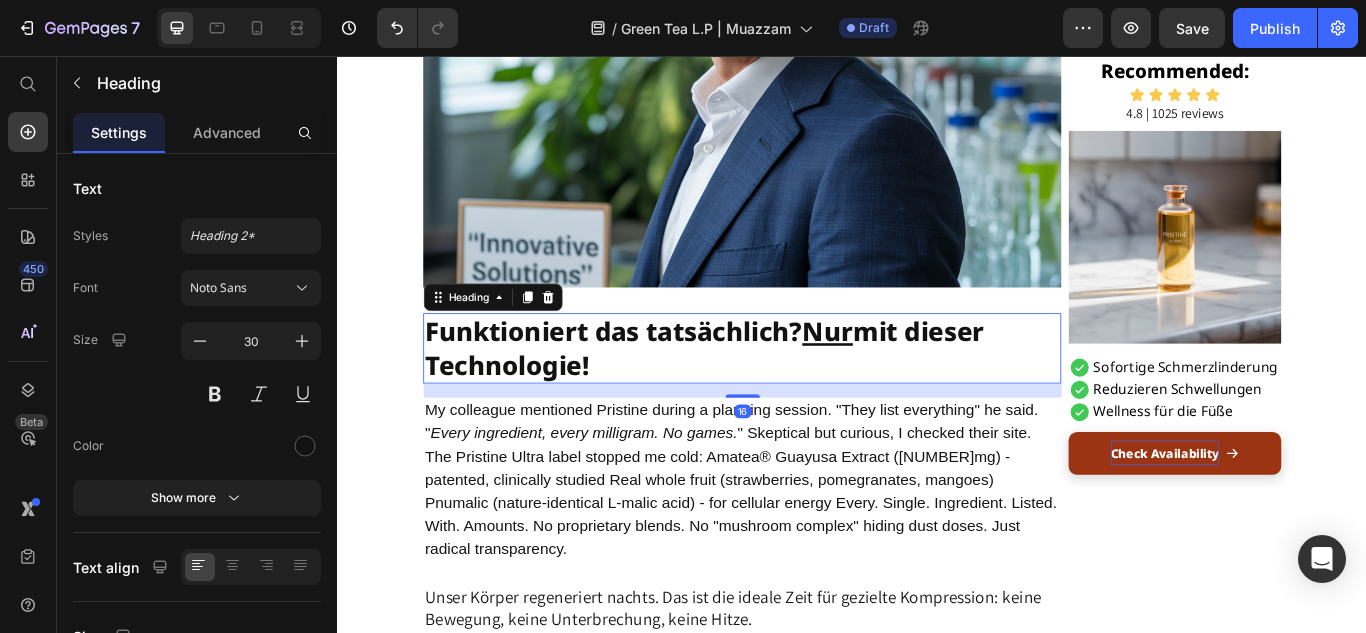 drag, startPoint x: 801, startPoint y: 490, endPoint x: 804, endPoint y: 506, distance: 16.27882 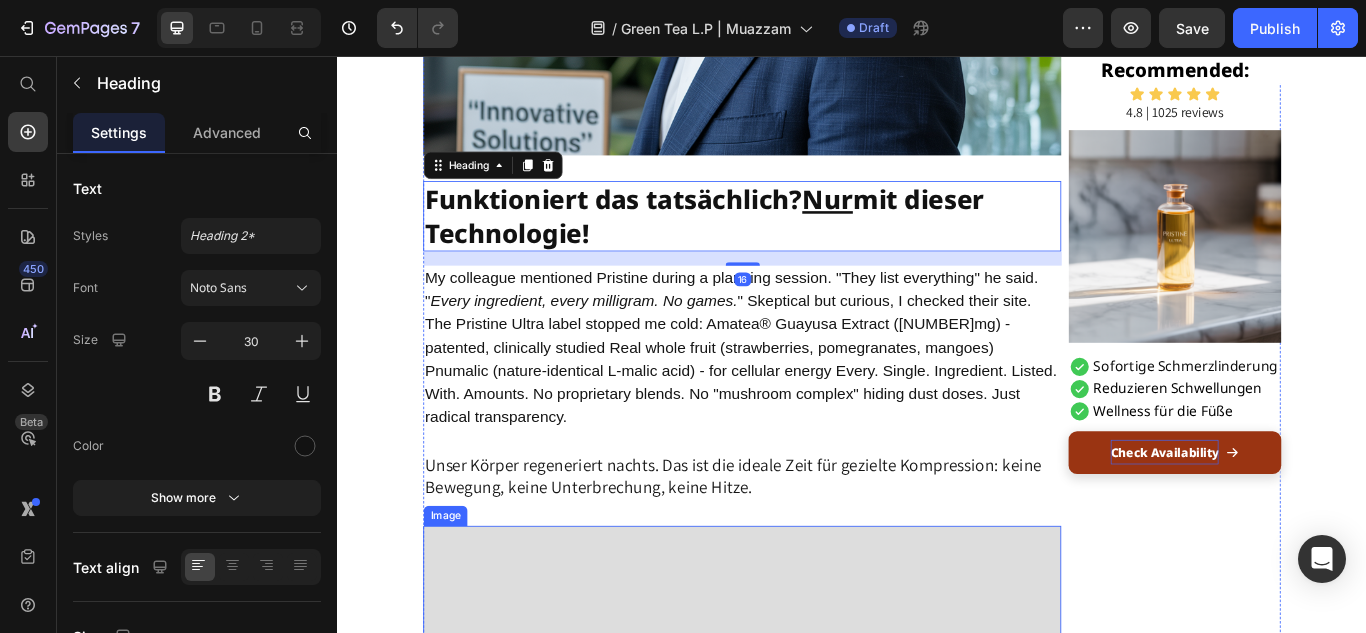 scroll, scrollTop: 2808, scrollLeft: 0, axis: vertical 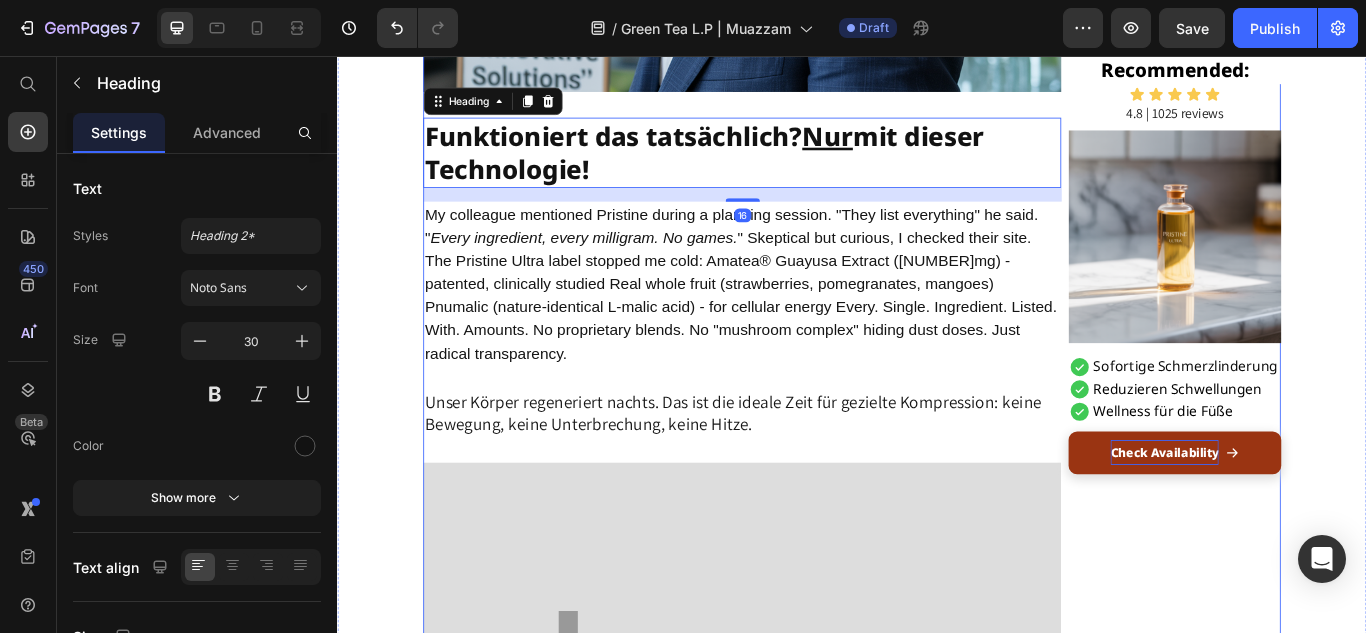 click on "by [NAME] [LAST]" at bounding box center [809, 2017] 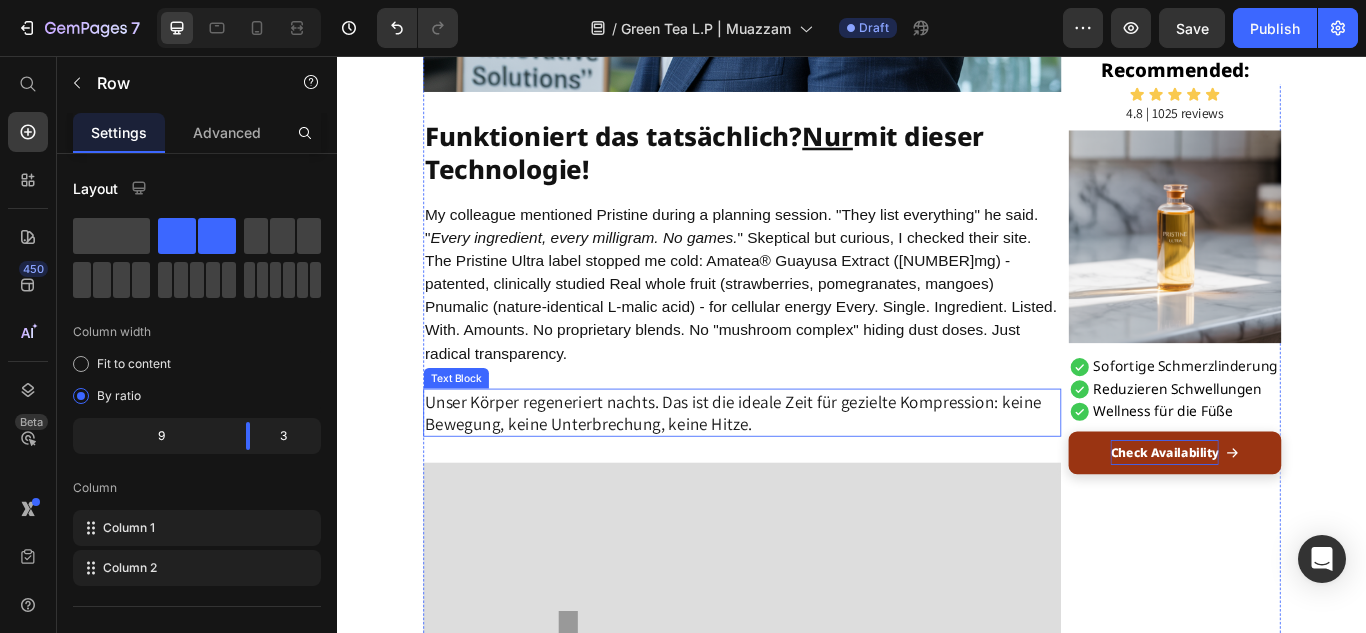 click on "Unser Körper regeneriert nachts. Das ist die ideale Zeit für gezielte Kompression: keine Bewegung, keine Unterbrechung, keine Hitze." at bounding box center [809, 472] 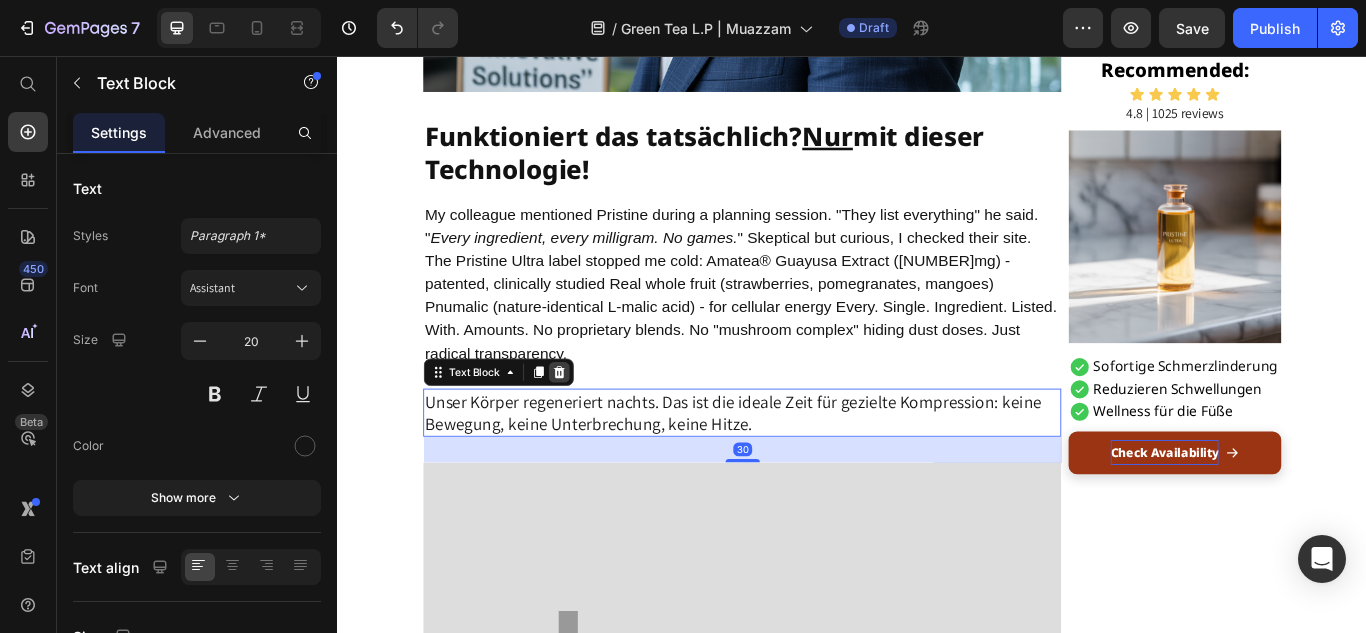 click 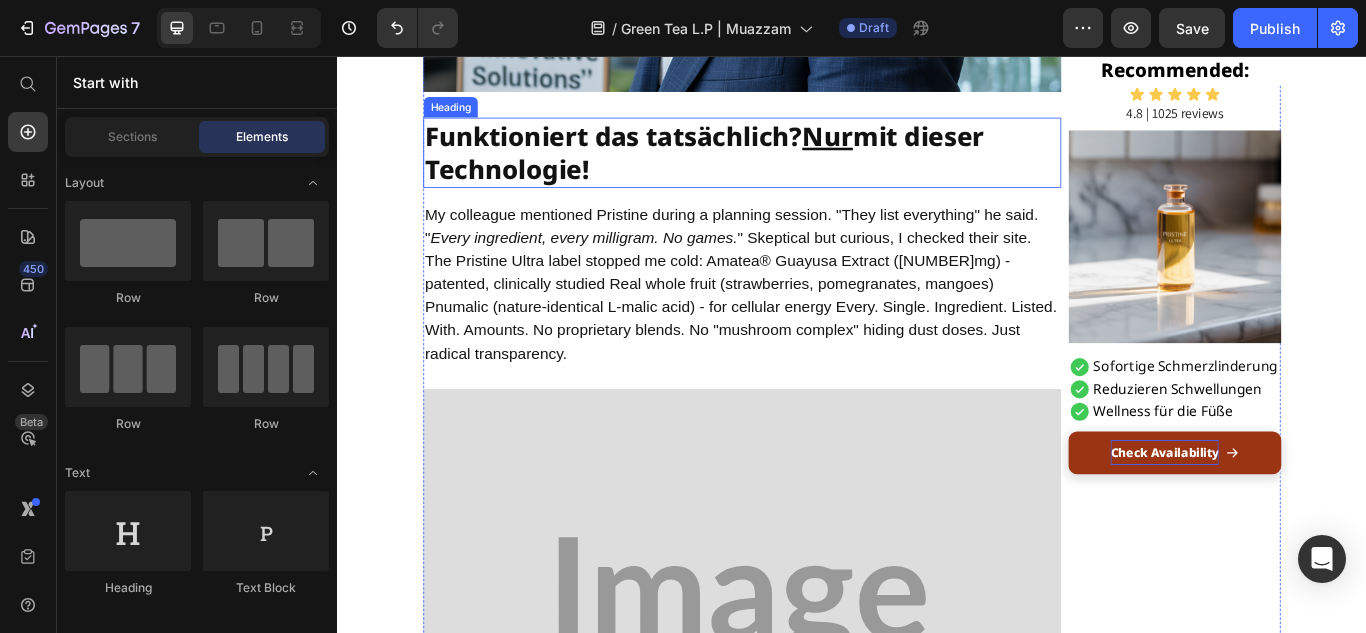 click on "Funktioniert das tatsächlich?  Nur  mit dieser Technologie!" at bounding box center (765, 169) 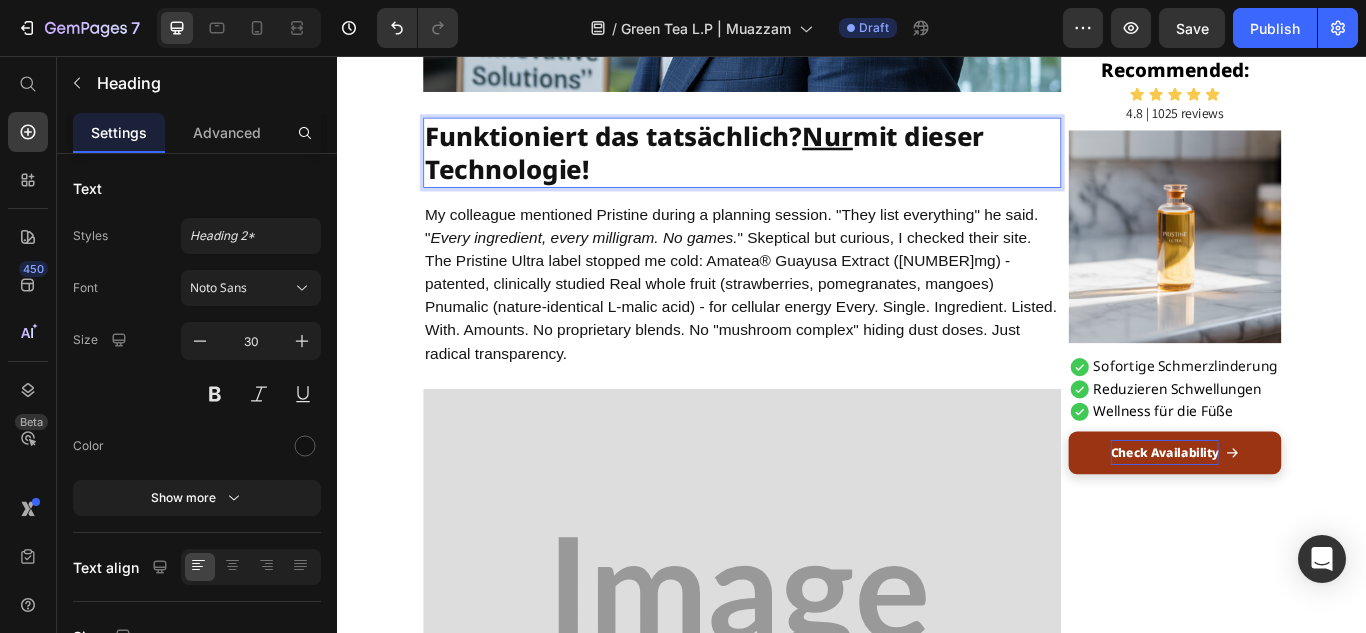 click on "Funktioniert das tatsächlich?  Nur  mit dieser Technologie!" at bounding box center [765, 169] 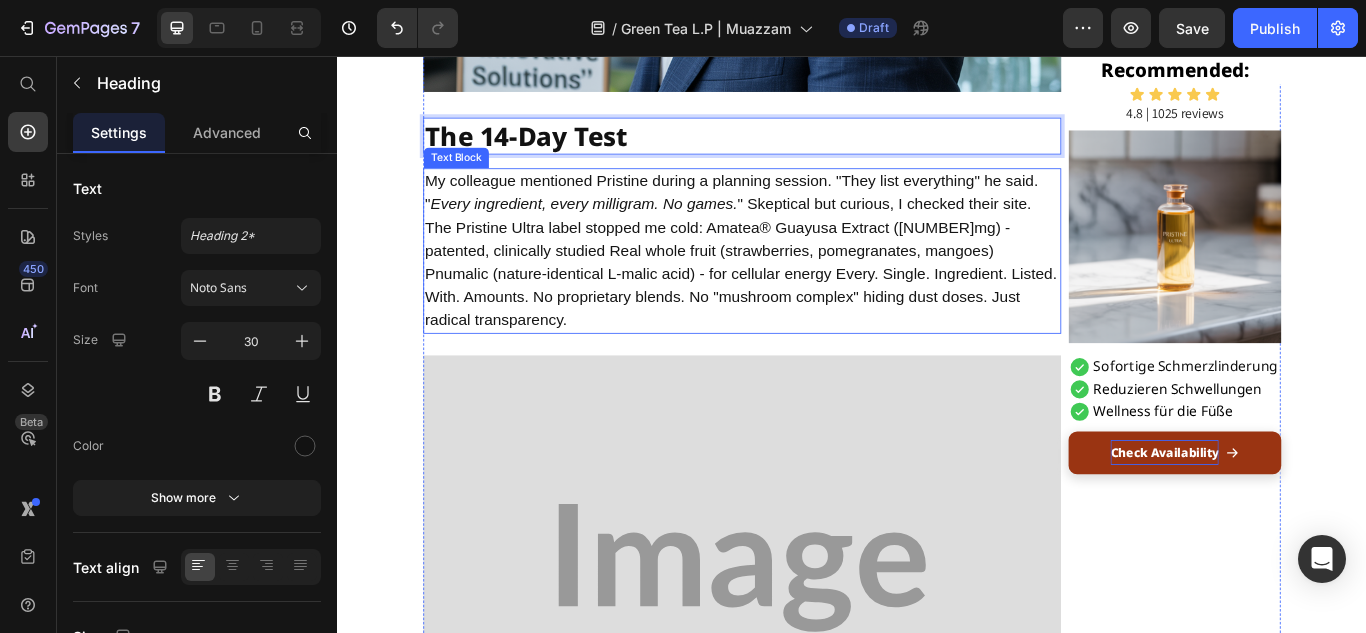 click on "My colleague mentioned Pristine during a planning session. "They list everything" he said. " Every ingredient, every milligram. No games. " Skeptical but curious, I checked their site. The Pristine Ultra label stopped me cold: Amatea® Guayusa Extract (200mg) - patented, clinically studied Real whole fruit (strawberries, pomegranates, mangoes) Pnumalic (nature-identical L-malic acid) - for cellular energy Every. Single. Ingredient. Listed. With. Amounts. No proprietary blends. No "mushroom complex" hiding dust doses. Just radical transparency." at bounding box center (809, 283) 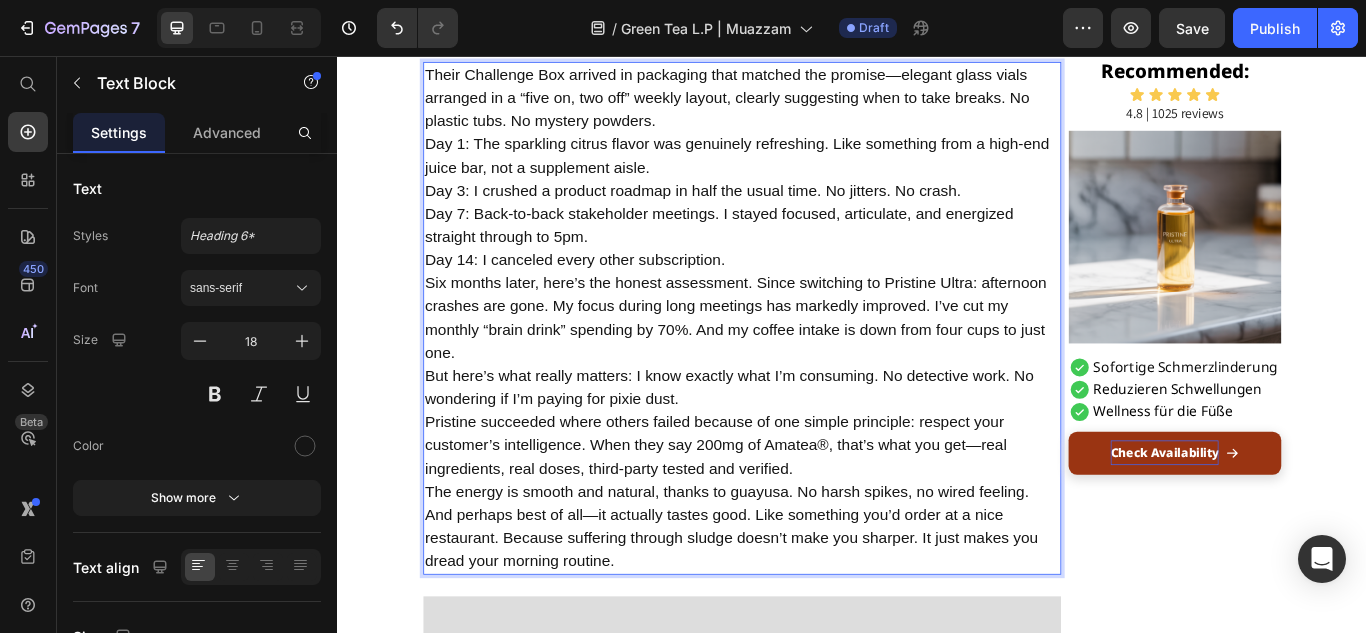 scroll, scrollTop: 145, scrollLeft: 0, axis: vertical 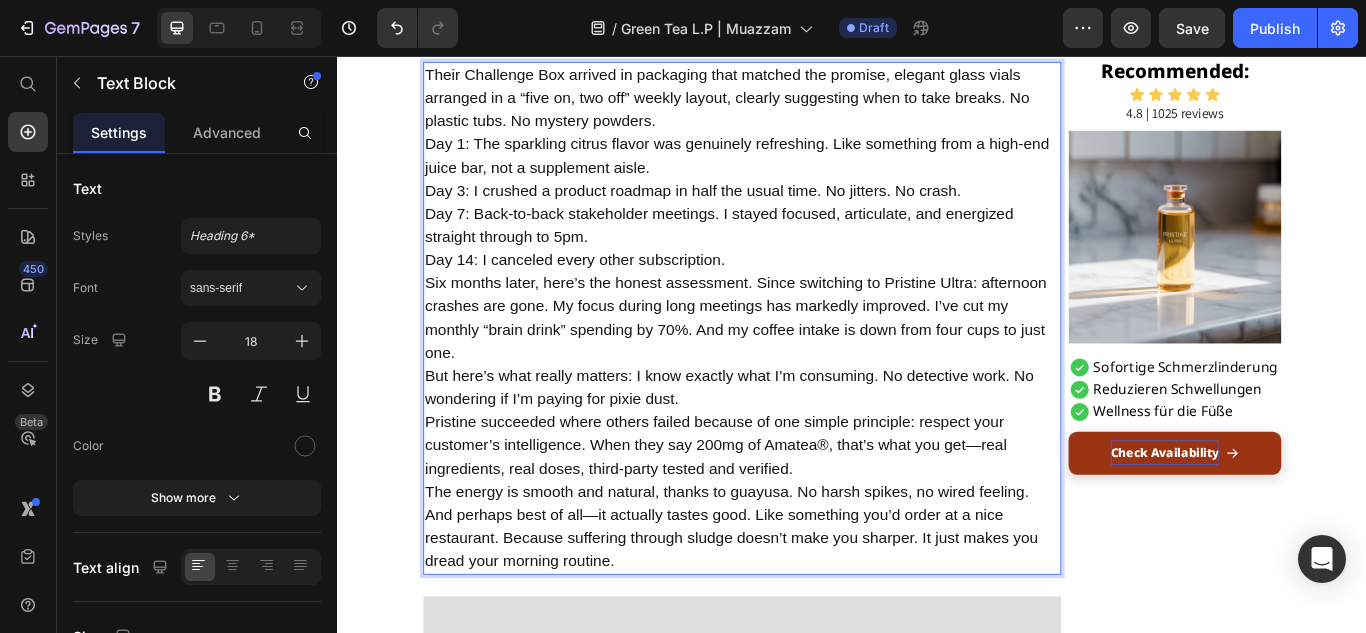 click on "Their Challenge Box arrived in packaging that matched the promise, elegant glass vials arranged in a “five on, two off” weekly layout, clearly suggesting when to take breaks. No plastic tubs. No mystery powders." at bounding box center (809, 105) 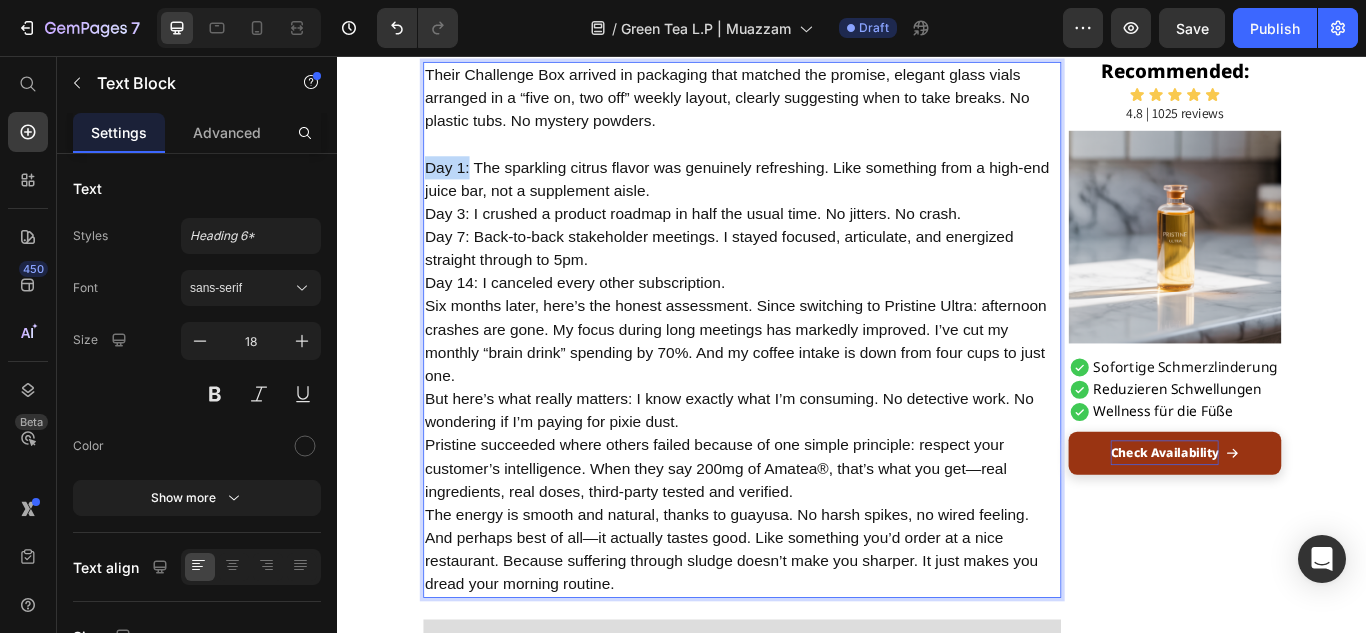 drag, startPoint x: 481, startPoint y: 243, endPoint x: 427, endPoint y: 241, distance: 54.037025 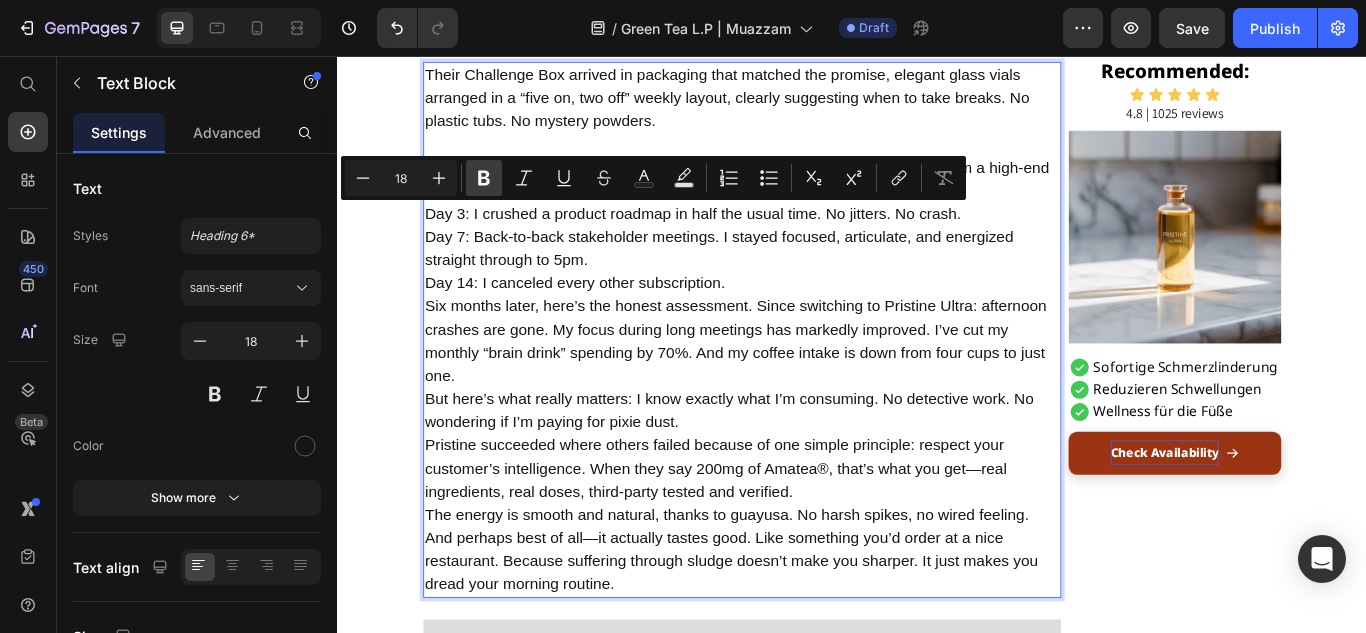click 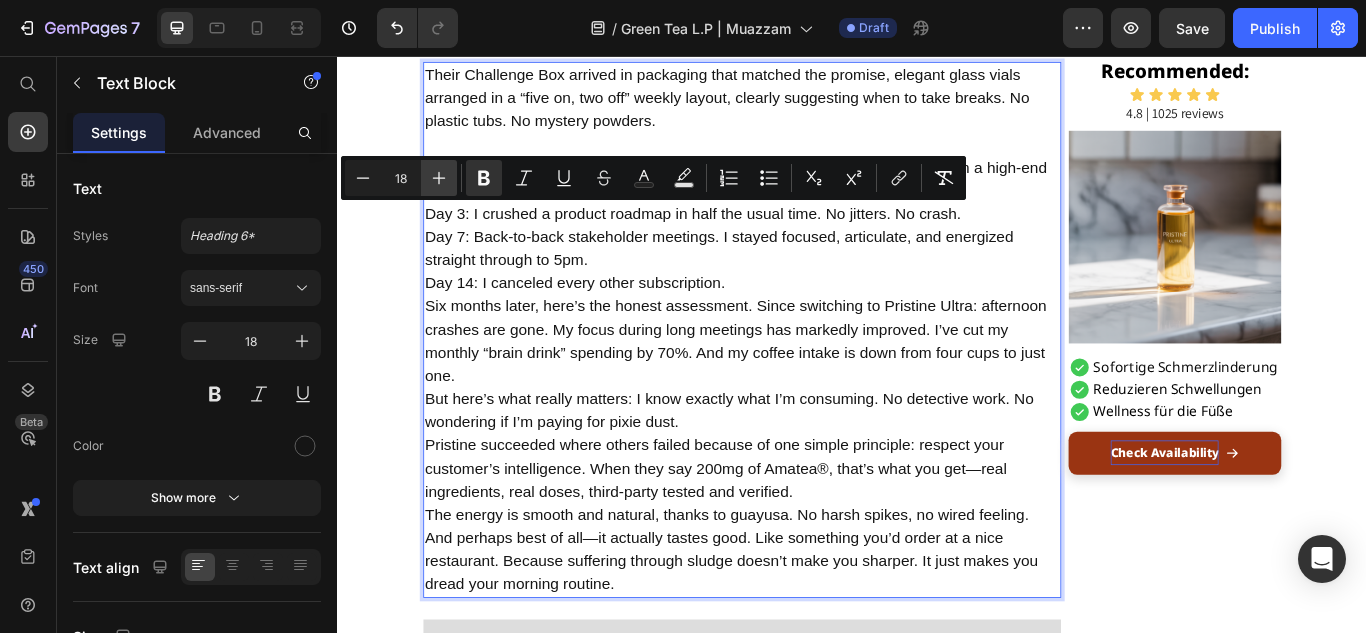 click 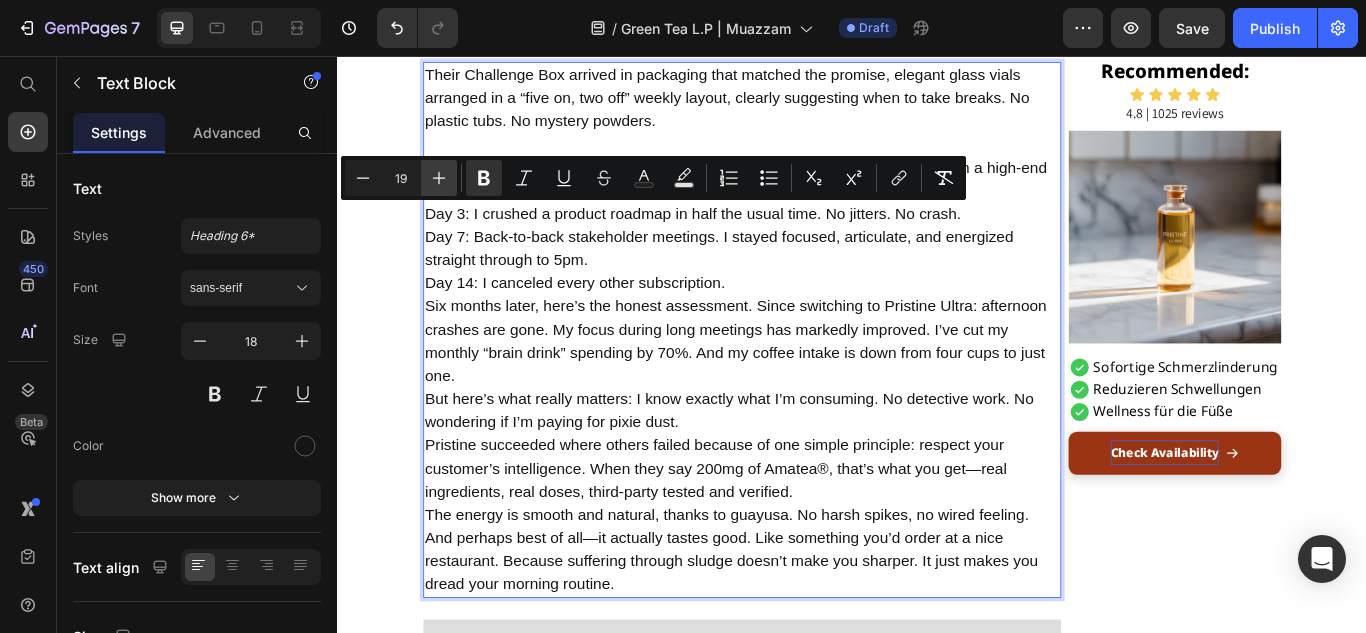 click 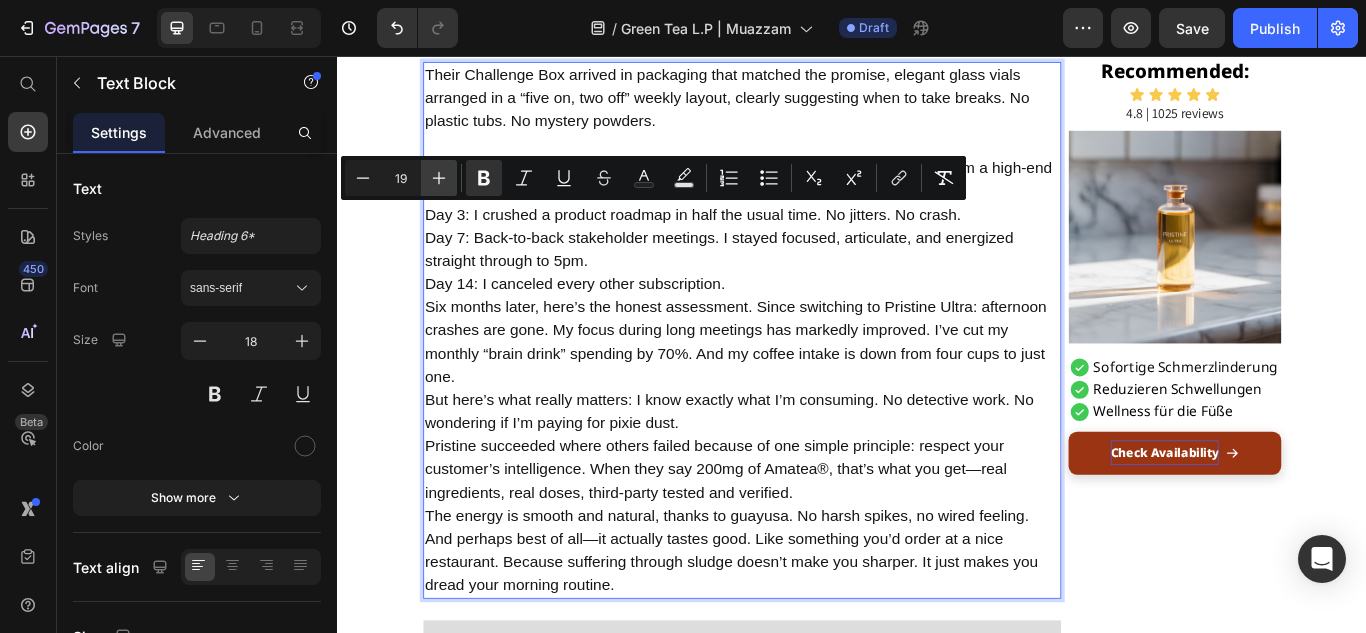 type on "20" 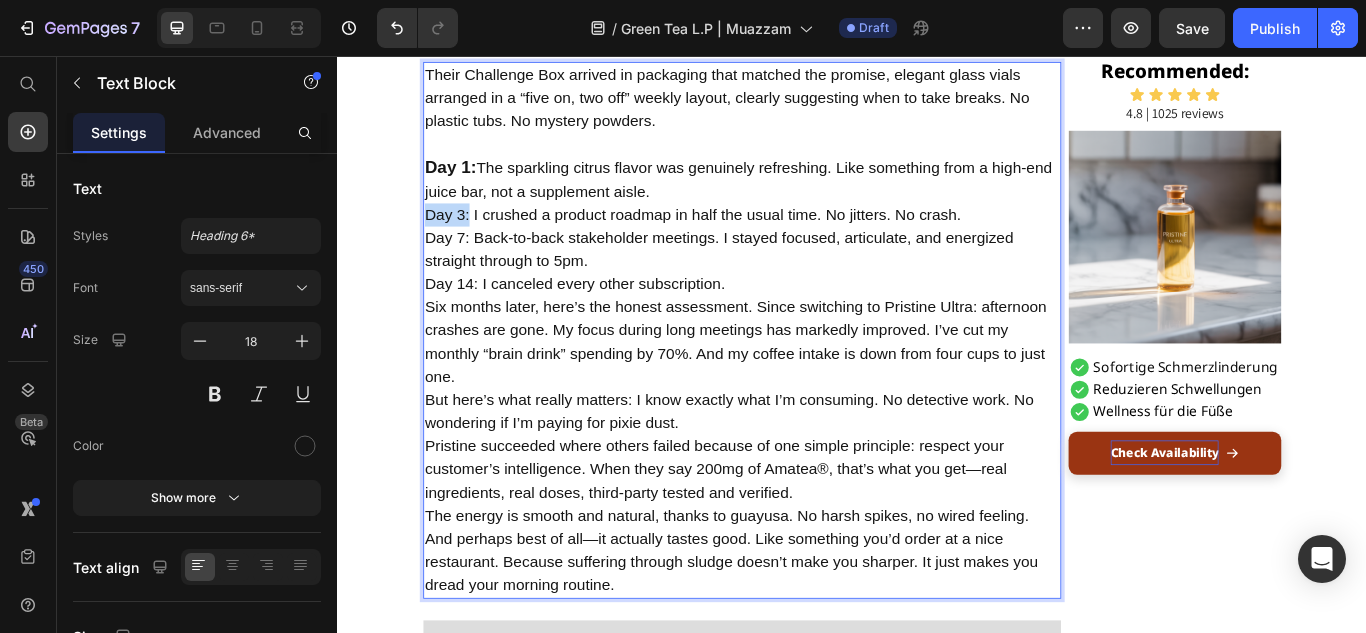 drag, startPoint x: 482, startPoint y: 293, endPoint x: 433, endPoint y: 295, distance: 49.0408 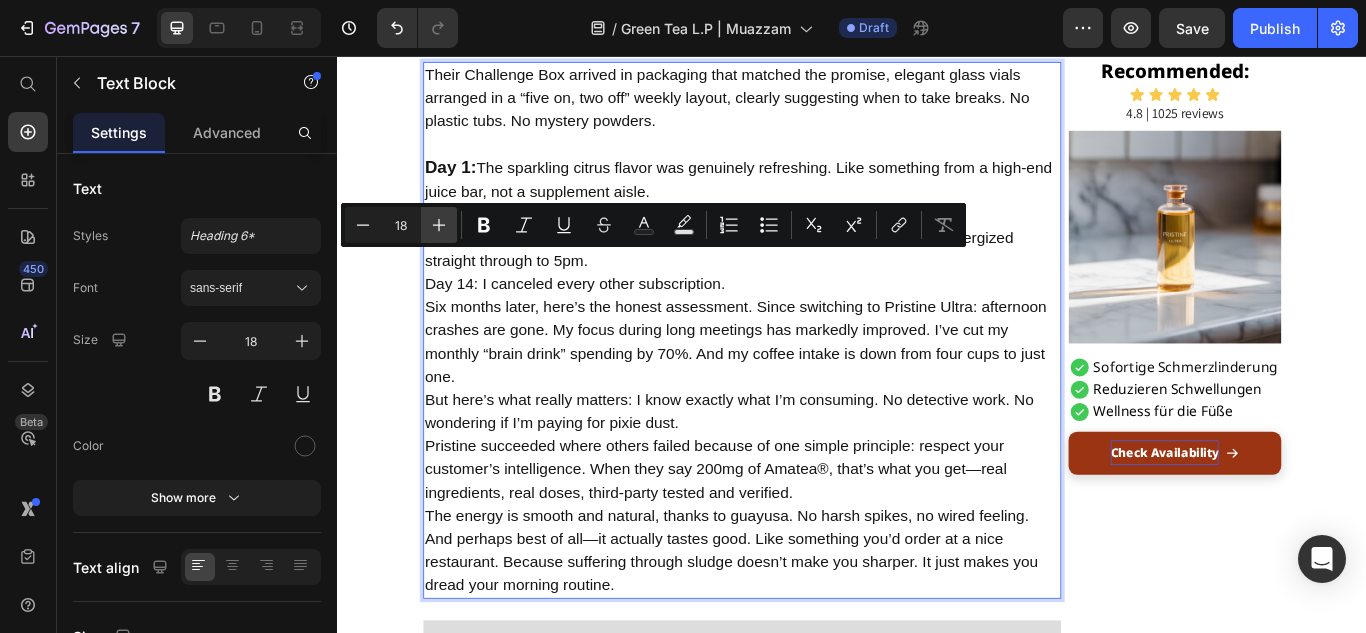 click 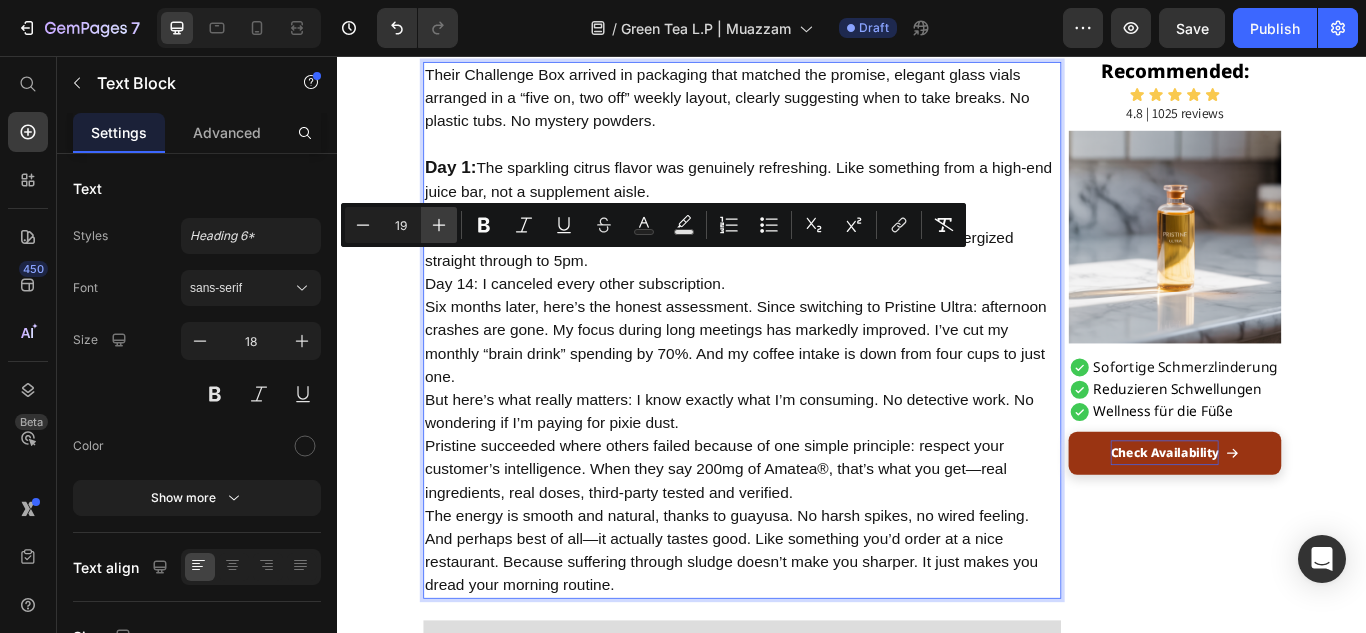 click 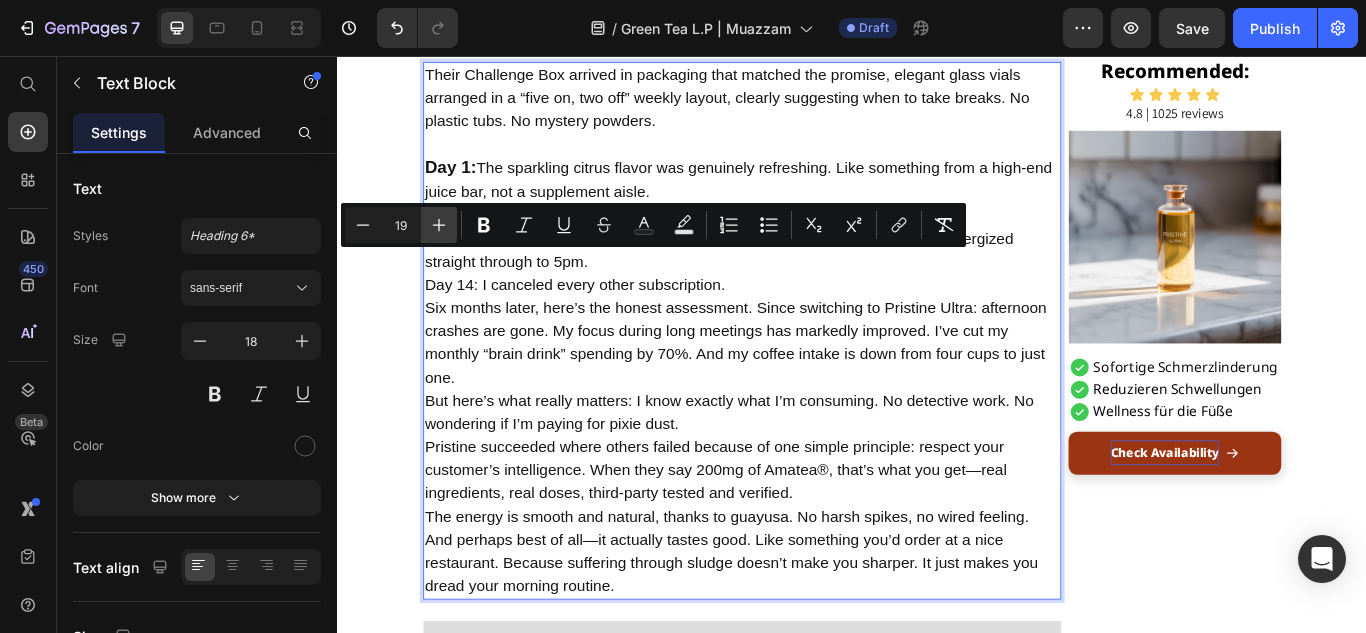 type on "20" 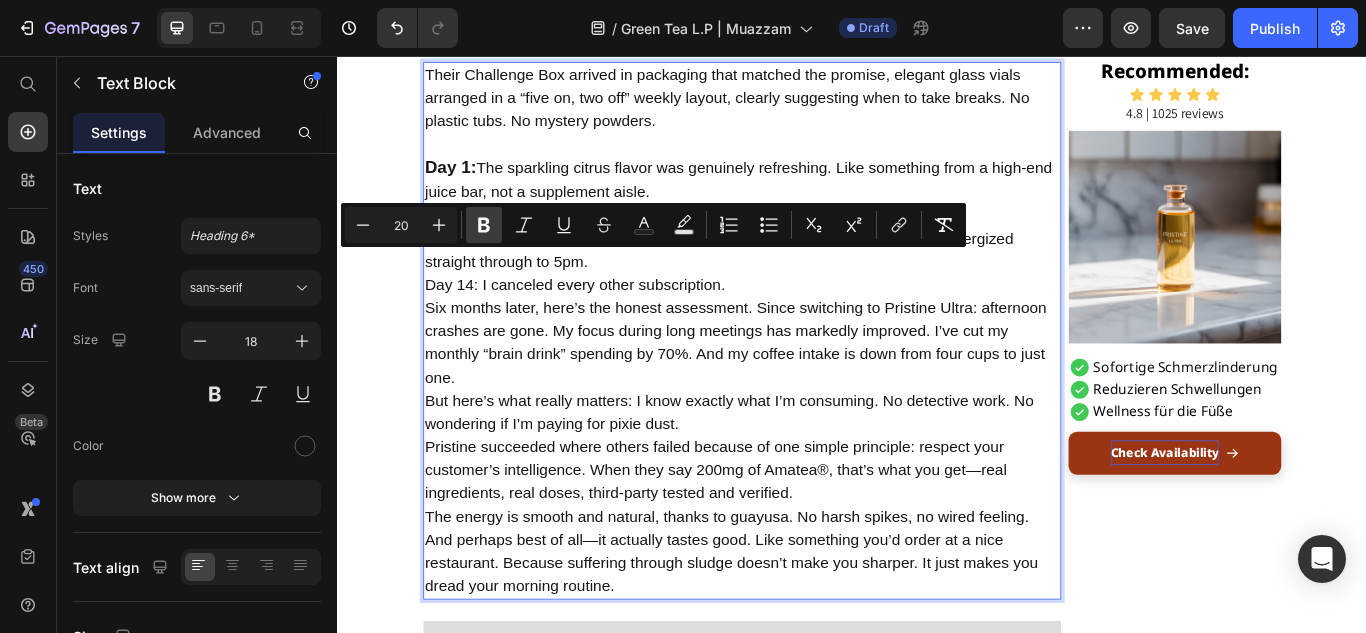 click 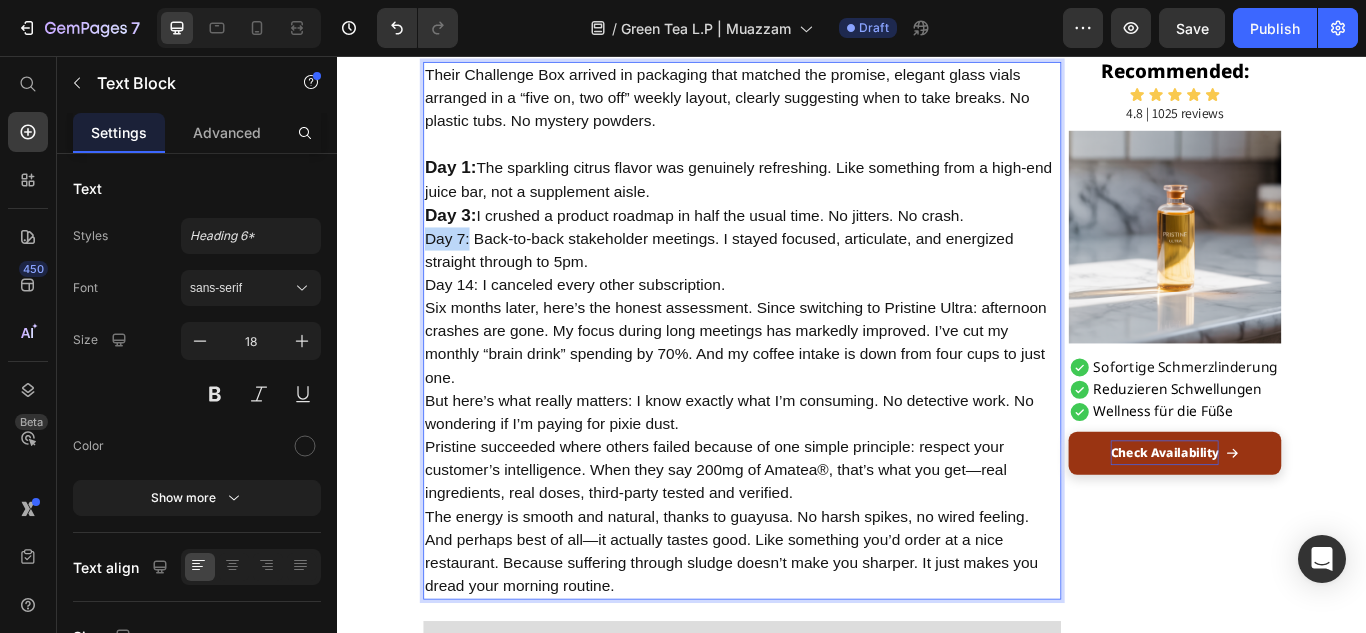 drag, startPoint x: 483, startPoint y: 330, endPoint x: 430, endPoint y: 319, distance: 54.129475 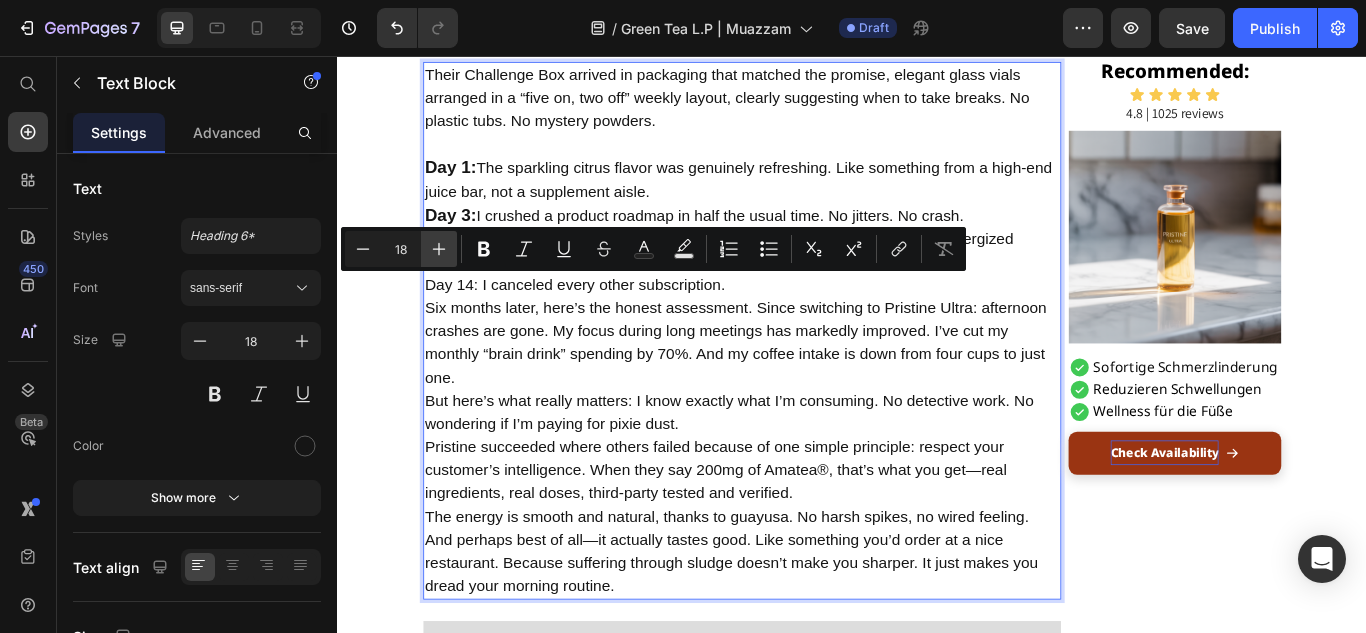 click 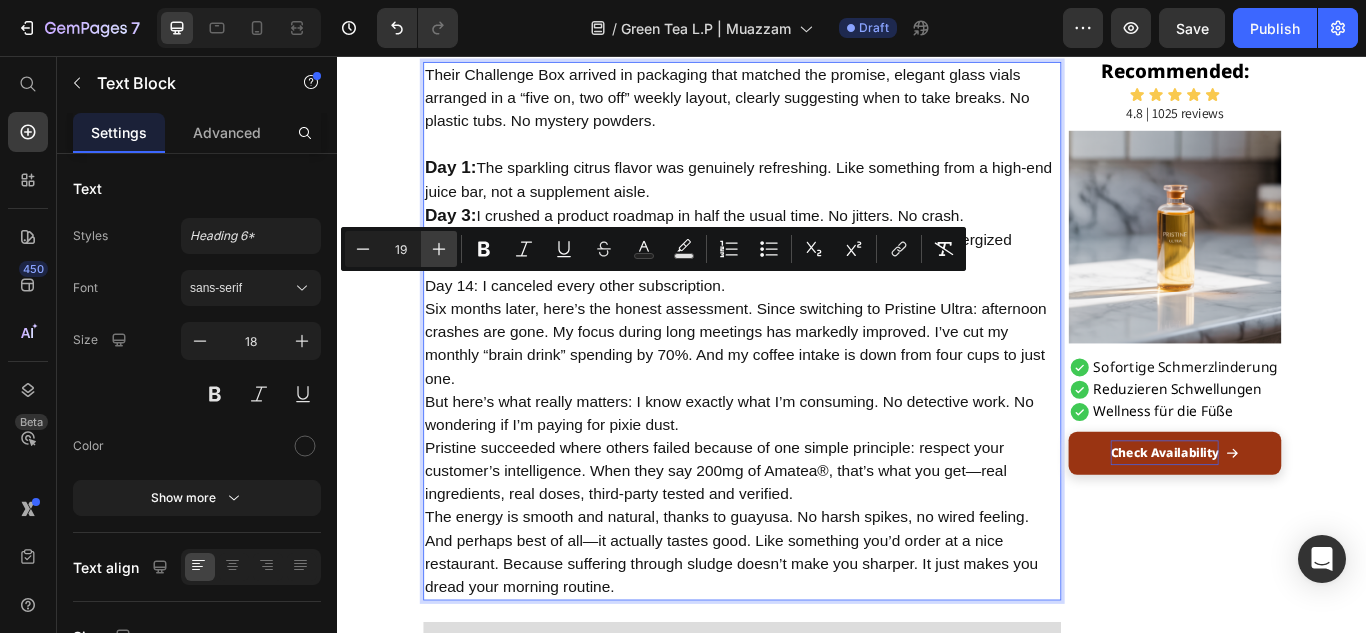 click 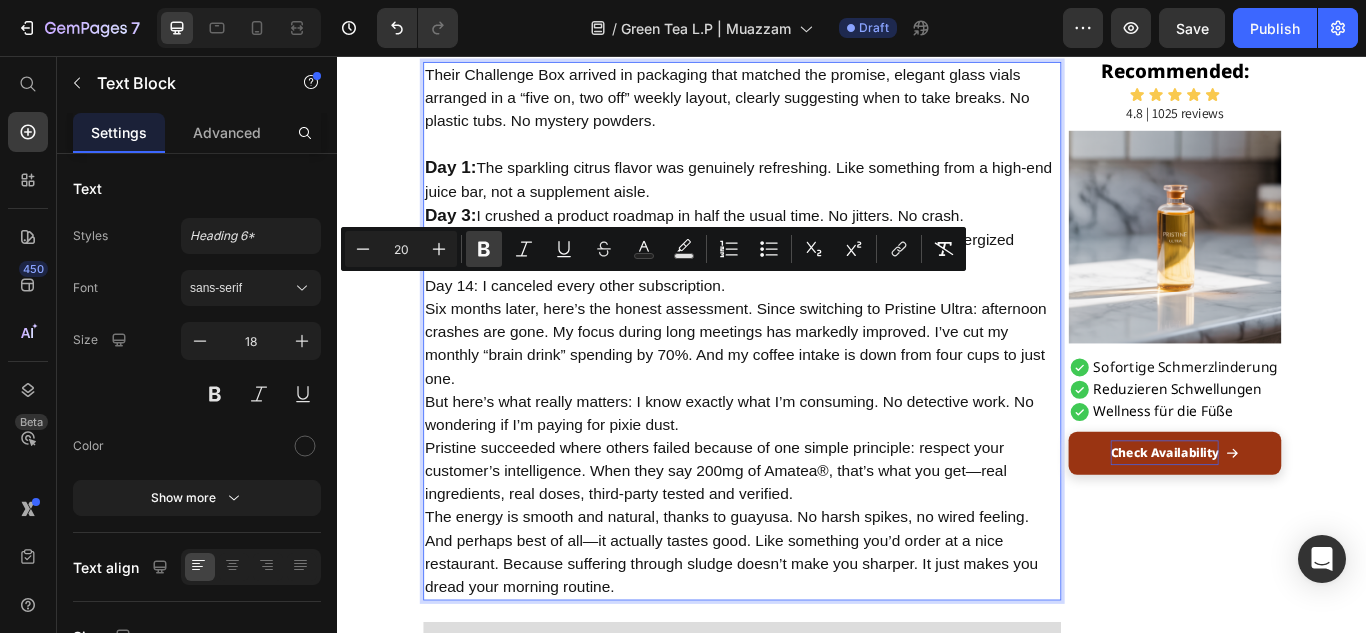 click on "Bold" at bounding box center [484, 249] 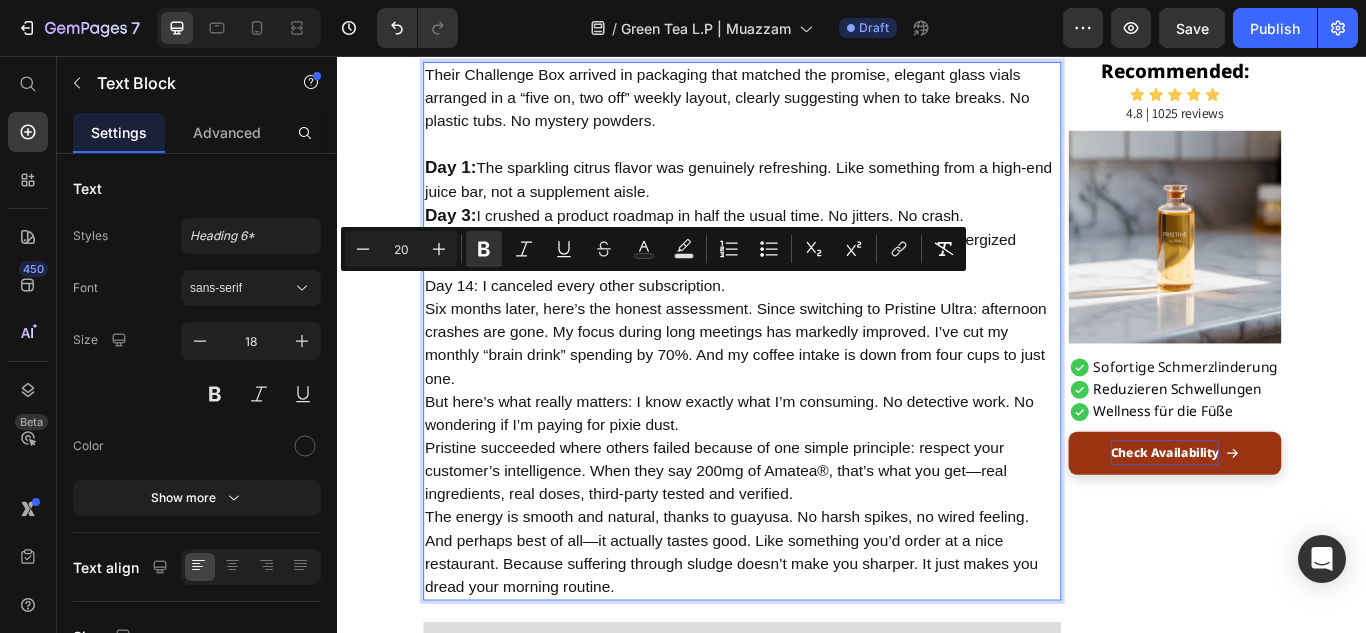 type on "18" 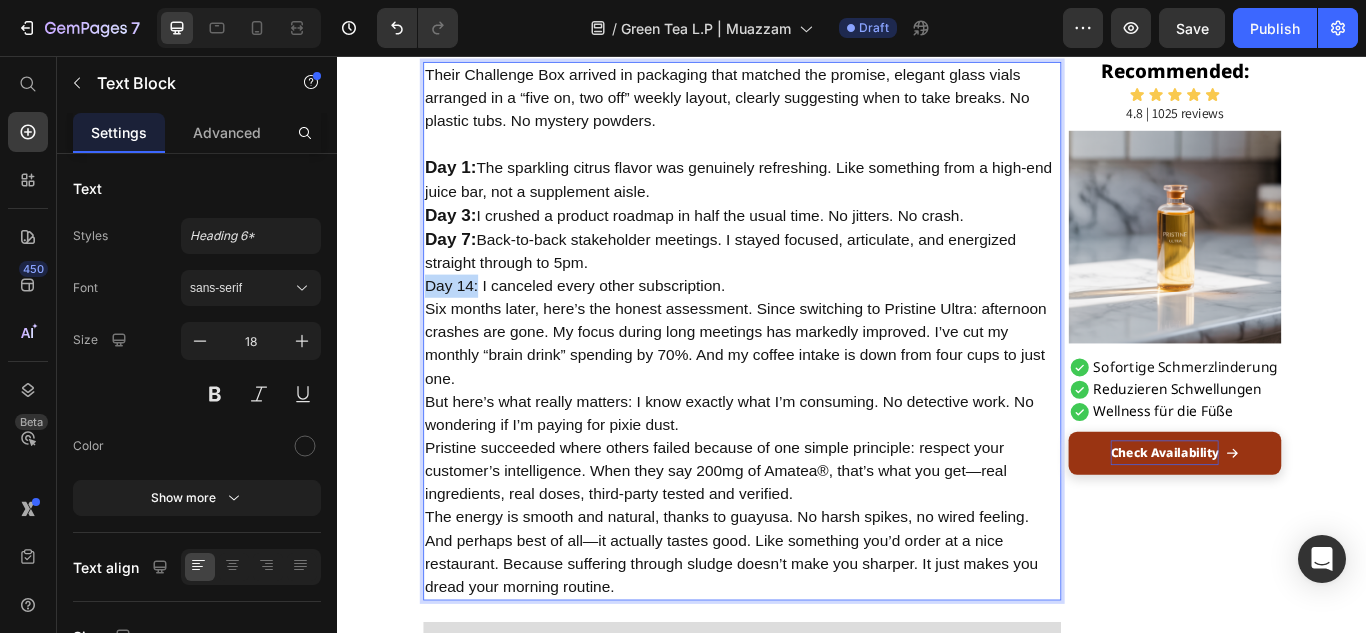 drag, startPoint x: 493, startPoint y: 380, endPoint x: 433, endPoint y: 384, distance: 60.133186 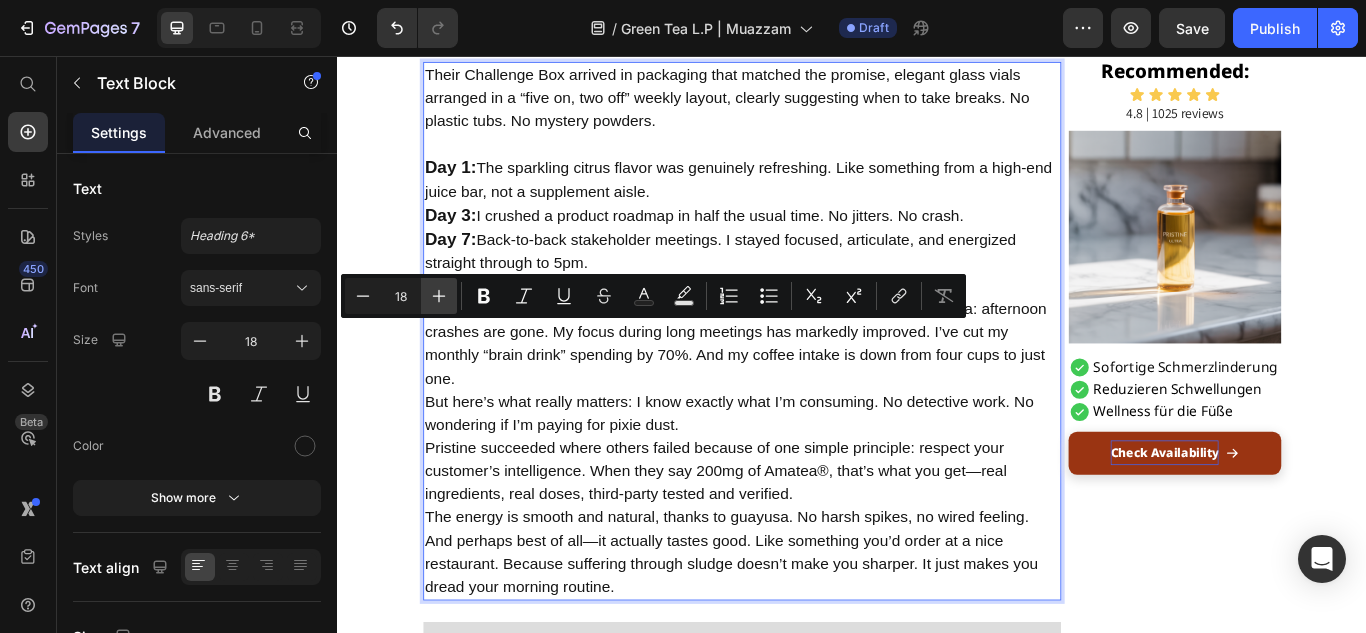 click 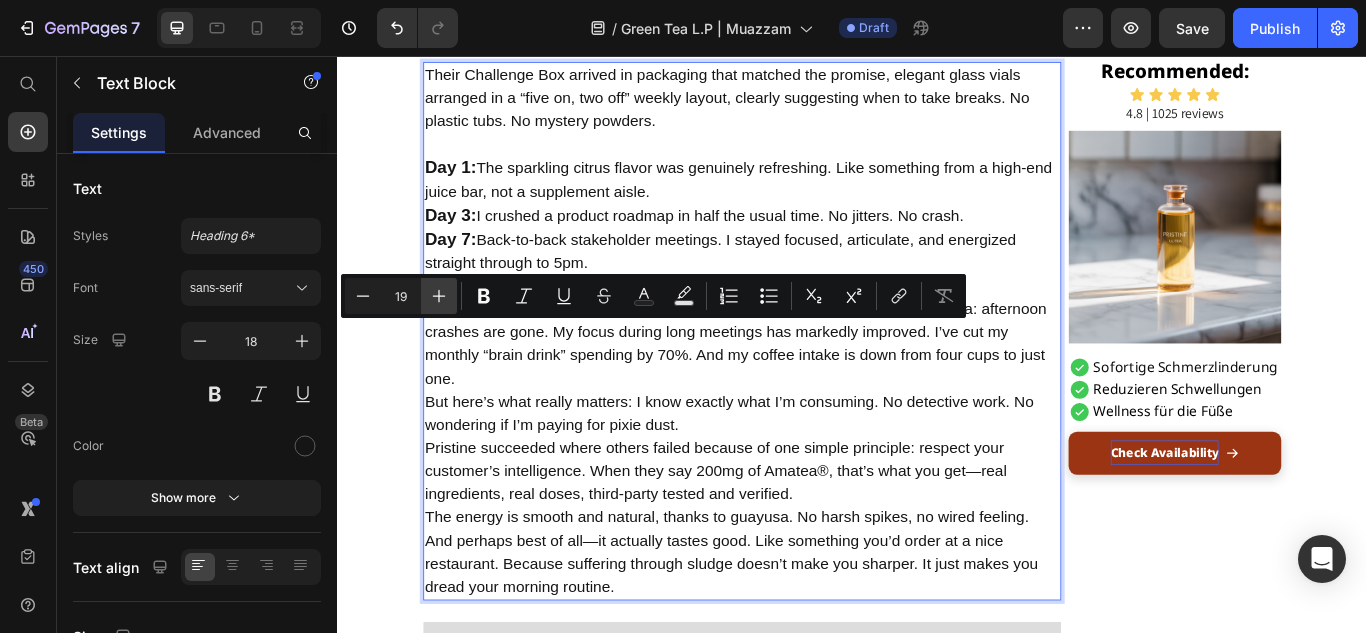 click 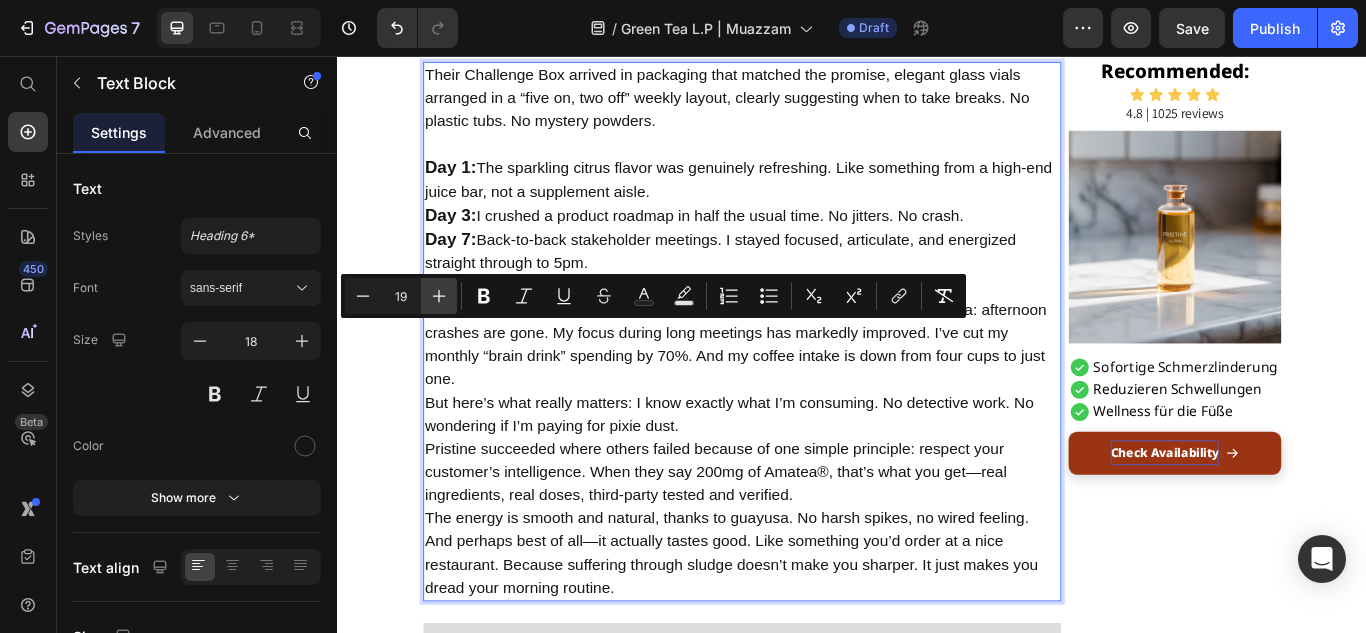 type on "20" 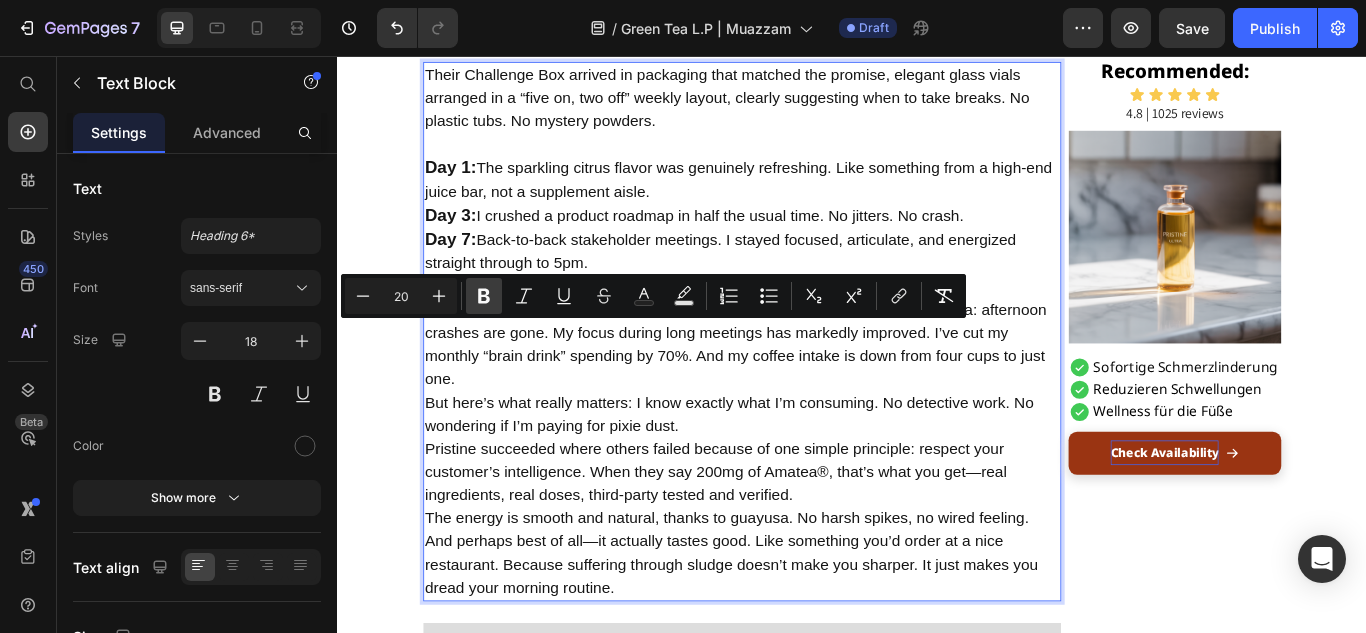 click 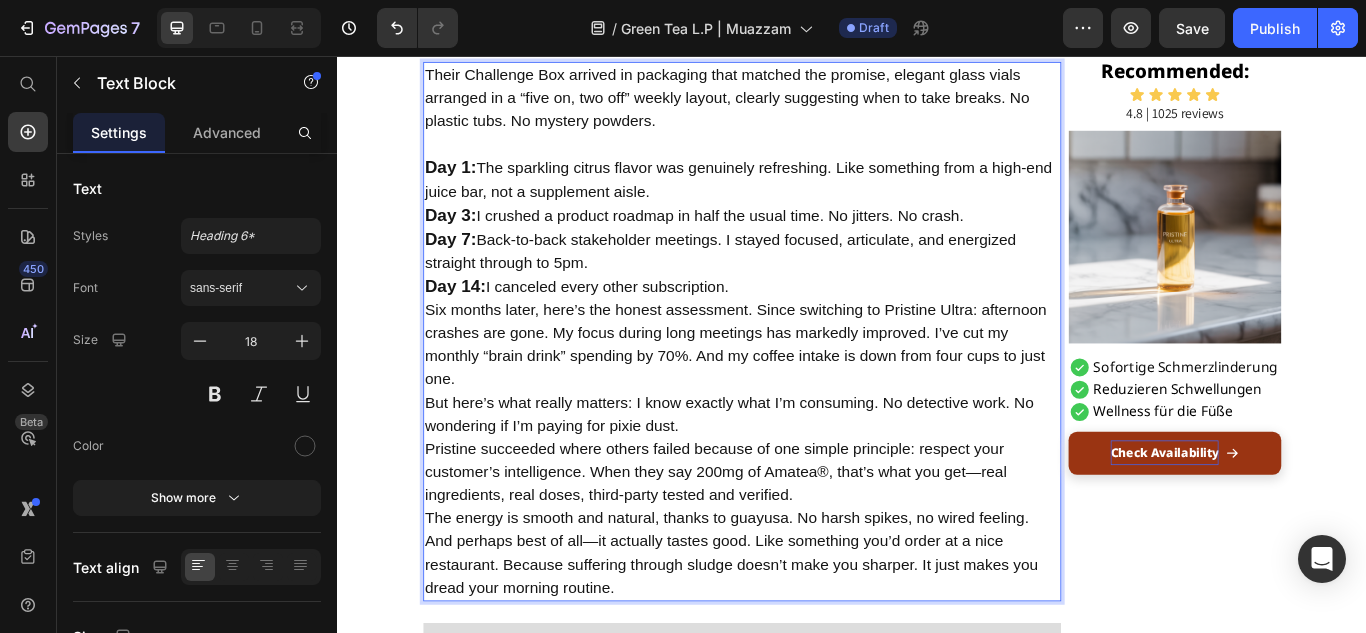 click on "Day 14:  I canceled every other subscription." at bounding box center (809, 325) 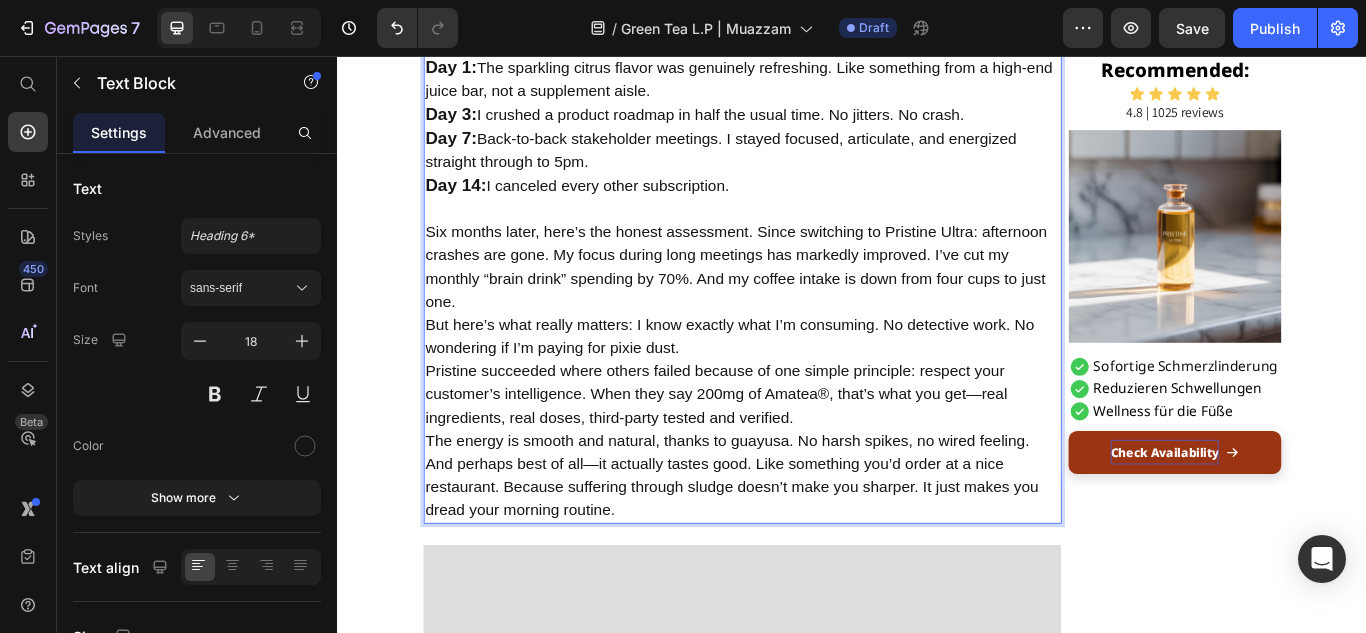 scroll, scrollTop: 3057, scrollLeft: 0, axis: vertical 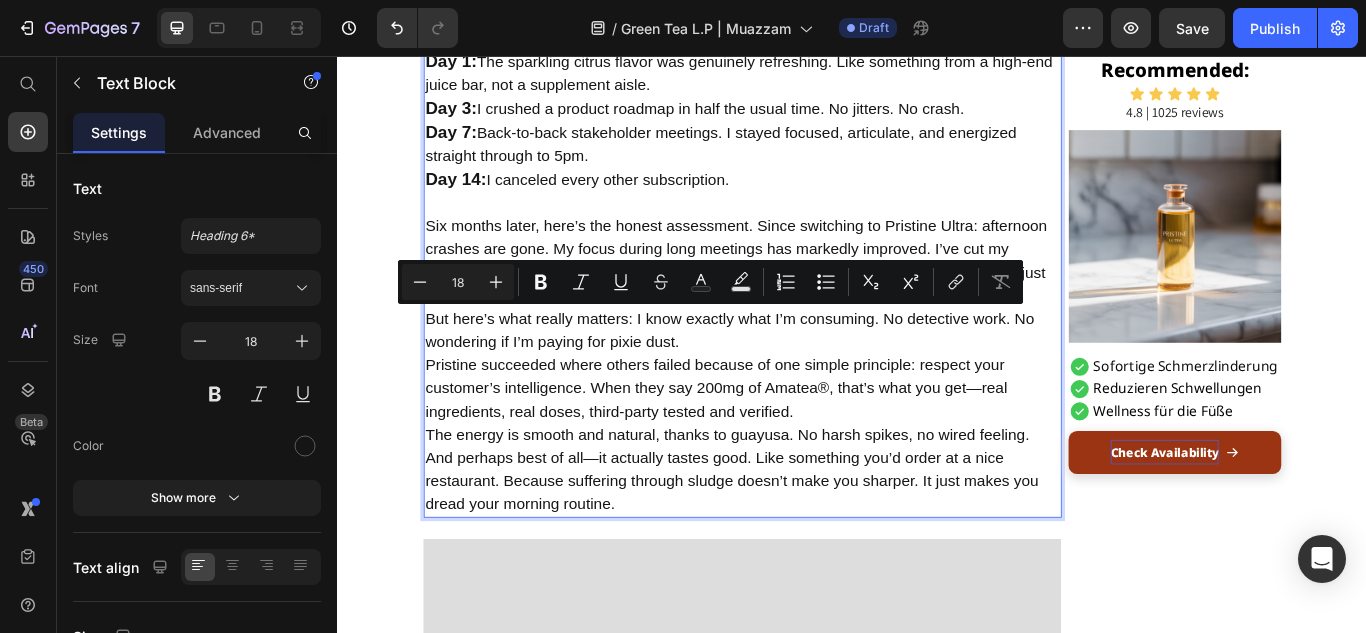 drag, startPoint x: 703, startPoint y: 359, endPoint x: 740, endPoint y: 367, distance: 37.85499 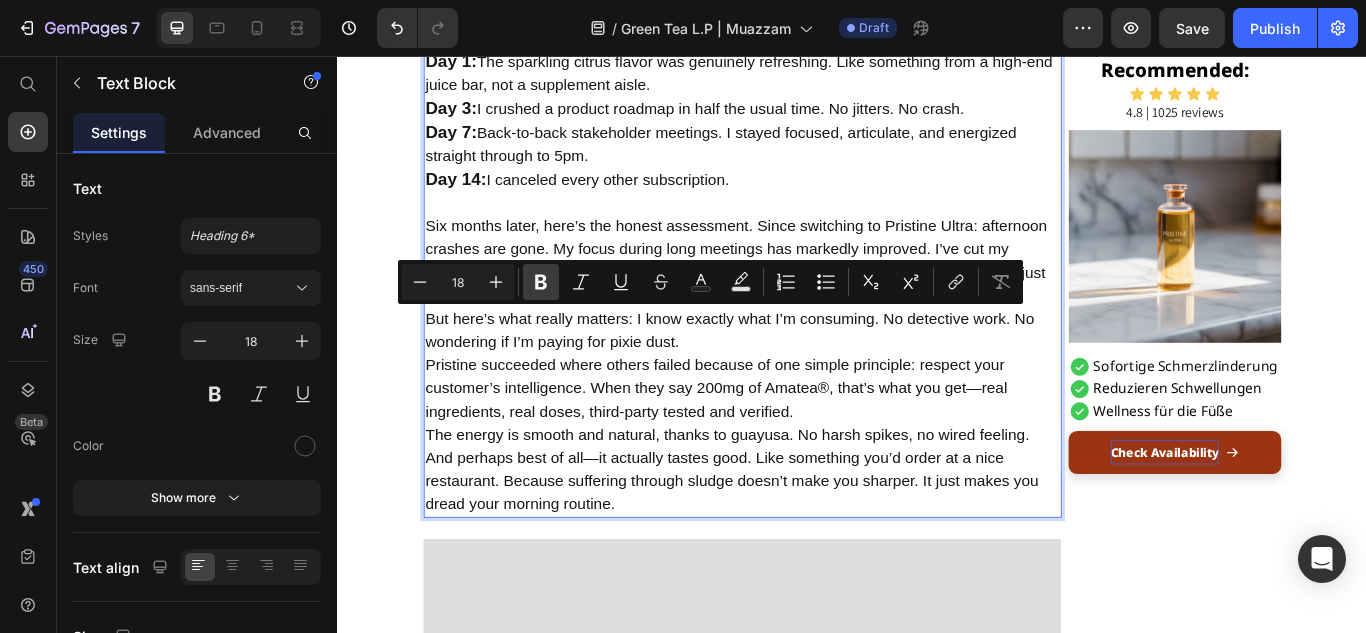 click on "Bold" at bounding box center (541, 282) 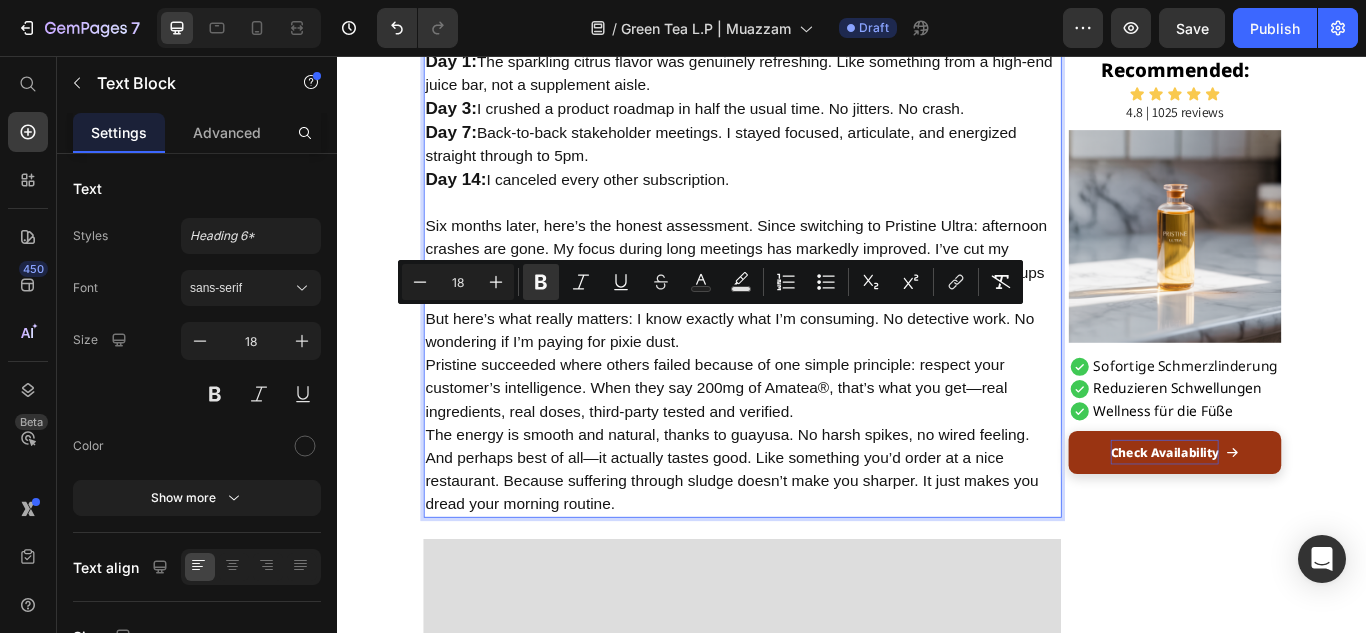 click on "Six months later, here’s the honest assessment. Since switching to Pristine Ultra: afternoon crashes are gone. My focus during long meetings has markedly improved. I’ve cut my monthly “brain drink” spending by  70% . And my coffee intake is down from four cups to just one." at bounding box center (809, 295) 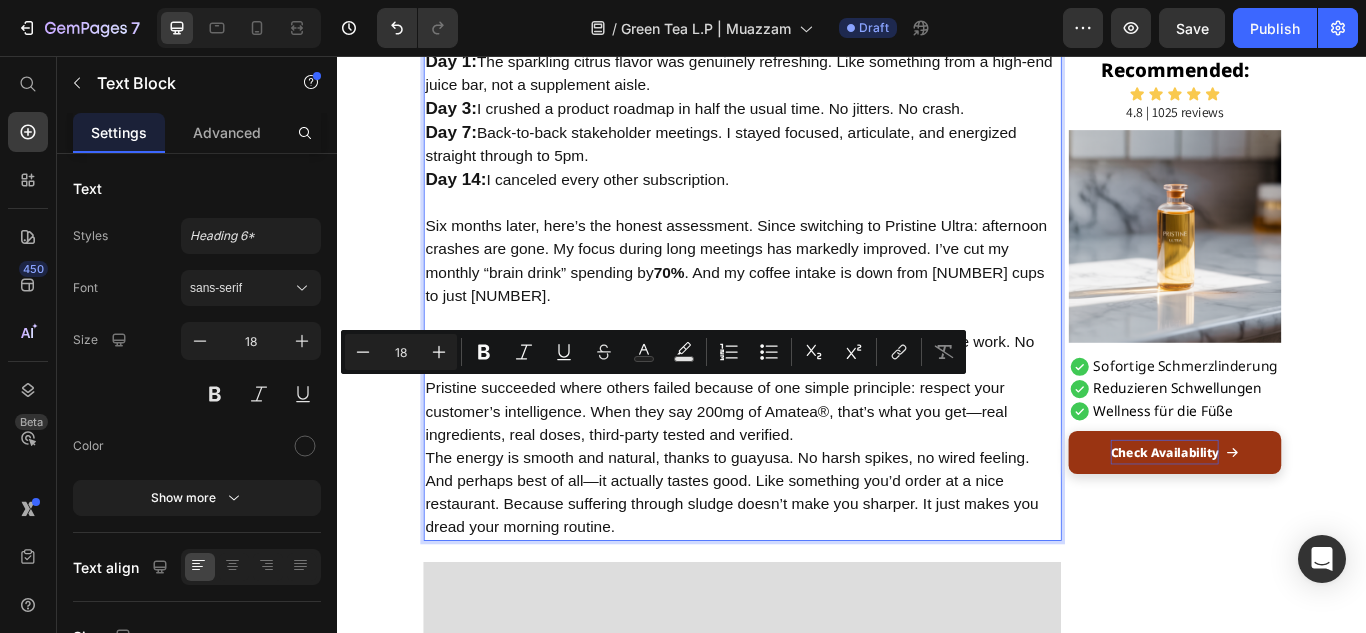 drag, startPoint x: 434, startPoint y: 444, endPoint x: 671, endPoint y: 452, distance: 237.13498 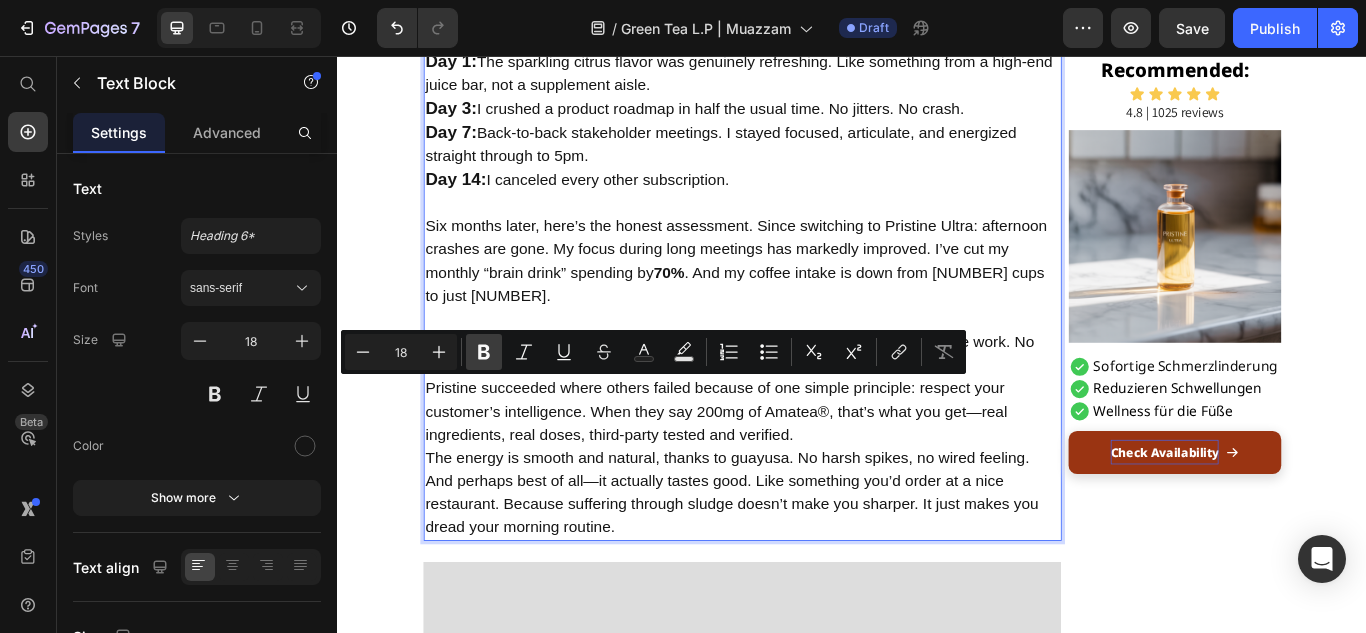 click 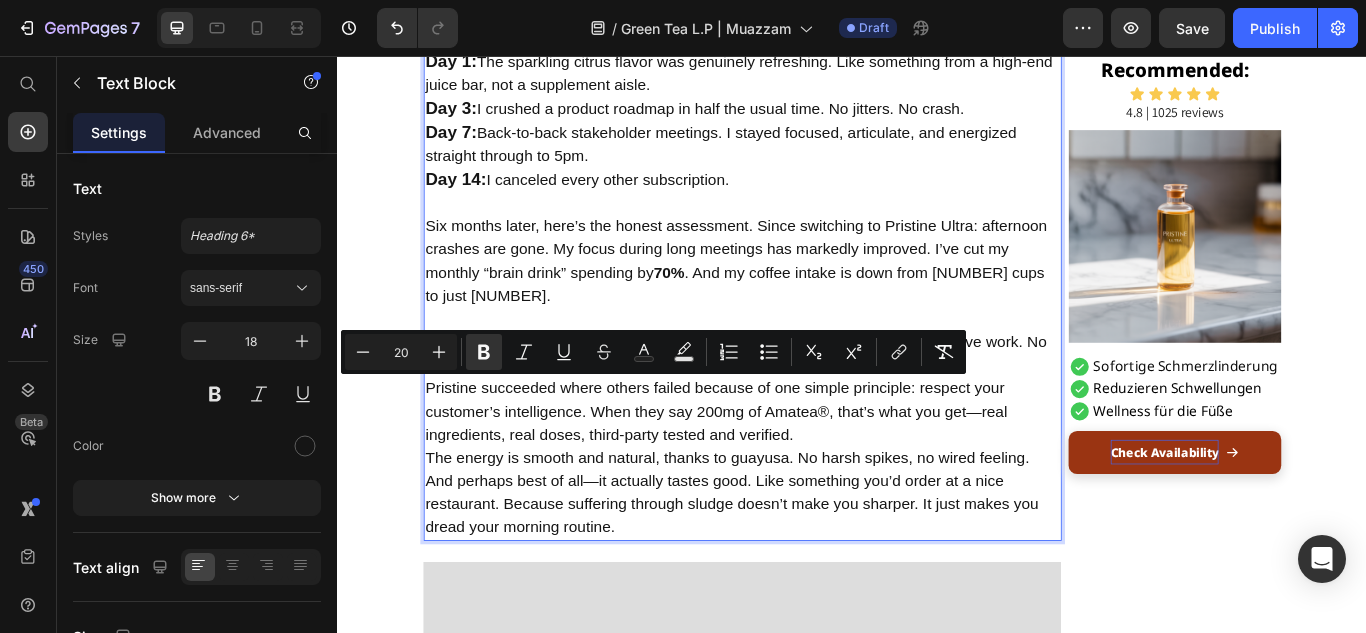 click on "Day 1:  The sparkling citrus flavor was genuinely refreshing. Like something from a high-end juice bar, not a supplement aisle." at bounding box center [809, 75] 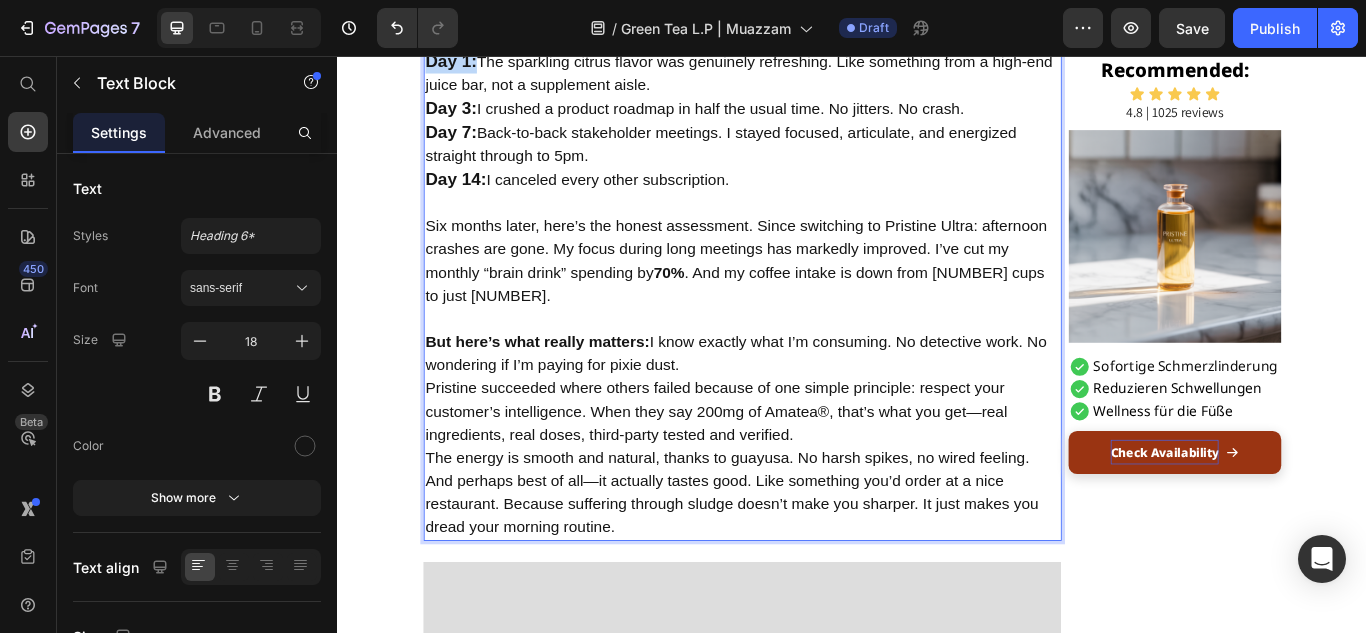 drag, startPoint x: 490, startPoint y: 117, endPoint x: 431, endPoint y: 116, distance: 59.008472 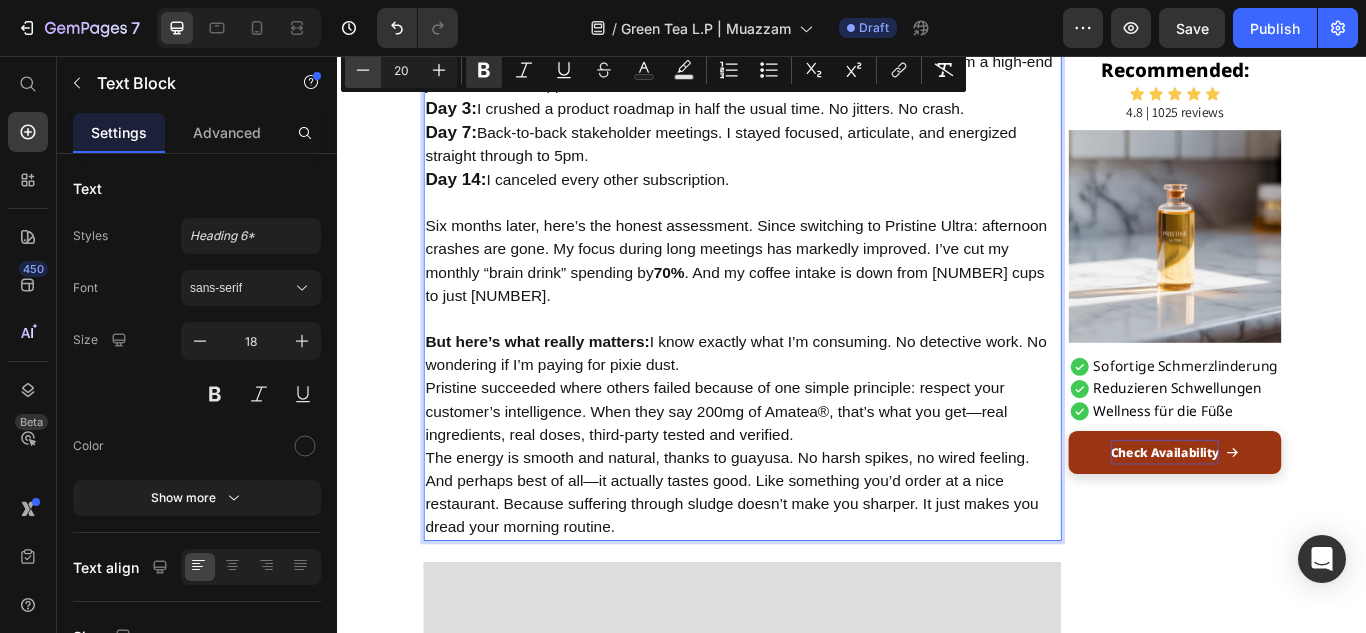 click on "Minus" at bounding box center (363, 70) 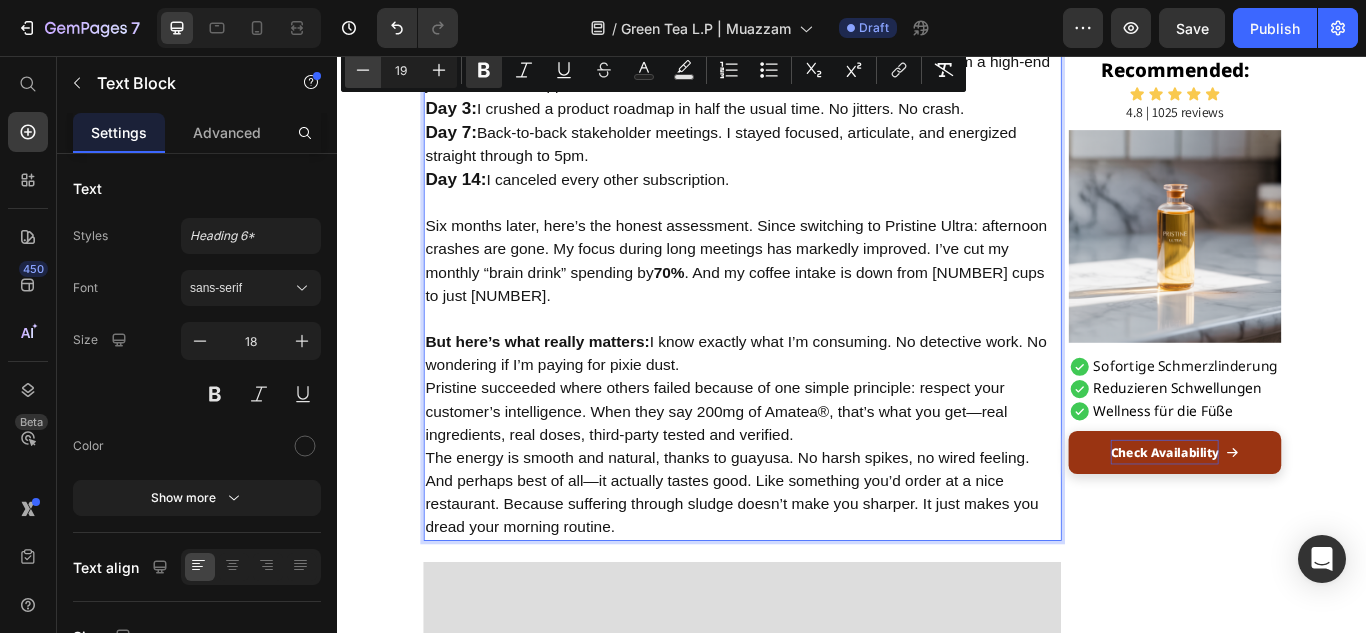 click on "Minus" at bounding box center [363, 70] 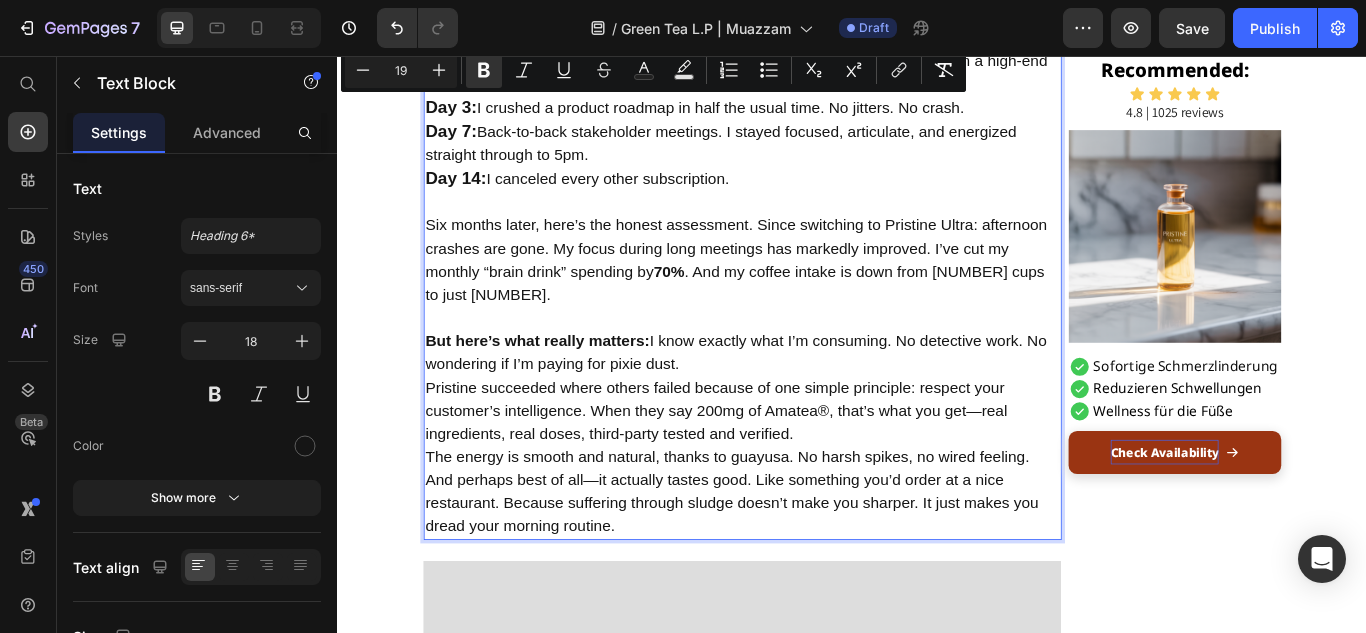 type on "18" 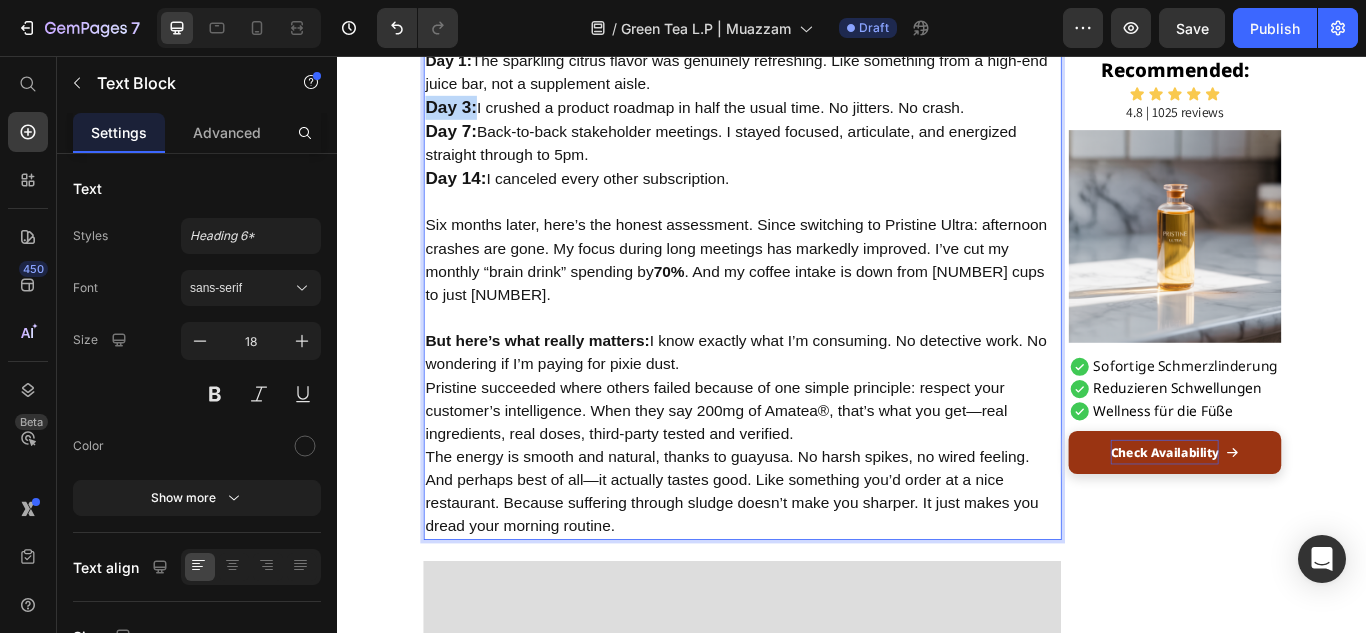 drag, startPoint x: 492, startPoint y: 167, endPoint x: 437, endPoint y: 174, distance: 55.443665 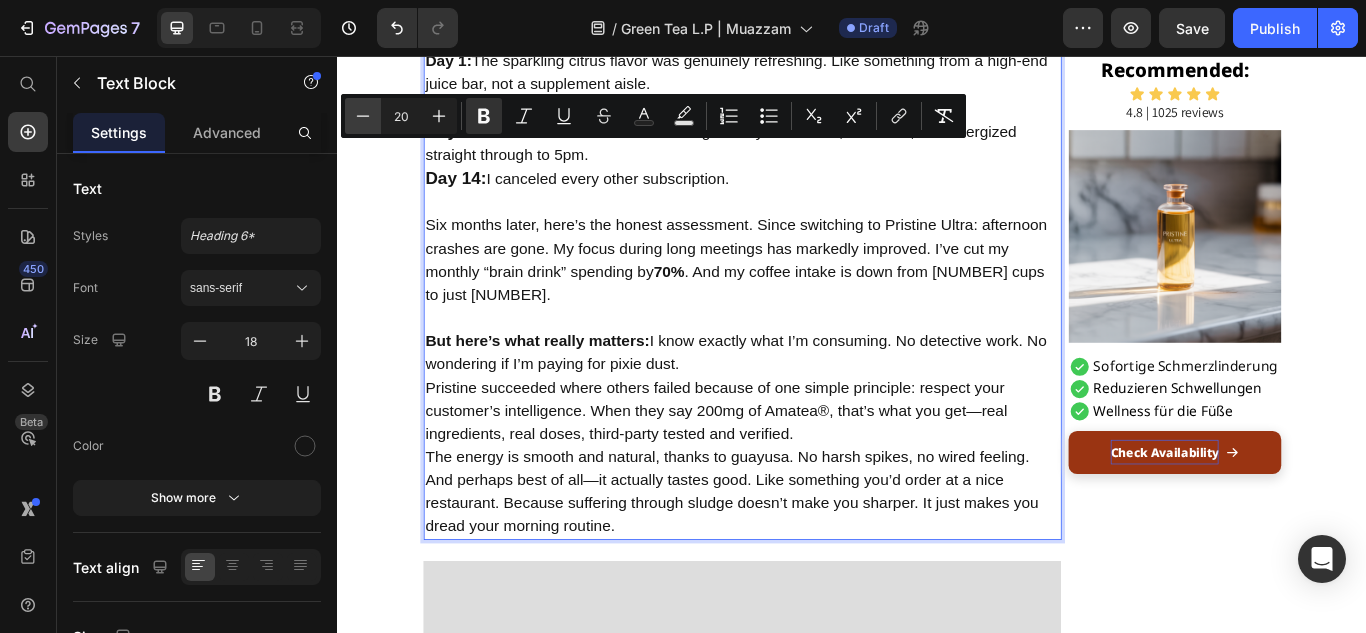click 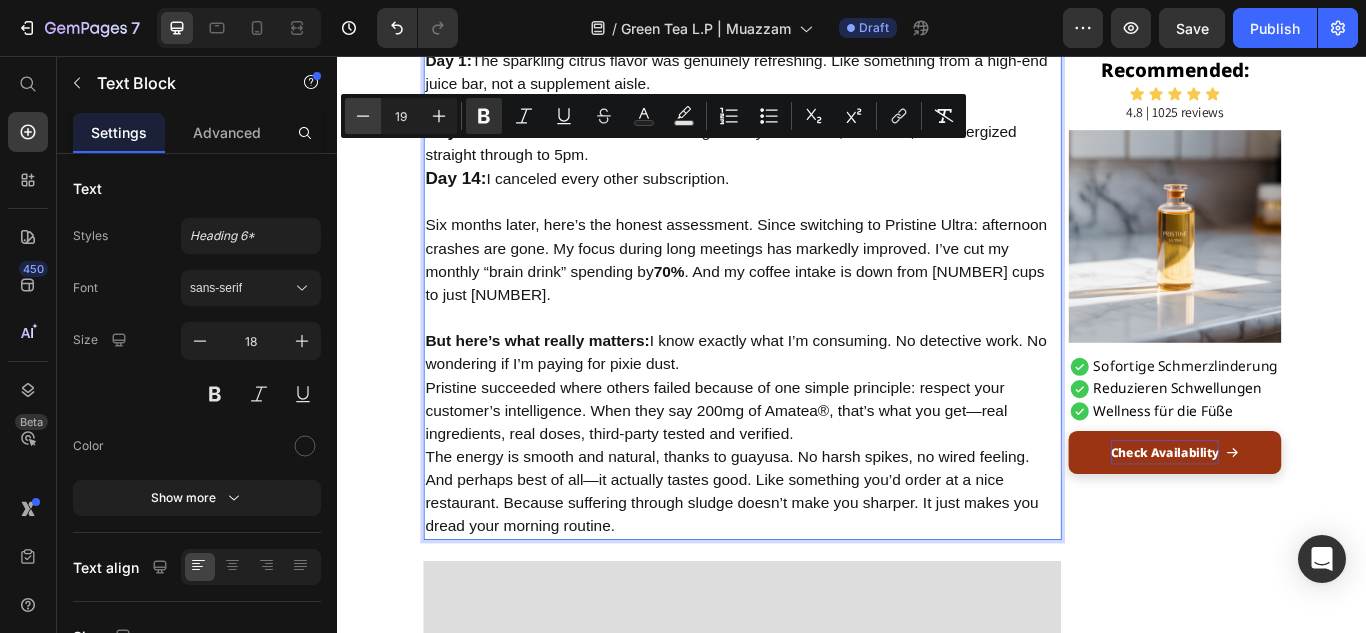 click 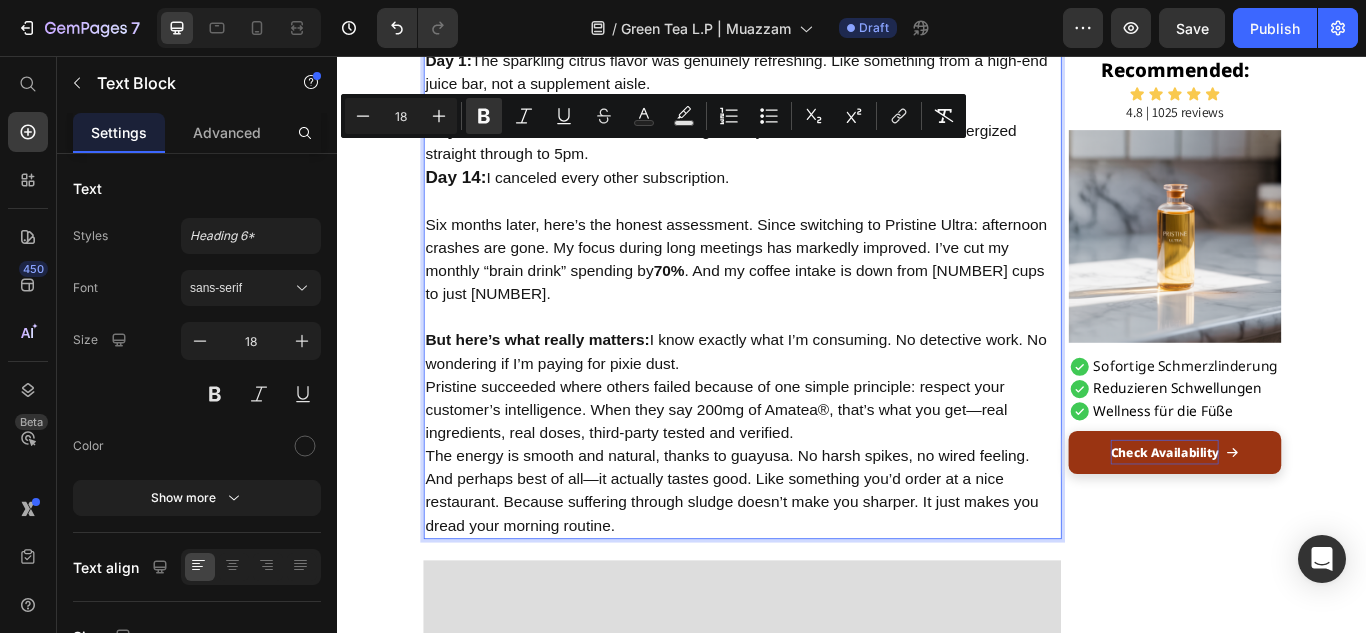 type on "20" 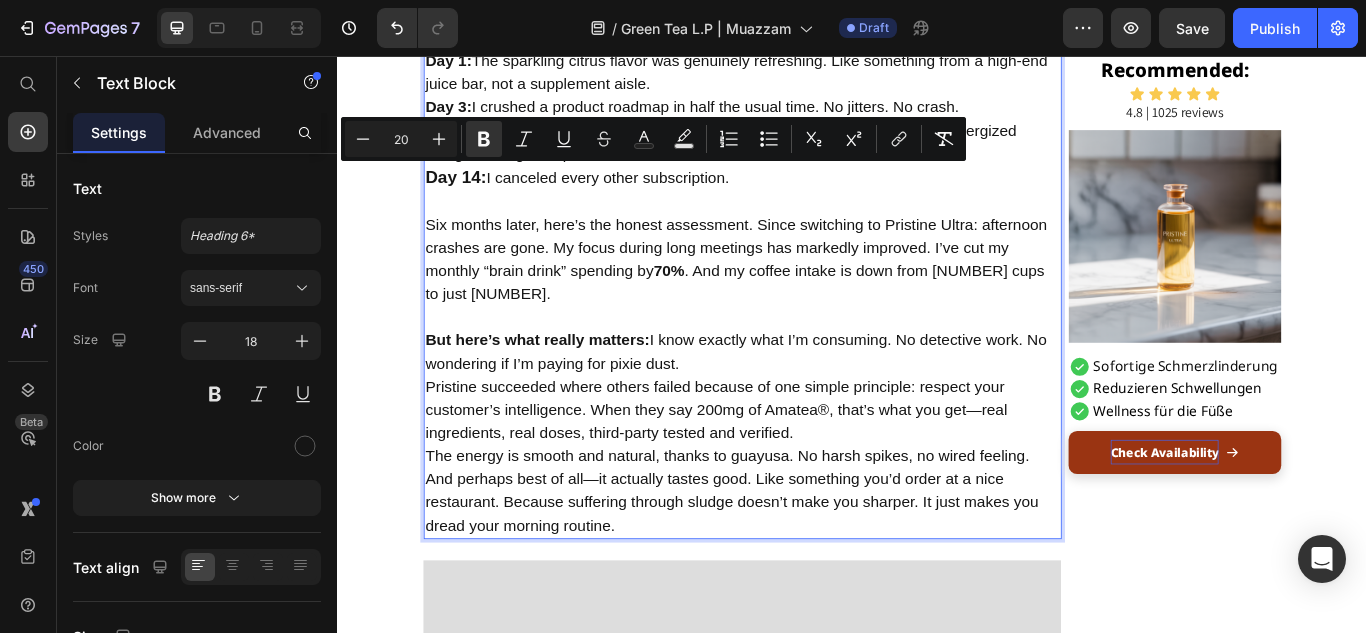 drag, startPoint x: 490, startPoint y: 195, endPoint x: 431, endPoint y: 201, distance: 59.3043 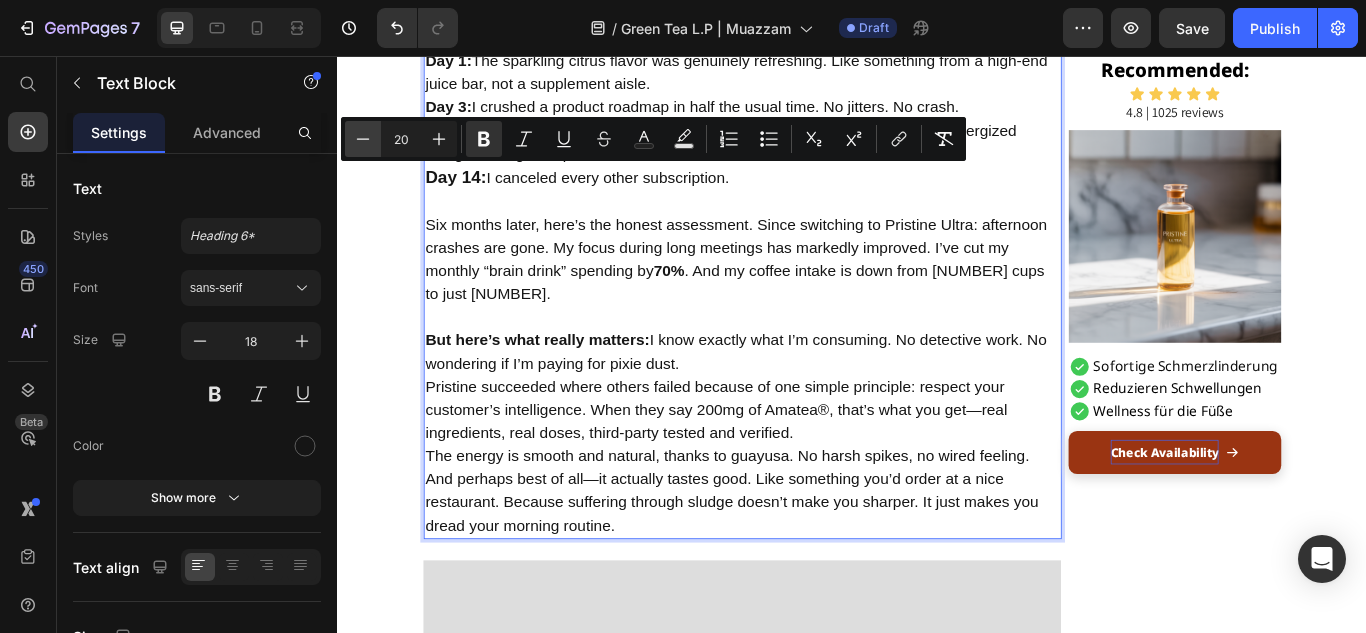 click 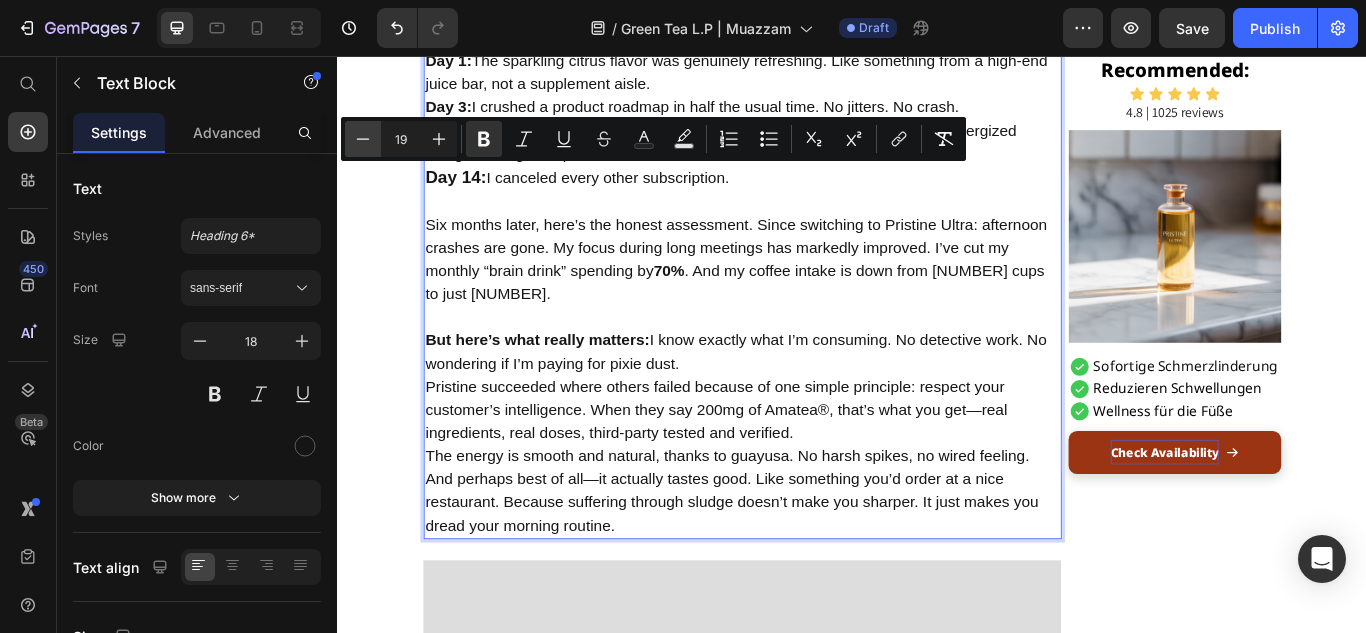 click 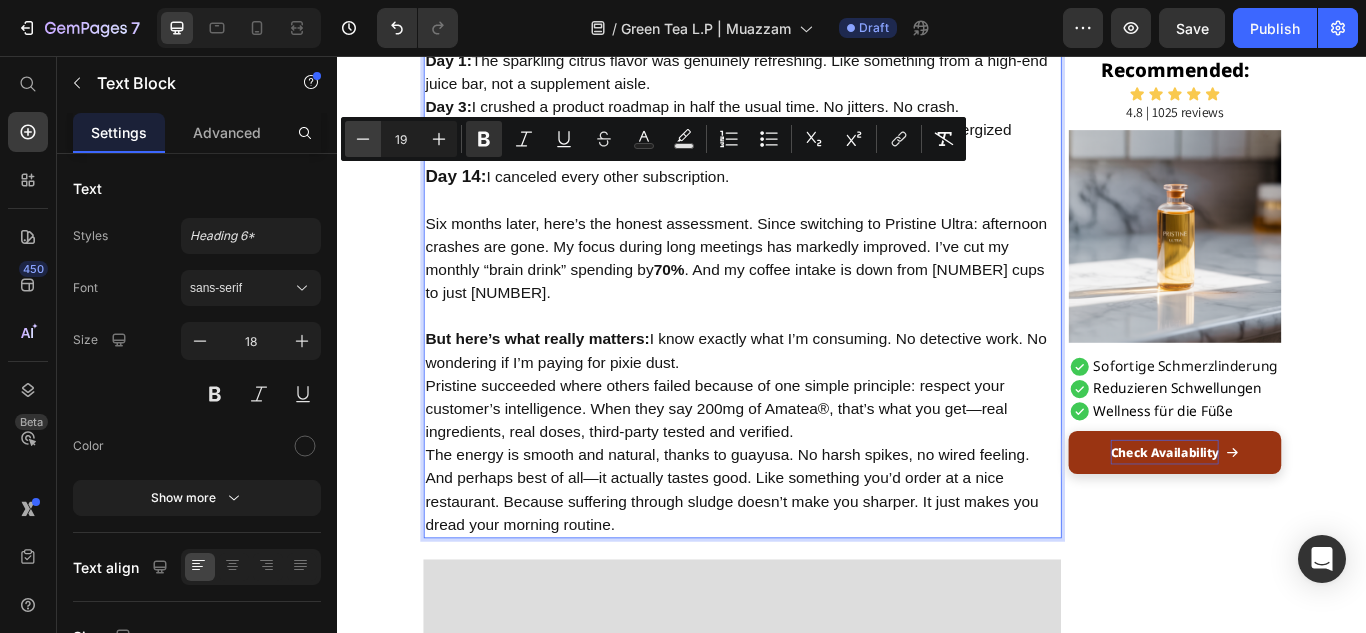 type on "18" 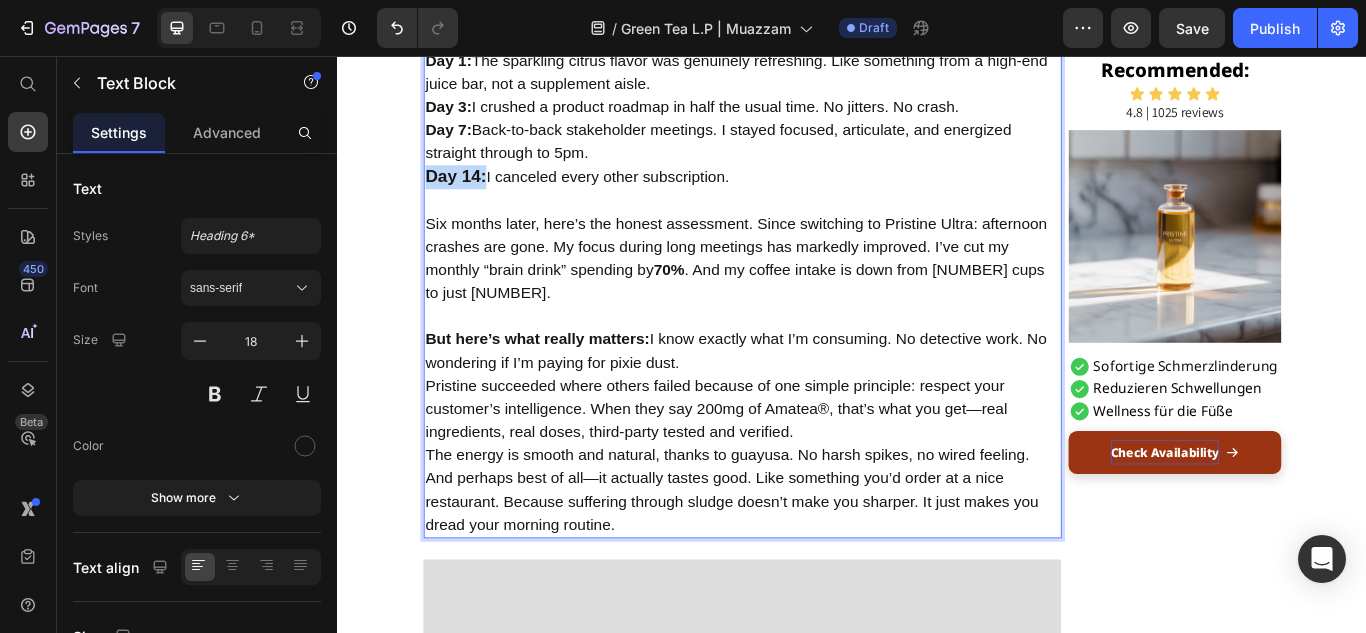 drag, startPoint x: 503, startPoint y: 249, endPoint x: 429, endPoint y: 258, distance: 74.54529 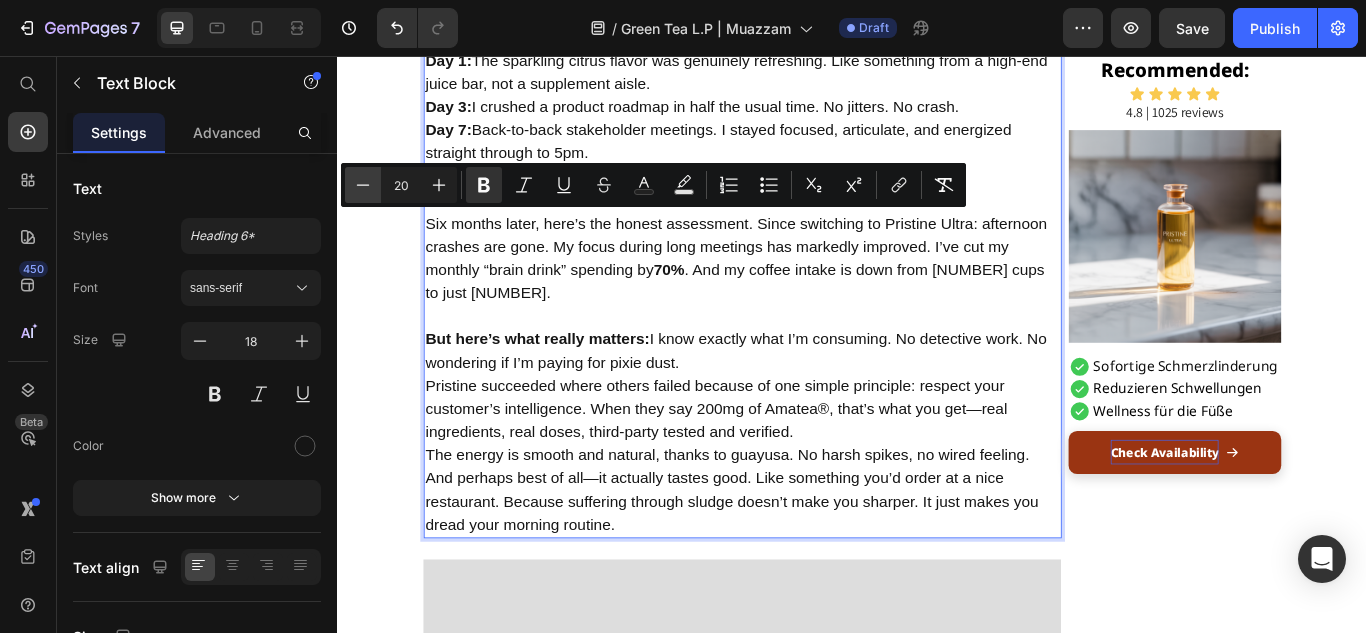 click 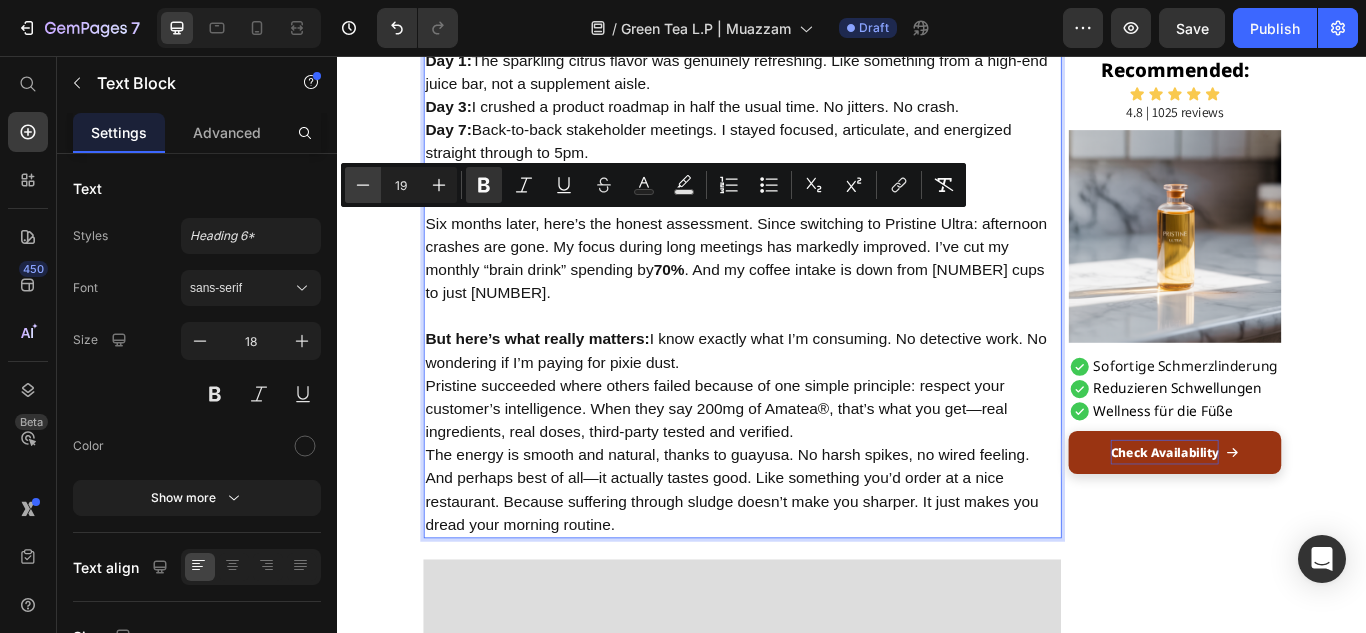 click 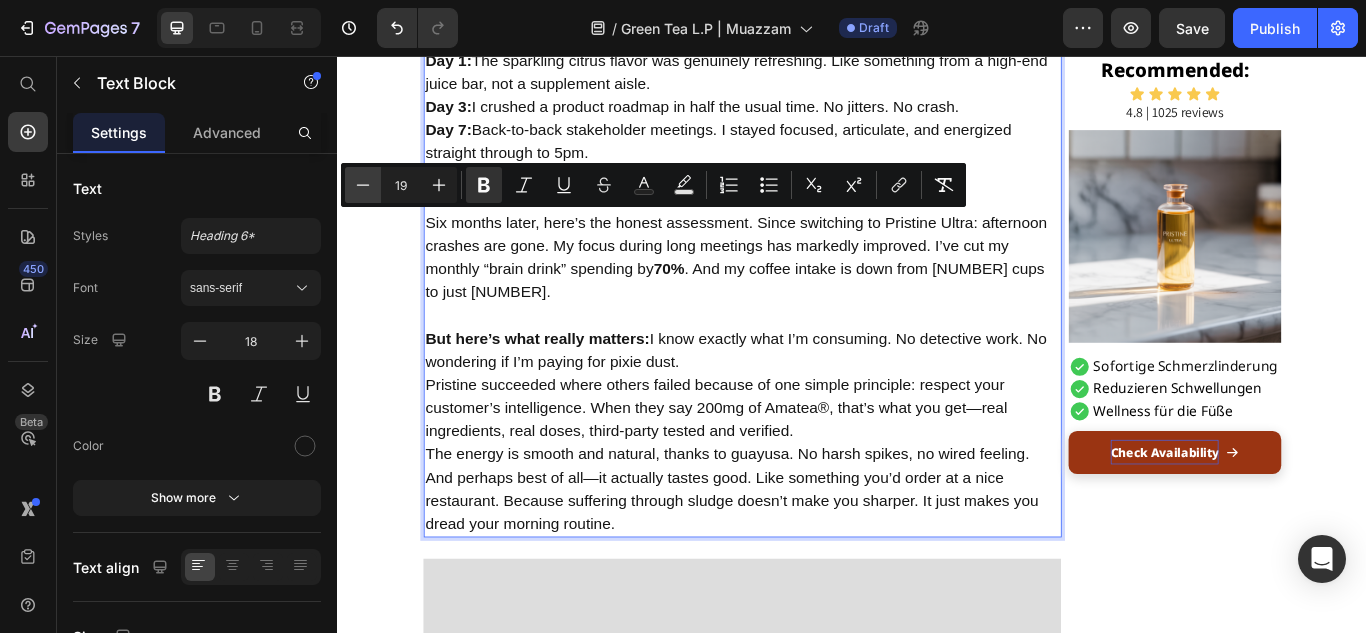 type on "18" 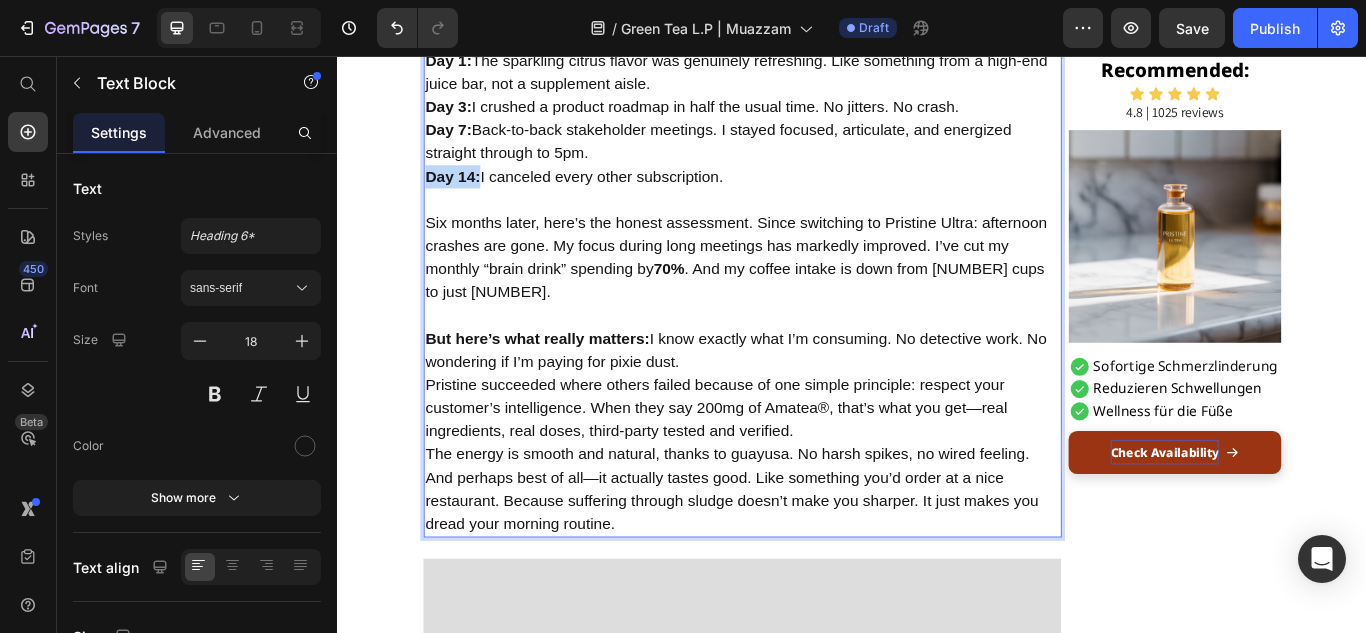 click on "But here’s what really matters:  I know exactly what I’m consuming. No detective work. No wondering if I’m paying for pixie dust." at bounding box center [809, 399] 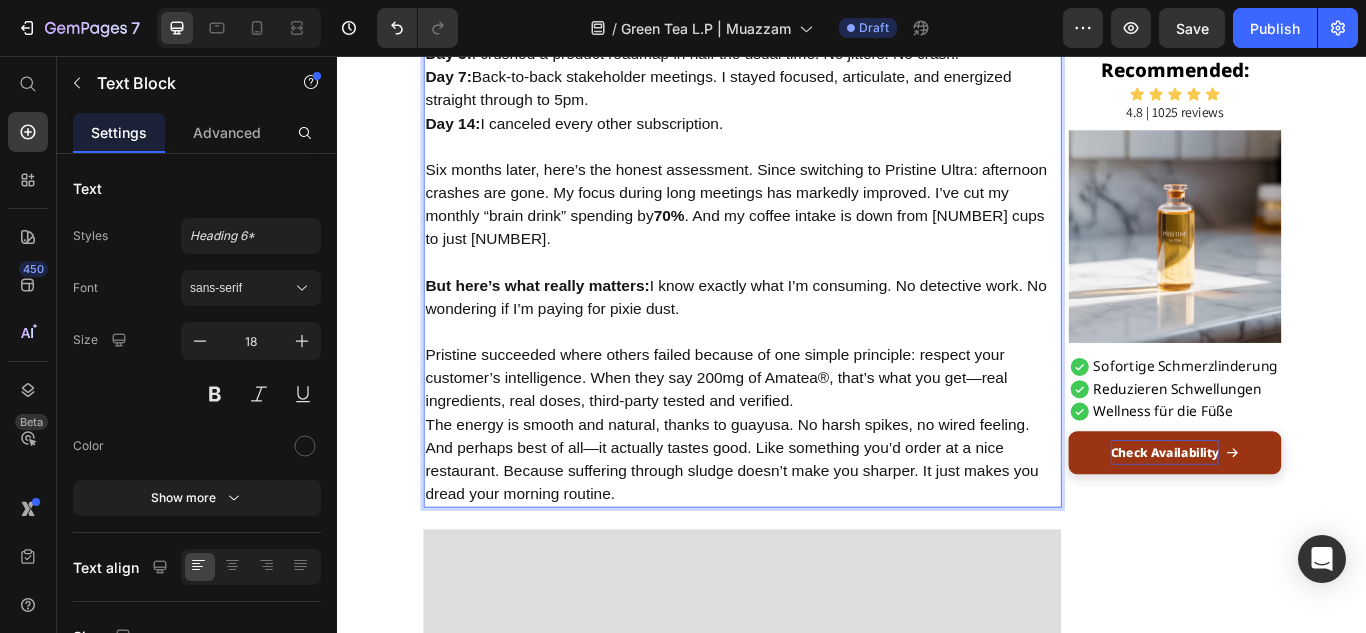 scroll, scrollTop: 3134, scrollLeft: 0, axis: vertical 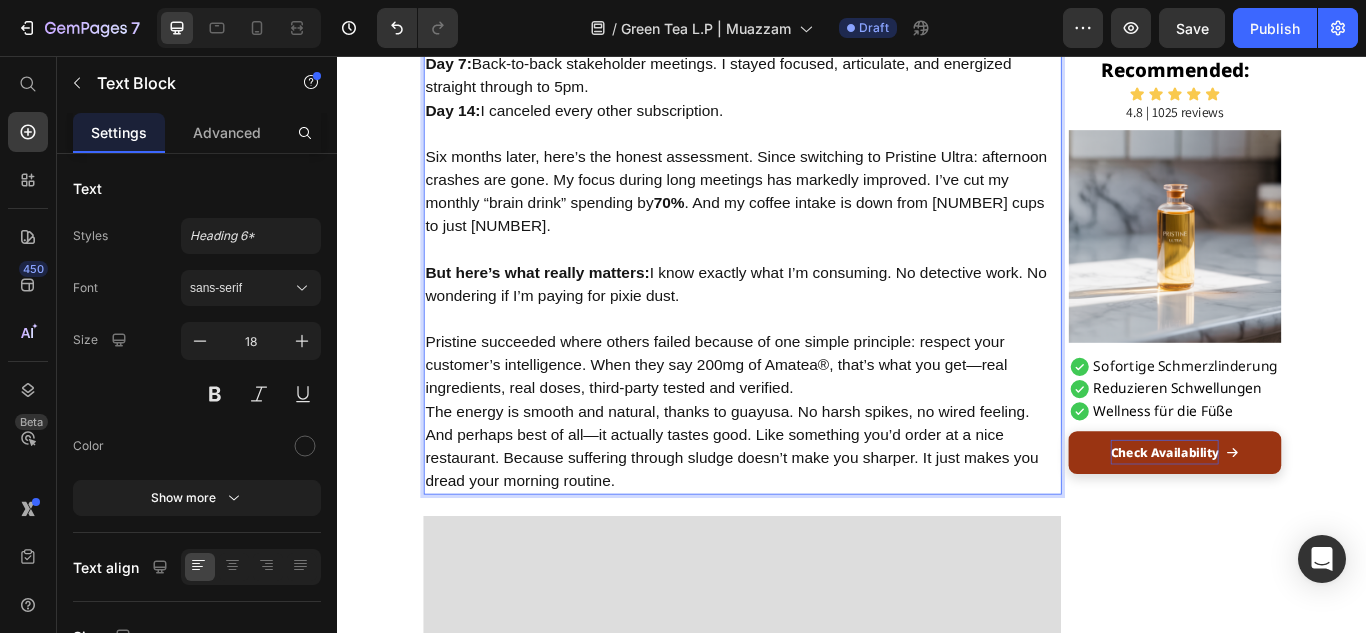 click on "Pristine succeeded where others failed because of one simple principle: respect your customer’s intelligence. When they say 200mg of Amatea®, that’s what you get—real ingredients, real doses, third-party tested and verified." at bounding box center [809, 416] 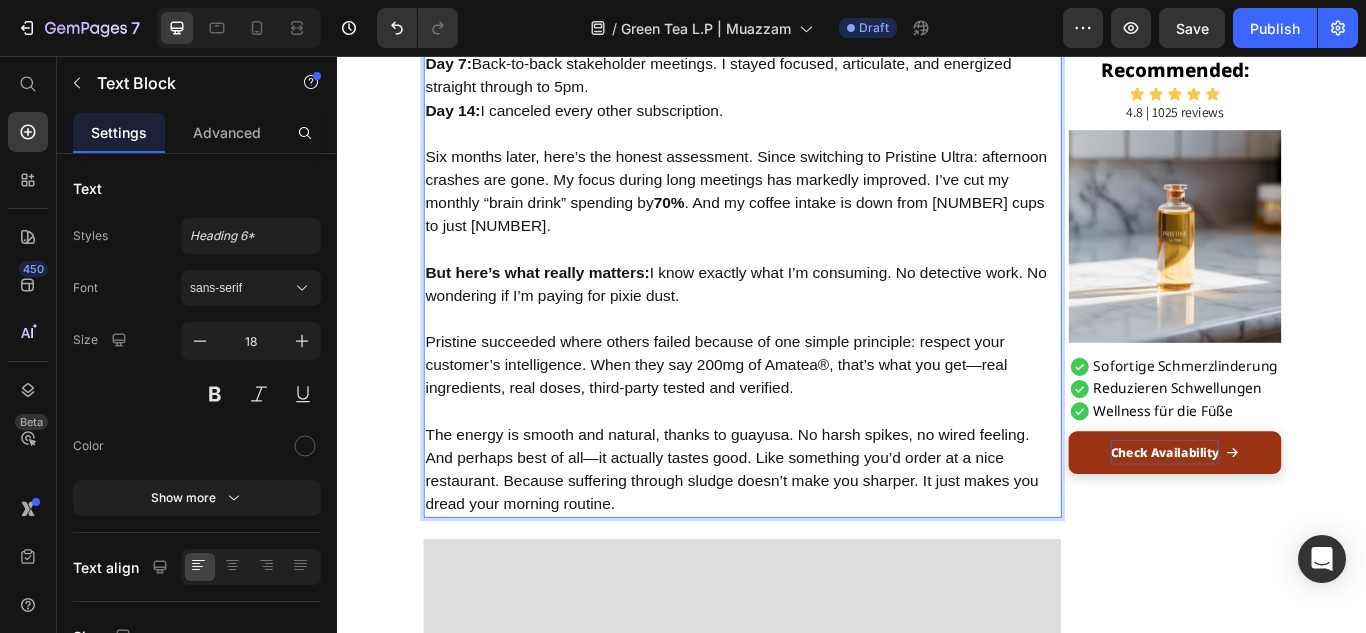 click on "Pristine succeeded where others failed because of one simple principle: respect your customer’s intelligence. When they say 200mg of Amatea®, that’s what you get—real ingredients, real doses, third-party tested and verified." at bounding box center (809, 416) 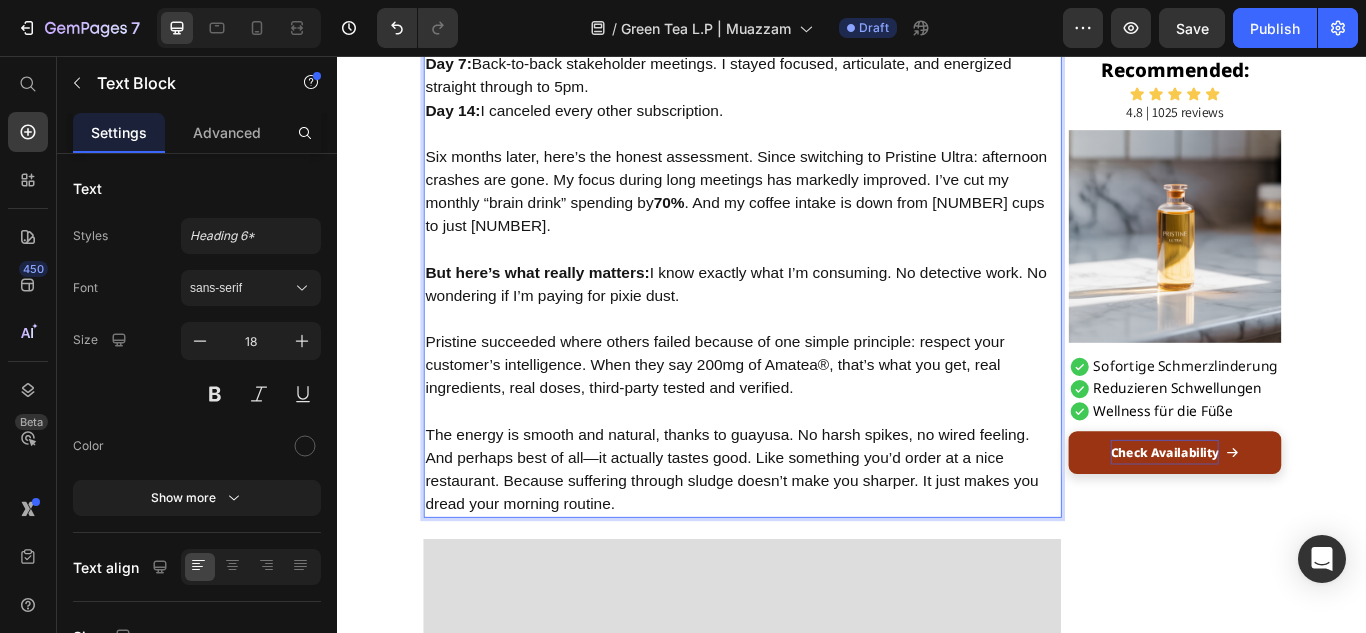 click on "The energy is smooth and natural, thanks to guayusa. No harsh spikes, no wired feeling. And perhaps best of all—it actually tastes good. Like something you’d order at a nice restaurant. Because suffering through sludge doesn’t make you sharper. It just makes you dread your morning routine." at bounding box center [809, 538] 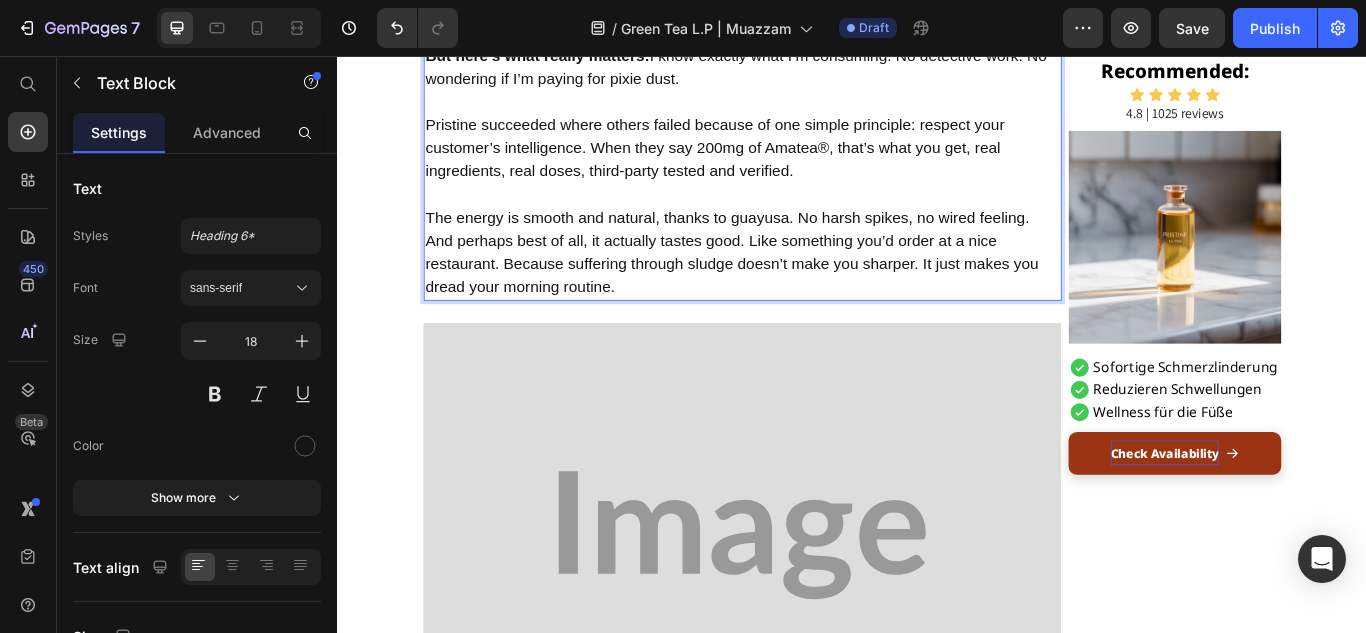 scroll, scrollTop: 3419, scrollLeft: 0, axis: vertical 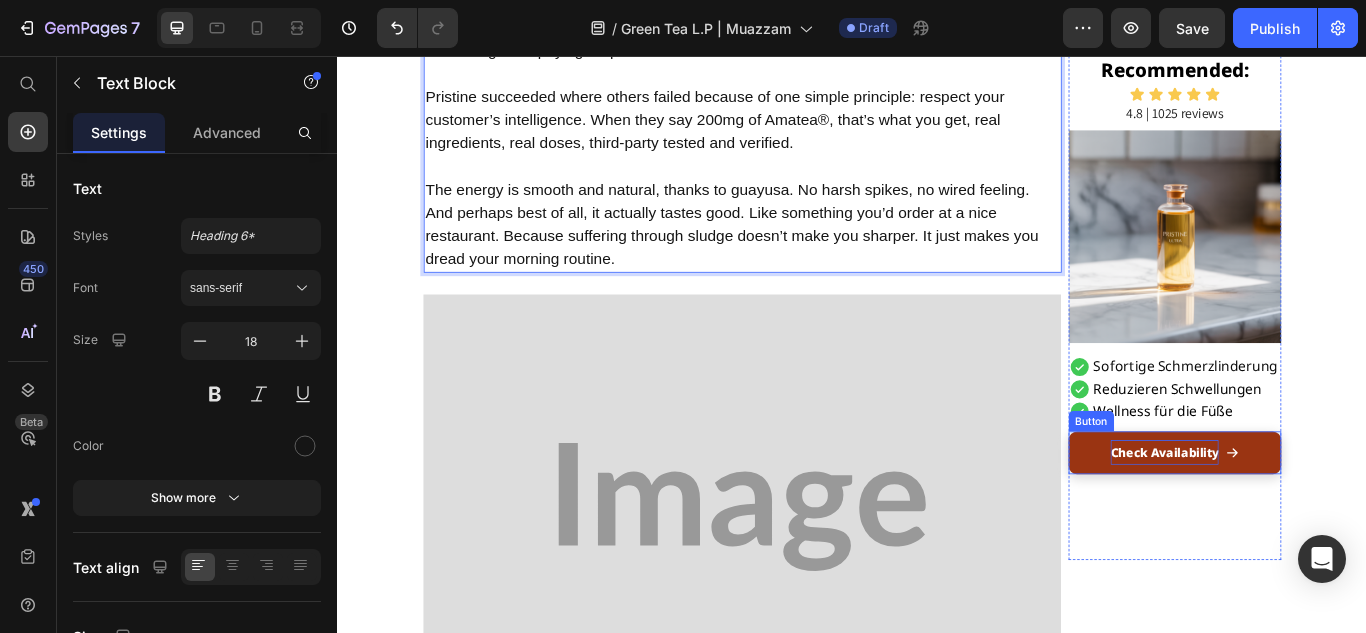 click on "Check Availability" at bounding box center (1313, 519) 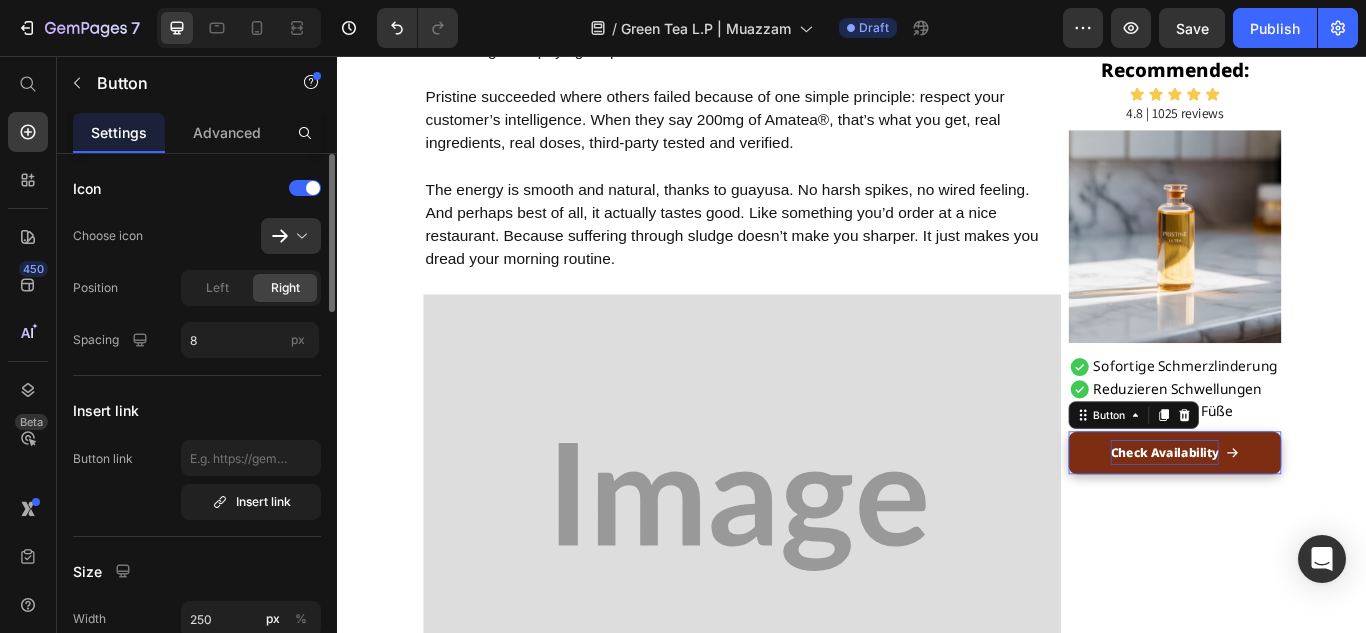 scroll, scrollTop: 0, scrollLeft: 0, axis: both 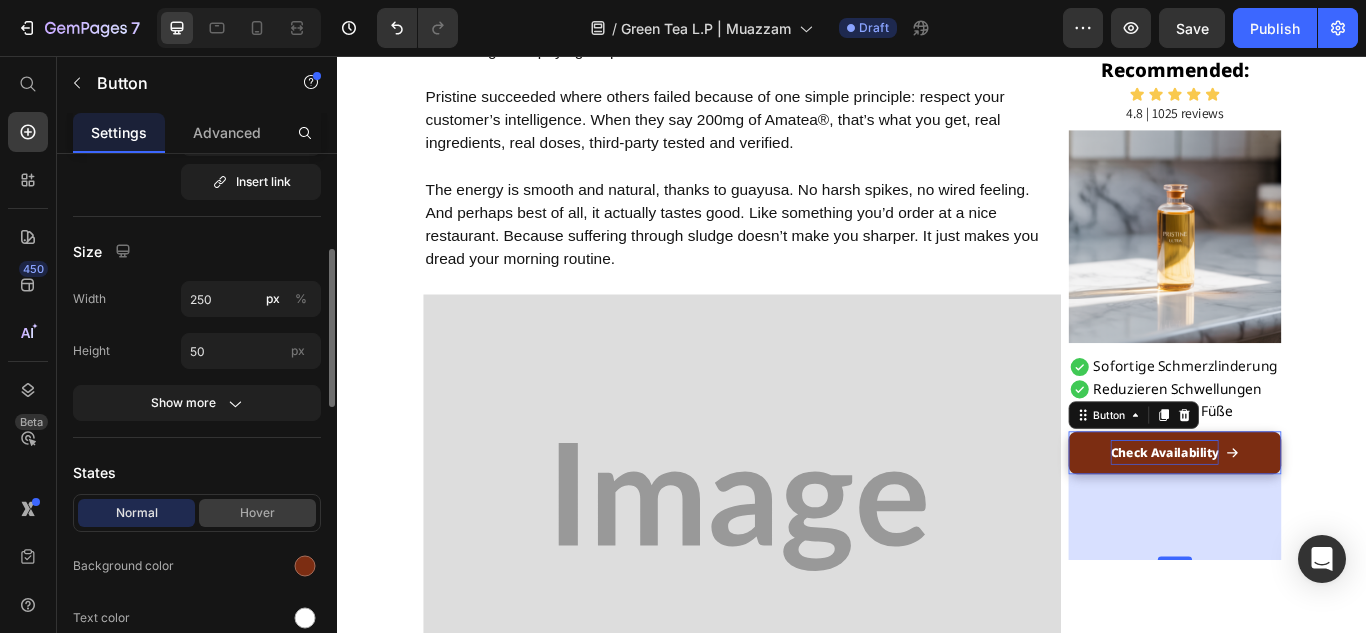 click on "Hover" at bounding box center [257, 513] 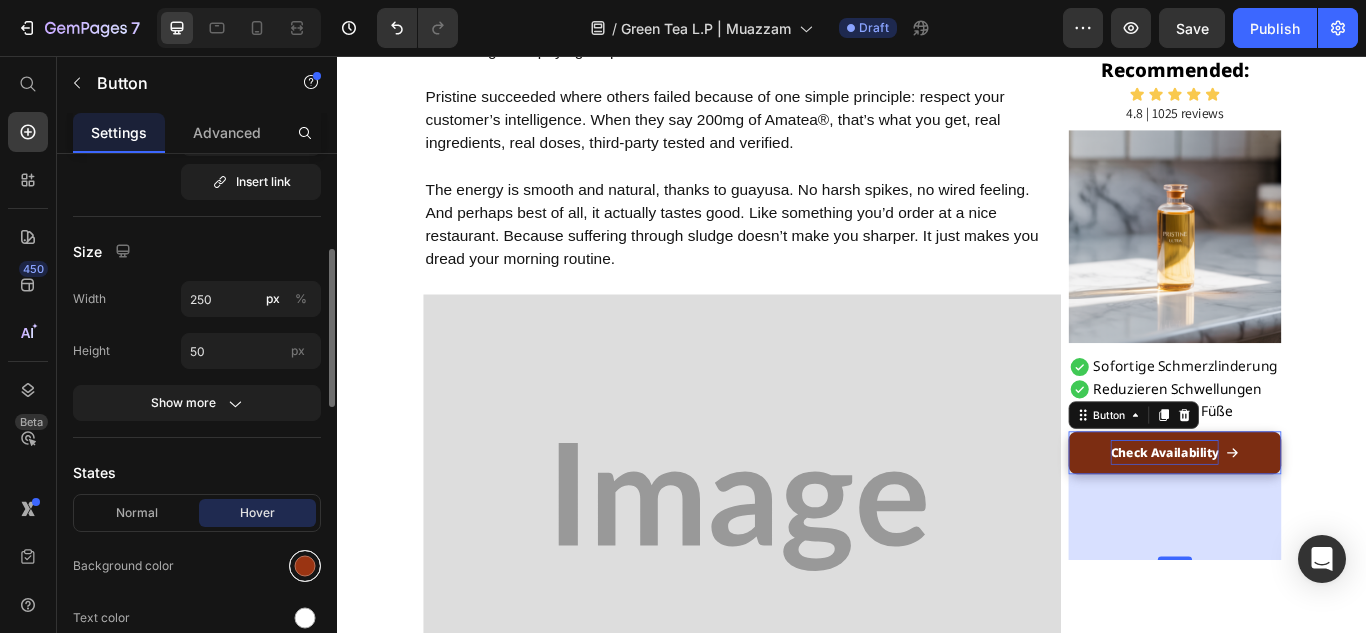 click at bounding box center [305, 566] 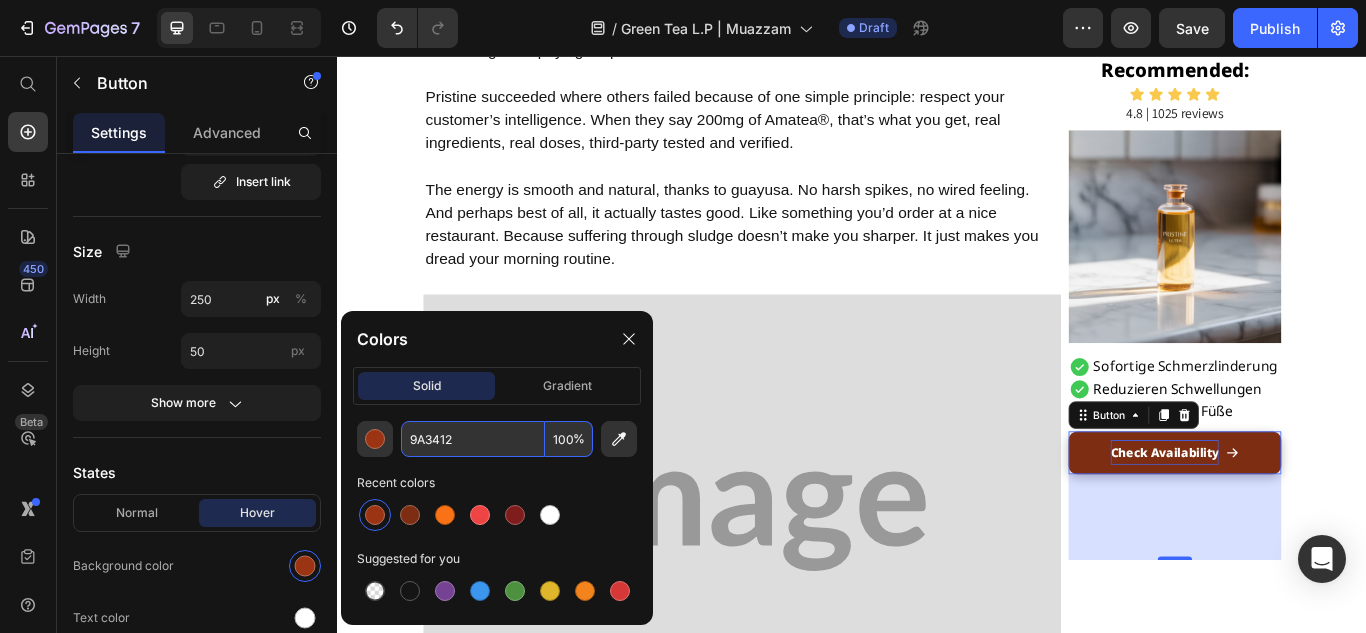 click on "9A3412" at bounding box center [473, 439] 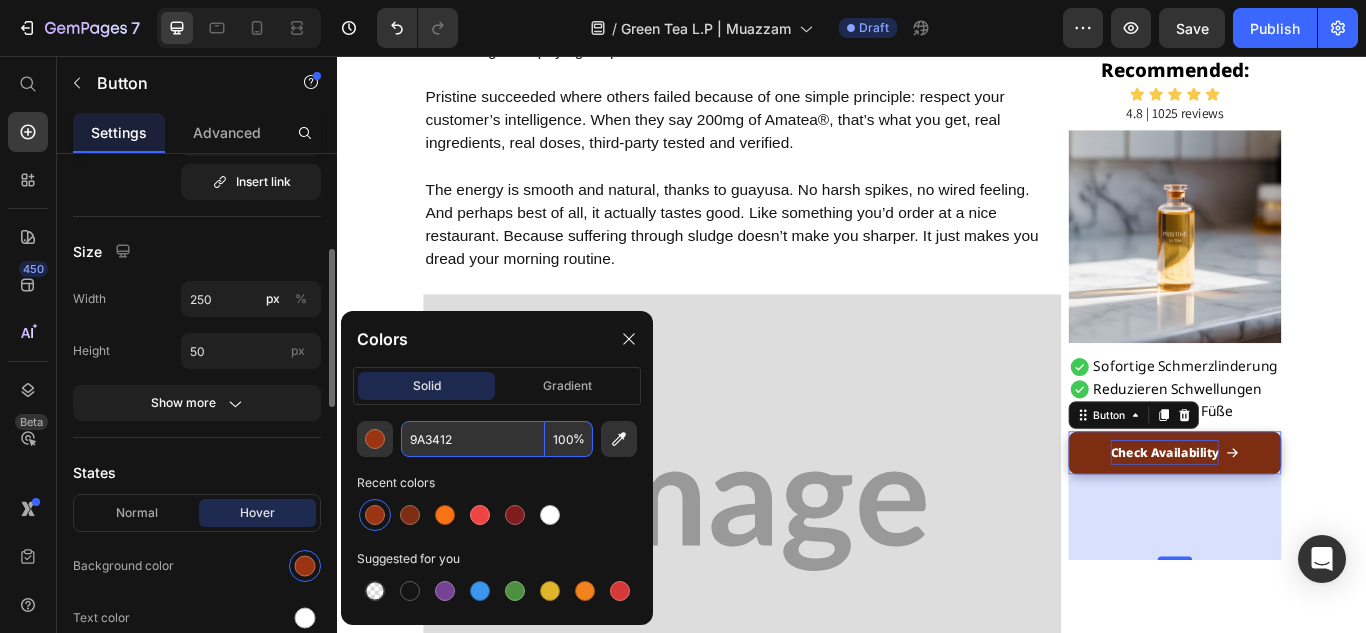 click on "States" at bounding box center [197, 472] 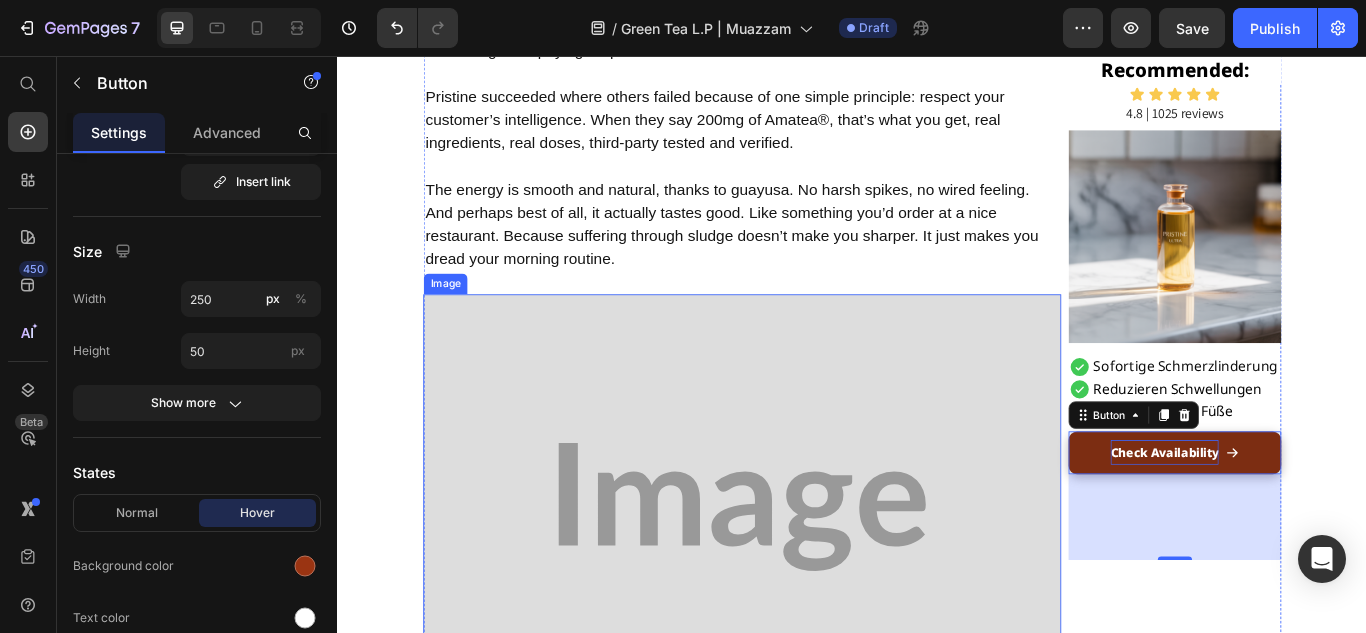 click at bounding box center (809, 582) 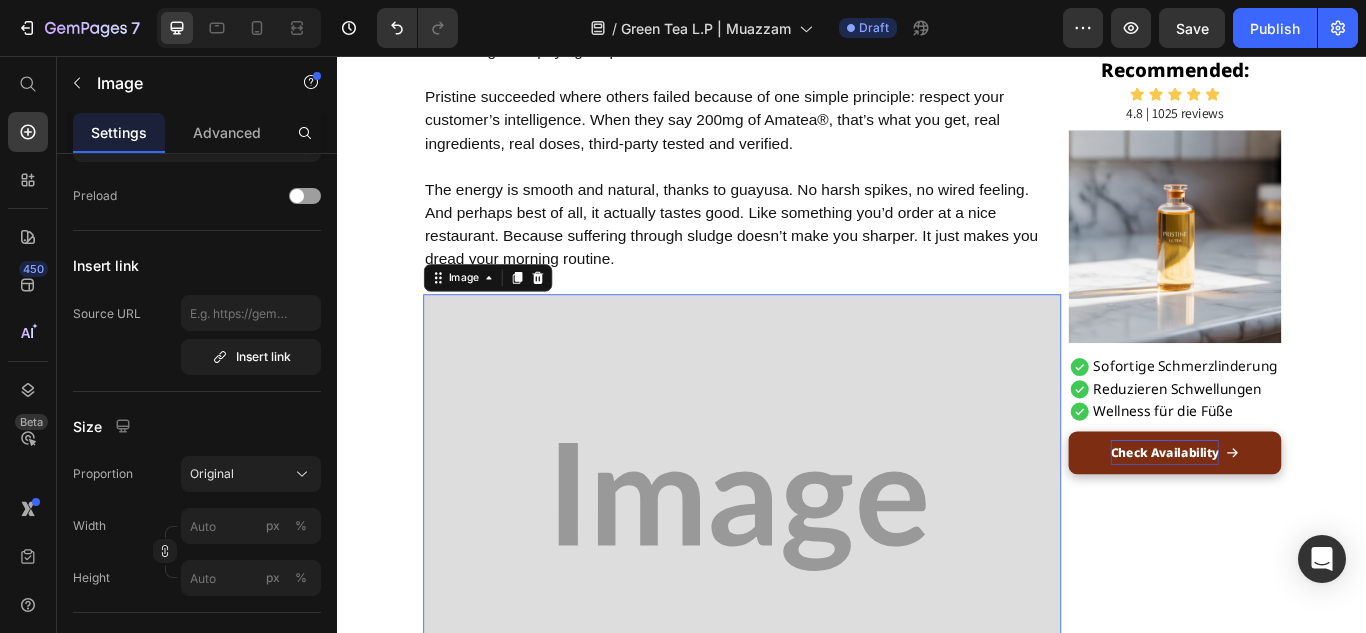 scroll, scrollTop: 0, scrollLeft: 0, axis: both 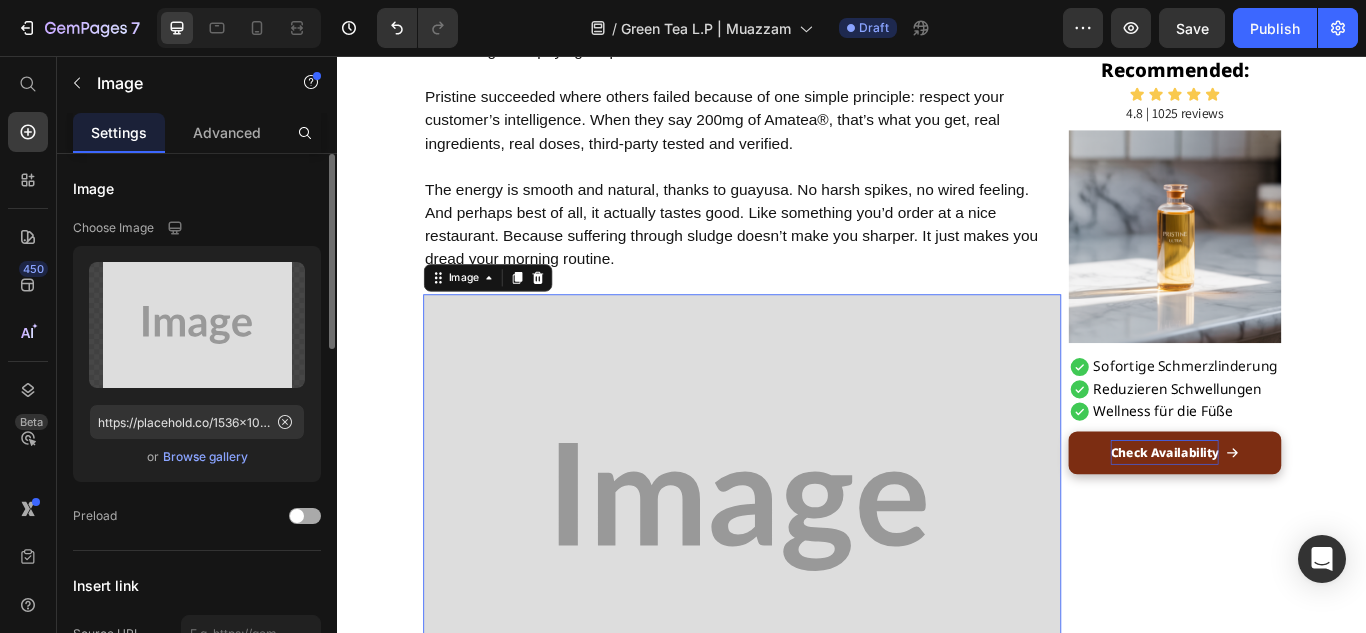 click at bounding box center [297, 516] 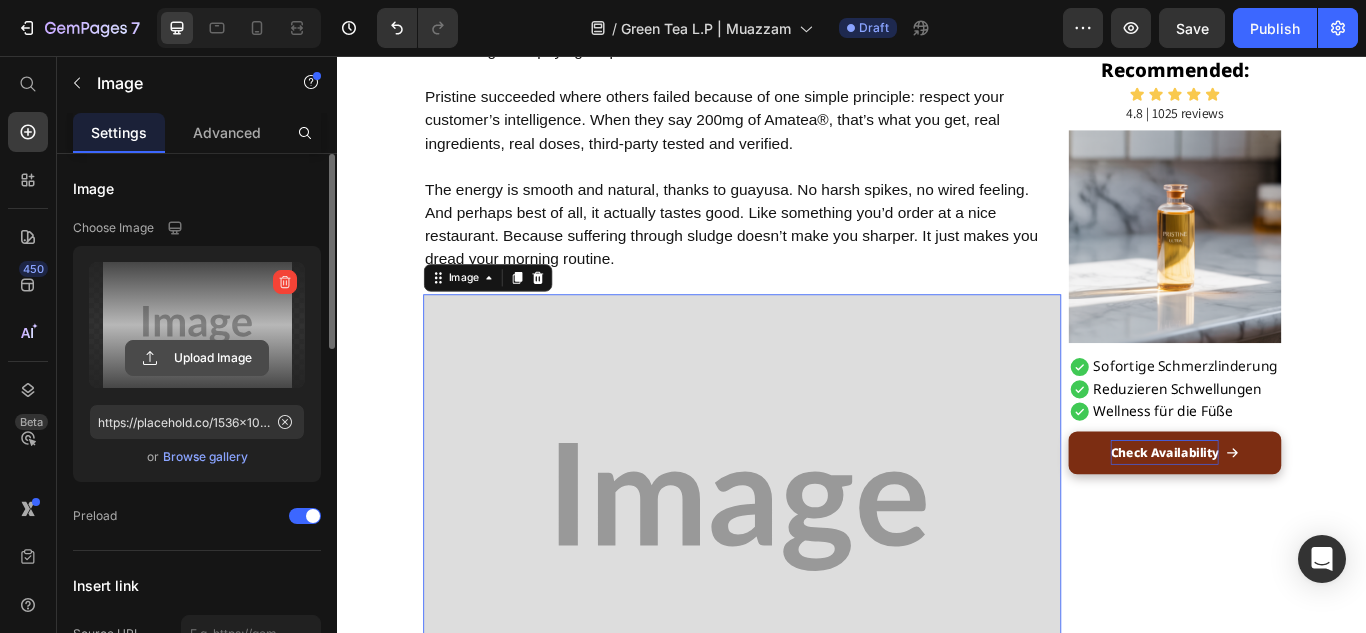 click 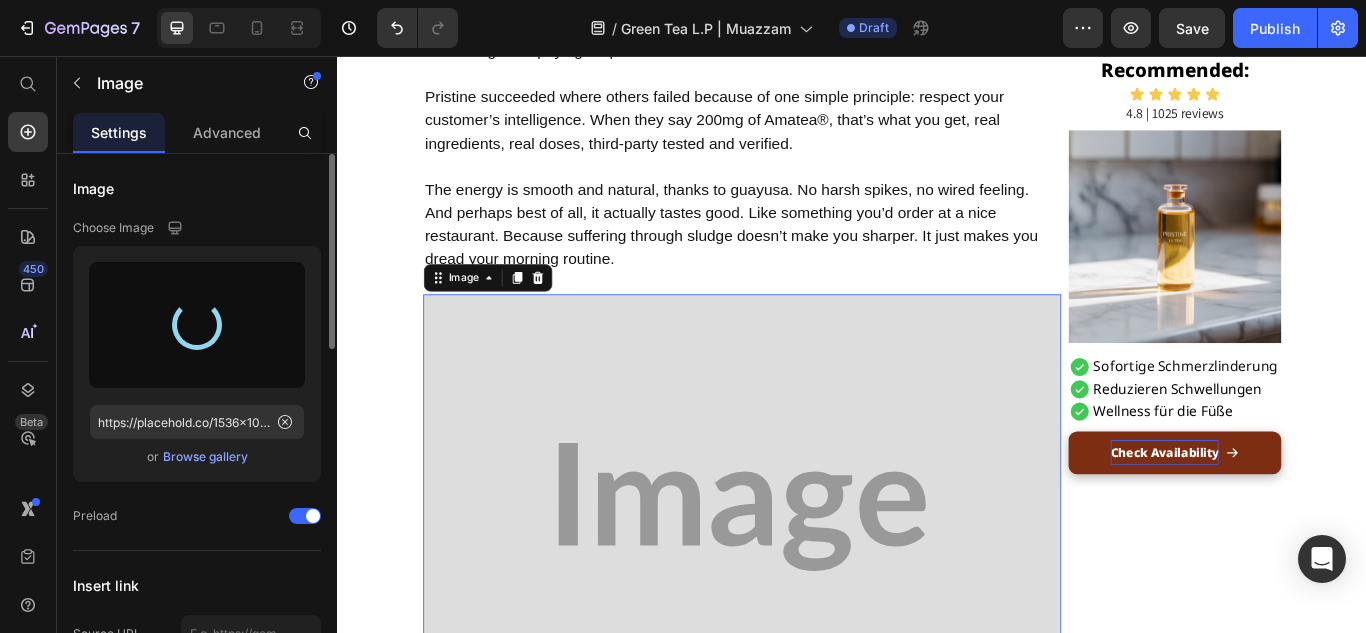 click at bounding box center [809, 582] 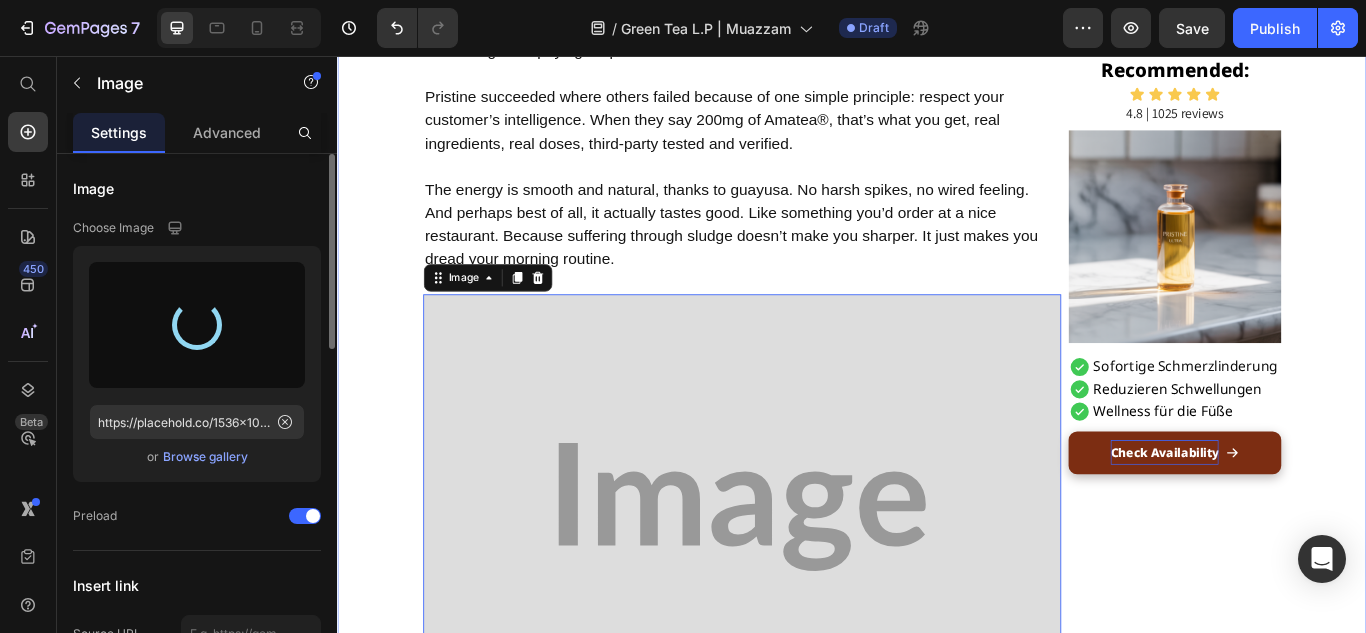 click on "by [NAME] [LAST]" at bounding box center [937, 1614] 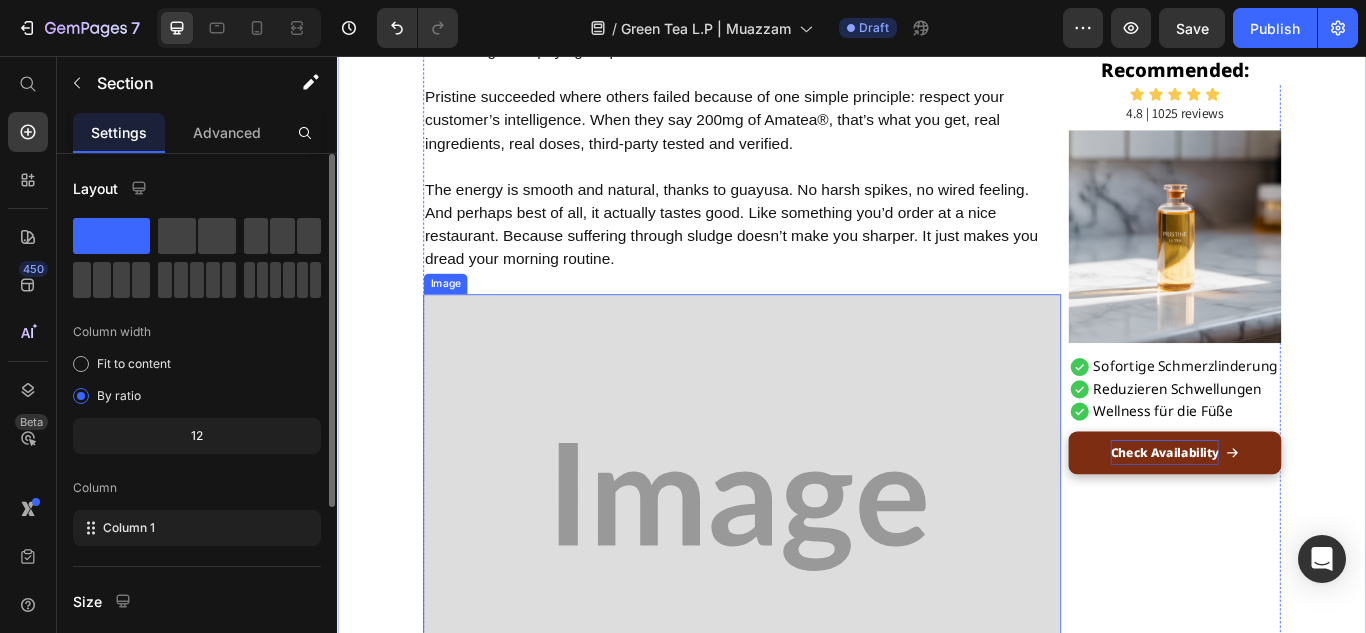 click at bounding box center [809, 582] 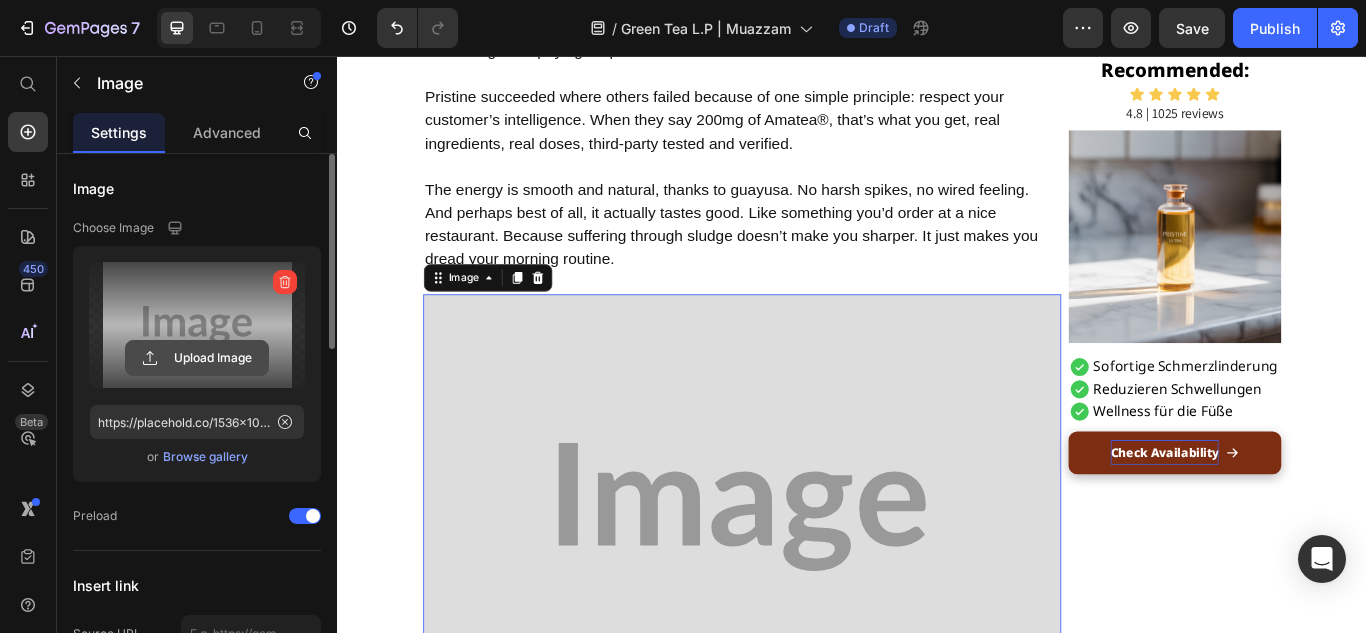 click 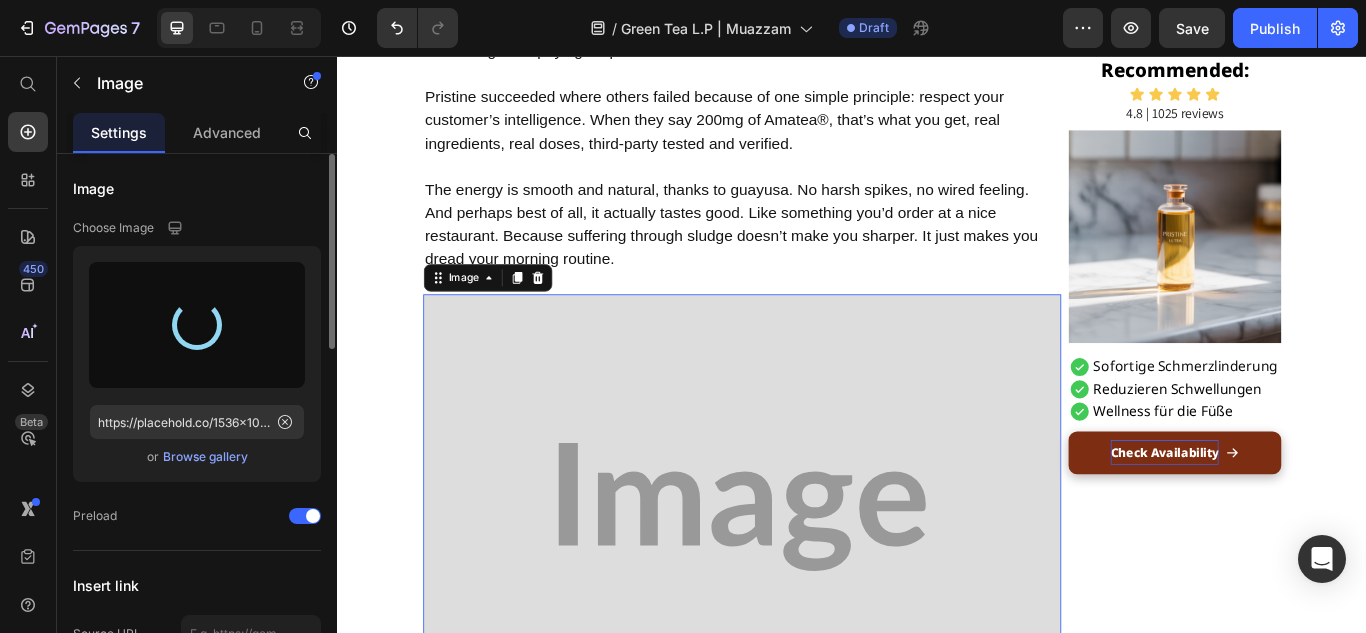 type on "https://cdn.shopify.com/s/files/1/0664/3751/3285/files/gempages_574935882583245668-596637dd-23a0-4905-aec0-b9b858d98ebd.png" 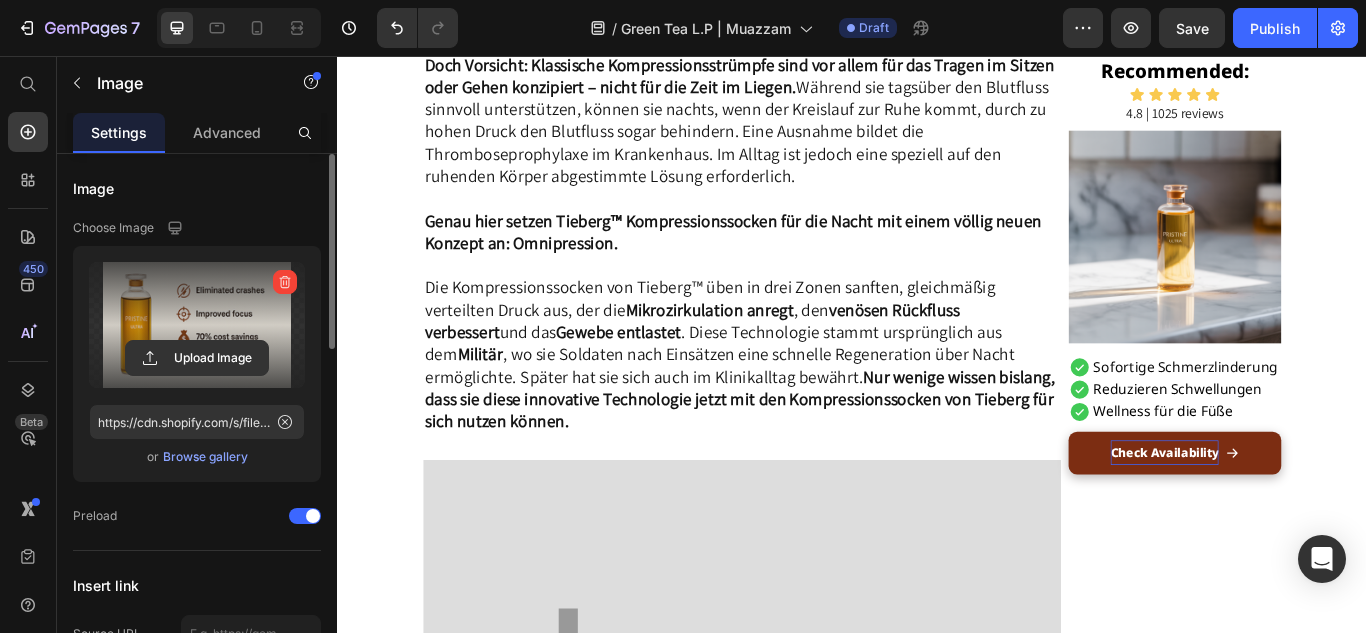 scroll, scrollTop: 4237, scrollLeft: 0, axis: vertical 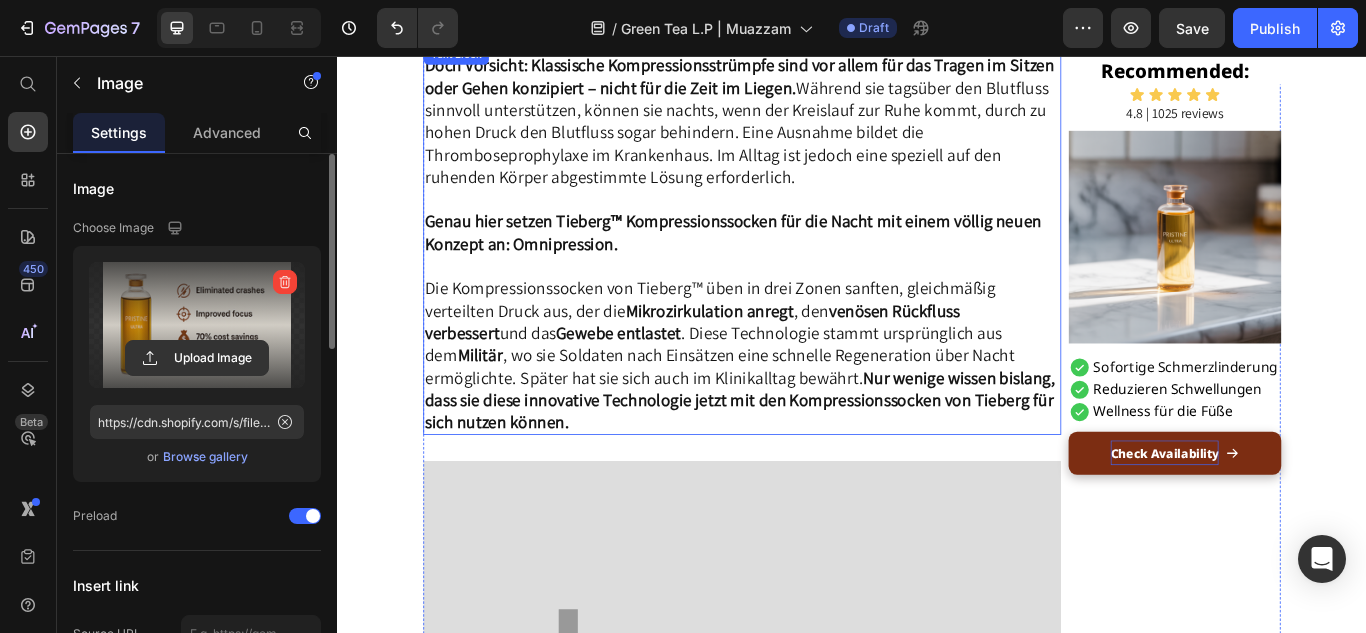 click on "Doch Vorsicht: Klassische Kompressionsstrümpfe sind vor allem für das Tragen im Sitzen oder Gehen konzipiert – nicht für die Zeit im Liegen.  Während sie tagsüber den Blutfluss sinnvoll unterstützen, können sie nachts, wenn der Kreislauf zur Ruhe kommt, durch zu hohen Druck den Blutfluss sogar behindern. Eine Ausnahme bildet die Thromboseprophylaxe im Krankenhaus. Im Alltag ist jedoch eine speziell auf den ruhenden Körper abgestimmte Lösung erforderlich." at bounding box center (809, 132) 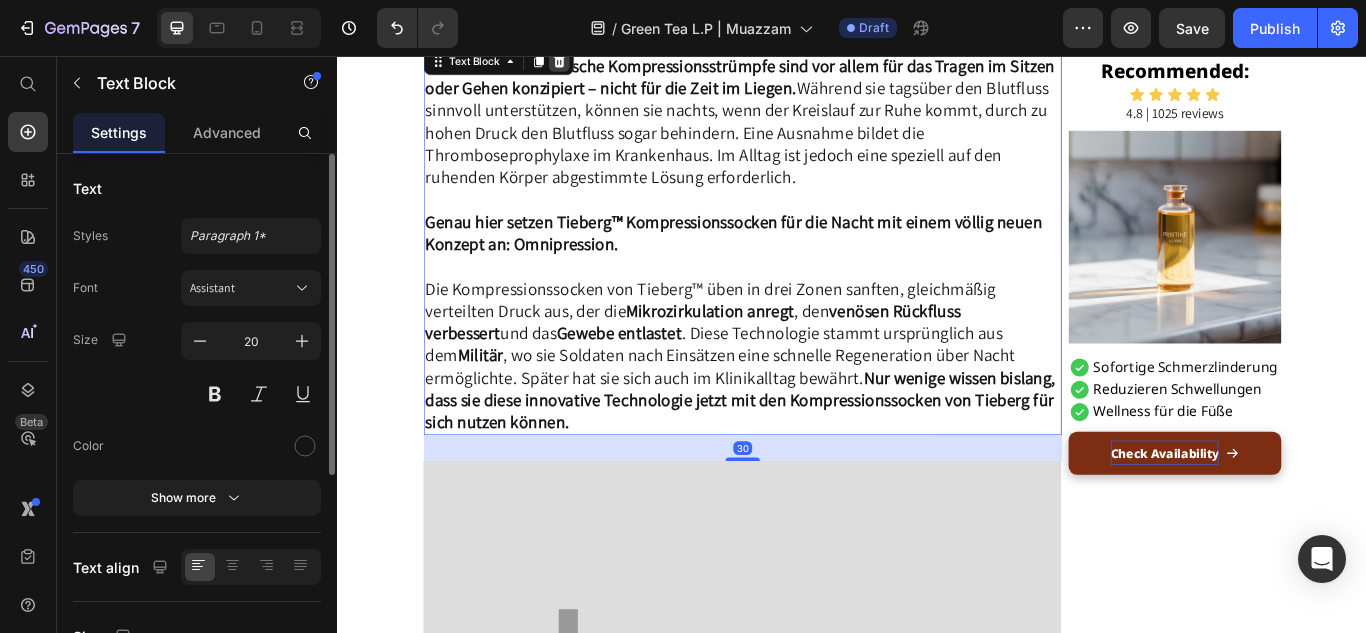 click 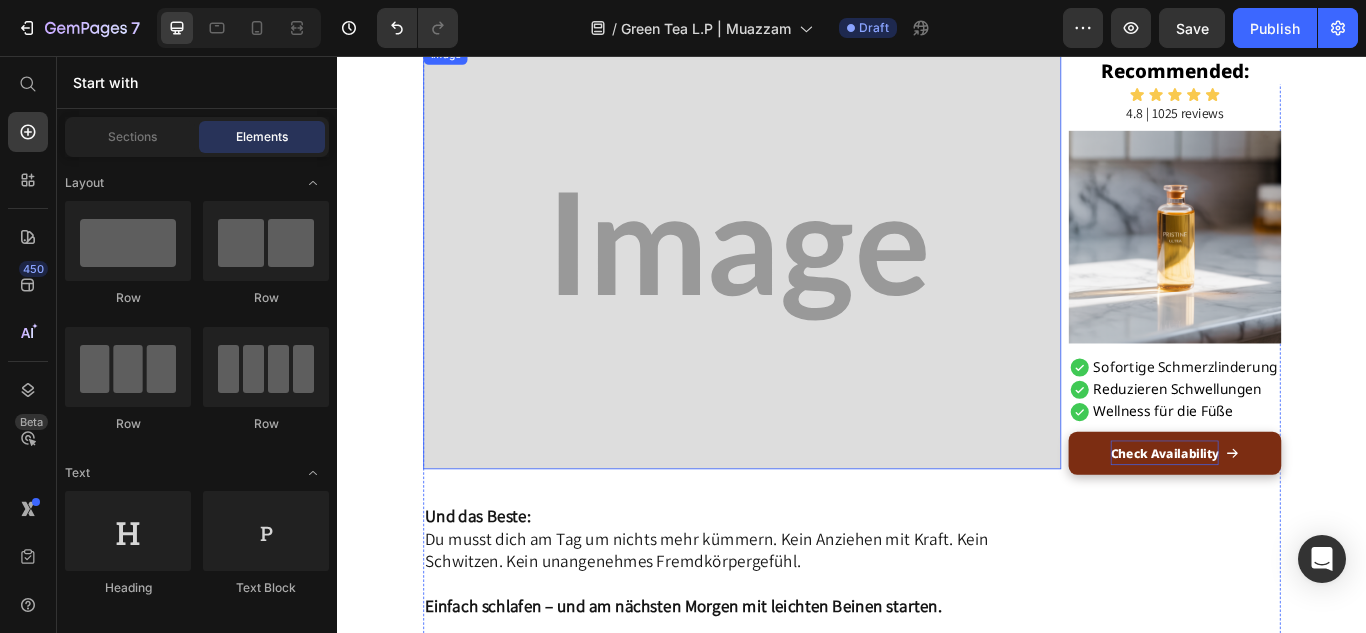 click at bounding box center [809, 290] 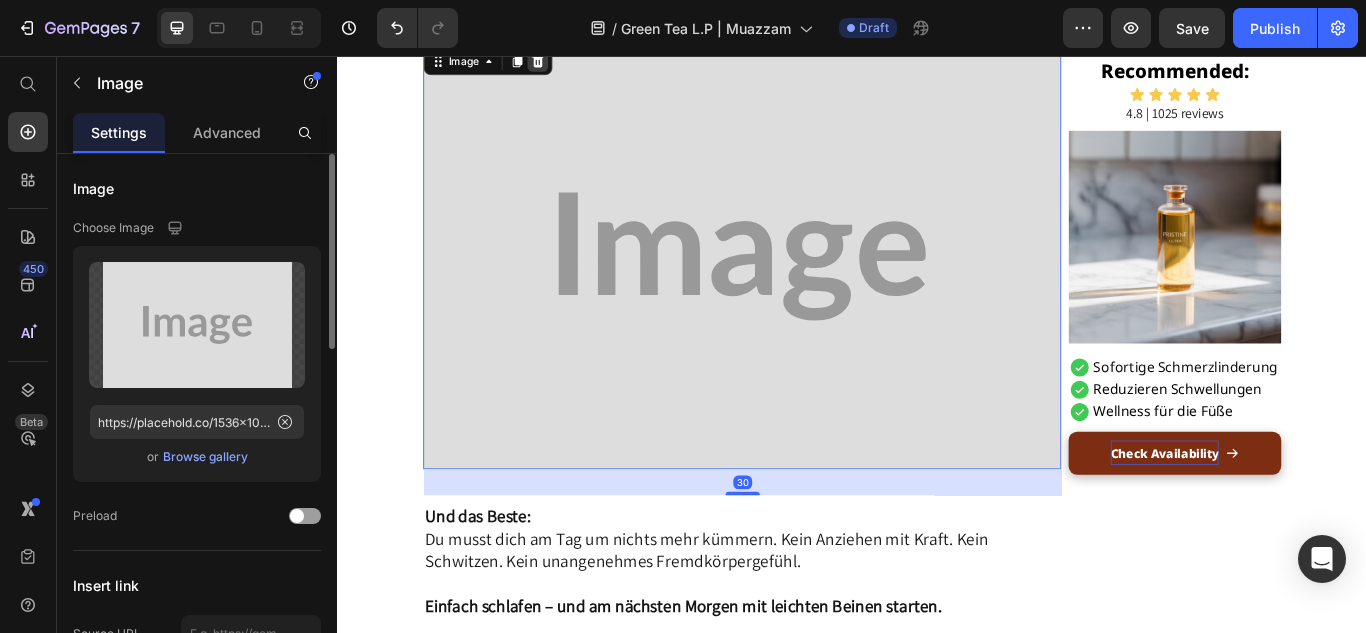 click 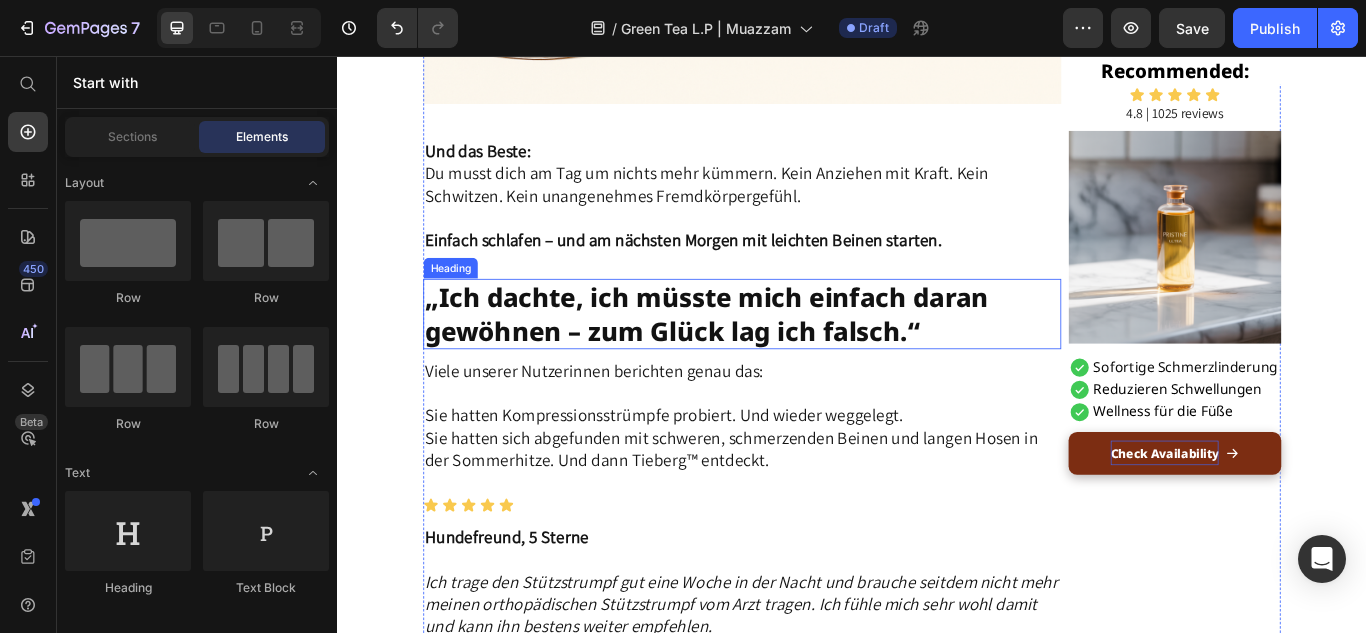 scroll, scrollTop: 4120, scrollLeft: 0, axis: vertical 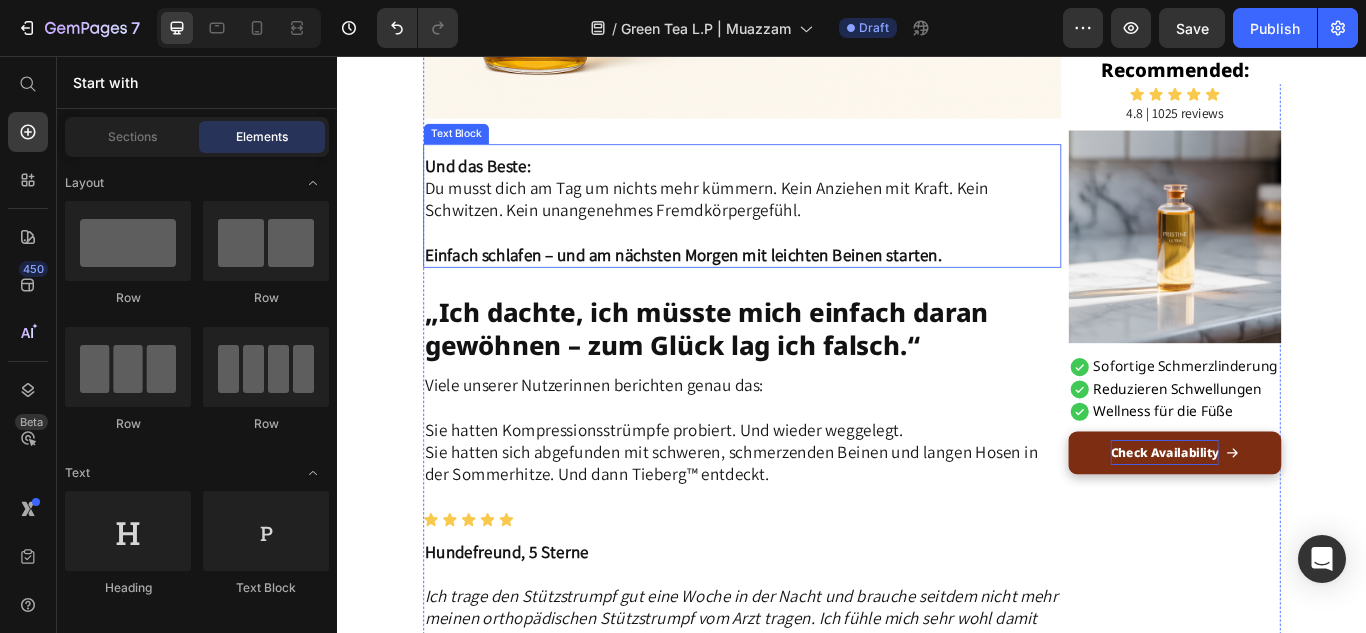 click on "Und das Beste: Du musst dich am Tag um nichts mehr kümmern. Kein Anziehen mit Kraft. Kein Schwitzen. Kein unangenehmes Fremdkörpergefühl." at bounding box center [809, 210] 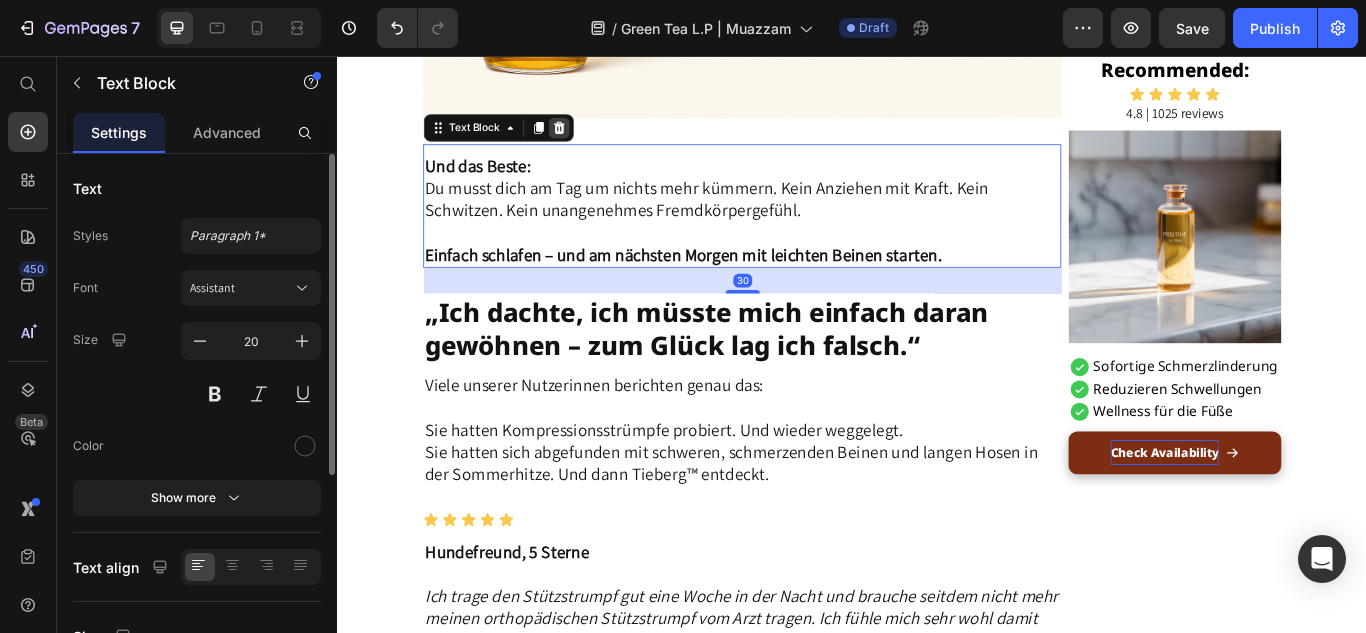 click 